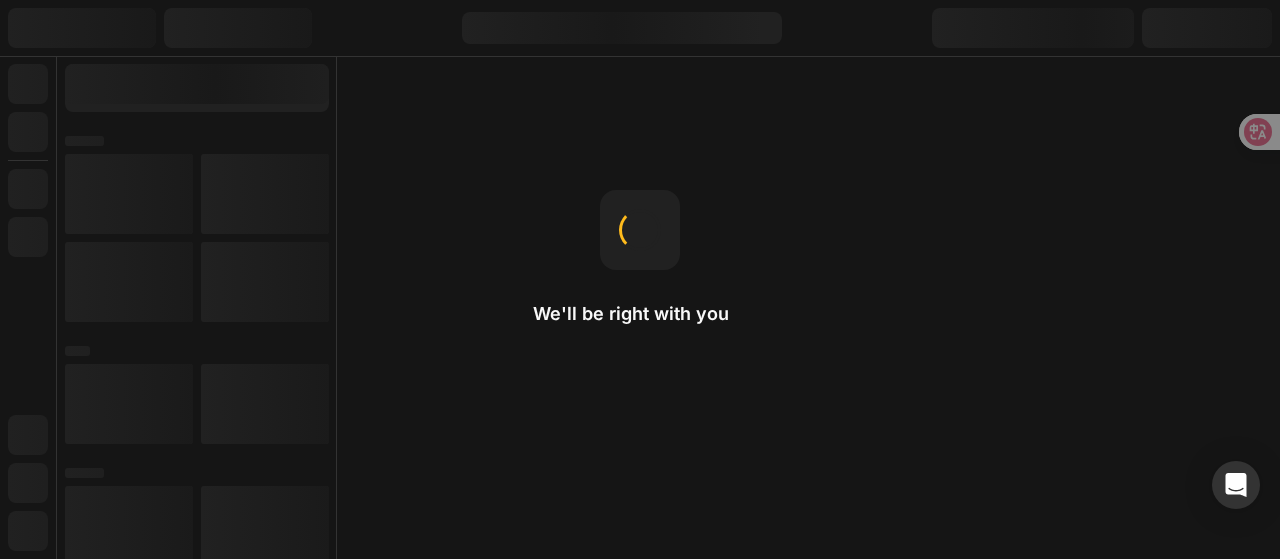 scroll, scrollTop: 0, scrollLeft: 0, axis: both 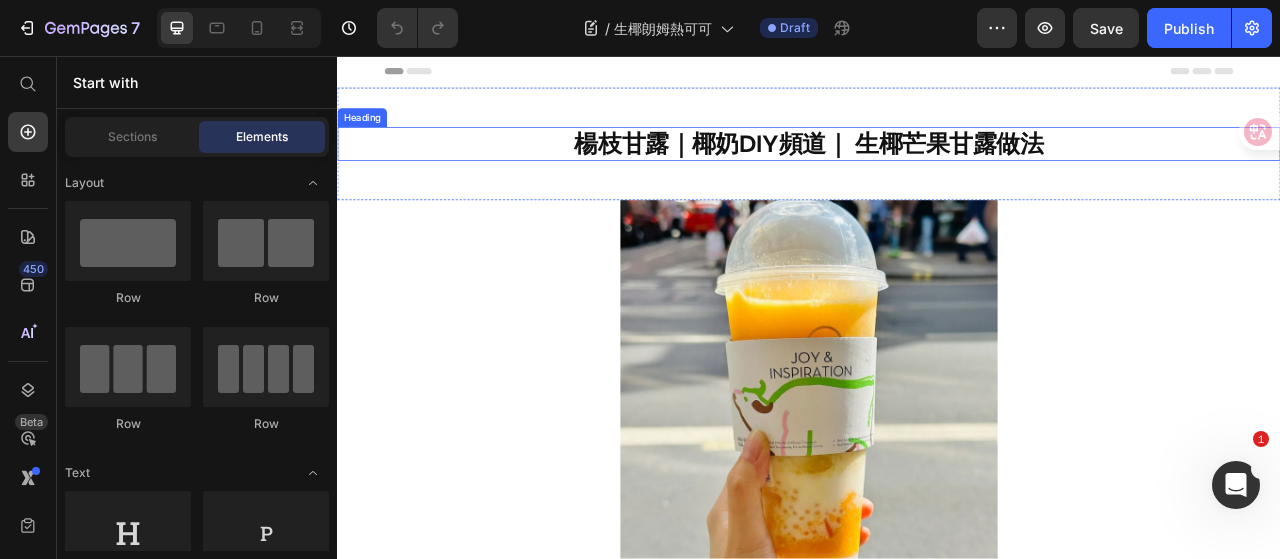 click on "楊枝甘露｜椰奶DIY頻道｜ 生椰芒果甘露做法" at bounding box center (937, 168) 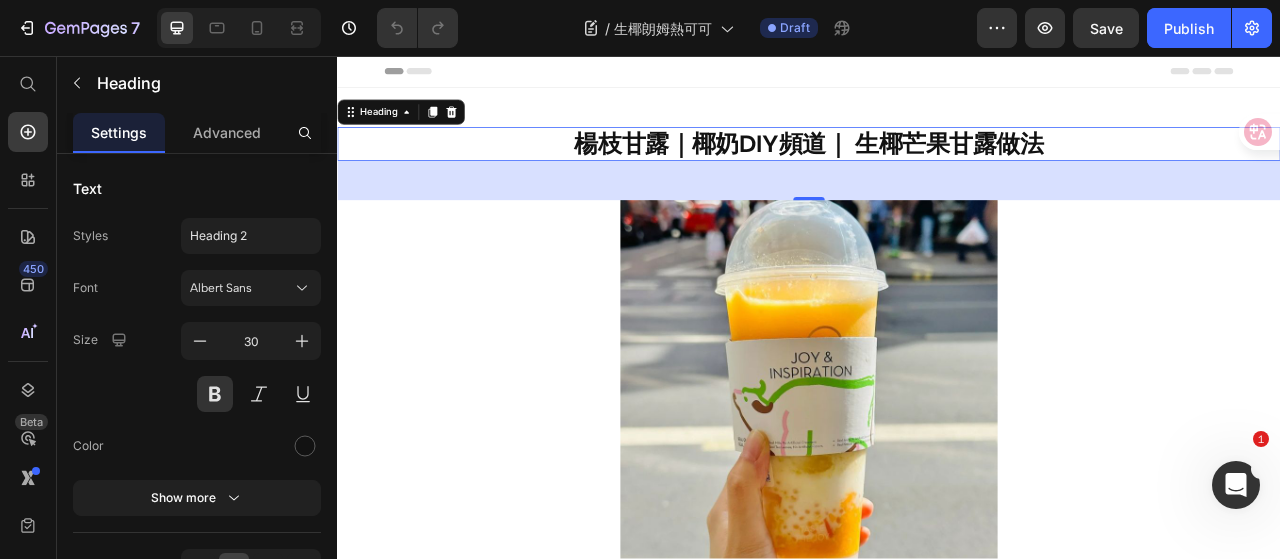 click on "楊枝甘露｜椰奶DIY頻道｜ 生椰芒果甘露做法" at bounding box center (937, 168) 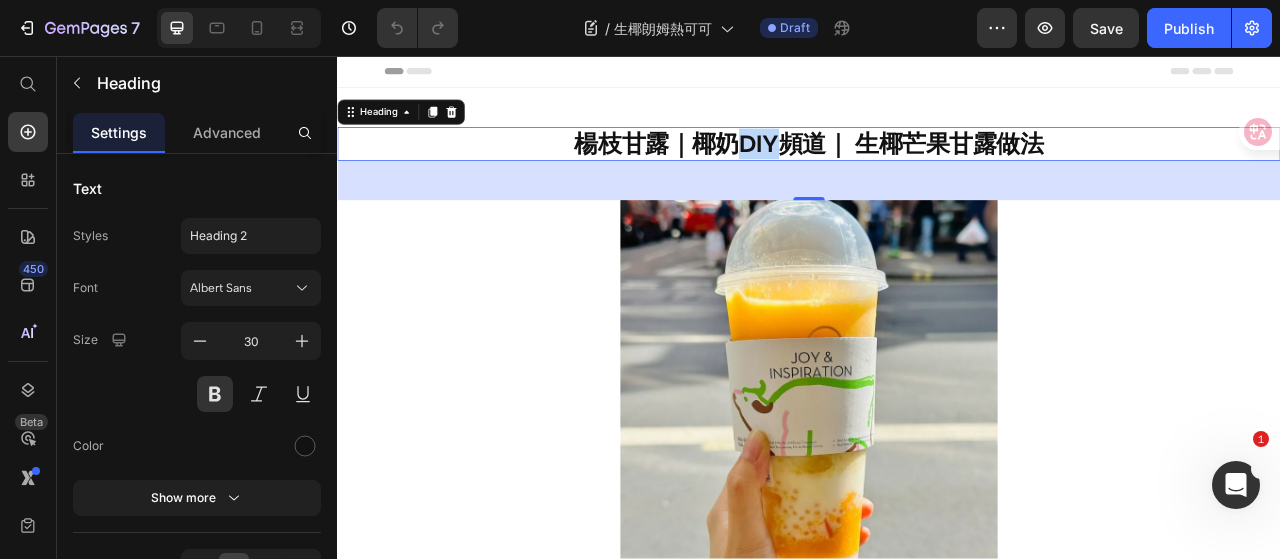 click on "楊枝甘露｜椰奶DIY頻道｜ 生椰芒果甘露做法" at bounding box center [937, 168] 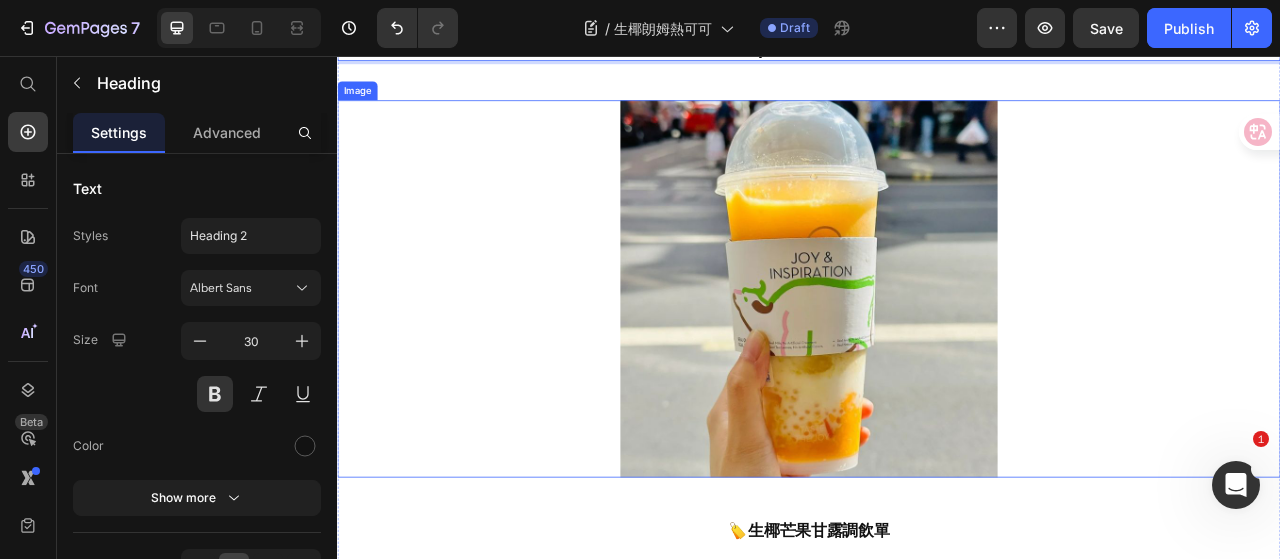 scroll, scrollTop: 0, scrollLeft: 0, axis: both 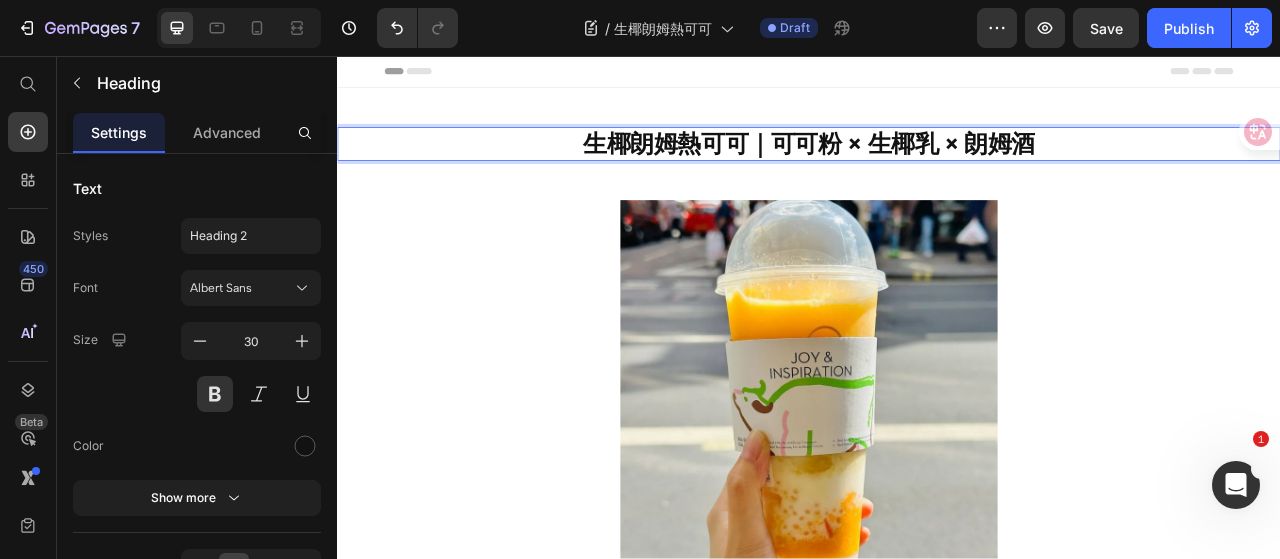 click on "生椰朗姆熱可可｜可可粉 × 生椰乳 × 朗姆酒" at bounding box center (937, 168) 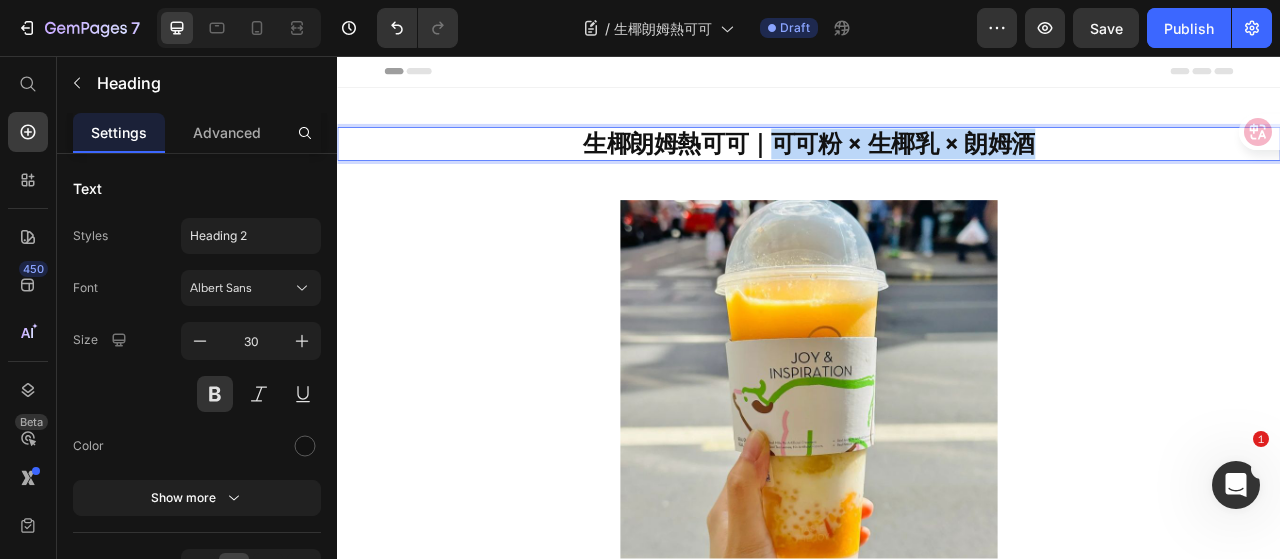 drag, startPoint x: 1215, startPoint y: 162, endPoint x: 894, endPoint y: 185, distance: 321.82294 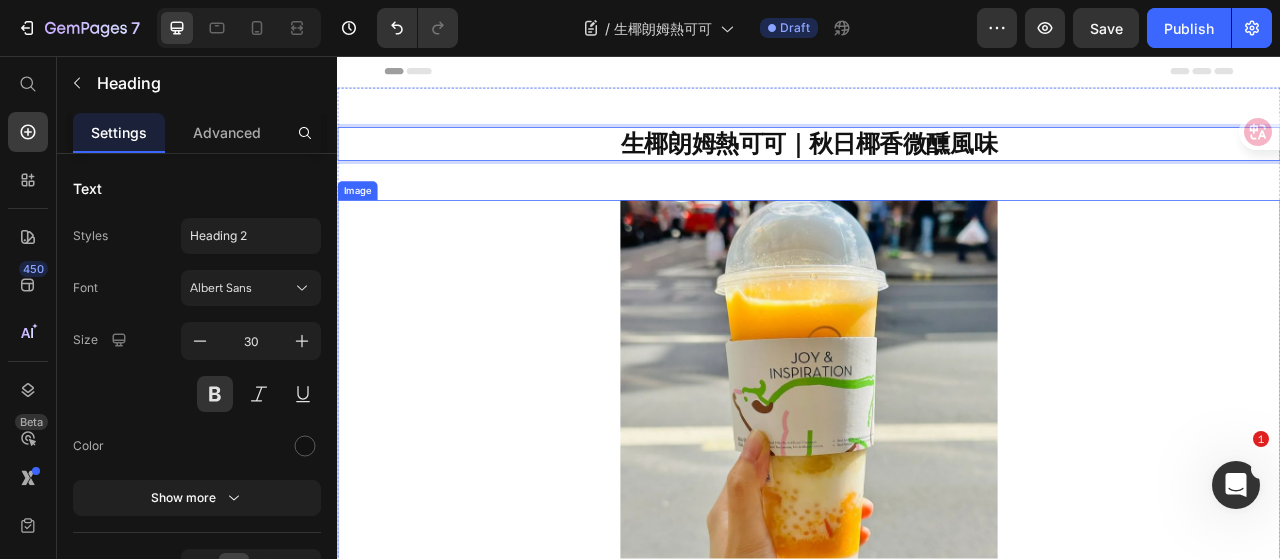 click at bounding box center (937, 480) 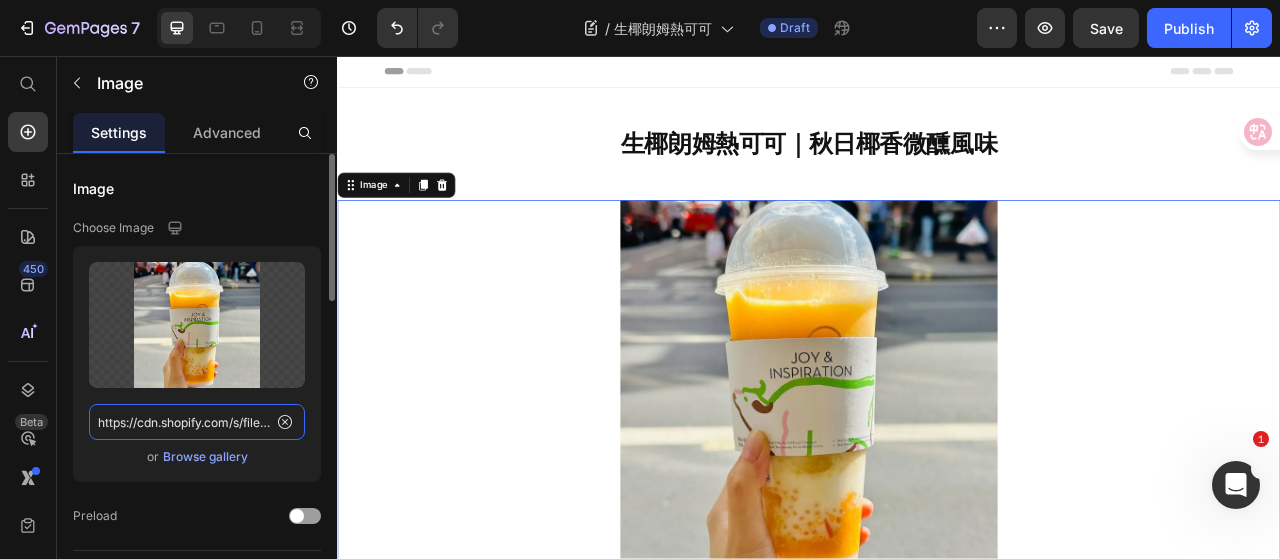 click on "https://cdn.shopify.com/s/files/1/0786/4005/4583/files/Square_mango_pomelo_sago.jpg?v=1748285191" 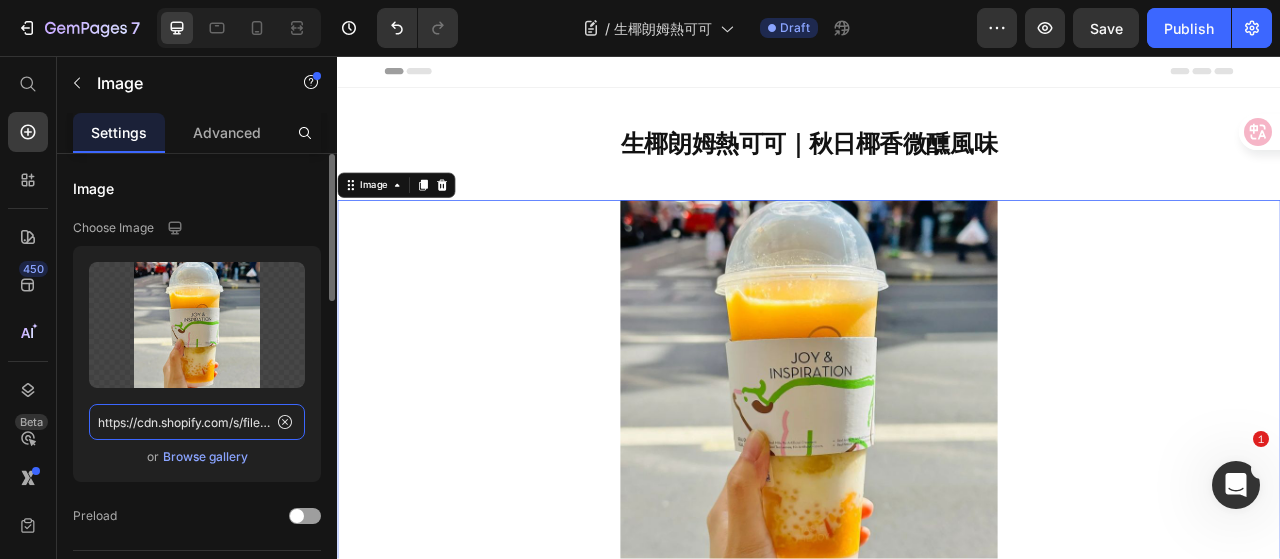paste on "Coconut_Cocoa_with_Rum.jpg?v=1752454294" 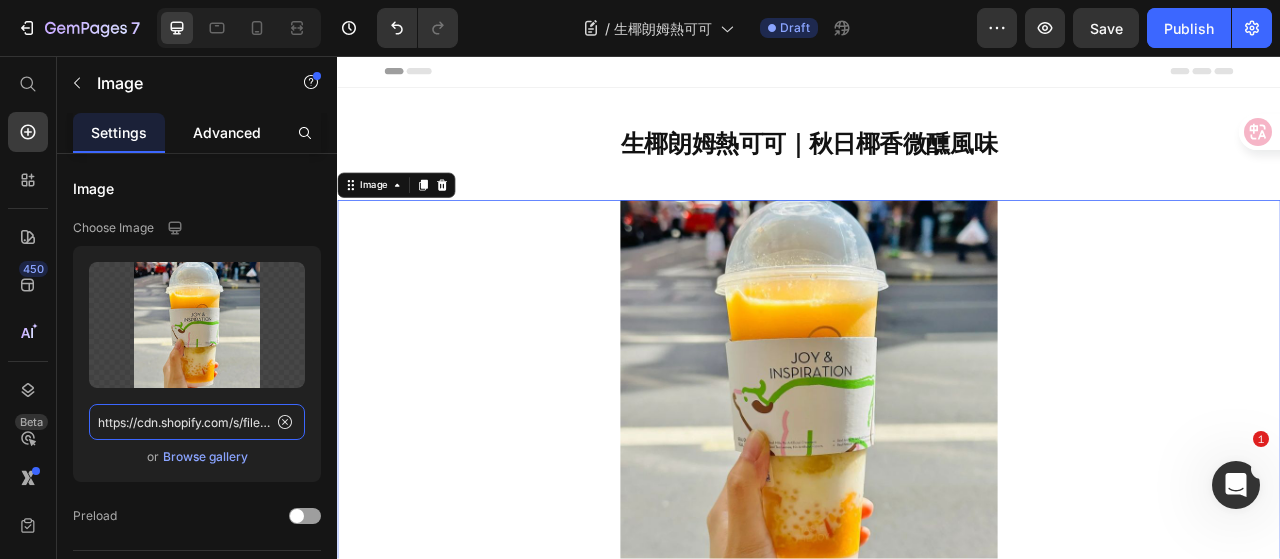 scroll, scrollTop: 0, scrollLeft: 404, axis: horizontal 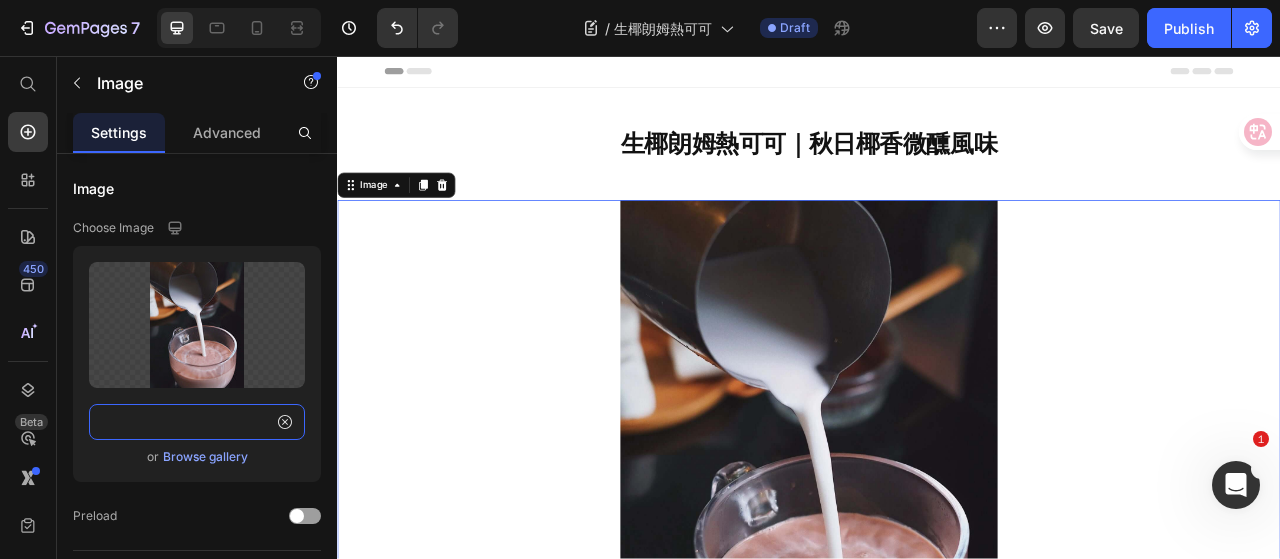 type on "https://cdn.shopify.com/s/files/1/0786/4005/4583/files/Coconut_Cocoa_with_Rum.jpg?v=1752454294" 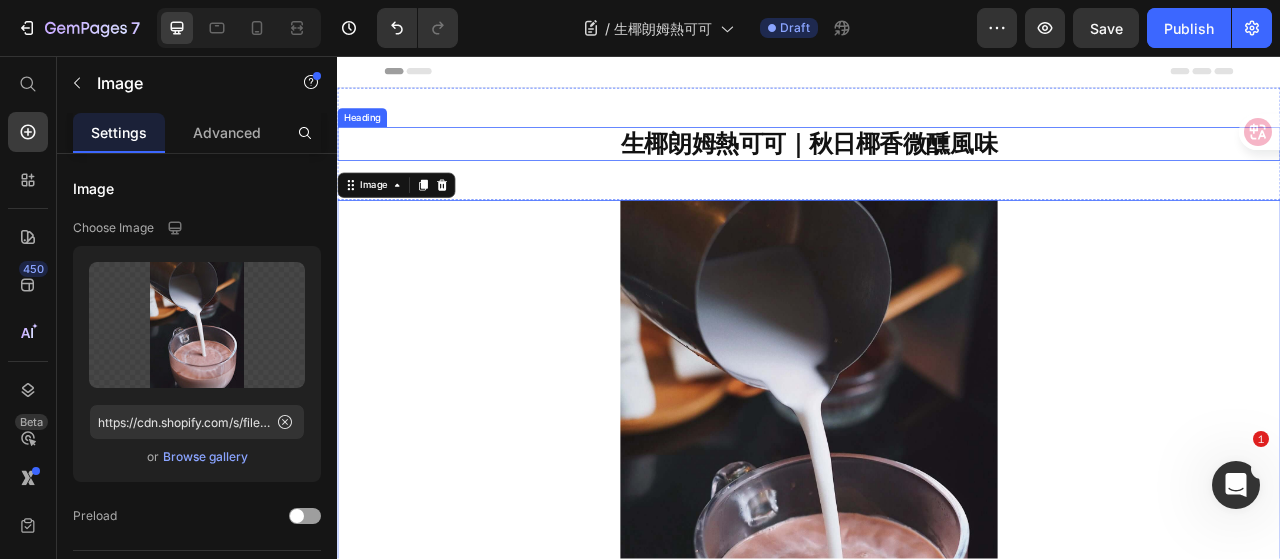 click on "生椰朗姆熱可可｜秋日椰香微醺風味" at bounding box center (937, 168) 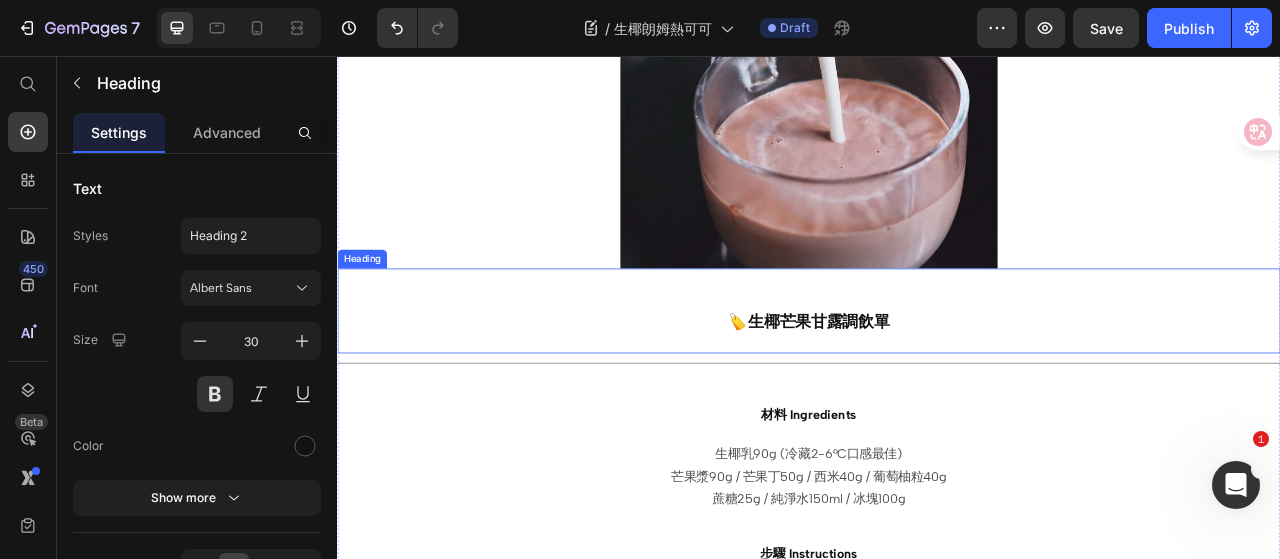 scroll, scrollTop: 600, scrollLeft: 0, axis: vertical 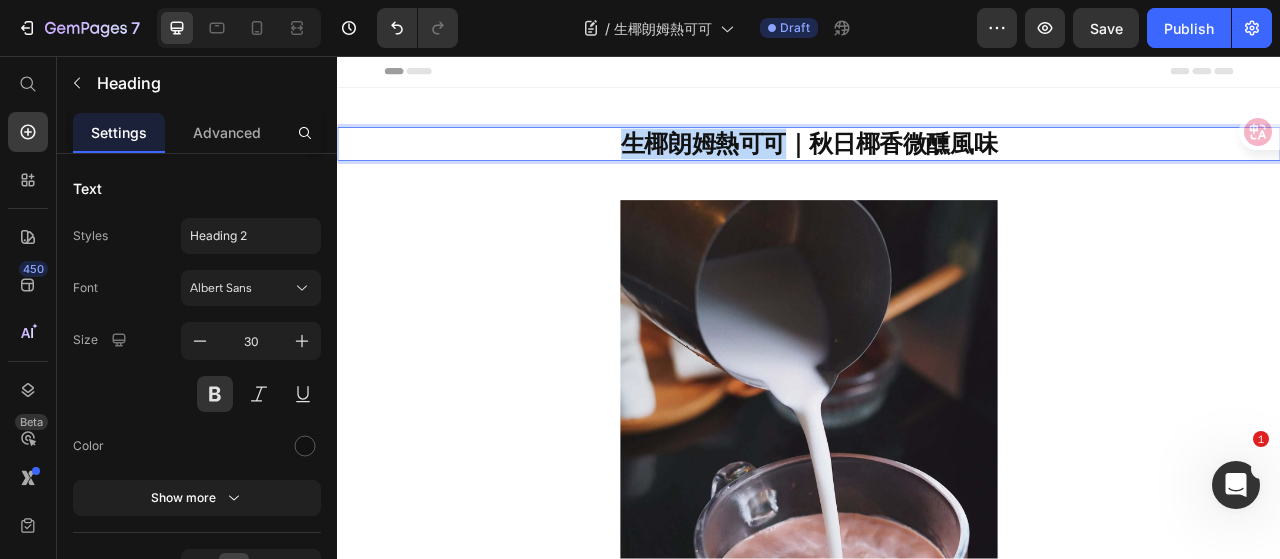 drag, startPoint x: 695, startPoint y: 165, endPoint x: 888, endPoint y: 177, distance: 193.3727 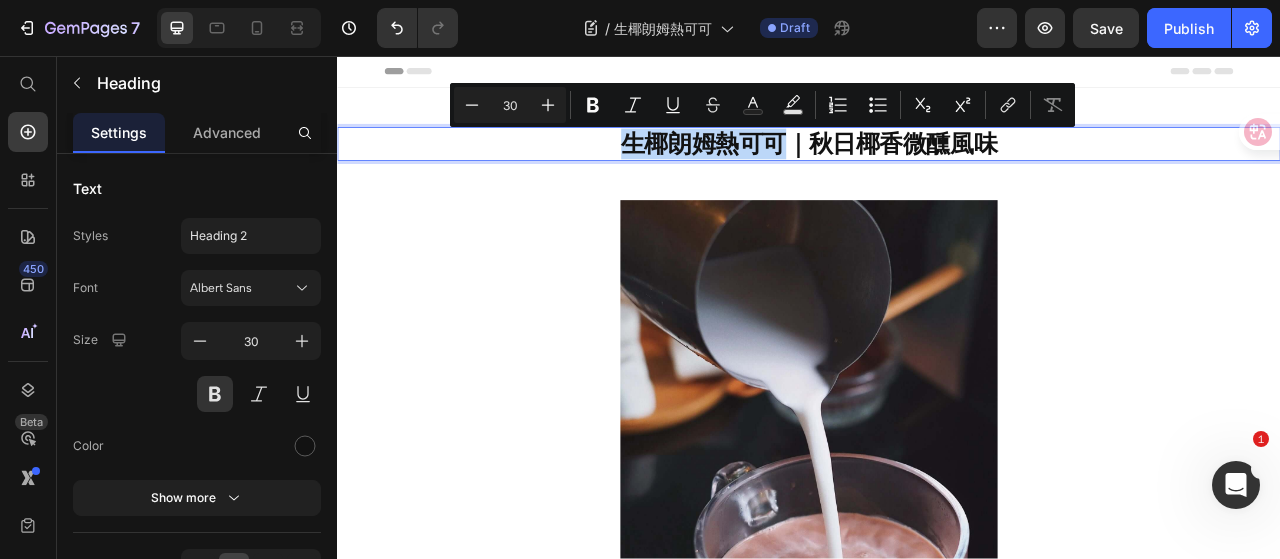 copy on "生椰朗姆熱可可" 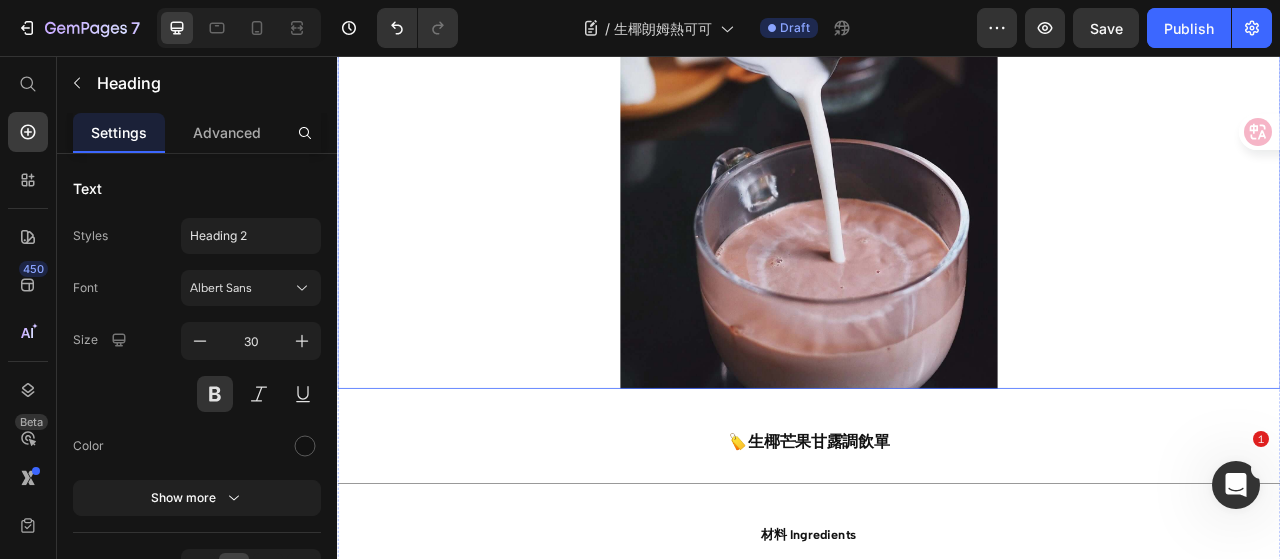 scroll, scrollTop: 500, scrollLeft: 0, axis: vertical 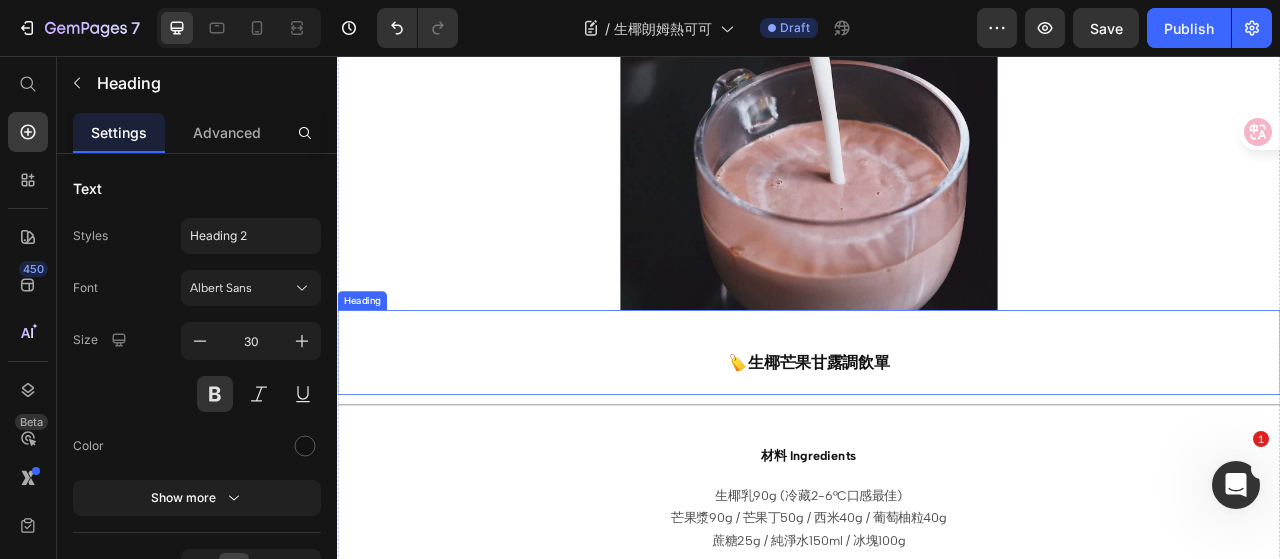 click on "🏷️生椰芒果甘露調飲單" at bounding box center (937, 447) 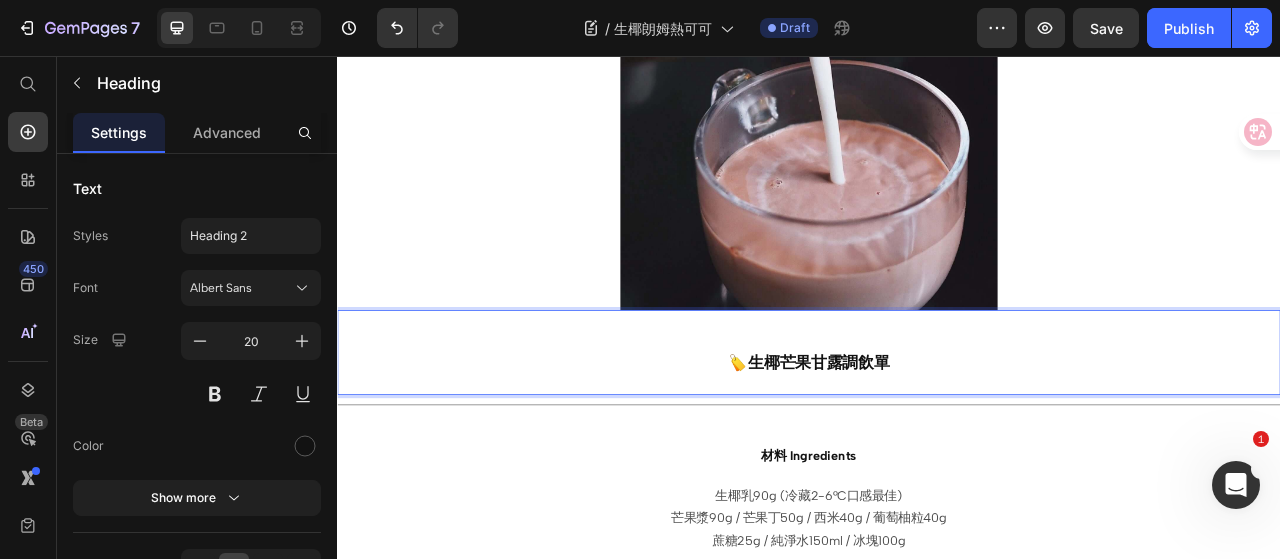 click on "🏷️生椰芒果甘露調飲單" at bounding box center (937, 447) 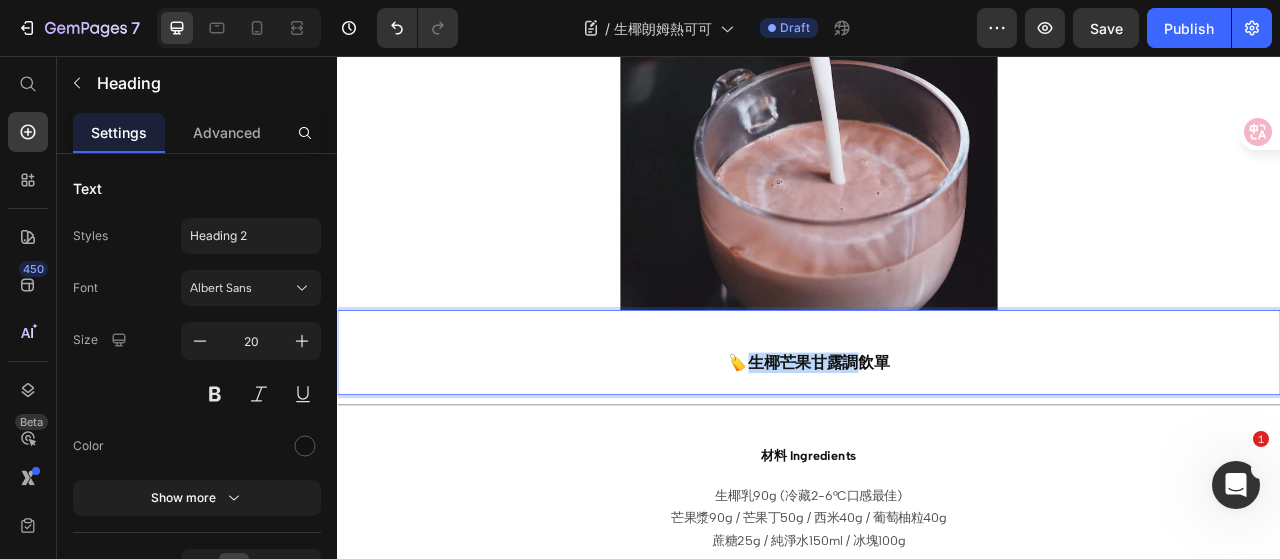 drag, startPoint x: 858, startPoint y: 437, endPoint x: 998, endPoint y: 439, distance: 140.01428 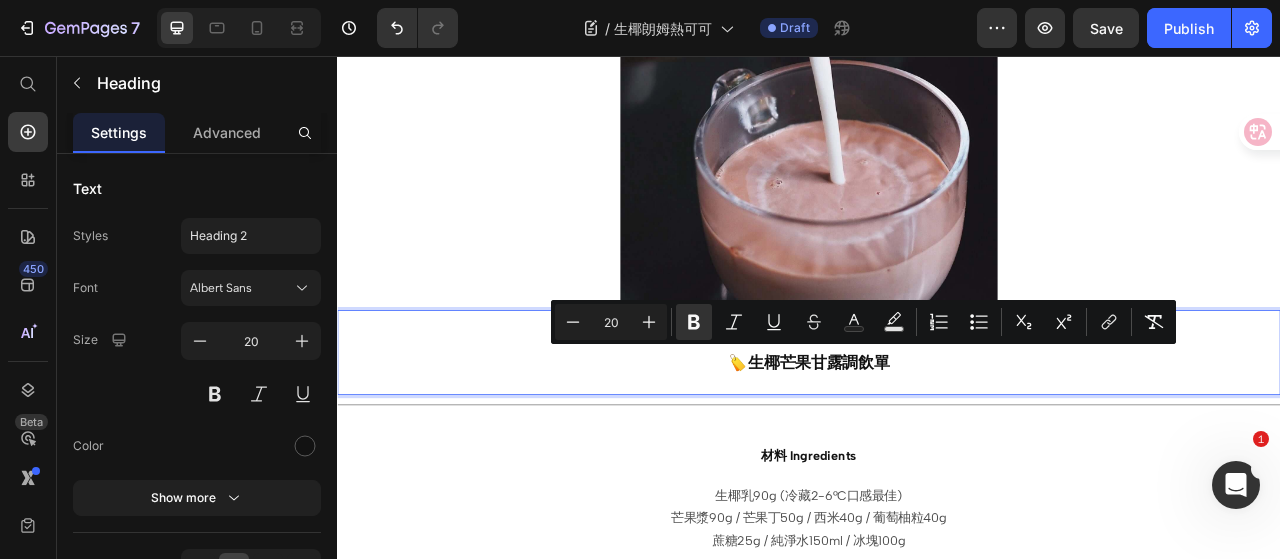 click on "🏷️生椰芒果甘露調飲單" at bounding box center (937, 434) 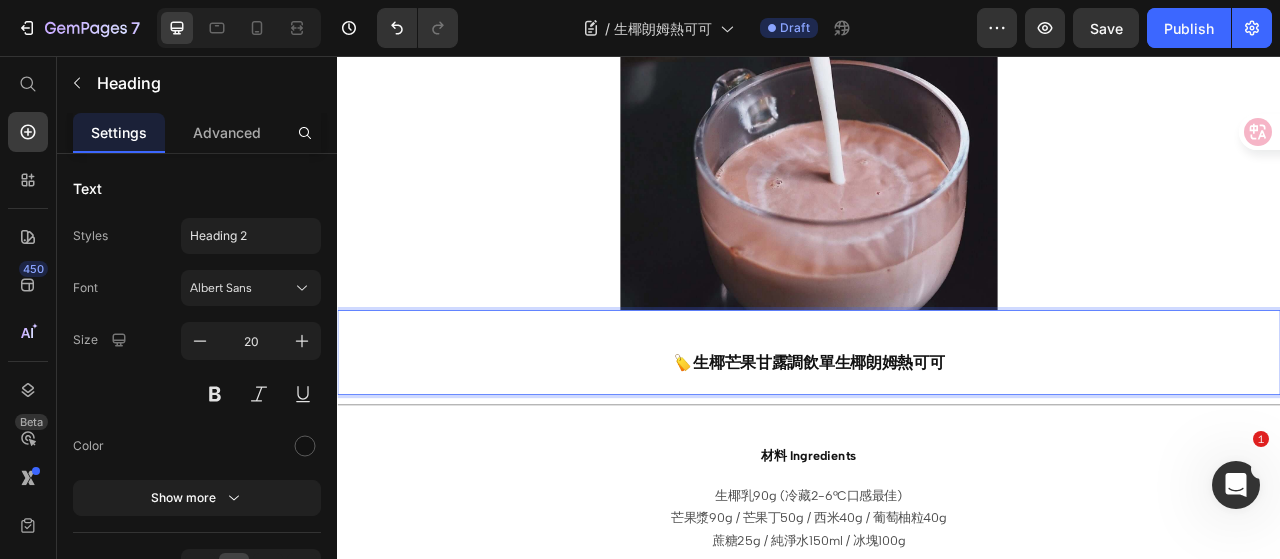 click on "🏷️生椰芒果甘露調飲單生椰朗姆熱可可" at bounding box center (937, 447) 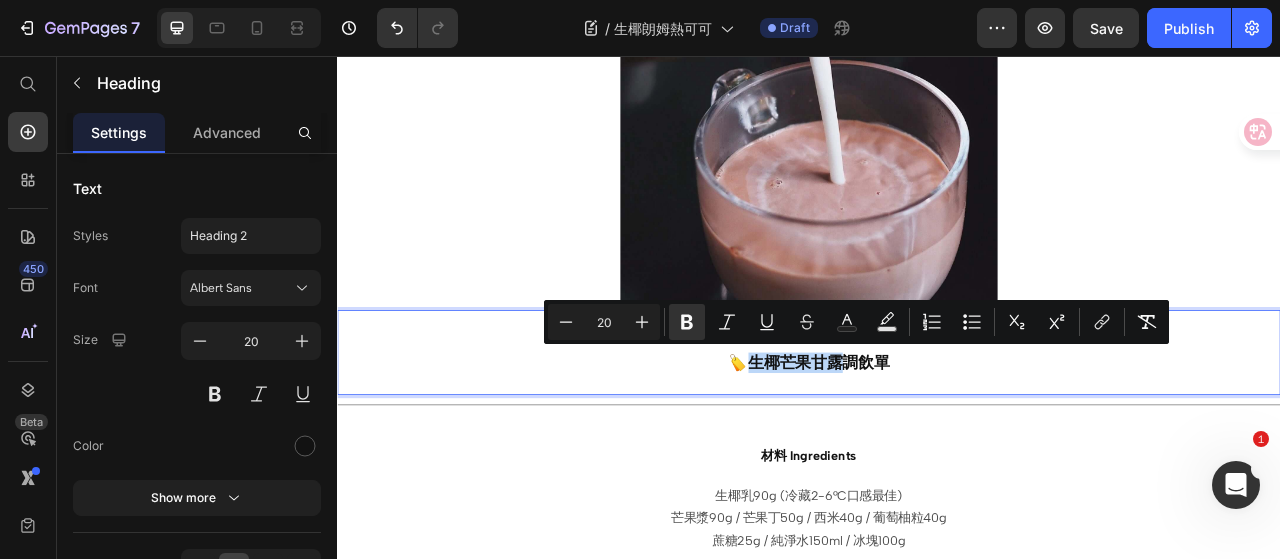 drag, startPoint x: 858, startPoint y: 436, endPoint x: 975, endPoint y: 442, distance: 117.15375 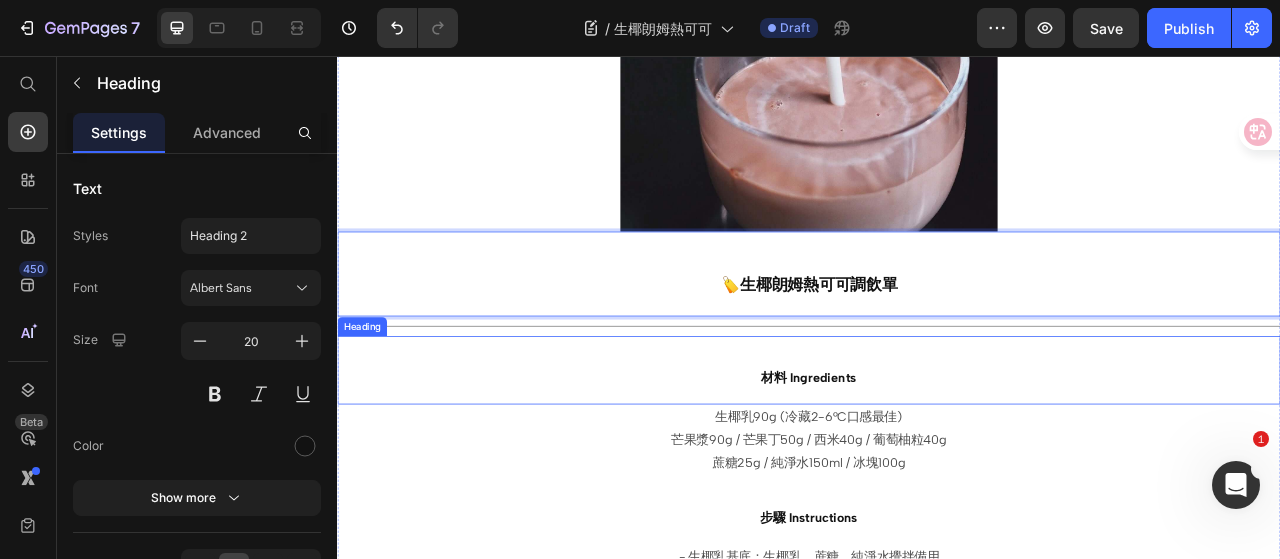 scroll, scrollTop: 700, scrollLeft: 0, axis: vertical 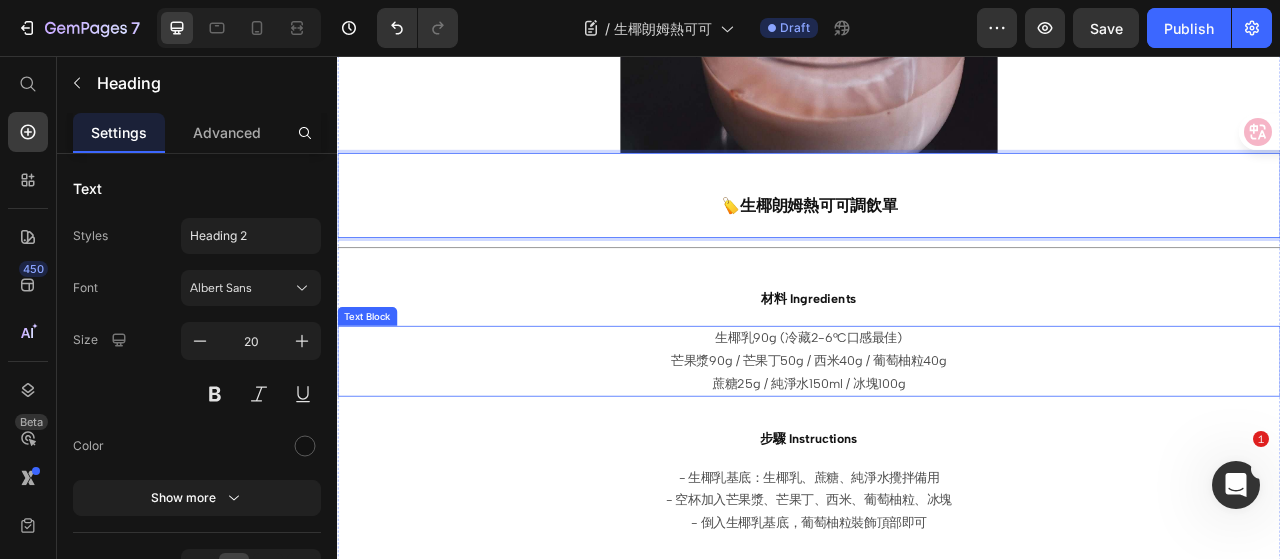 click on "生椰乳90g (冷藏2-6°C口感最佳)" at bounding box center (937, 416) 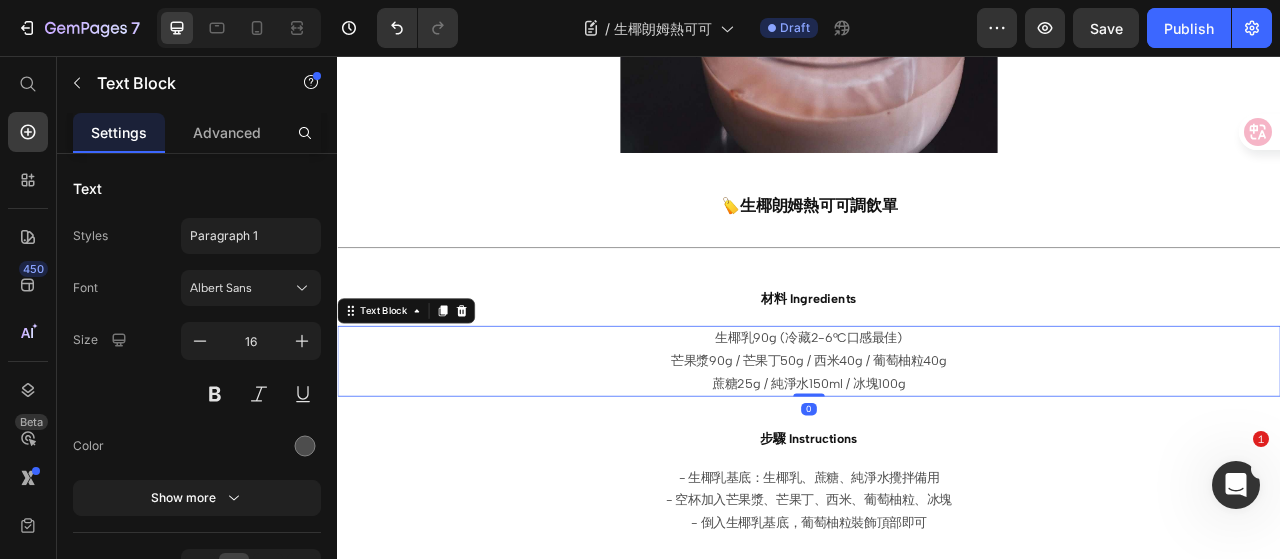 click on "生椰乳90g (冷藏2-6°C口感最佳)" at bounding box center (937, 416) 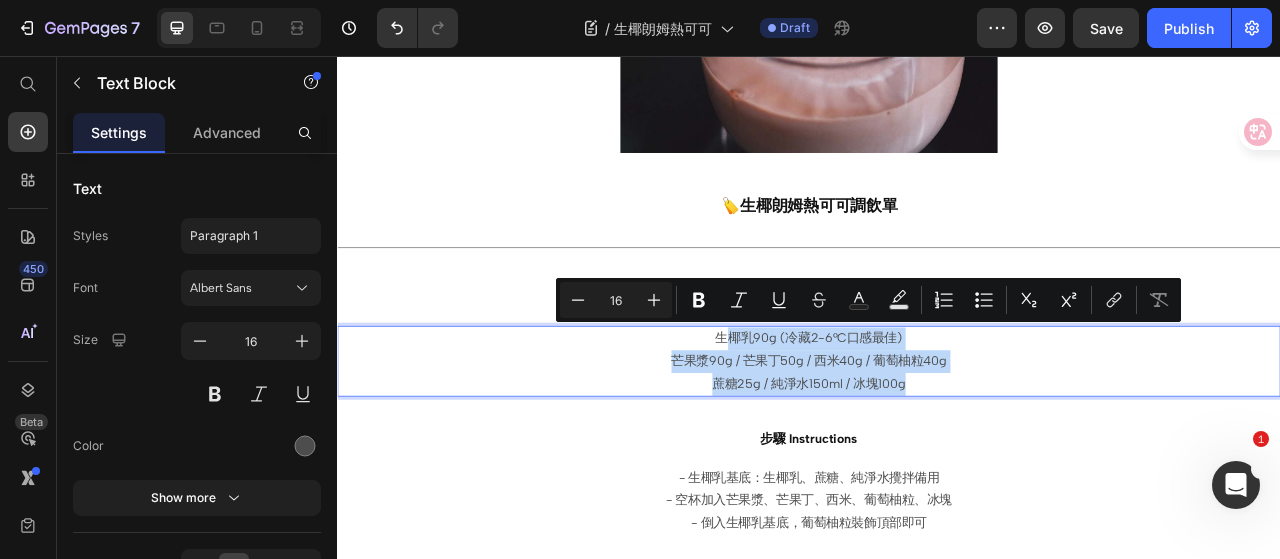 drag, startPoint x: 828, startPoint y: 405, endPoint x: 1075, endPoint y: 472, distance: 255.92577 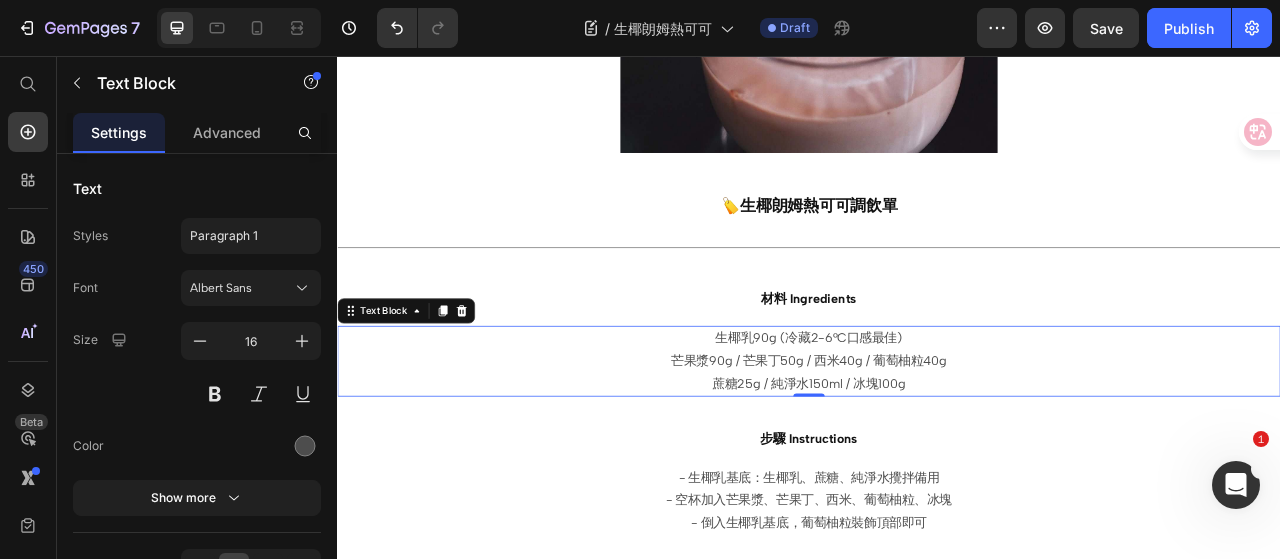 click on "芒果漿90g / 芒果丁50g / 西米40g / 葡萄柚粒40g" at bounding box center (937, 445) 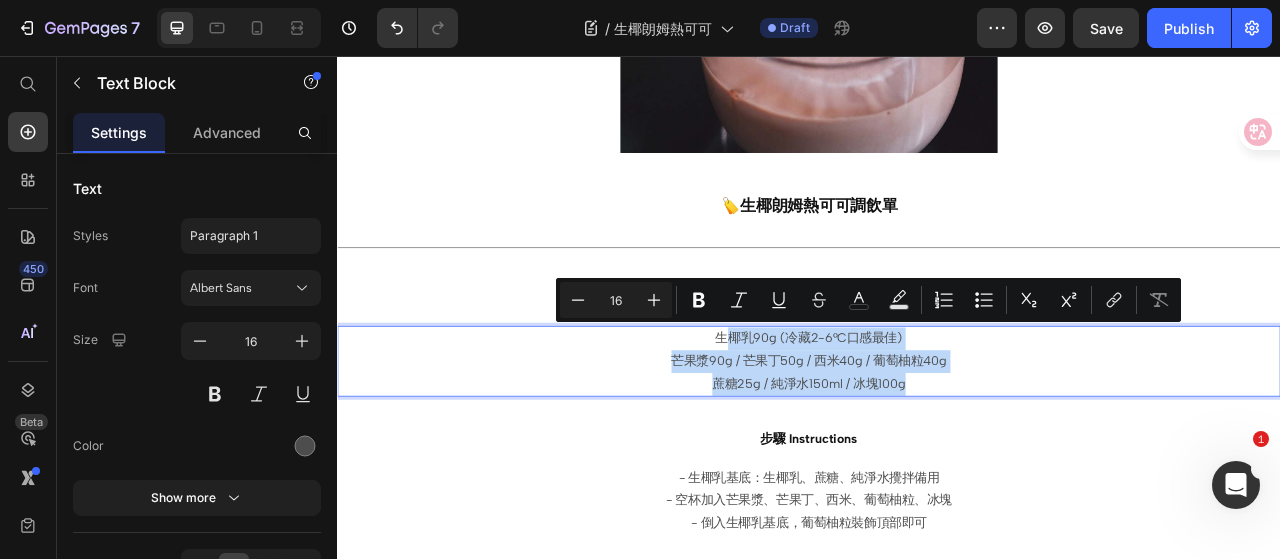 drag, startPoint x: 835, startPoint y: 409, endPoint x: 1052, endPoint y: 467, distance: 224.61745 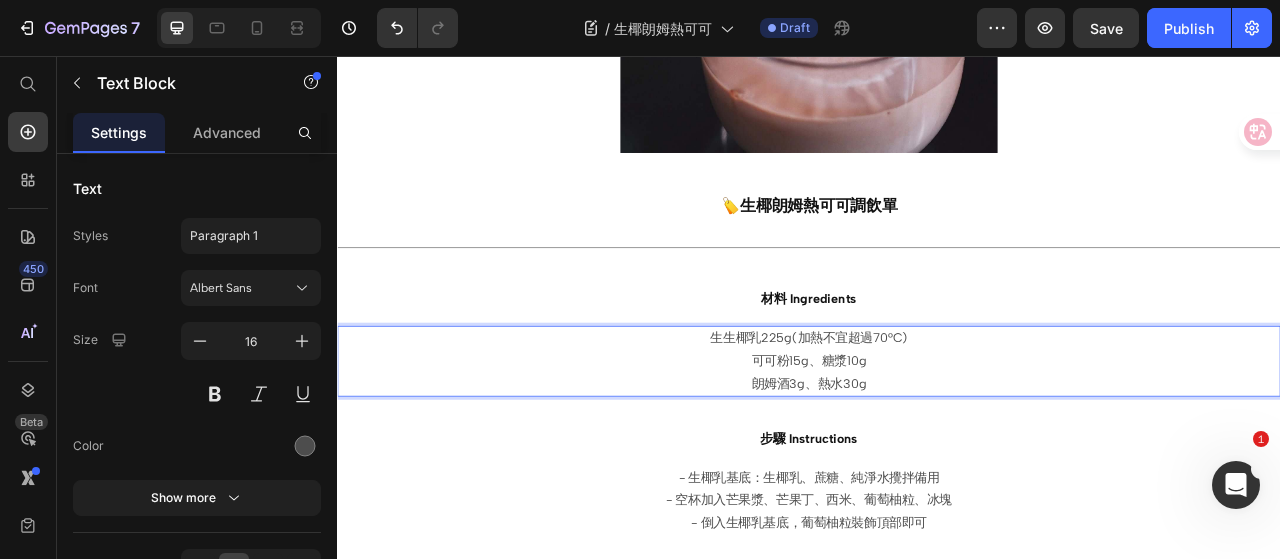 click on "生生椰乳225g(加熱不宜超過70°C)" at bounding box center (937, 416) 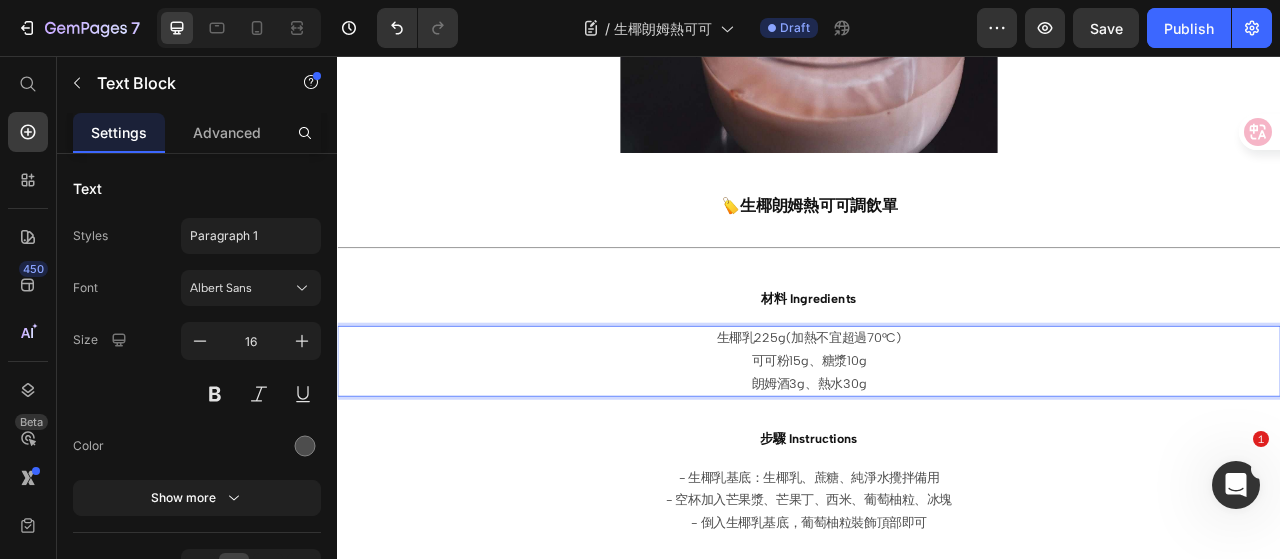 click on "可可粉15g、糖漿10g" at bounding box center (937, 445) 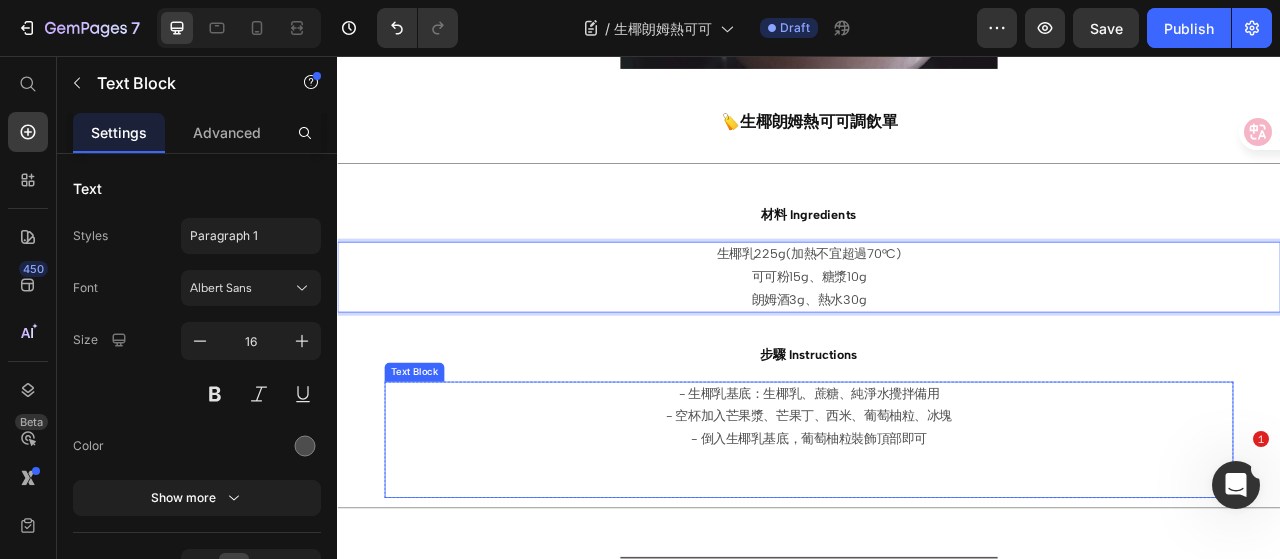 scroll, scrollTop: 900, scrollLeft: 0, axis: vertical 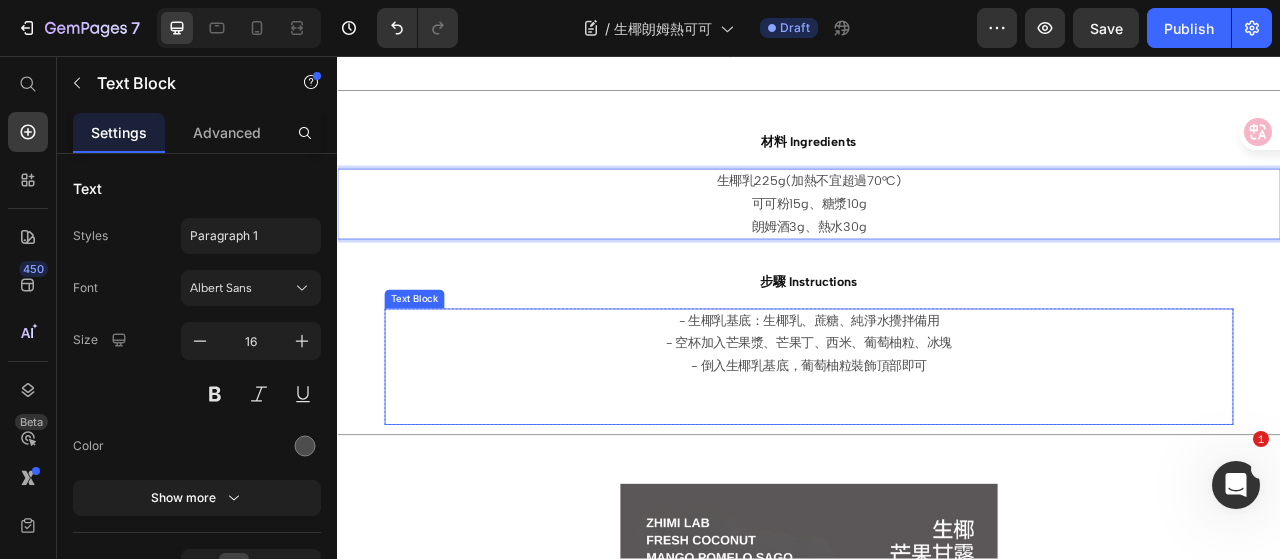 click on "- 生椰乳基底：生椰乳、蔗糖、純淨水攪拌備用" at bounding box center (937, 394) 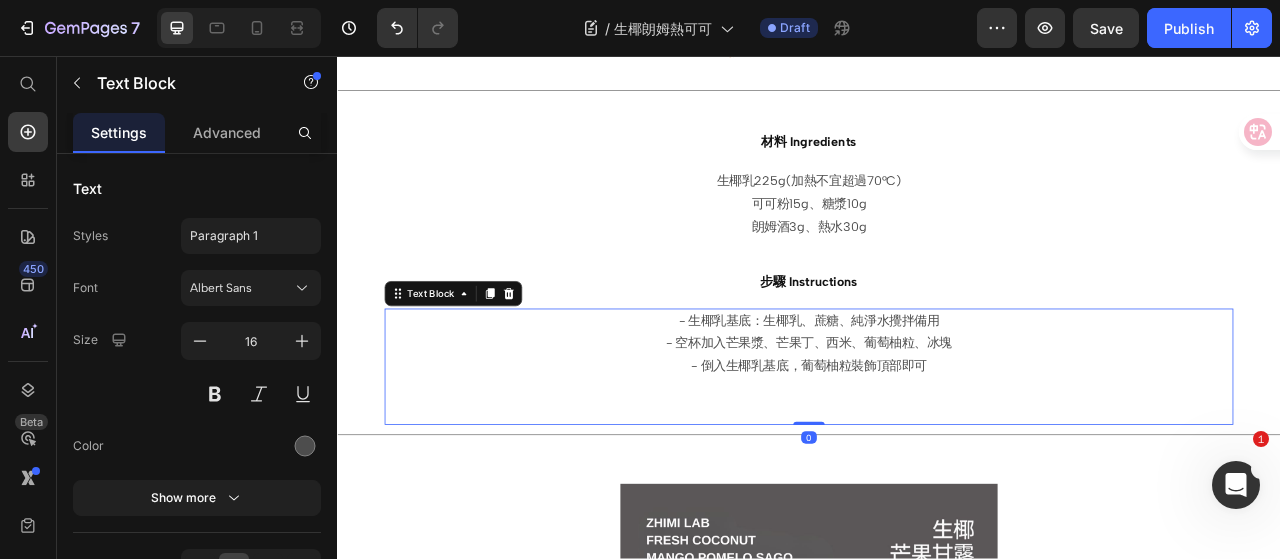 click on "- 生椰乳基底：生椰乳、蔗糖、純淨水攪拌備用" at bounding box center [937, 394] 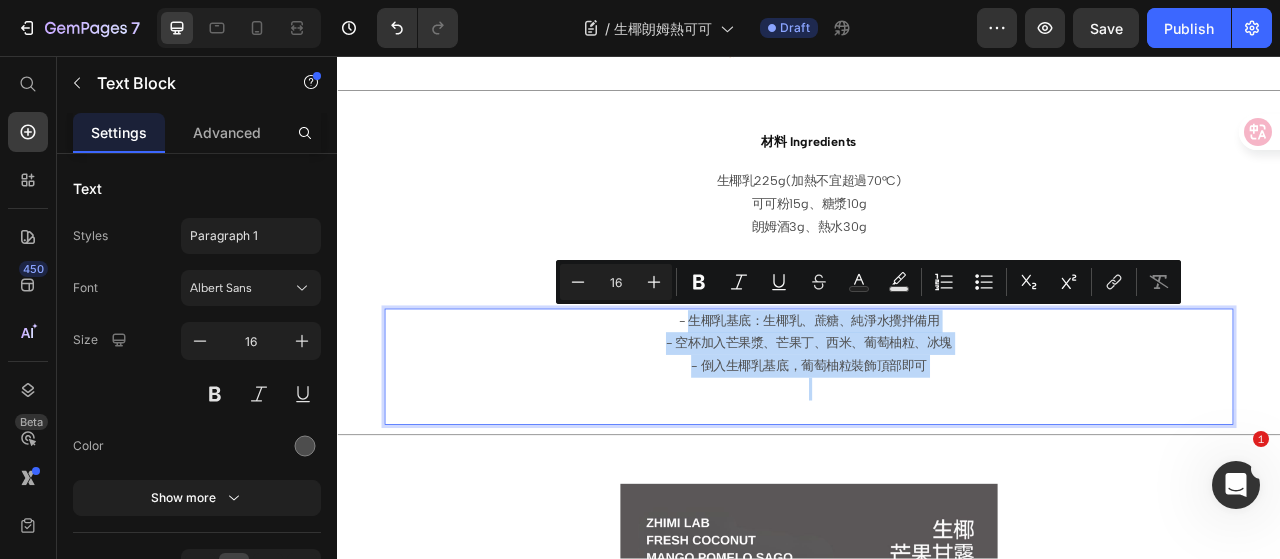 drag, startPoint x: 782, startPoint y: 381, endPoint x: 1119, endPoint y: 459, distance: 345.90894 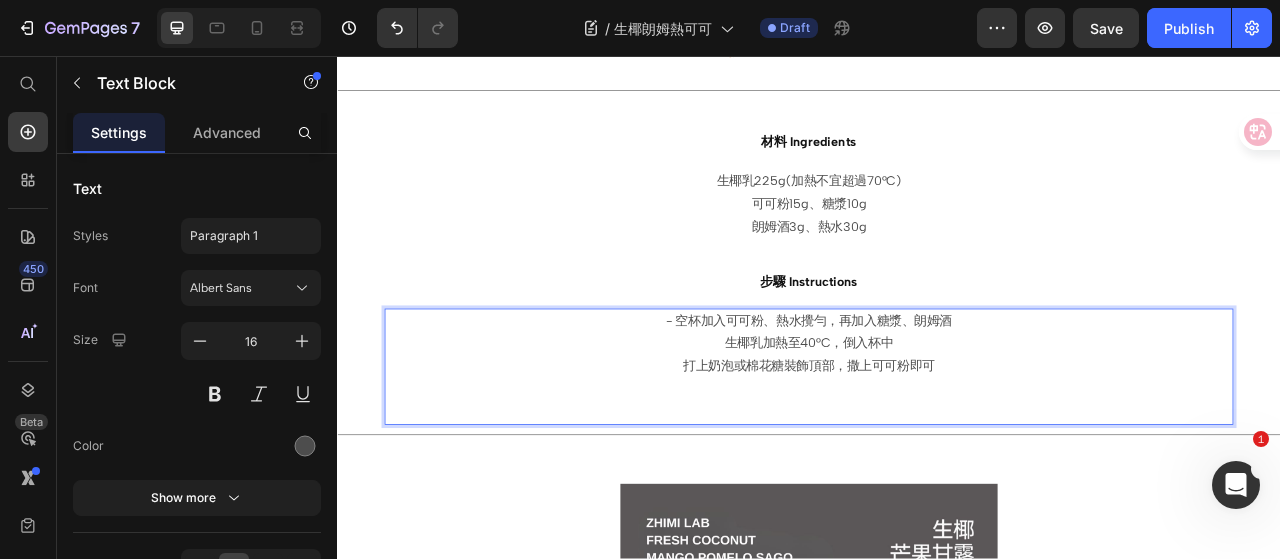 click on "生椰乳加熱至40°C，倒入杯中" at bounding box center (937, 422) 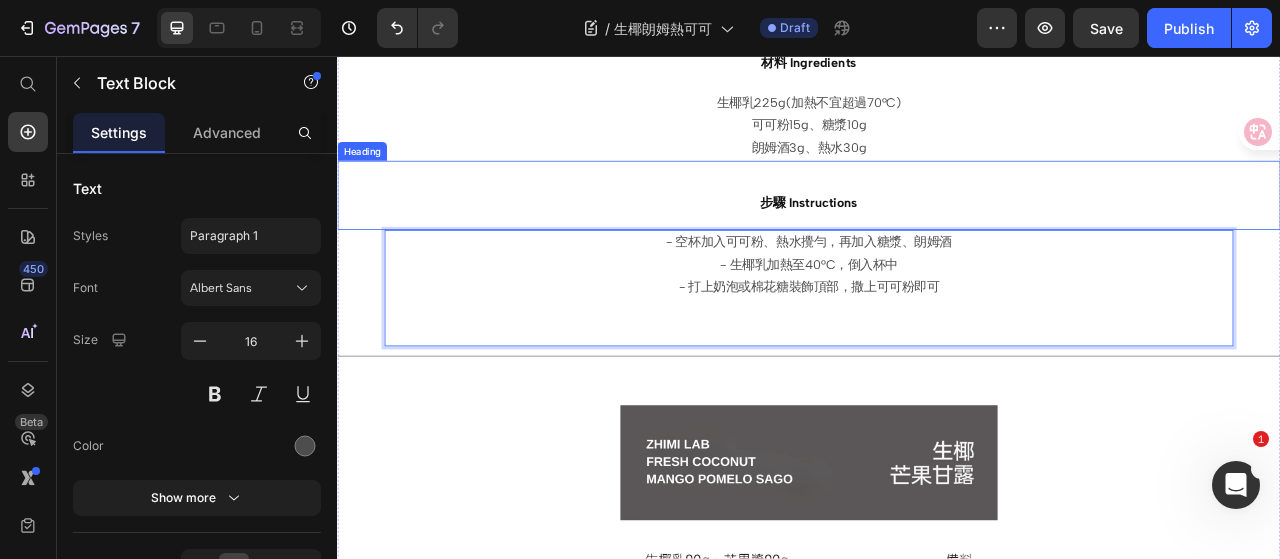scroll, scrollTop: 1300, scrollLeft: 0, axis: vertical 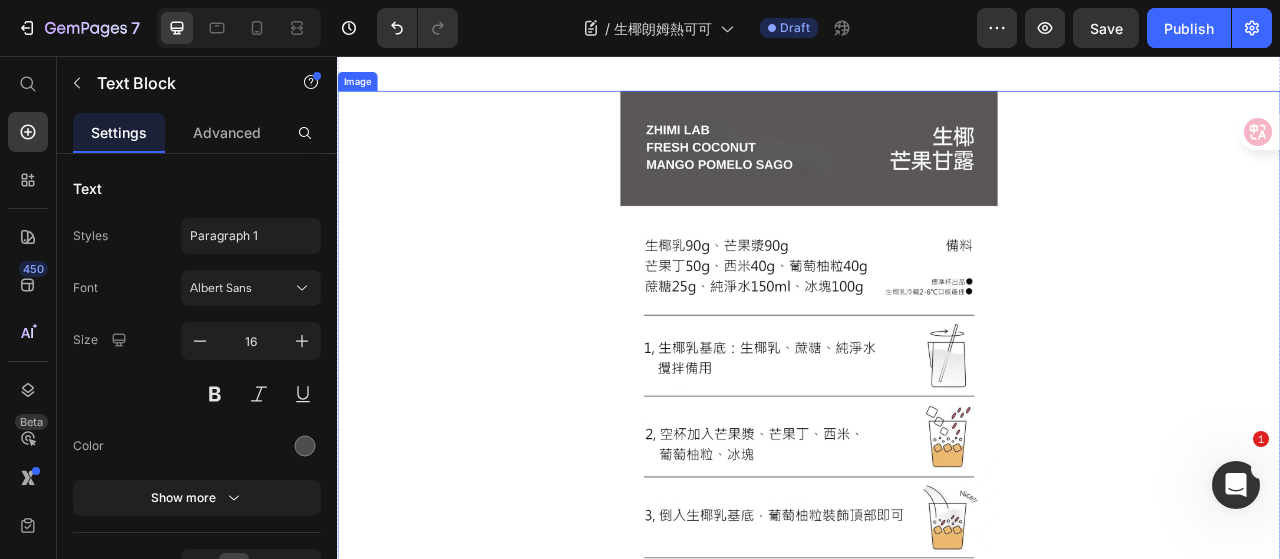 click at bounding box center [937, 421] 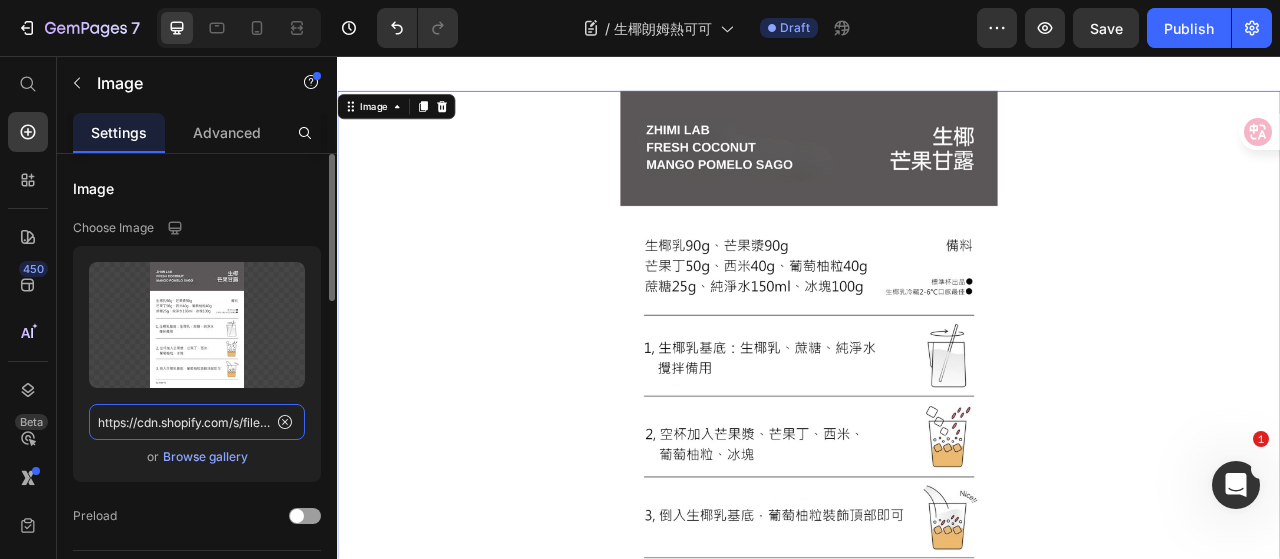 click on "https://cdn.shopify.com/s/files/1/0786/4005/4583/files/COCONUT-MANGO-POMELO-SAGO.jpg?v=1748287352" 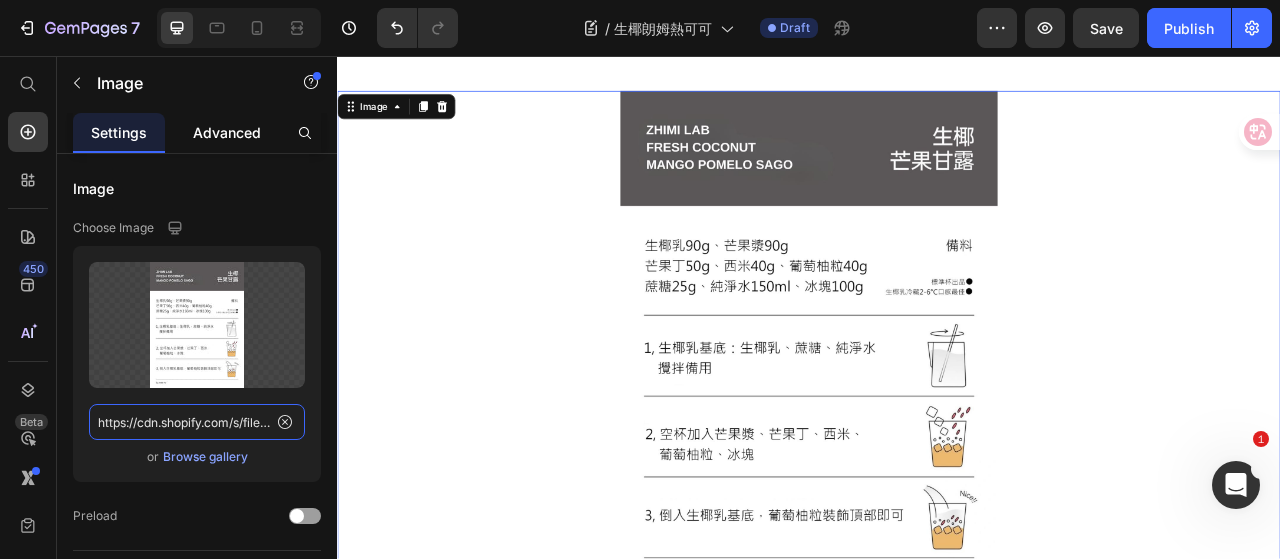 scroll, scrollTop: 0, scrollLeft: 432, axis: horizontal 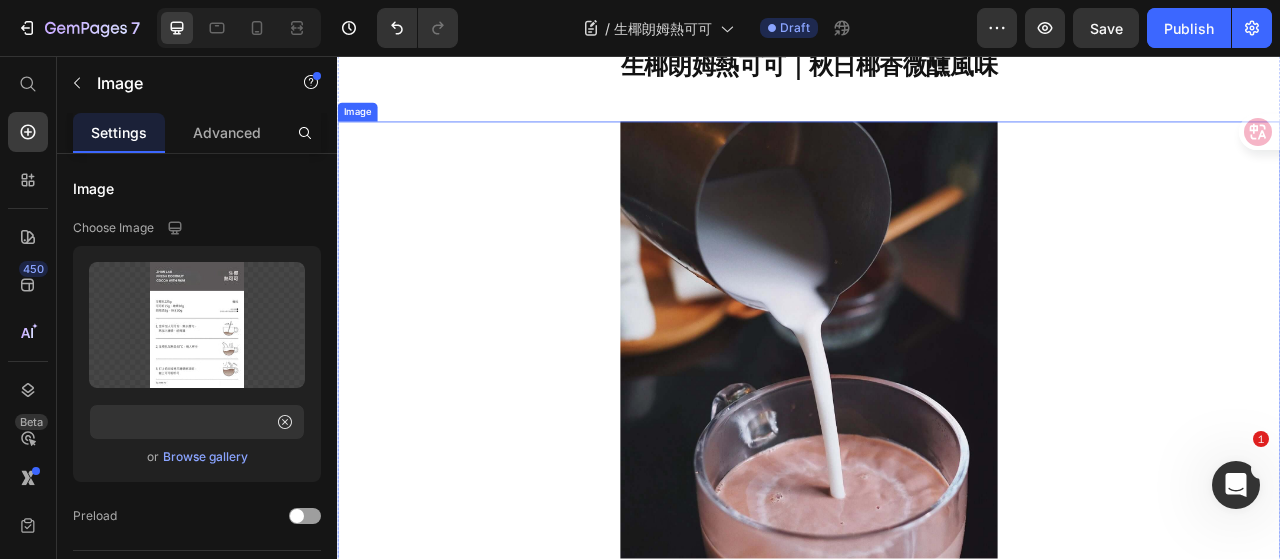 click at bounding box center [937, 460] 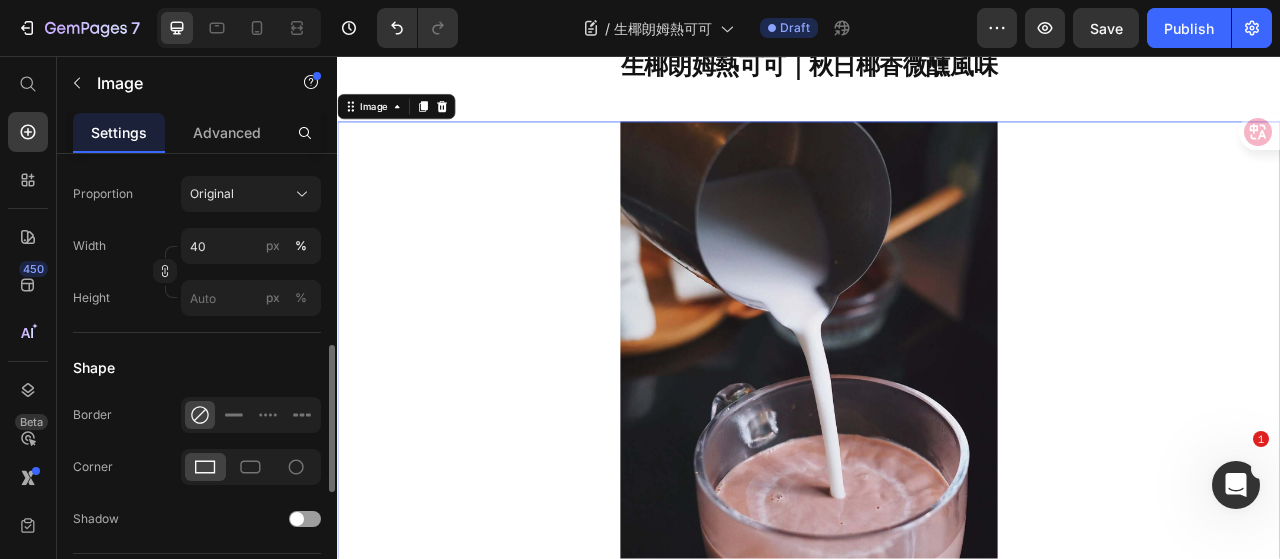 scroll, scrollTop: 988, scrollLeft: 0, axis: vertical 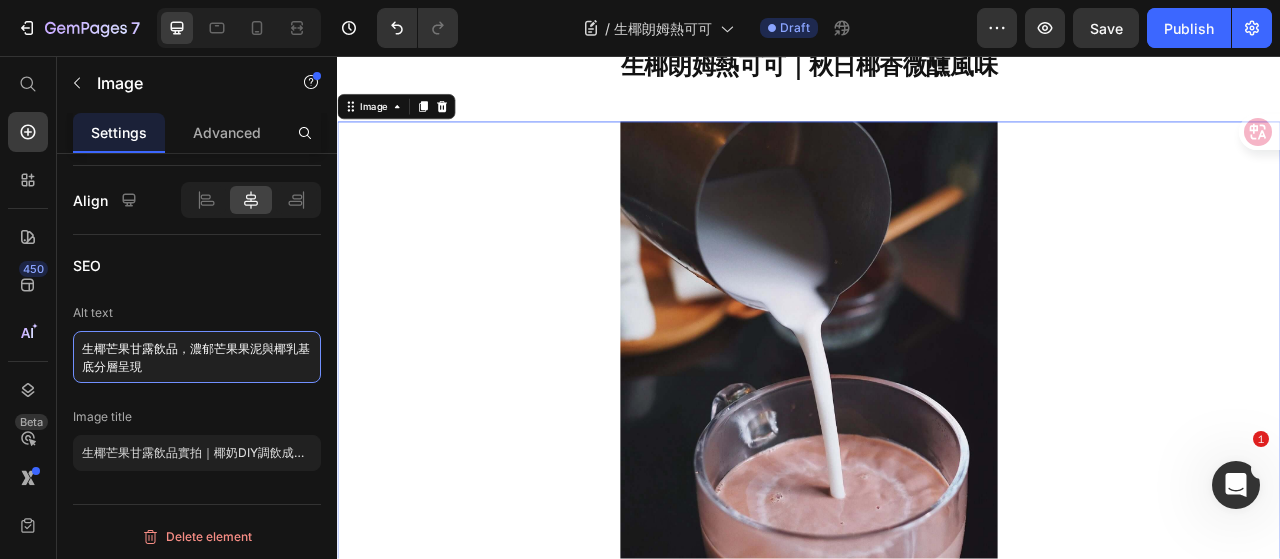 drag, startPoint x: 216, startPoint y: 353, endPoint x: 48, endPoint y: 321, distance: 171.02046 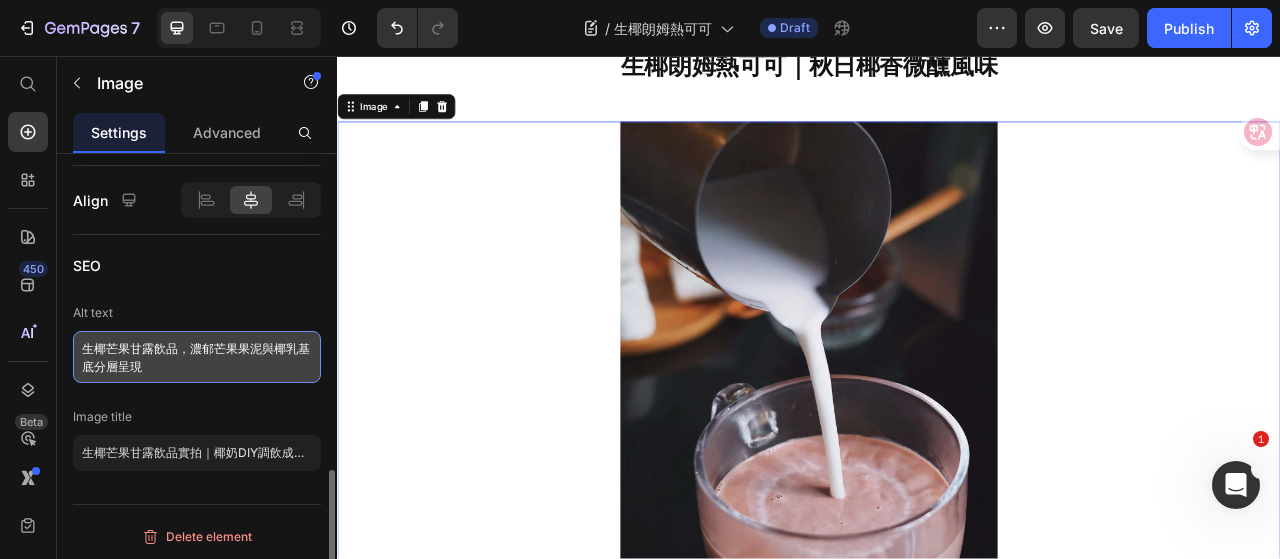 click on "生椰芒果甘露飲品，濃郁芒果果泥與椰乳基底分層呈現" at bounding box center [197, 357] 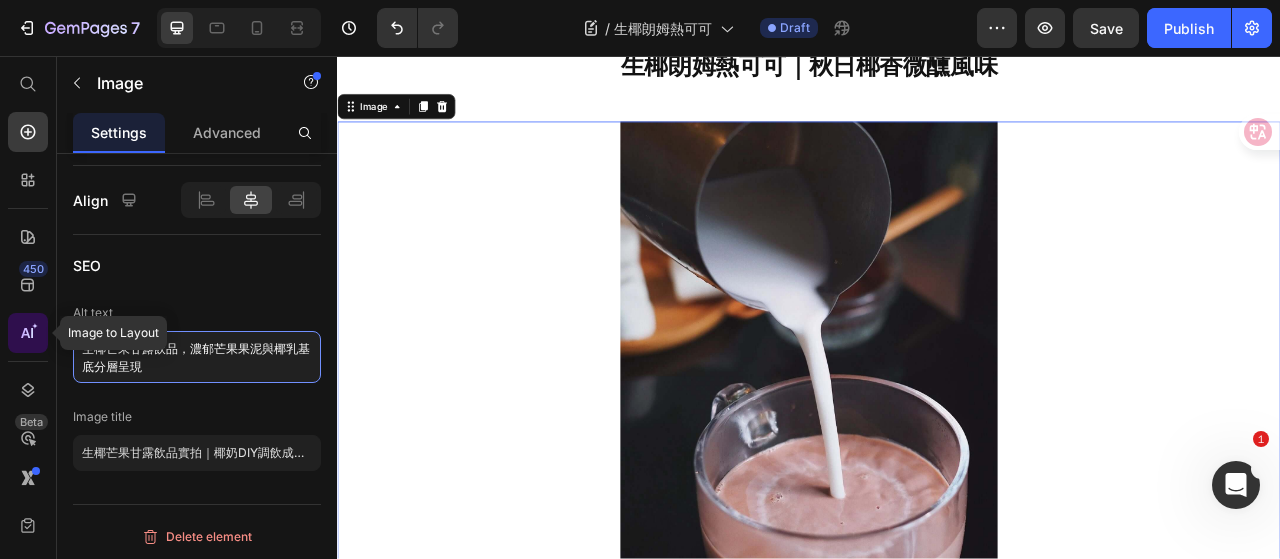 drag, startPoint x: 184, startPoint y: 364, endPoint x: 22, endPoint y: 329, distance: 165.73775 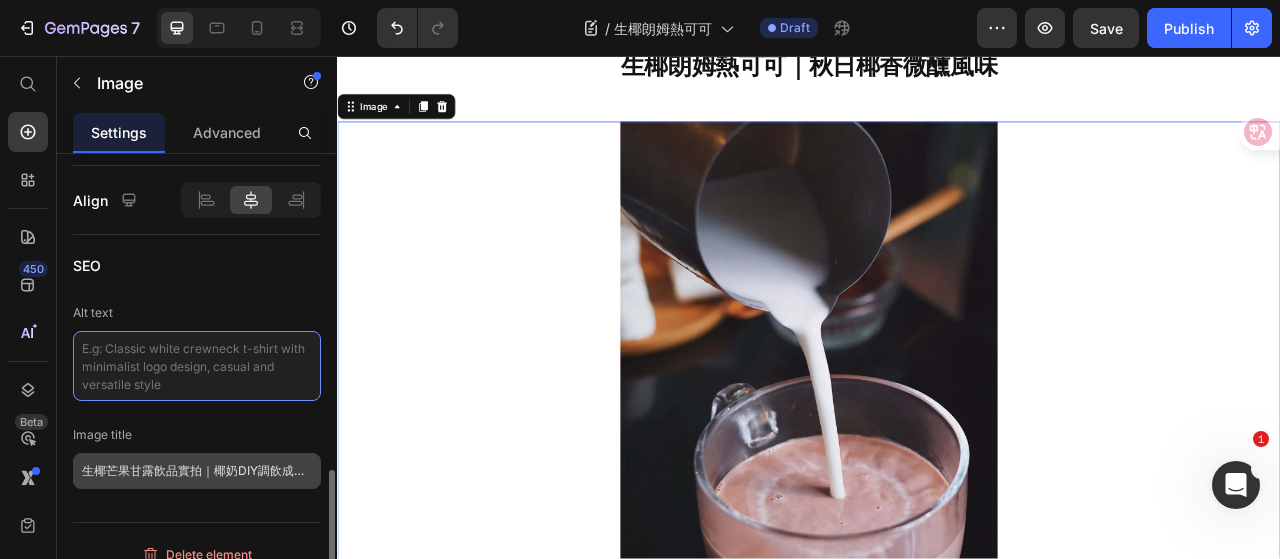 type 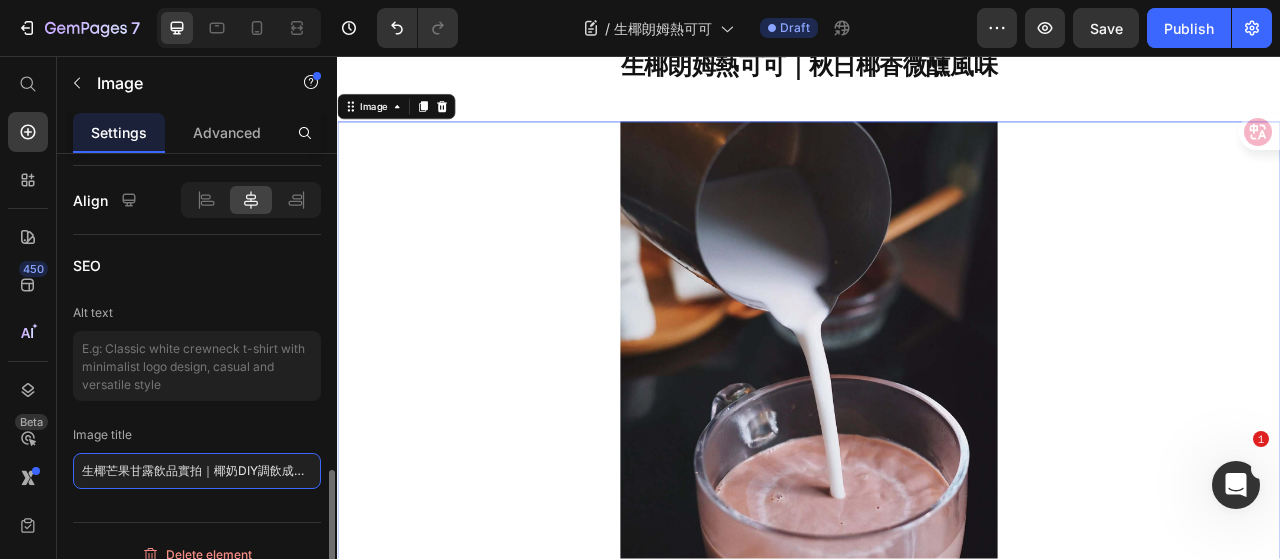 click on "生椰芒果甘露飲品實拍｜椰奶DIY調飲成品圖" 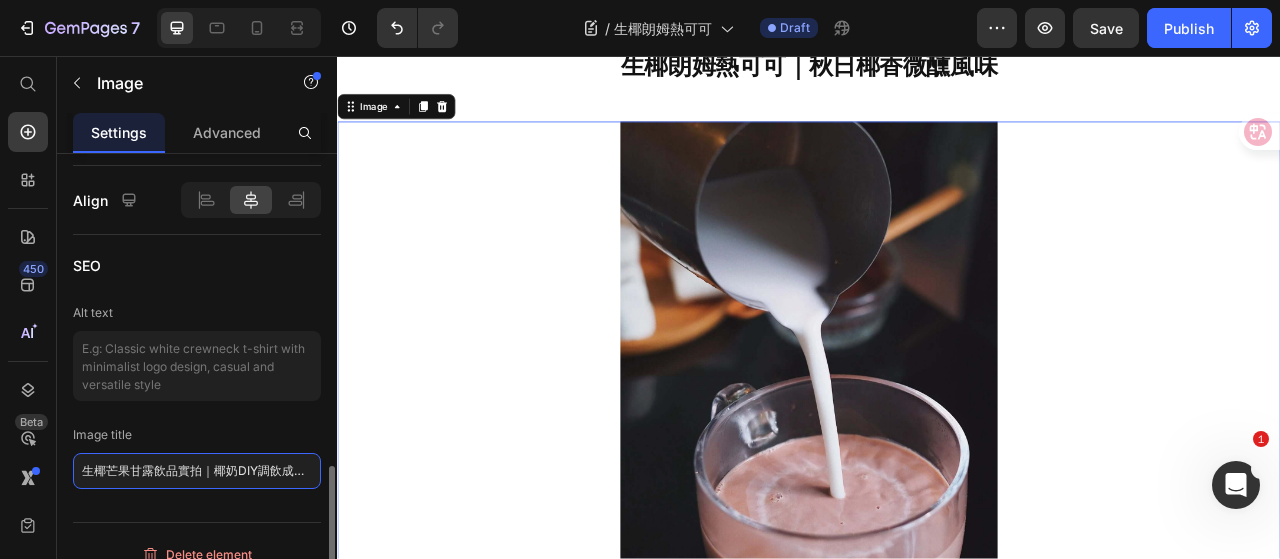 type 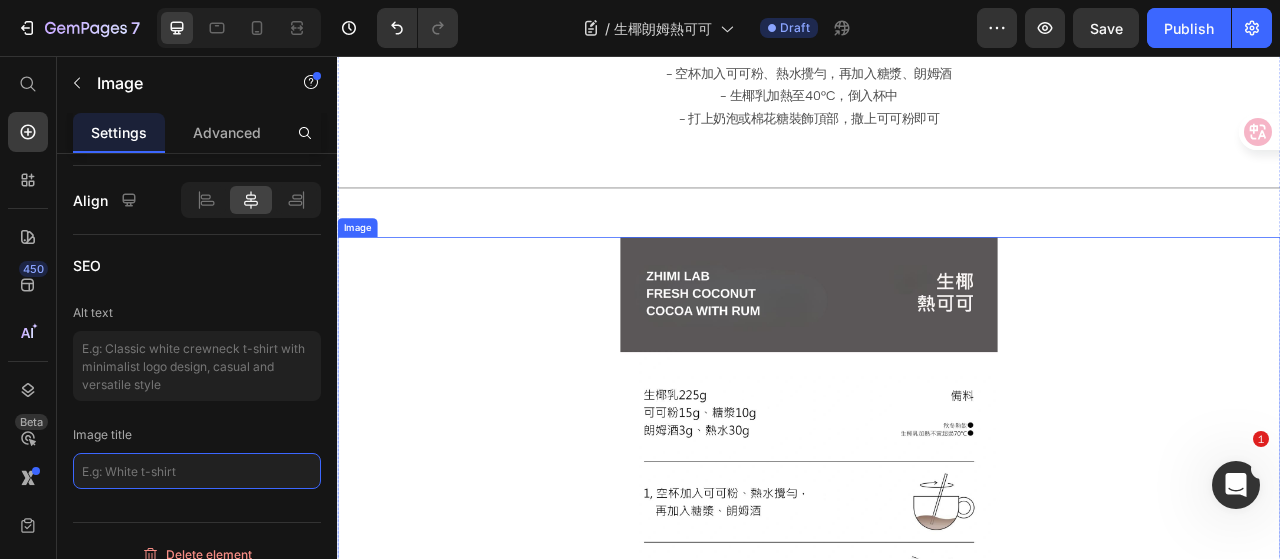 scroll, scrollTop: 1400, scrollLeft: 0, axis: vertical 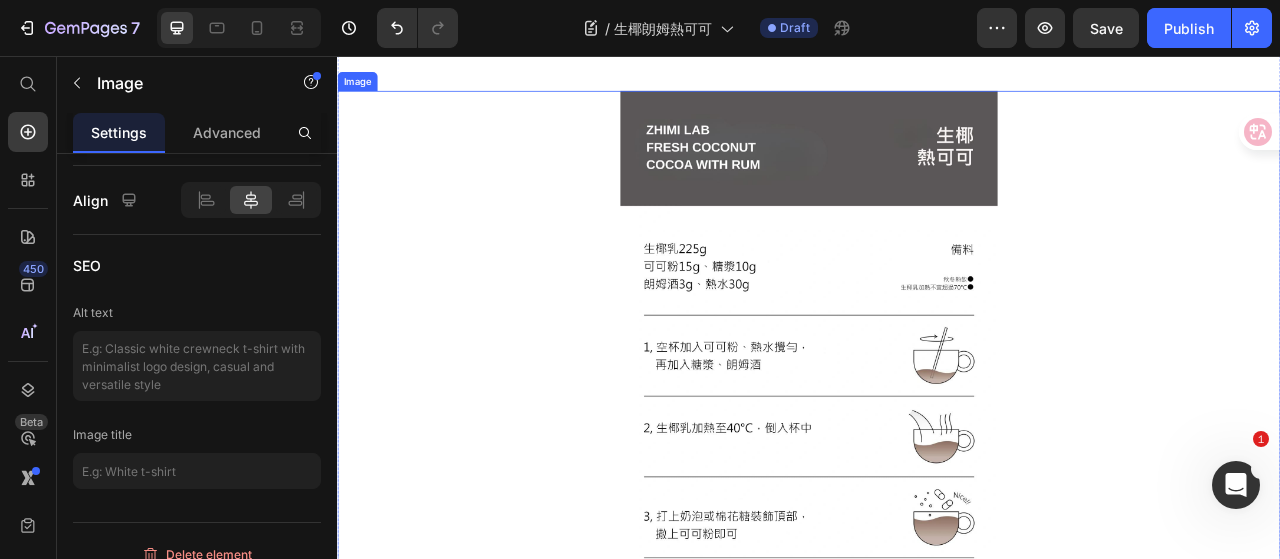 click at bounding box center [937, 421] 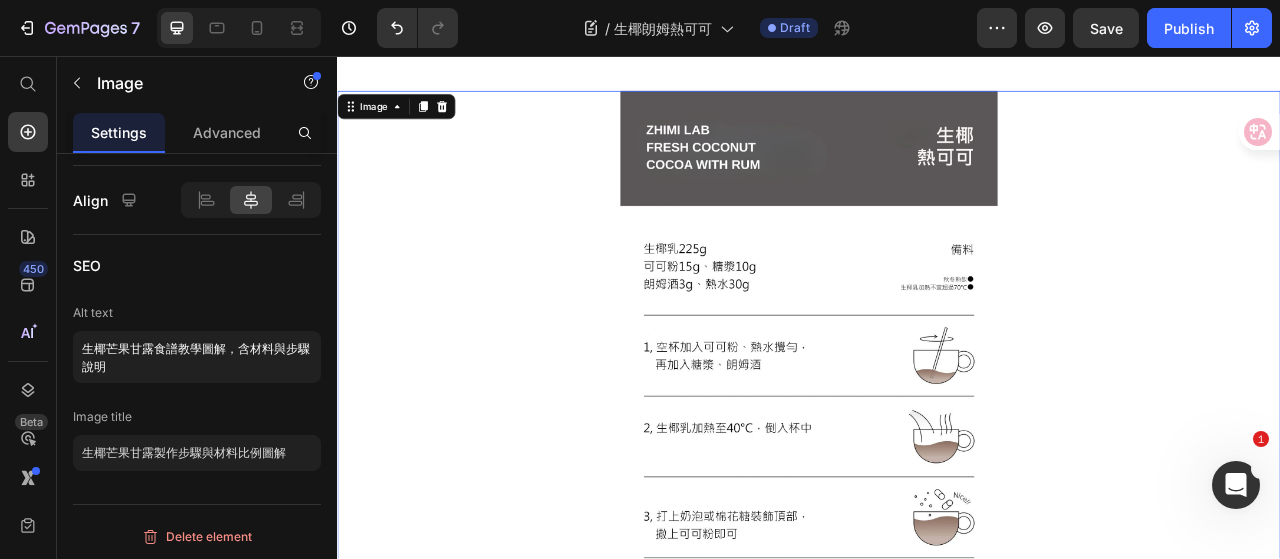 scroll, scrollTop: 988, scrollLeft: 0, axis: vertical 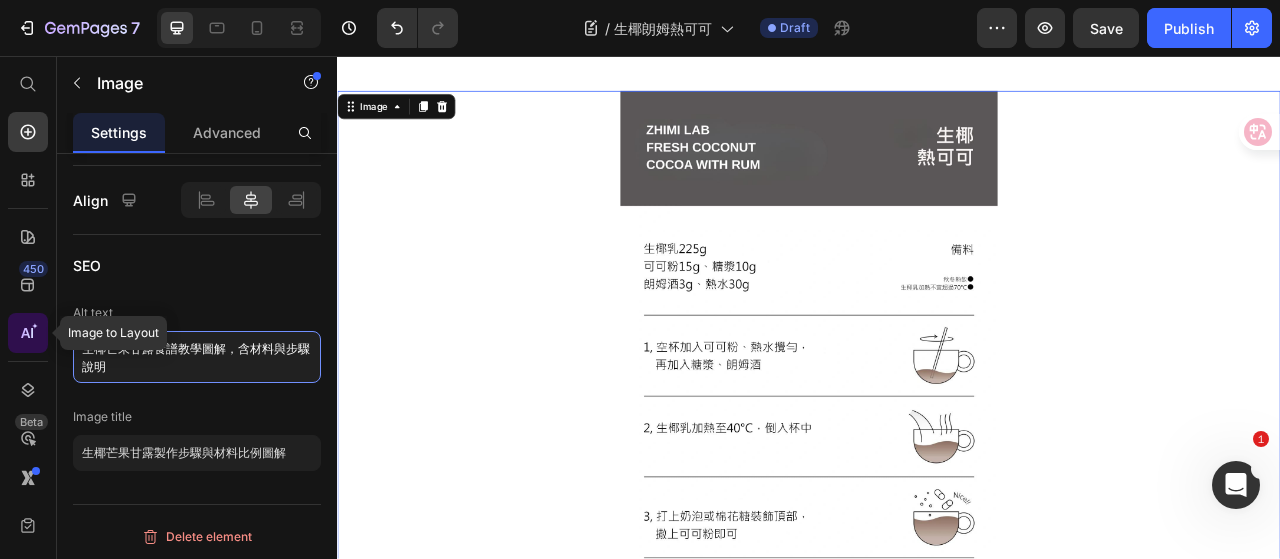 drag, startPoint x: 197, startPoint y: 373, endPoint x: 15, endPoint y: 327, distance: 187.7232 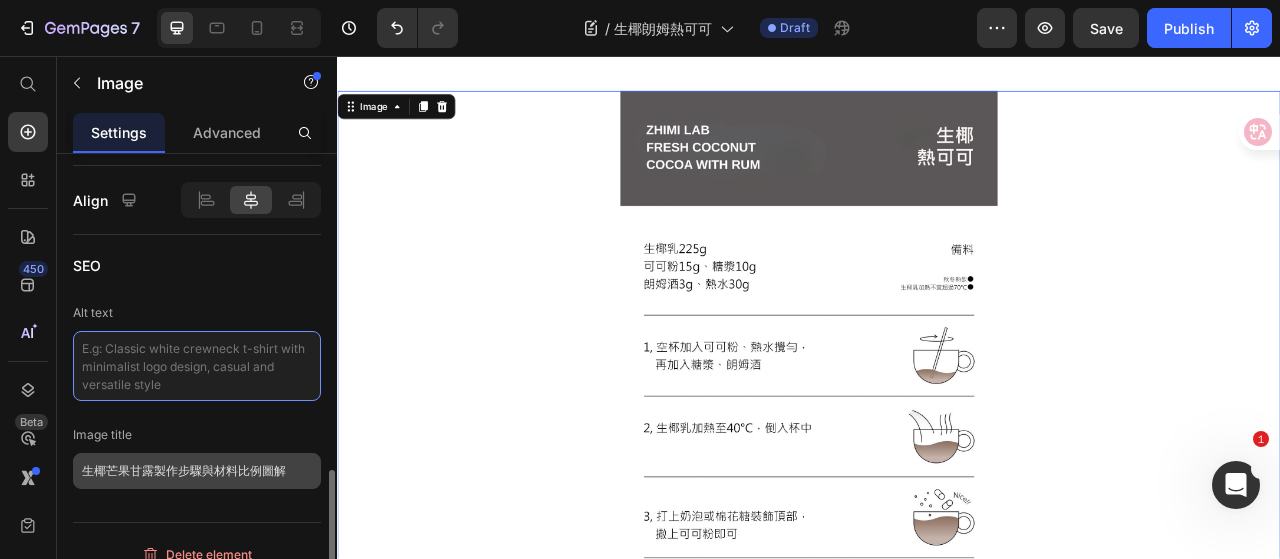 type 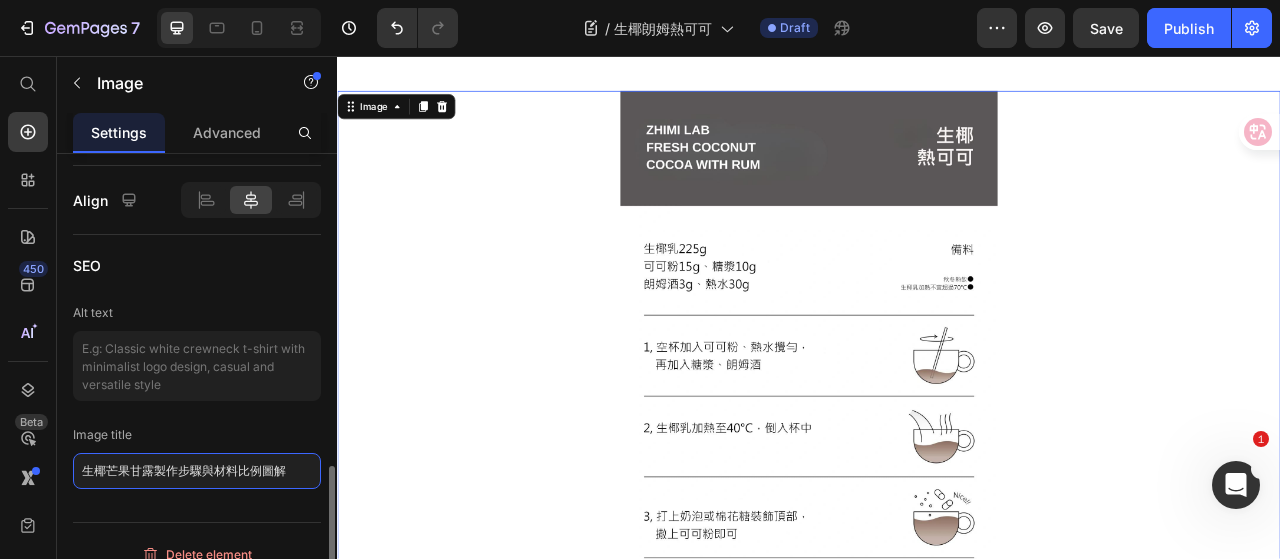 click on "生椰芒果甘露製作步驟與材料比例圖解" 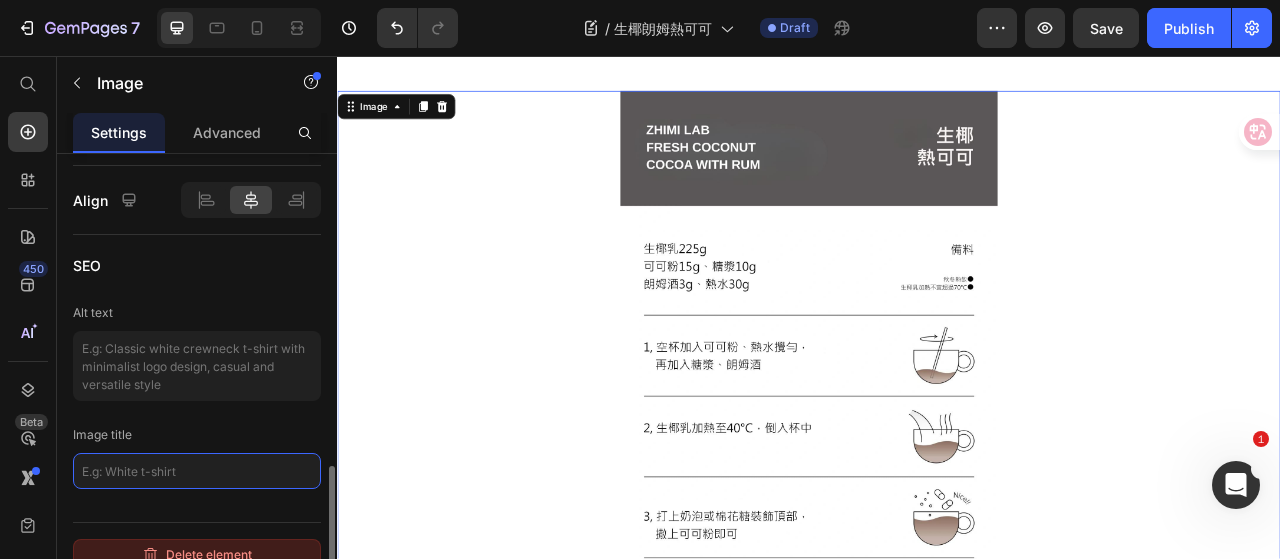 type 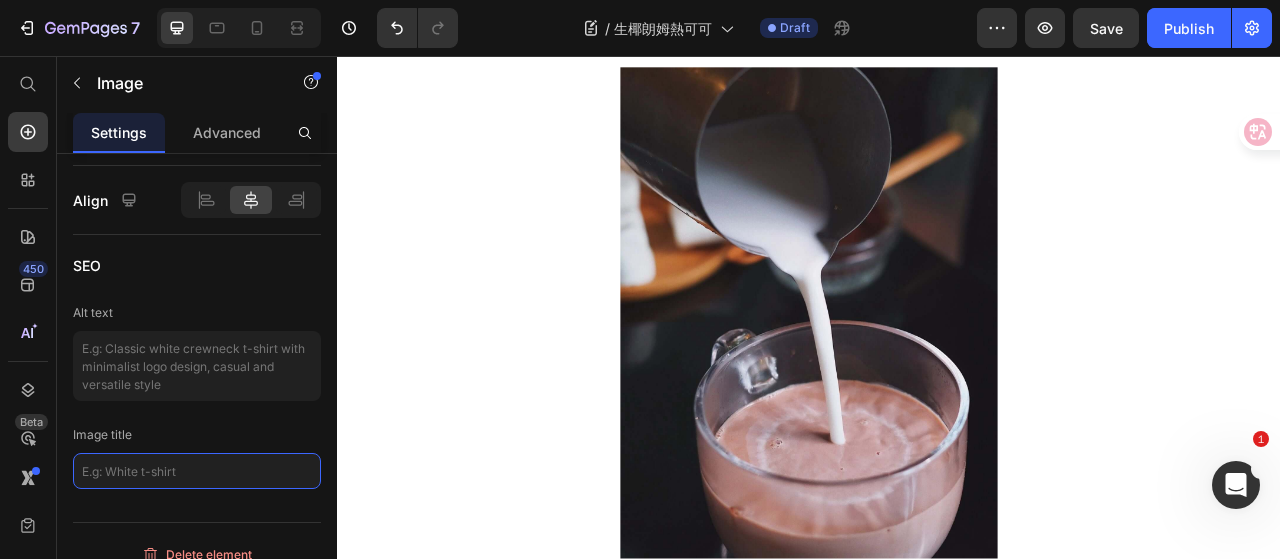 scroll, scrollTop: 200, scrollLeft: 0, axis: vertical 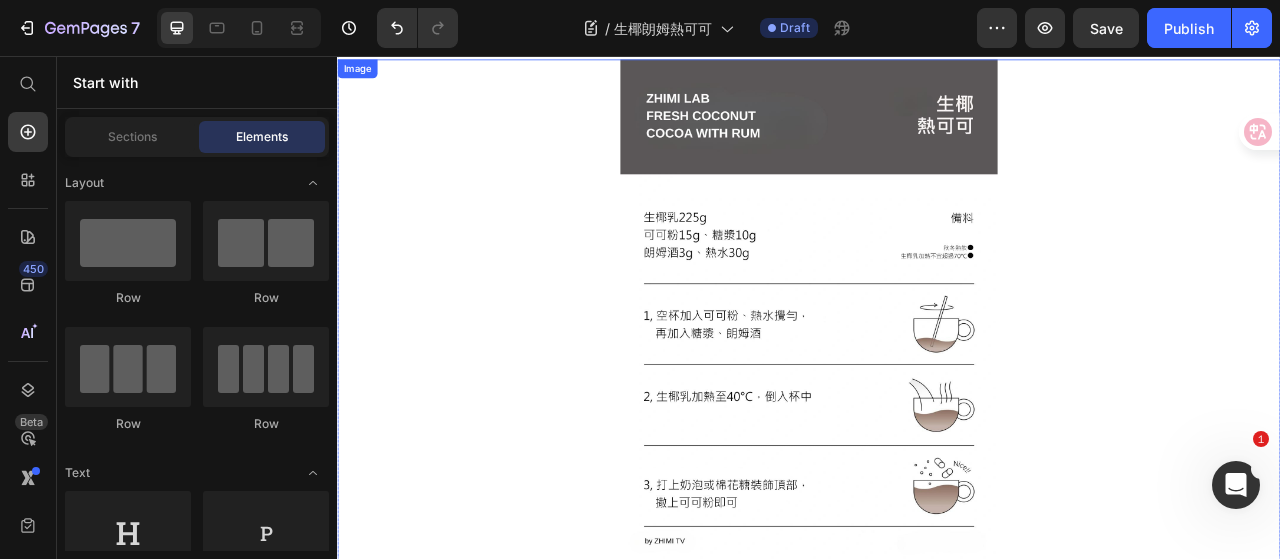 click at bounding box center (937, 381) 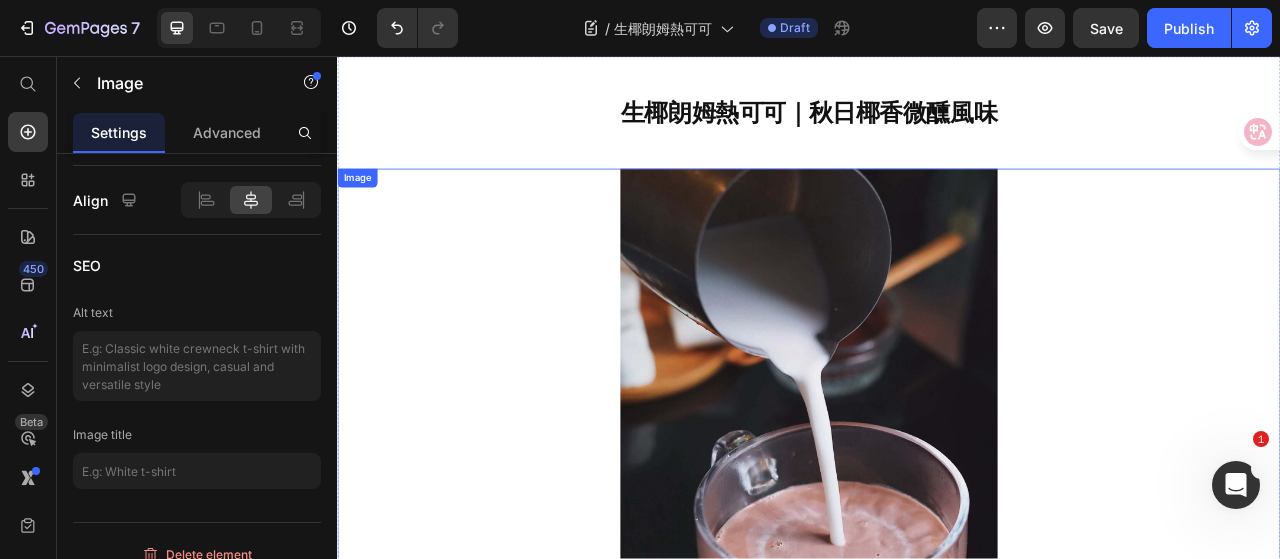 scroll, scrollTop: 0, scrollLeft: 0, axis: both 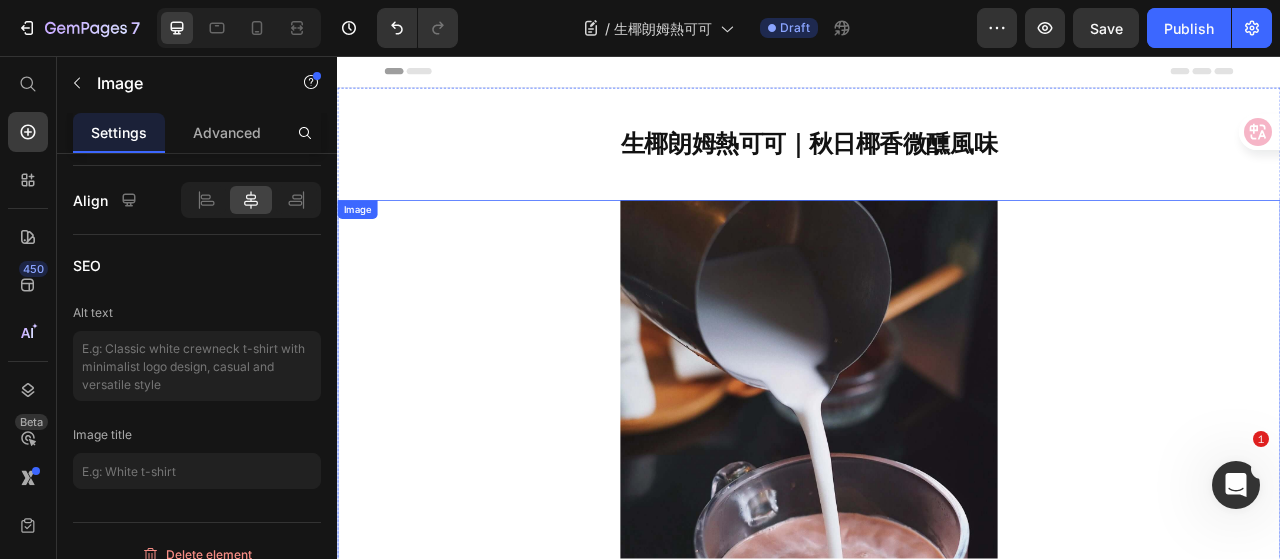 click at bounding box center [937, 560] 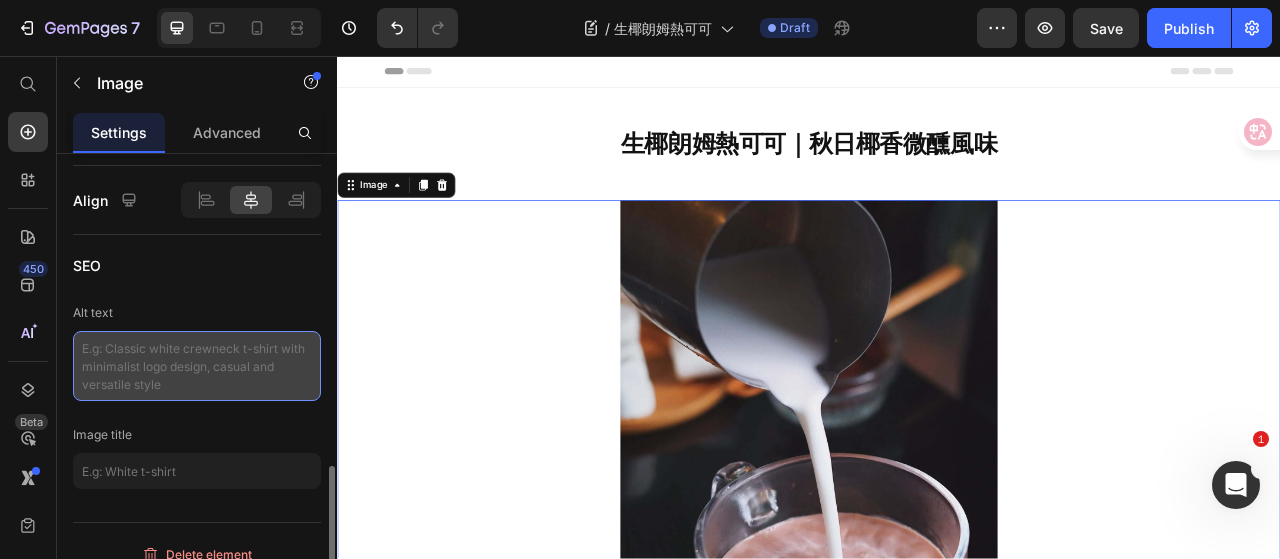 click at bounding box center [197, 366] 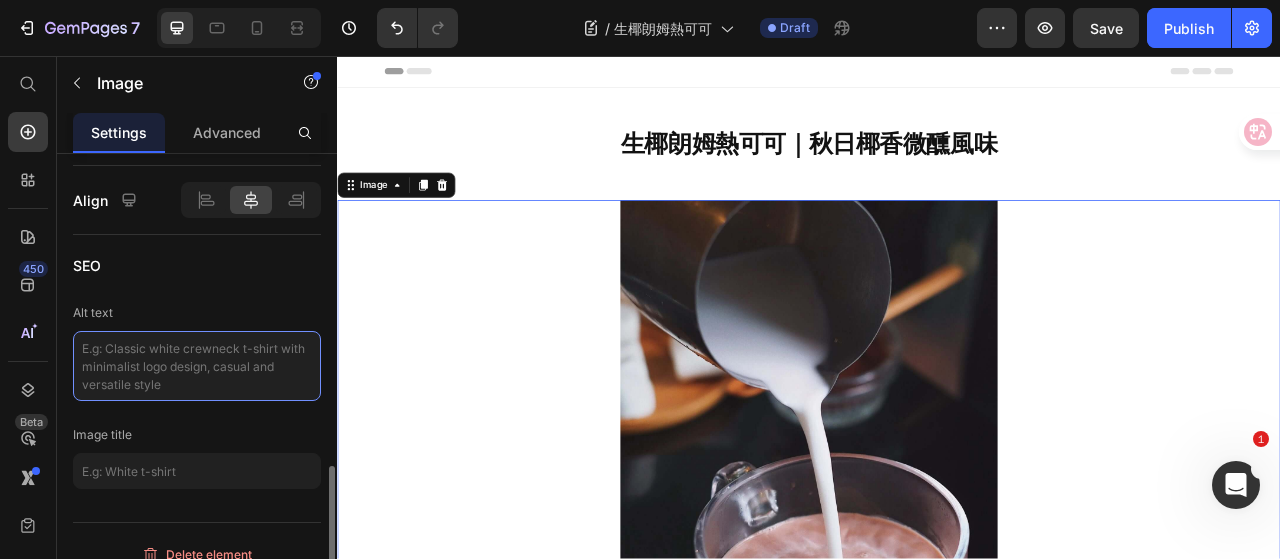 paste on "將生椰乳倒入熱可可中，製作椰香濃郁的可可飲品" 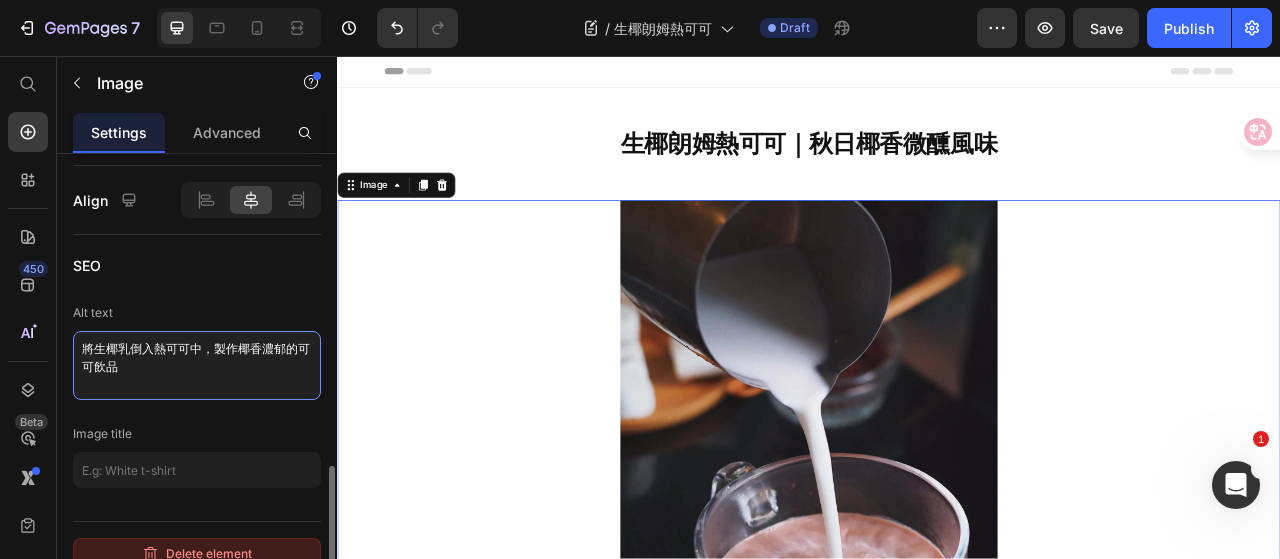 type on "將生椰乳倒入熱可可中，製作椰香濃郁的可可飲品" 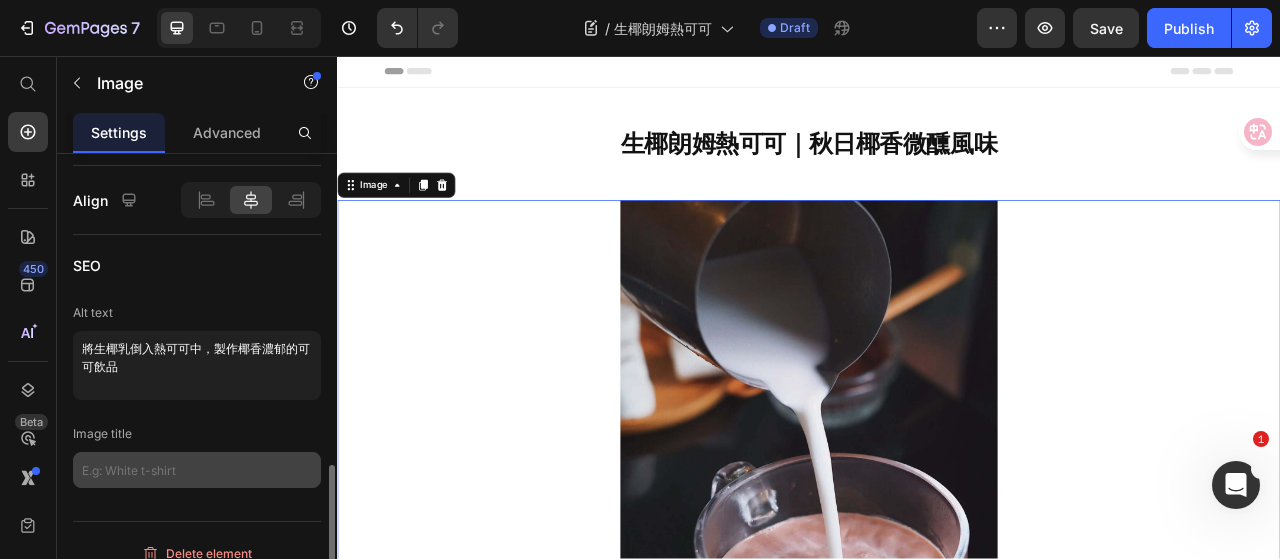 drag, startPoint x: 198, startPoint y: 487, endPoint x: 210, endPoint y: 477, distance: 15.6205 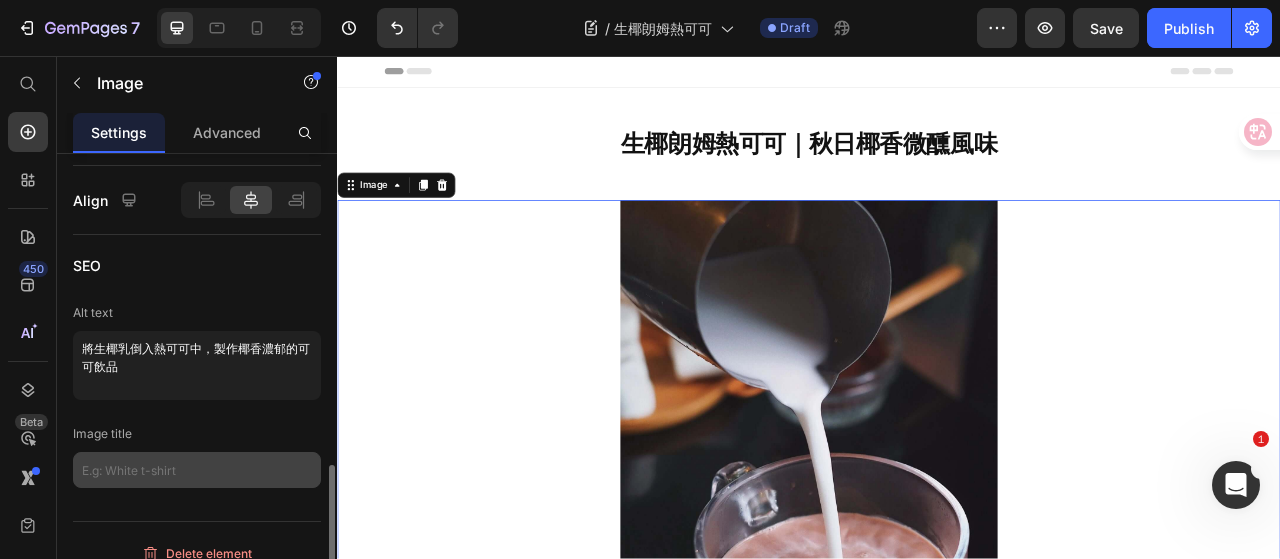 click on "SEO Alt text 將生椰乳倒入熱可可中，製作椰香濃郁的可可飲品 Image title" 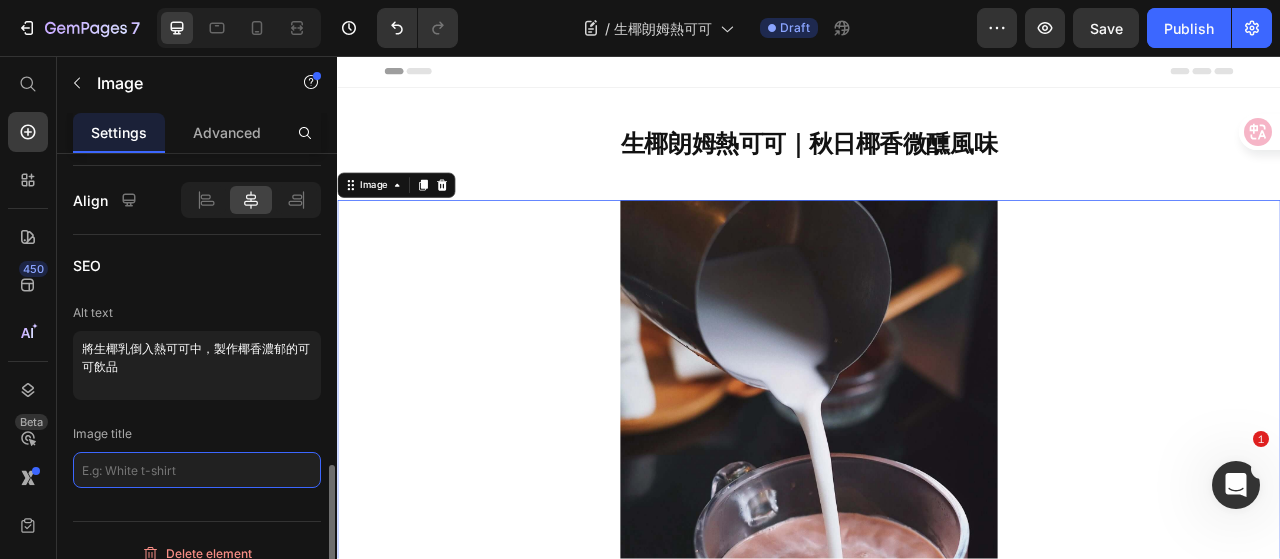 click 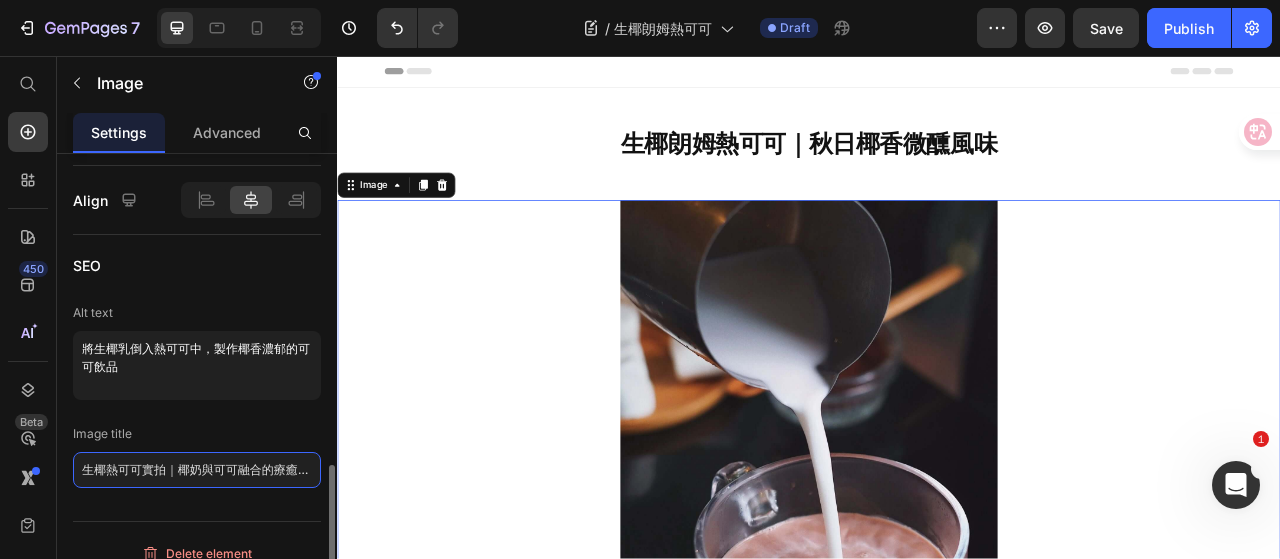 scroll, scrollTop: 0, scrollLeft: 9, axis: horizontal 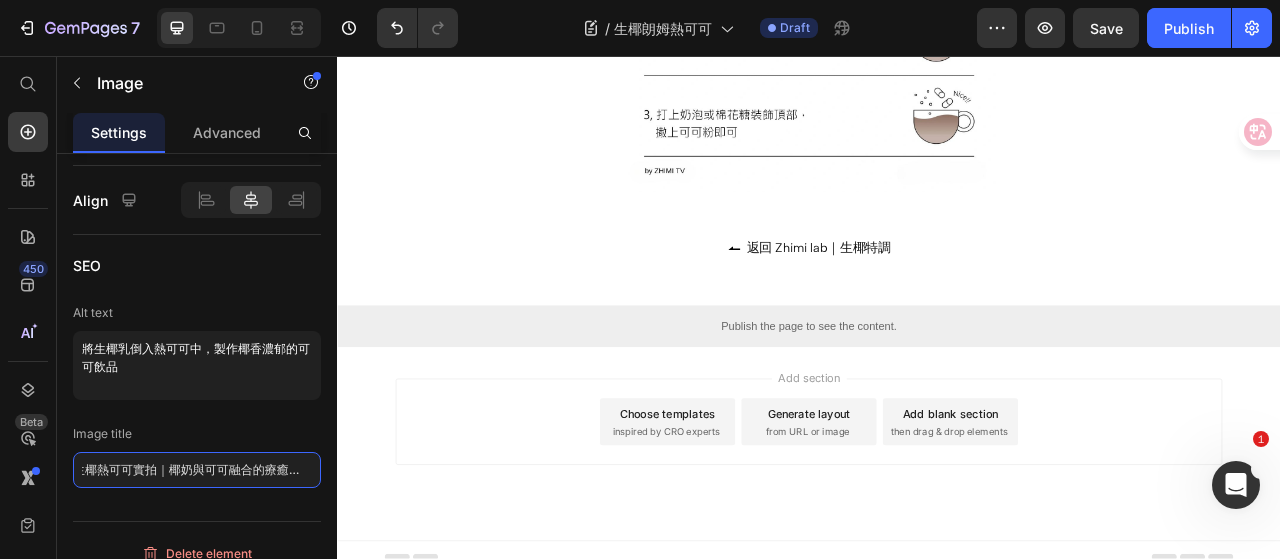 type on "生椰熱可可實拍｜椰奶與可可融合的療癒暖飲" 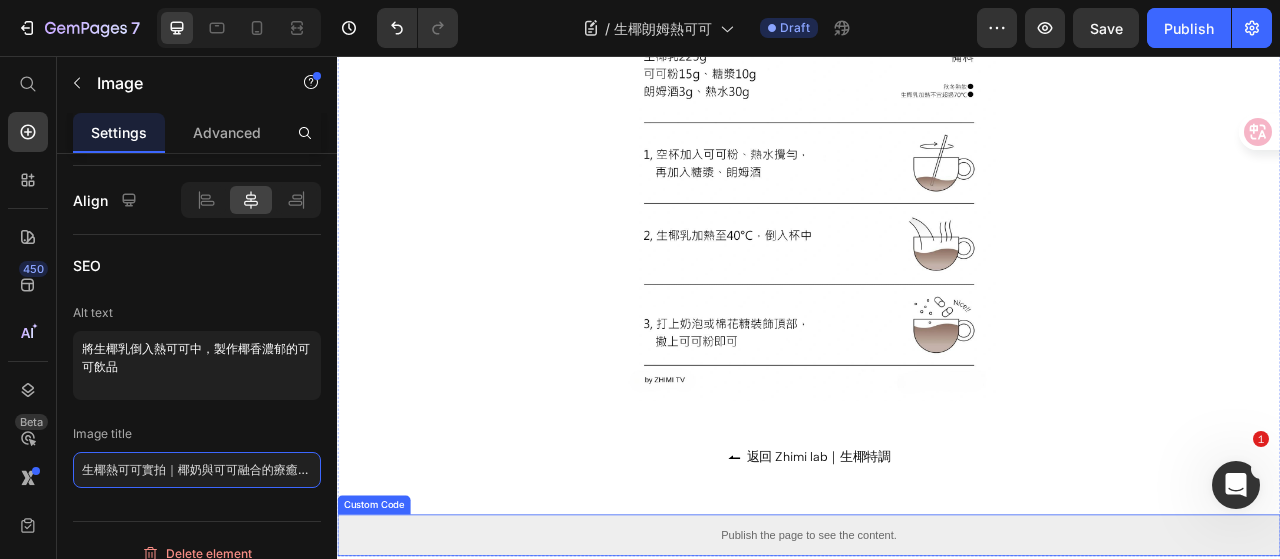 scroll, scrollTop: 1611, scrollLeft: 0, axis: vertical 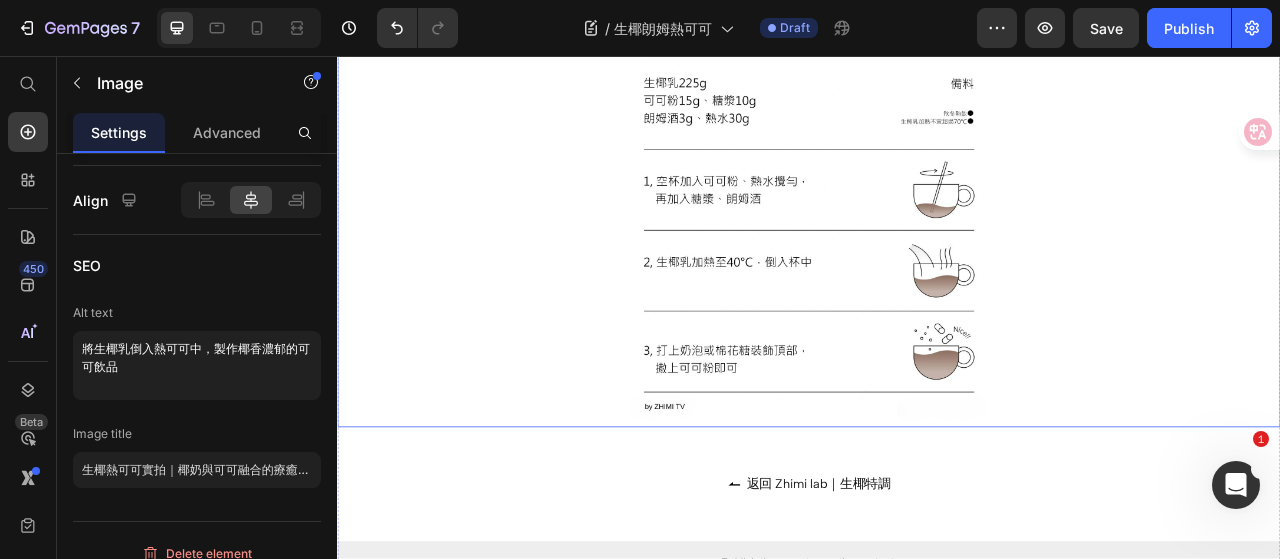 click at bounding box center (937, 210) 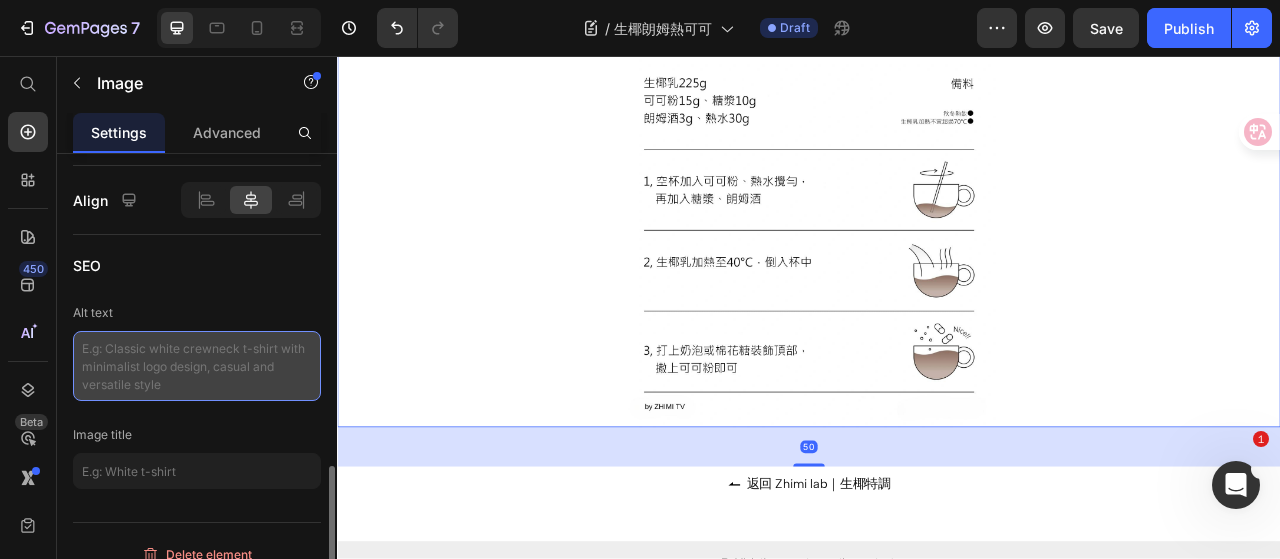 click at bounding box center (197, 366) 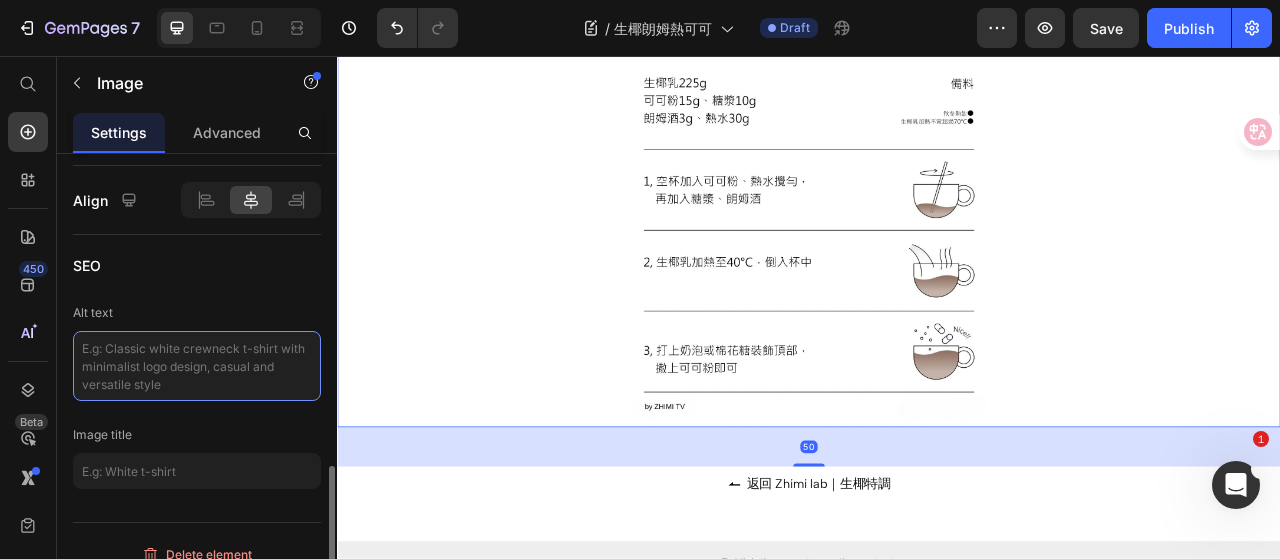 paste on "生椰熱可可製作圖解，三步驟完成朗姆風味可可飲品" 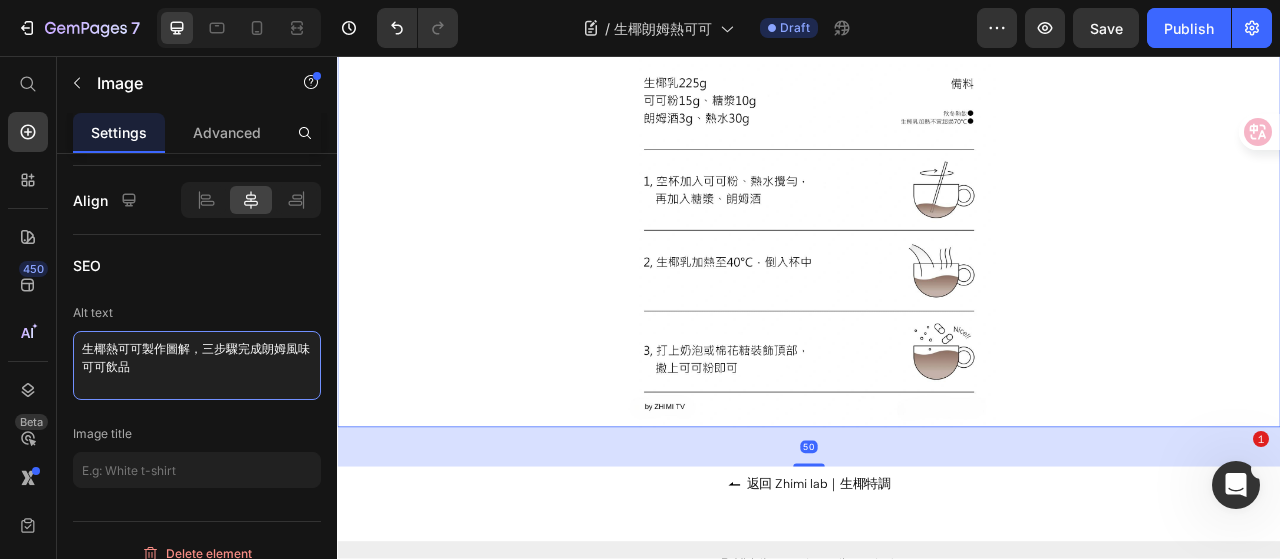 type on "生椰熱可可製作圖解，三步驟完成朗姆風味可可飲品" 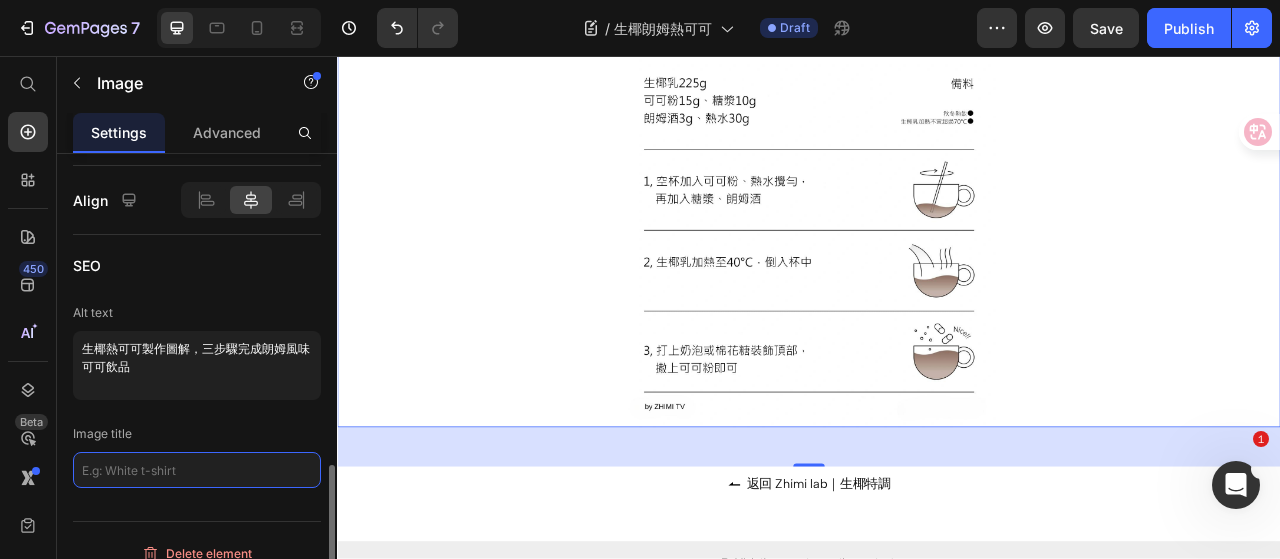 click 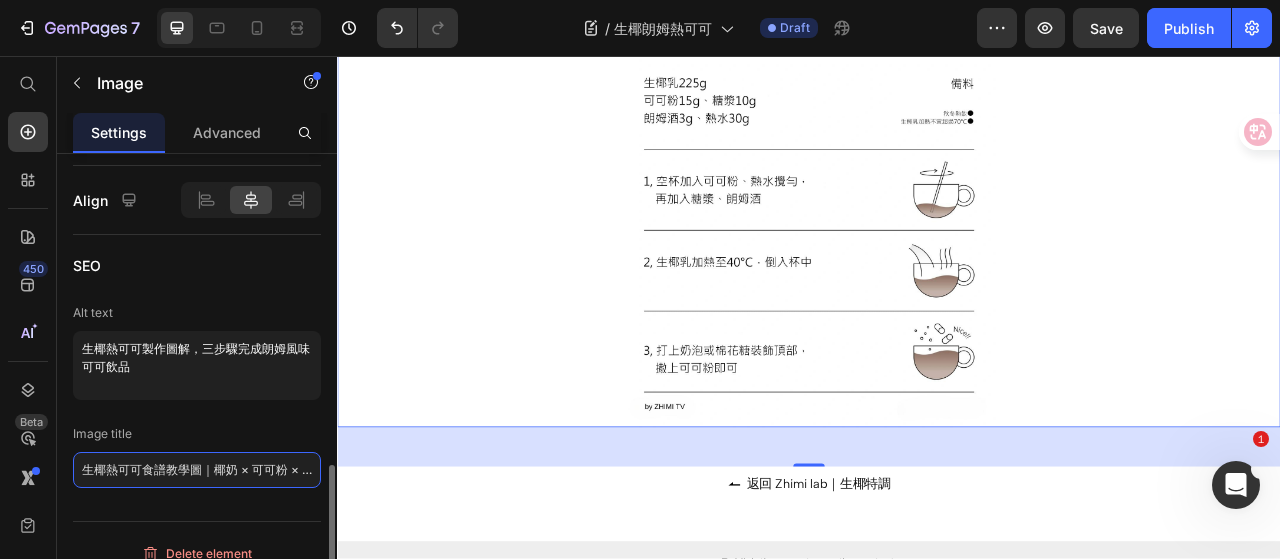 scroll, scrollTop: 0, scrollLeft: 26, axis: horizontal 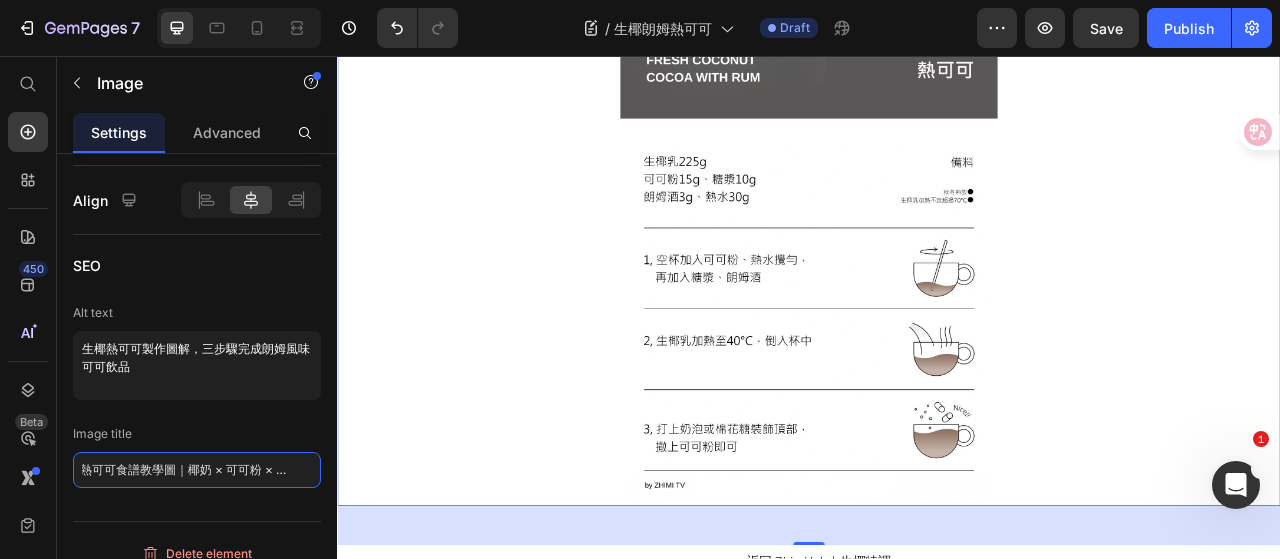 type on "生椰熱可可食譜教學圖｜椰奶 × 可可粉 × 朗姆酒" 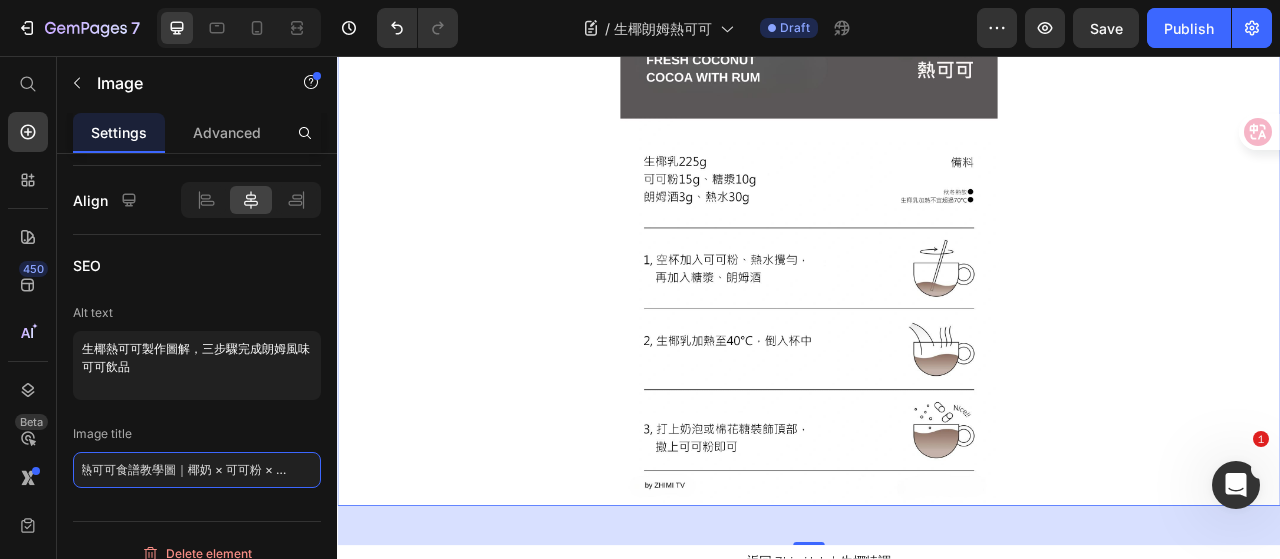 scroll, scrollTop: 0, scrollLeft: 0, axis: both 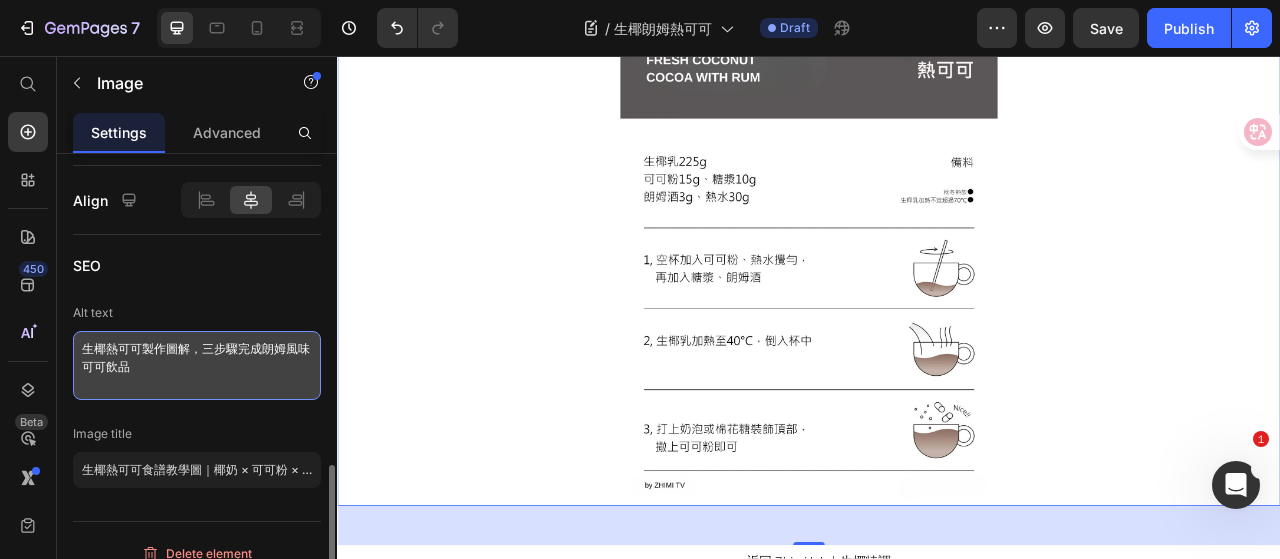 click on "生椰熱可可製作圖解，三步驟完成朗姆風味可可飲品" at bounding box center (197, 365) 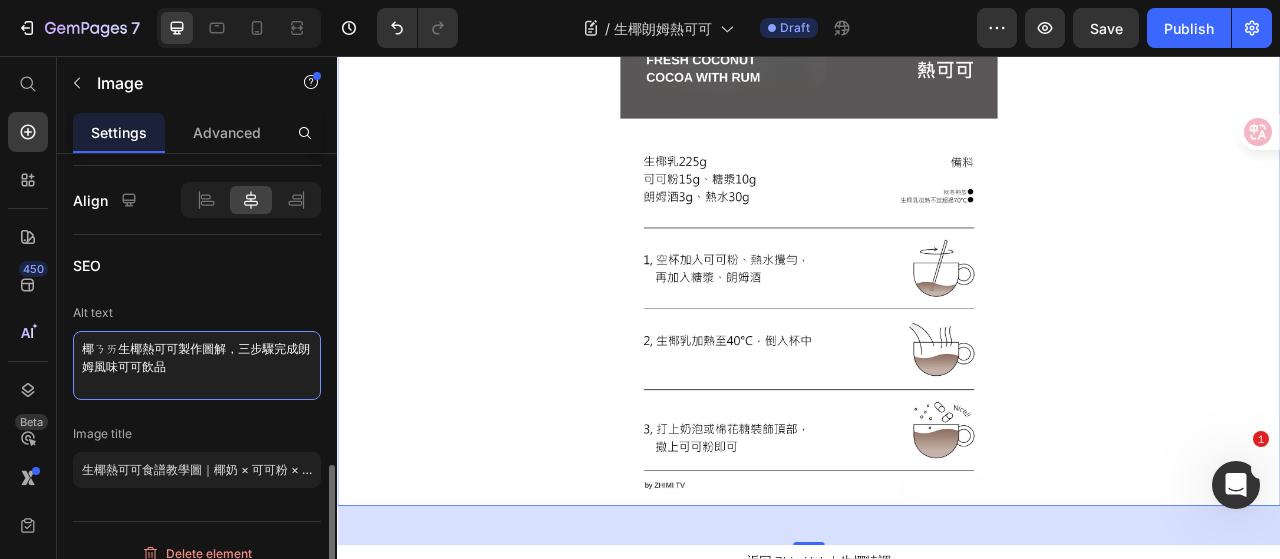 type on "椰奶生椰熱可可製作圖解，三步驟完成朗姆風味可可飲品" 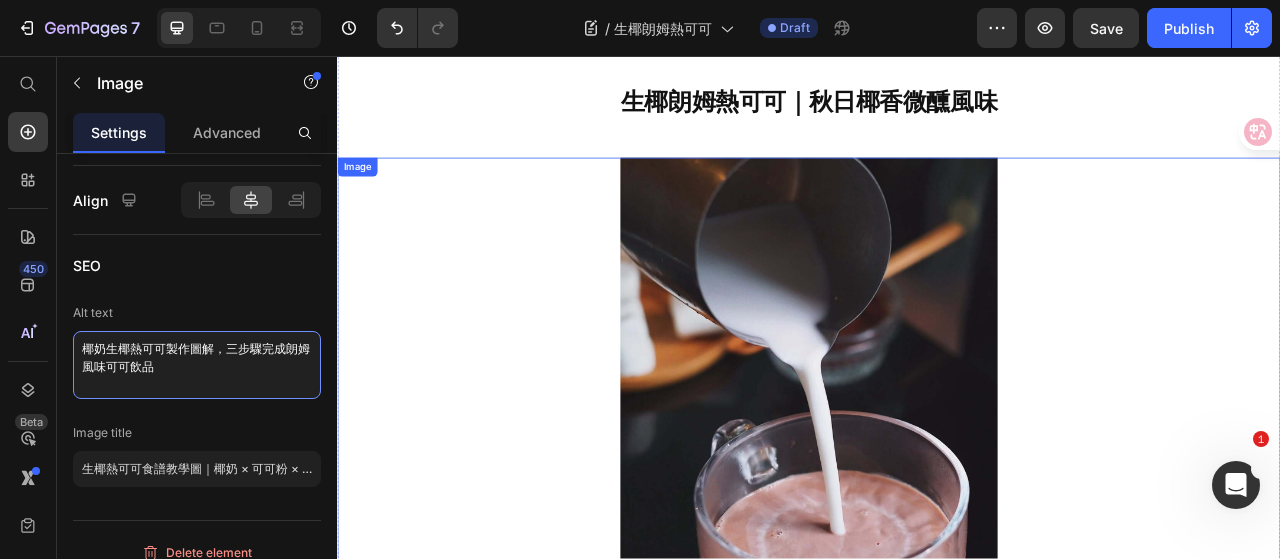 scroll, scrollTop: 0, scrollLeft: 0, axis: both 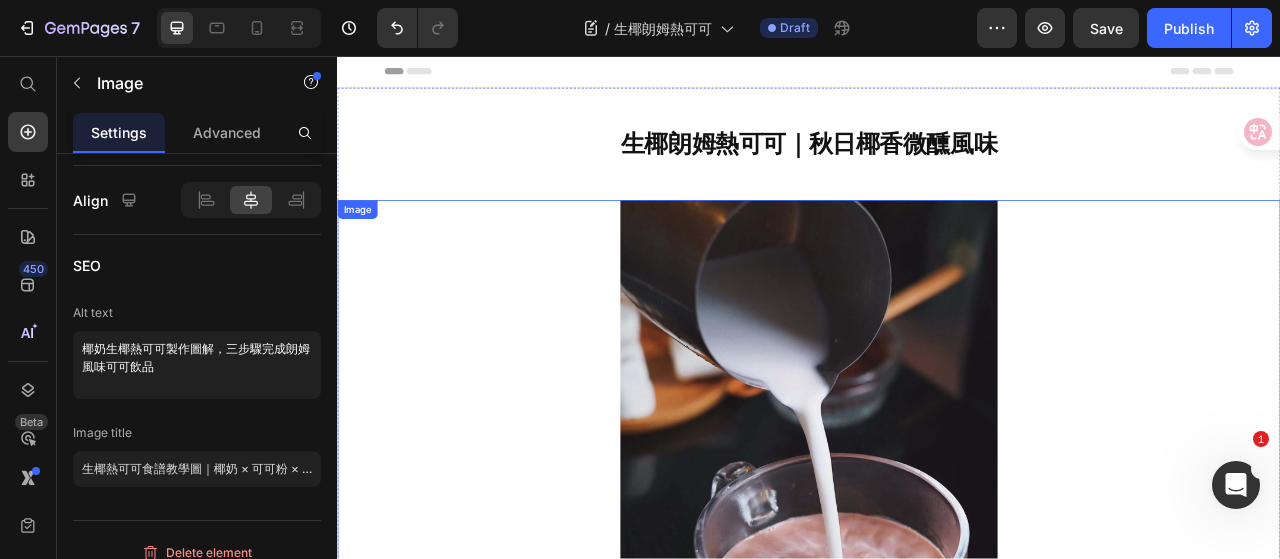 click at bounding box center (937, 560) 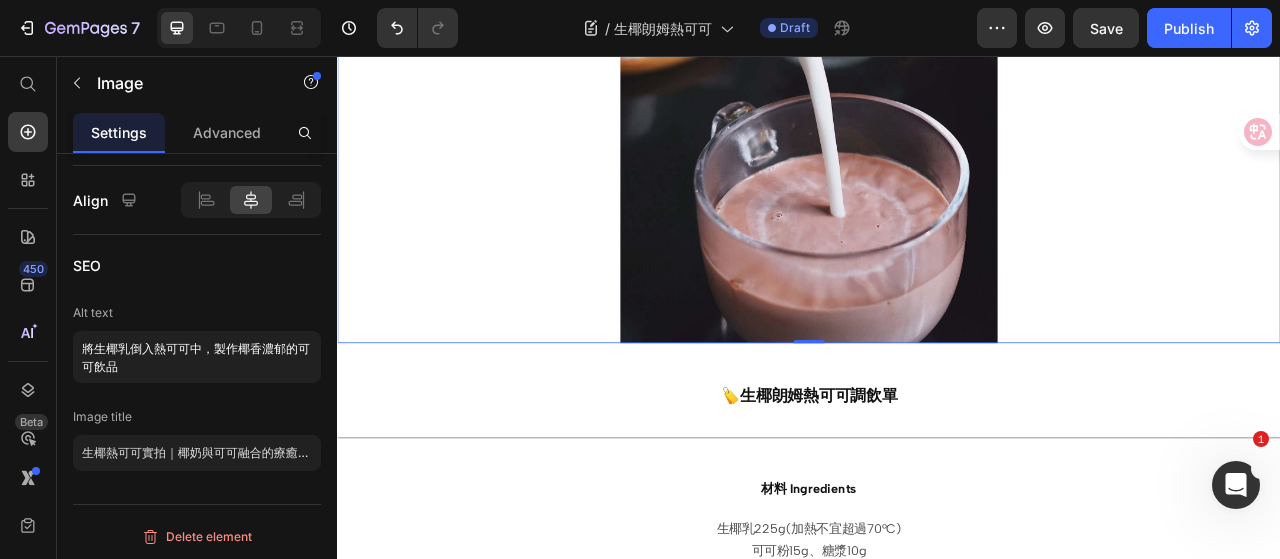 scroll, scrollTop: 500, scrollLeft: 0, axis: vertical 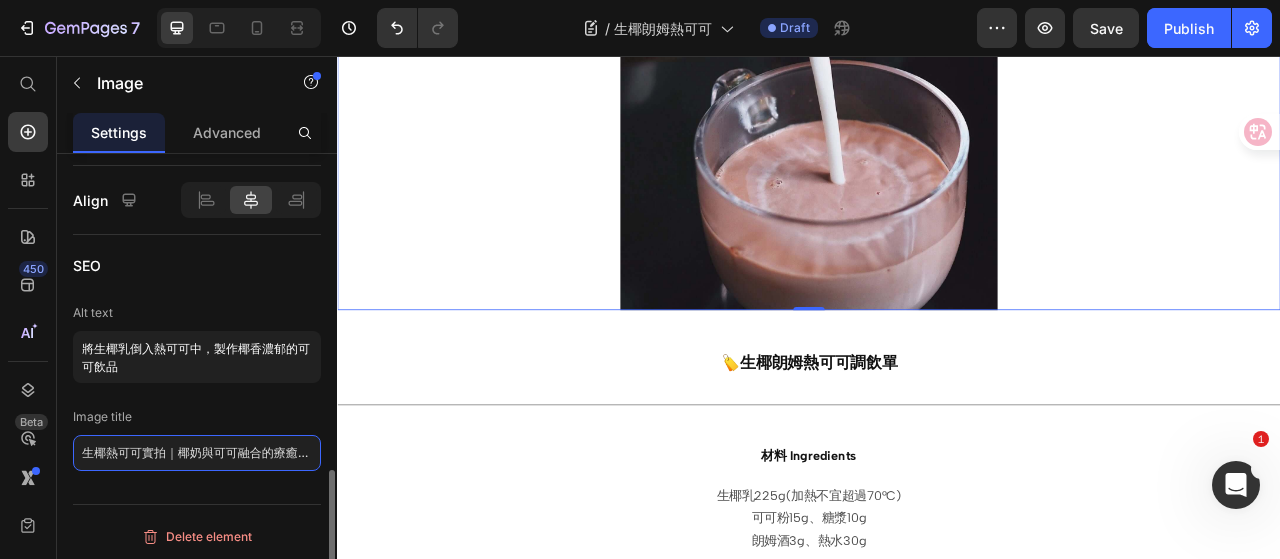 click on "生椰熱可可實拍｜椰奶與可可融合的療癒暖飲" 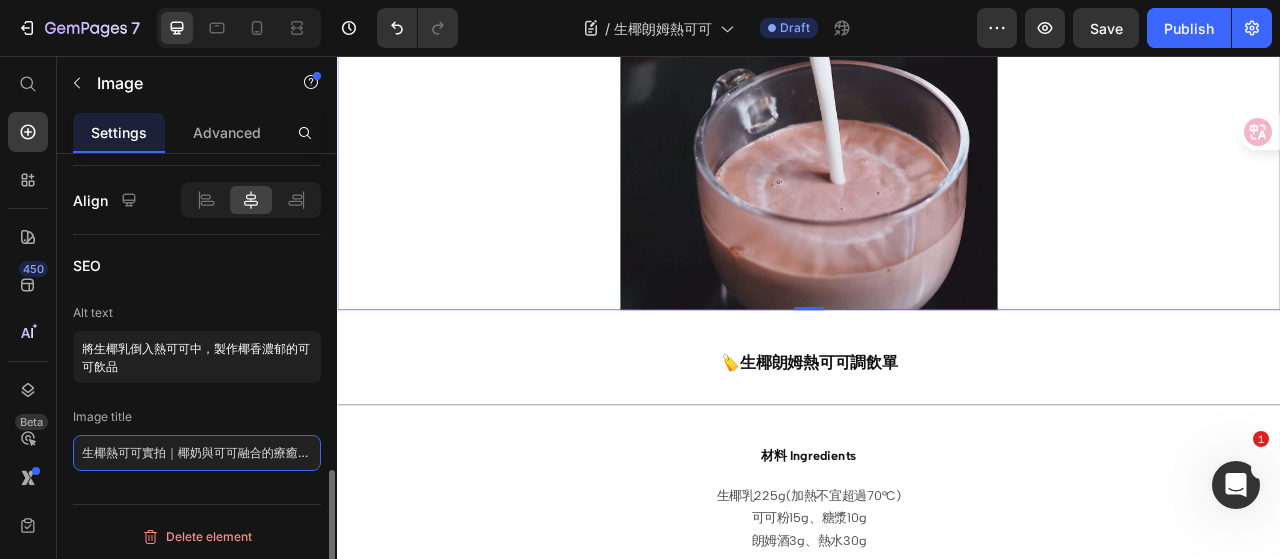 paste on "椰奶" 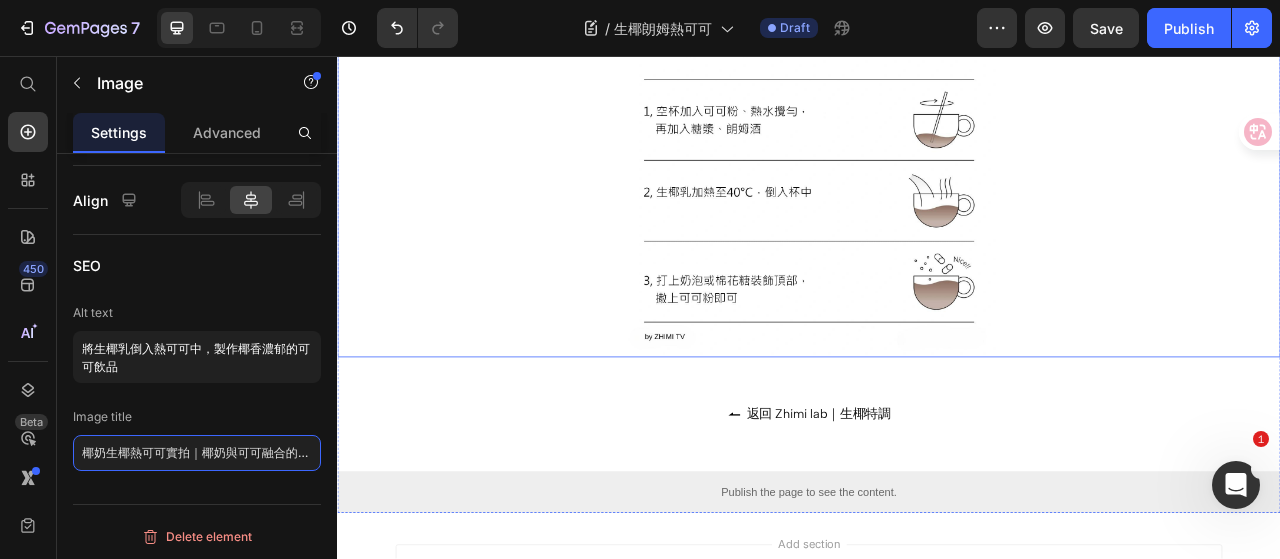 scroll, scrollTop: 1911, scrollLeft: 0, axis: vertical 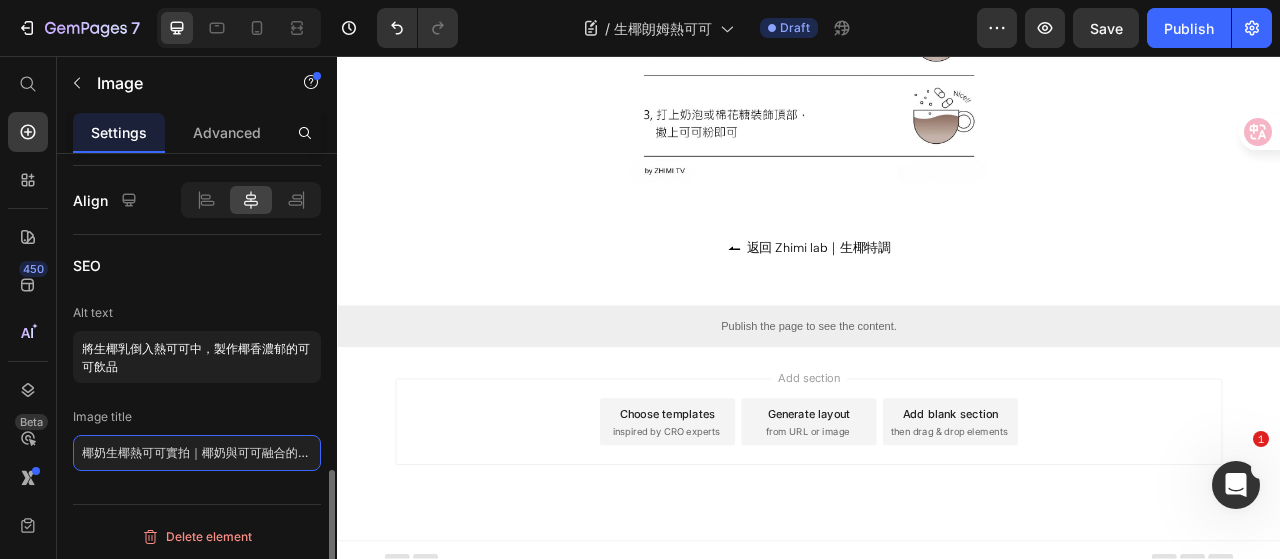 type on "椰奶生椰熱可可實拍｜椰奶與可可融合的療癒暖飲" 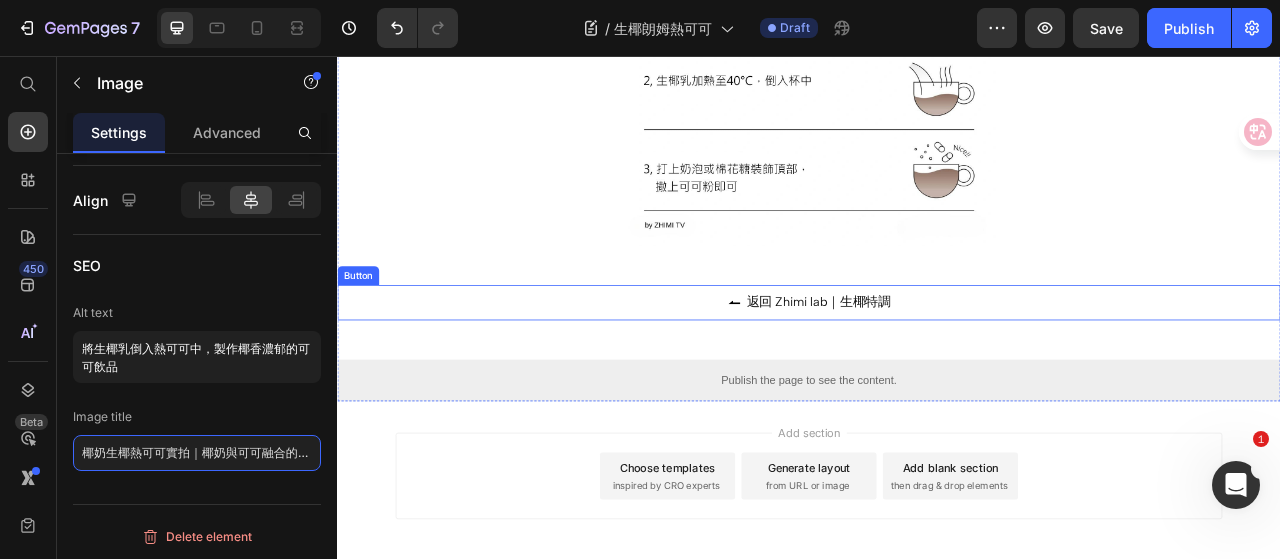 scroll, scrollTop: 1811, scrollLeft: 0, axis: vertical 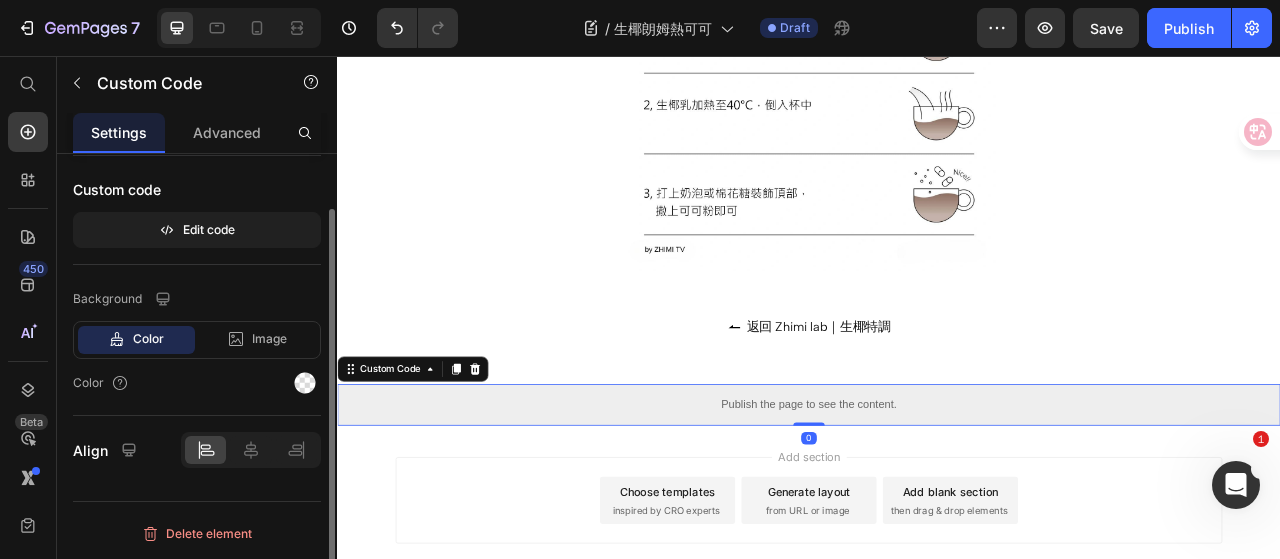 click on "Publish the page to see the content." at bounding box center [937, 500] 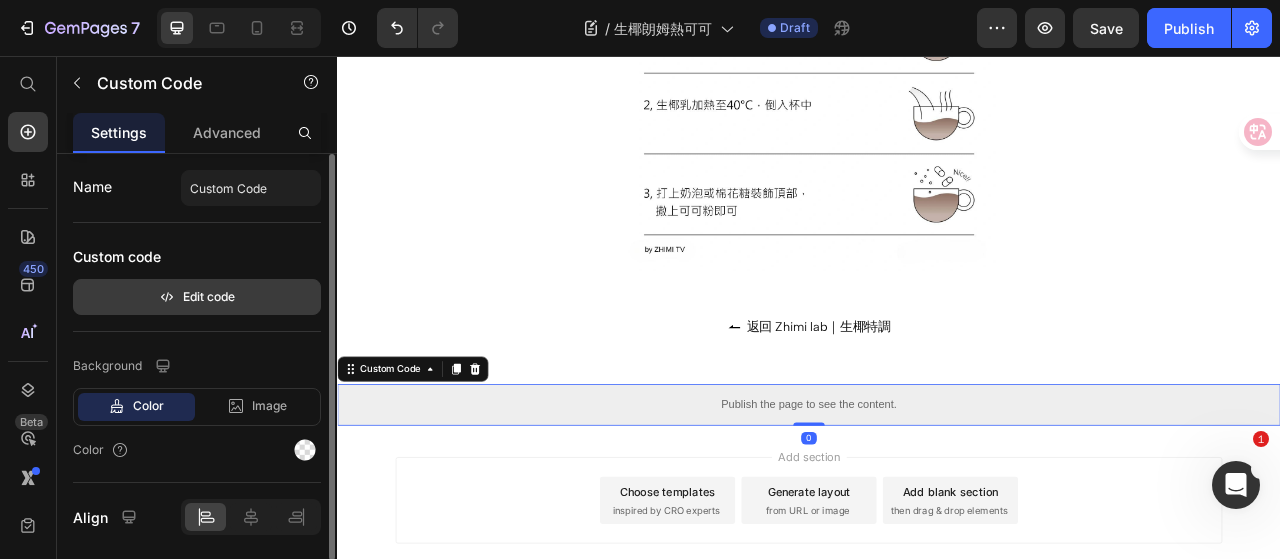click on "Edit code" at bounding box center [197, 297] 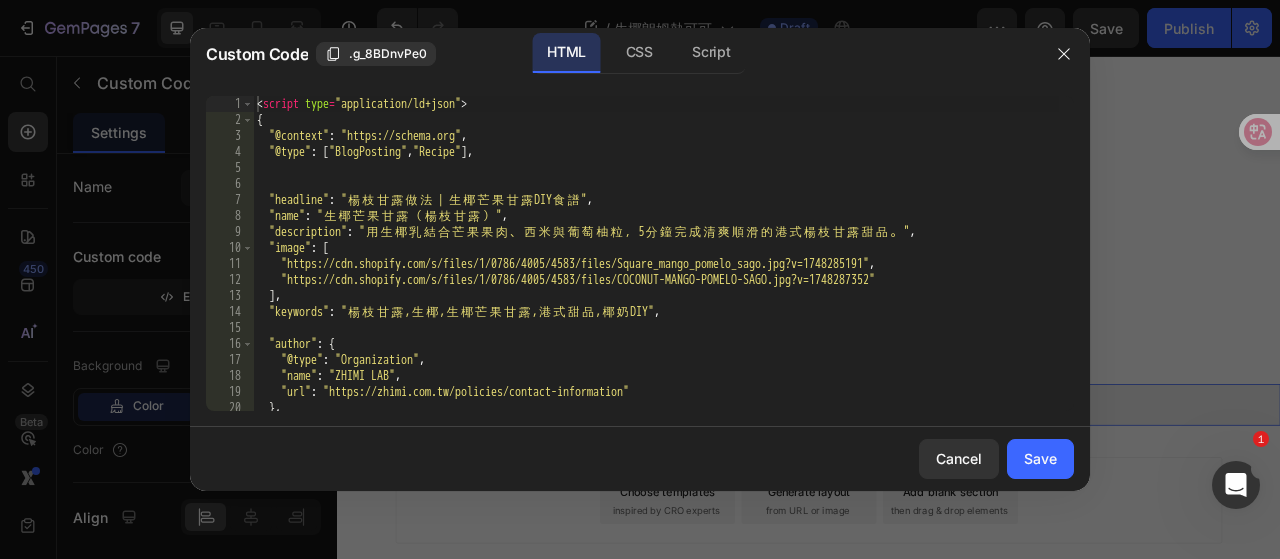 click on ""author": {      "@type": "Organization" ,      "name": "ZHIMI LAB" ,      "url": "https://zhimi.com.tw/policies/contact-information"    } ," at bounding box center (656, 269) 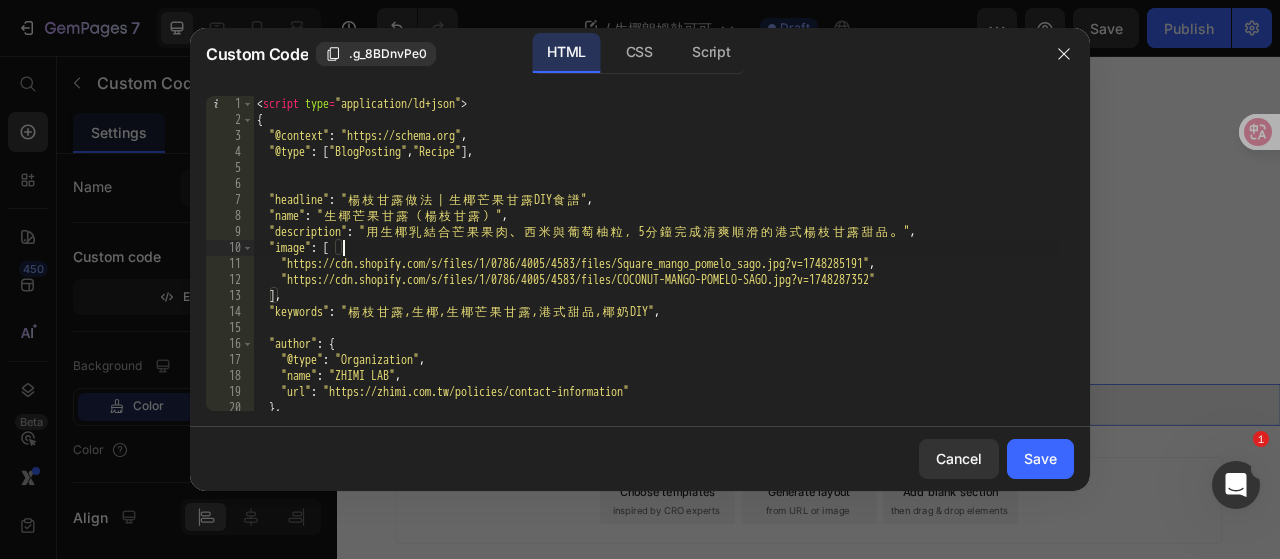 type on "</script>" 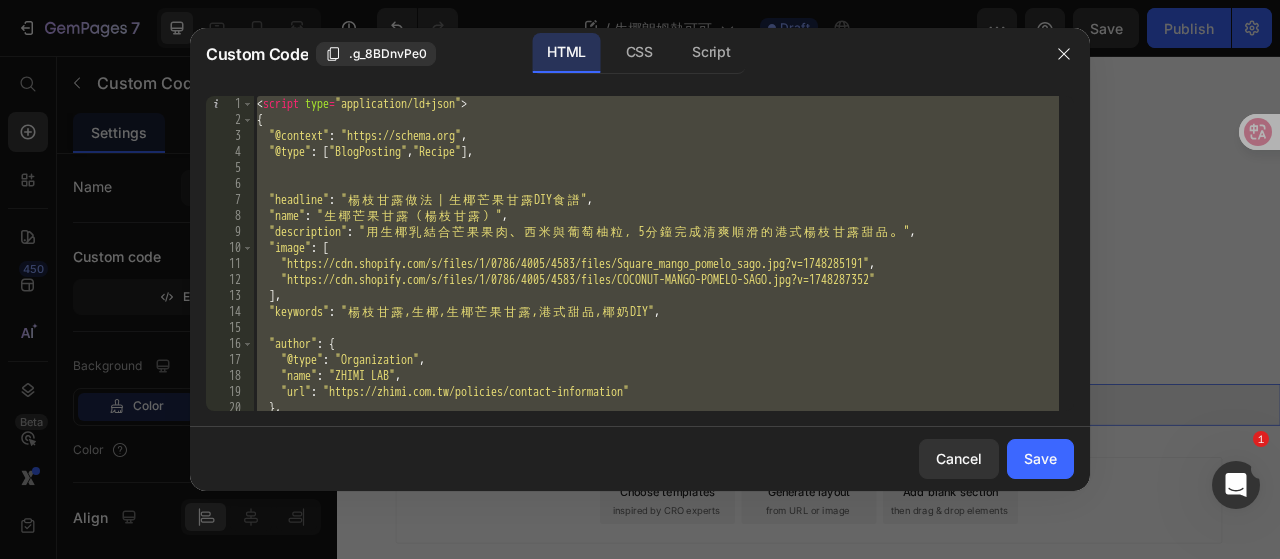 paste 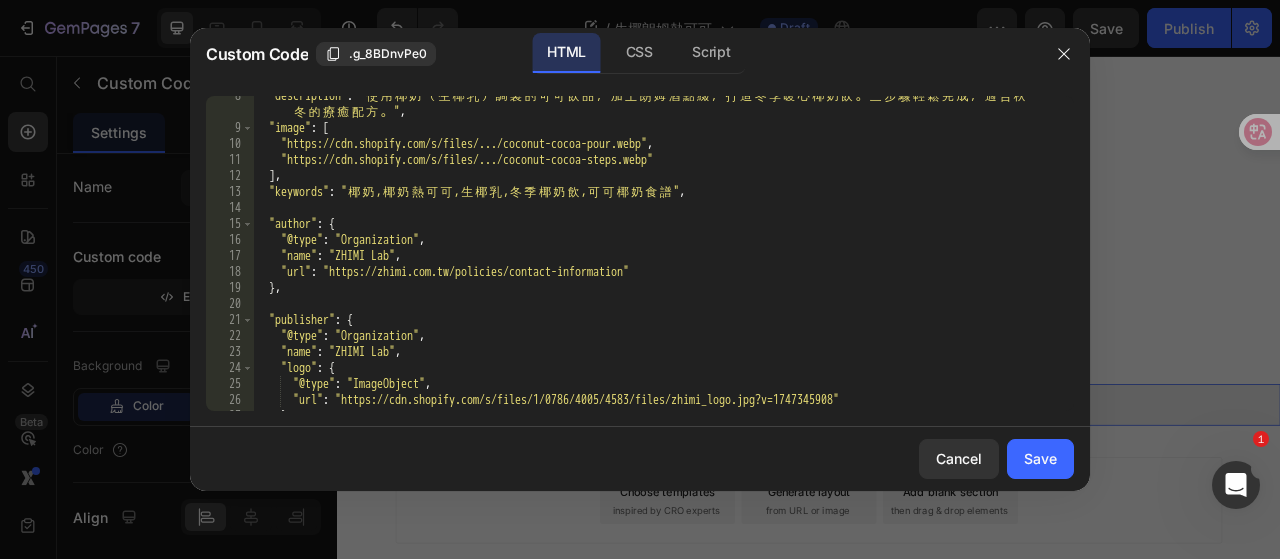 scroll, scrollTop: 0, scrollLeft: 0, axis: both 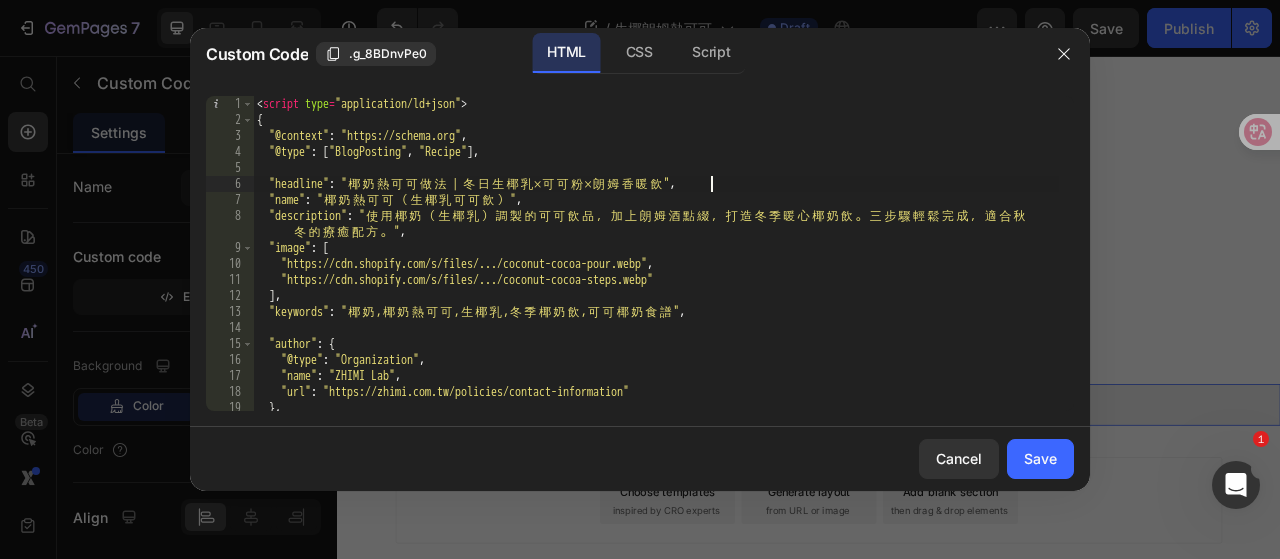 click on ""author": {      "@type": "Organization" ,      "name": "ZHIMI Lab" ,      "url":" at bounding box center (656, 269) 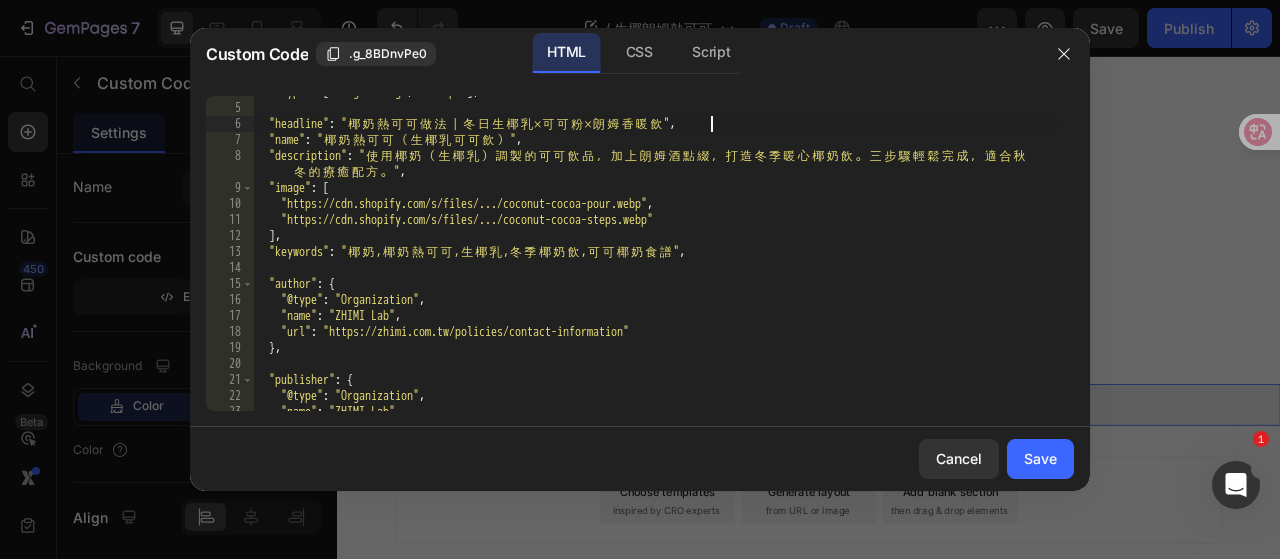 scroll, scrollTop: 120, scrollLeft: 0, axis: vertical 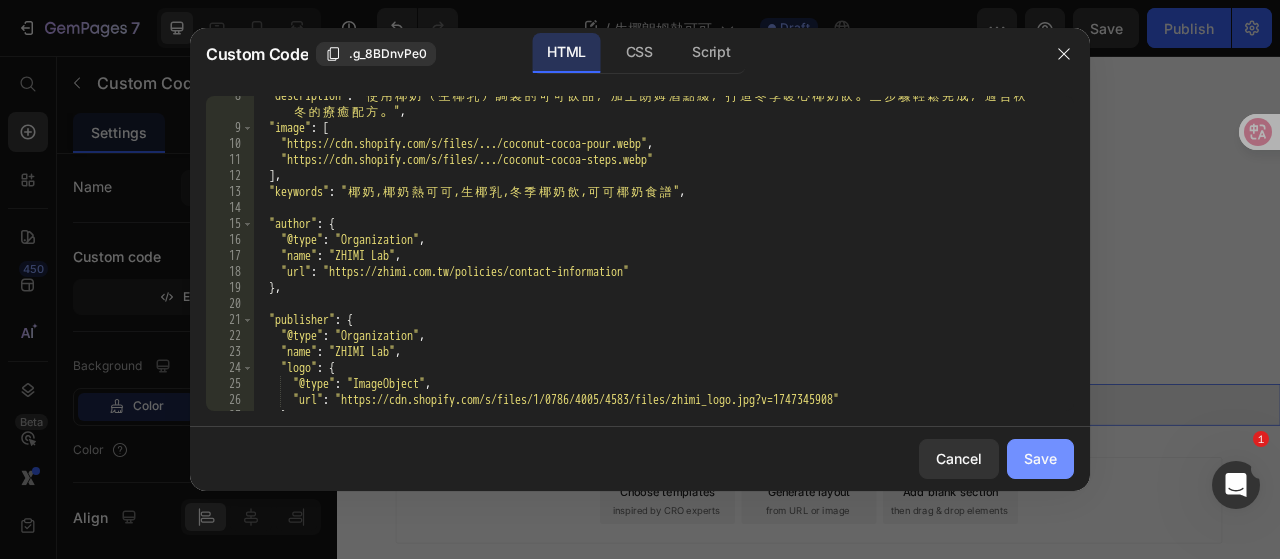click on "Save" at bounding box center [1040, 458] 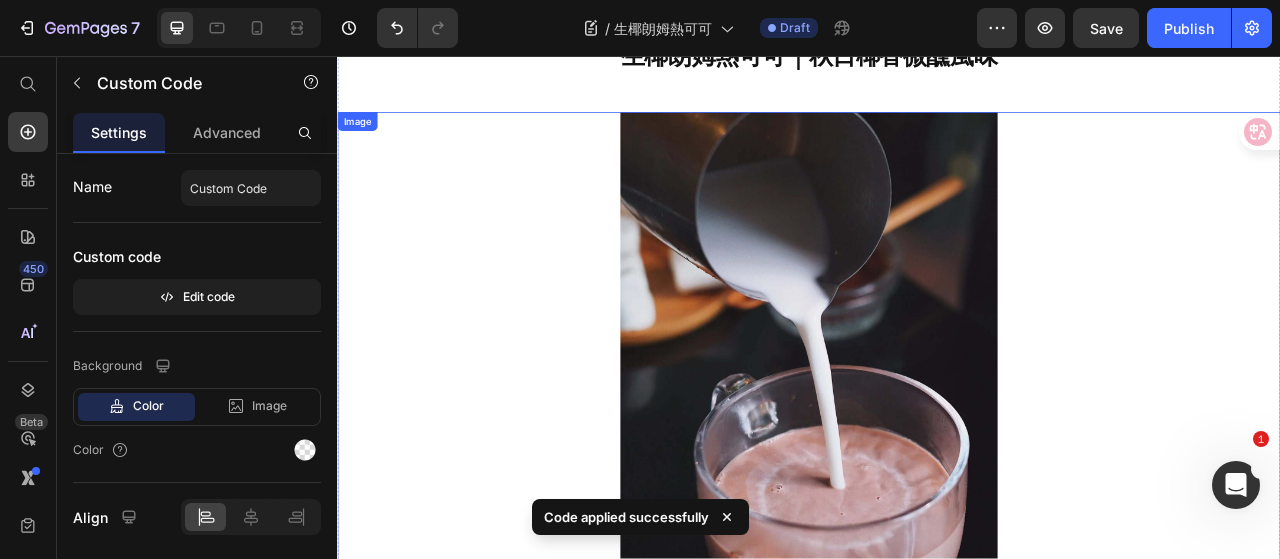 scroll, scrollTop: 111, scrollLeft: 0, axis: vertical 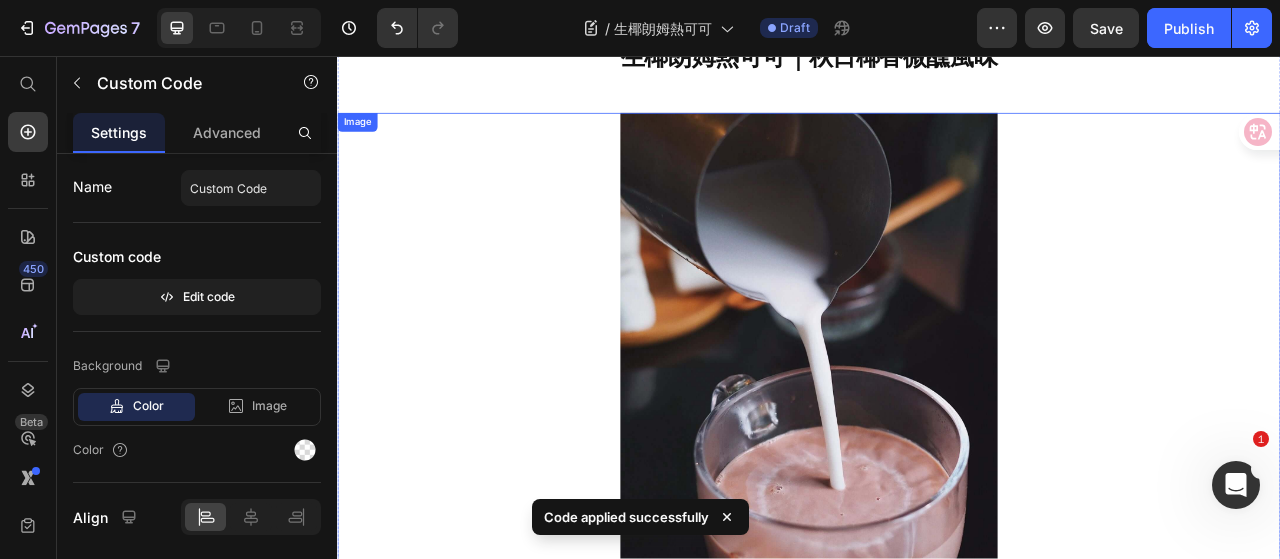 click at bounding box center [937, 449] 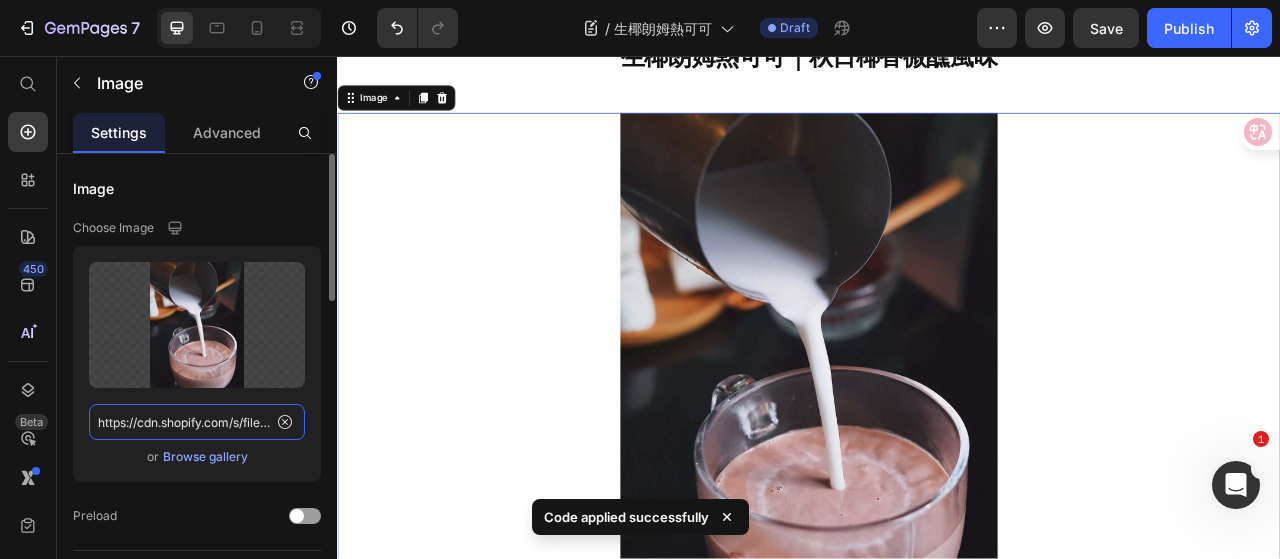 click on "https://cdn.shopify.com/s/files/1/0786/4005/4583/files/Coconut_Cocoa_with_Rum.jpg?v=1752454294" 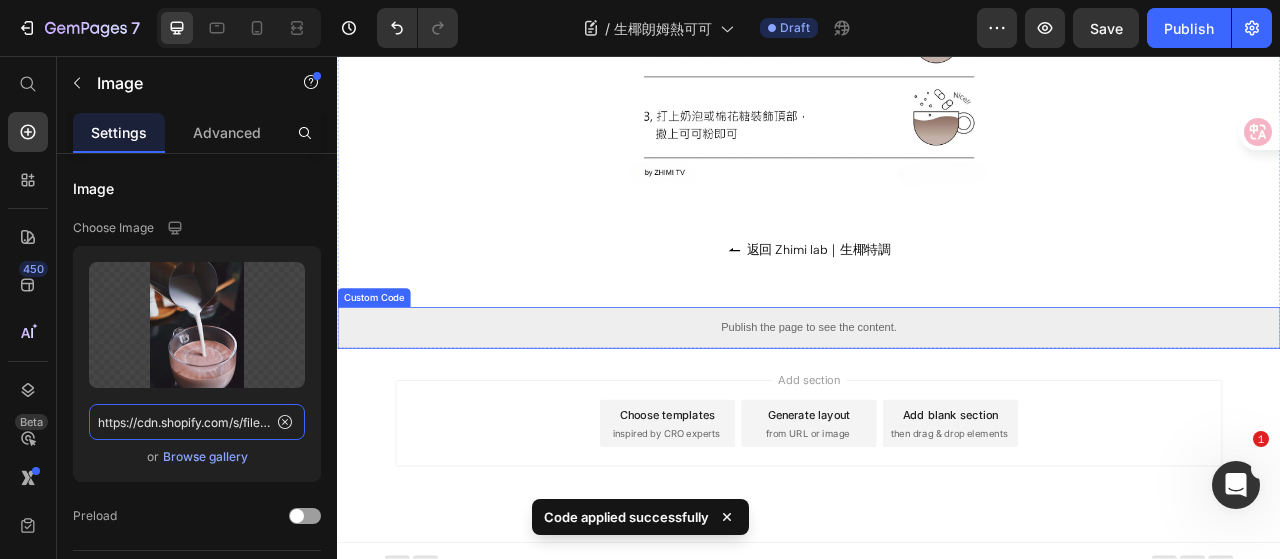 scroll, scrollTop: 1911, scrollLeft: 0, axis: vertical 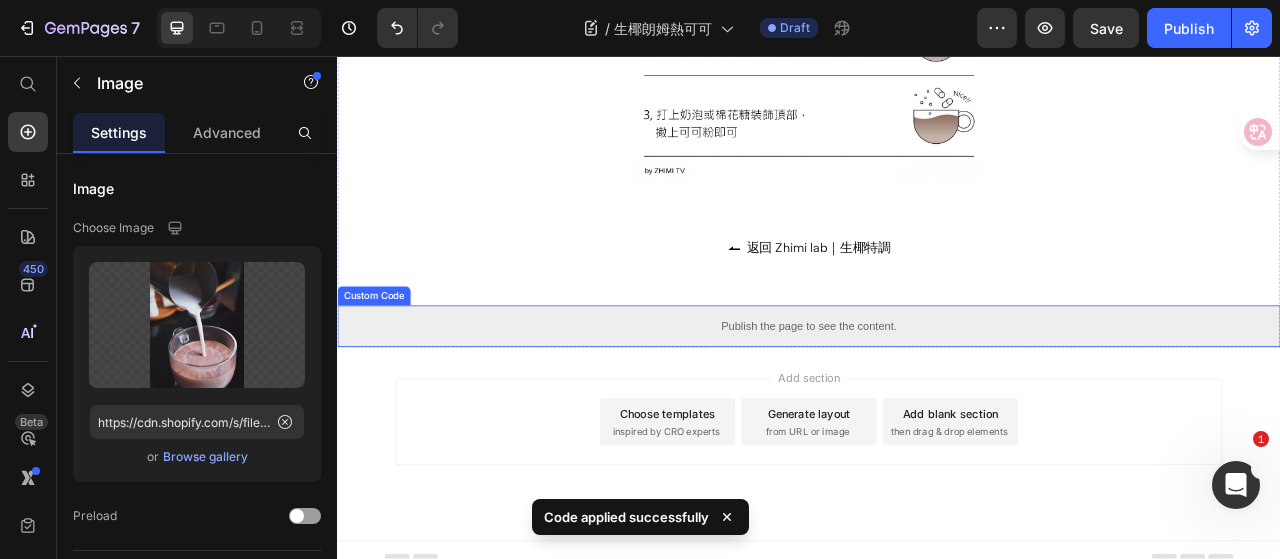 click on "Publish the page to see the content." at bounding box center (937, 400) 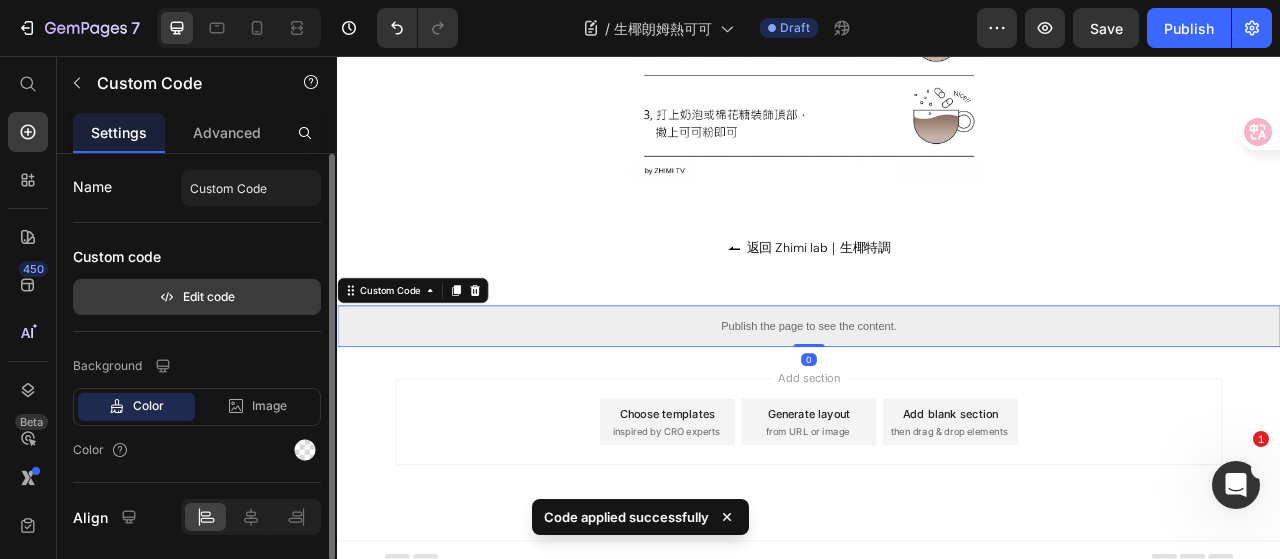 click on "Edit code" at bounding box center [197, 297] 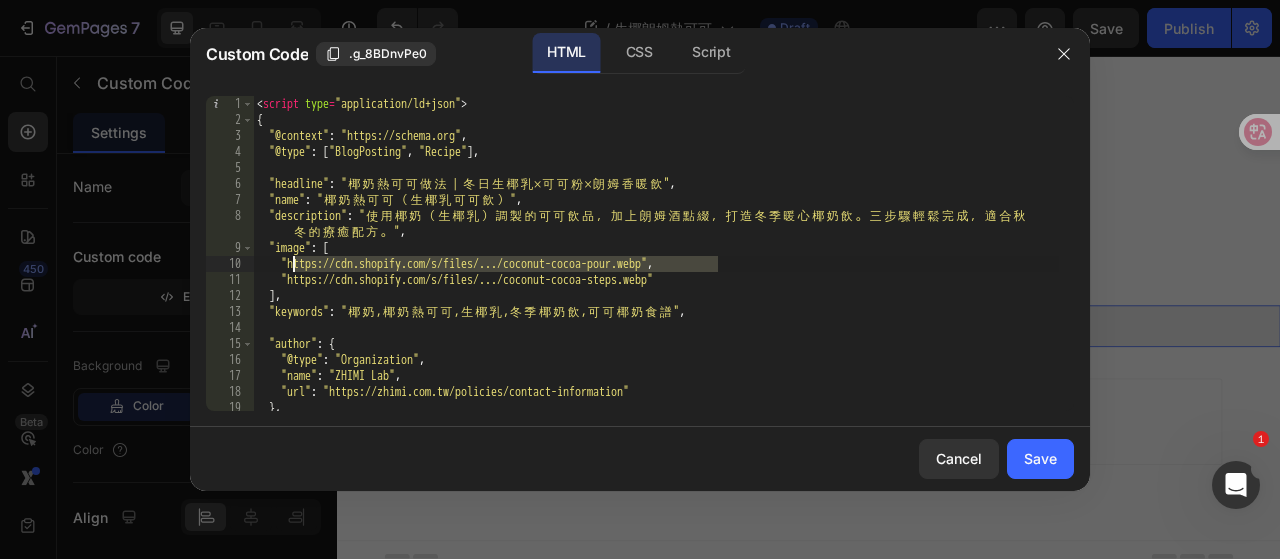 drag, startPoint x: 716, startPoint y: 259, endPoint x: 295, endPoint y: 267, distance: 421.076 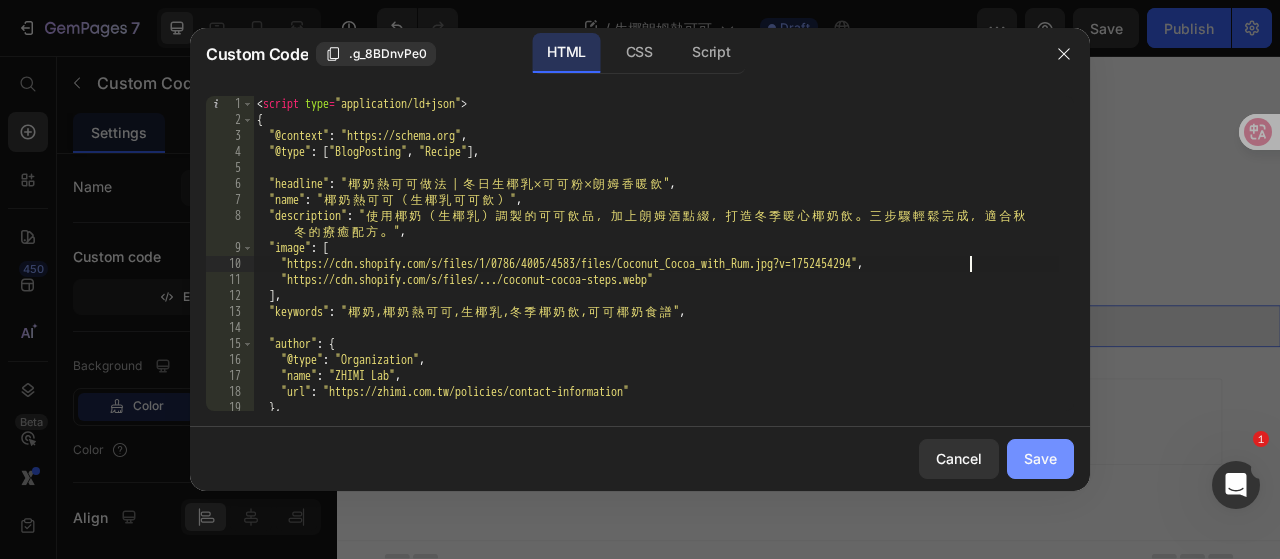 click on "Save" at bounding box center (1040, 458) 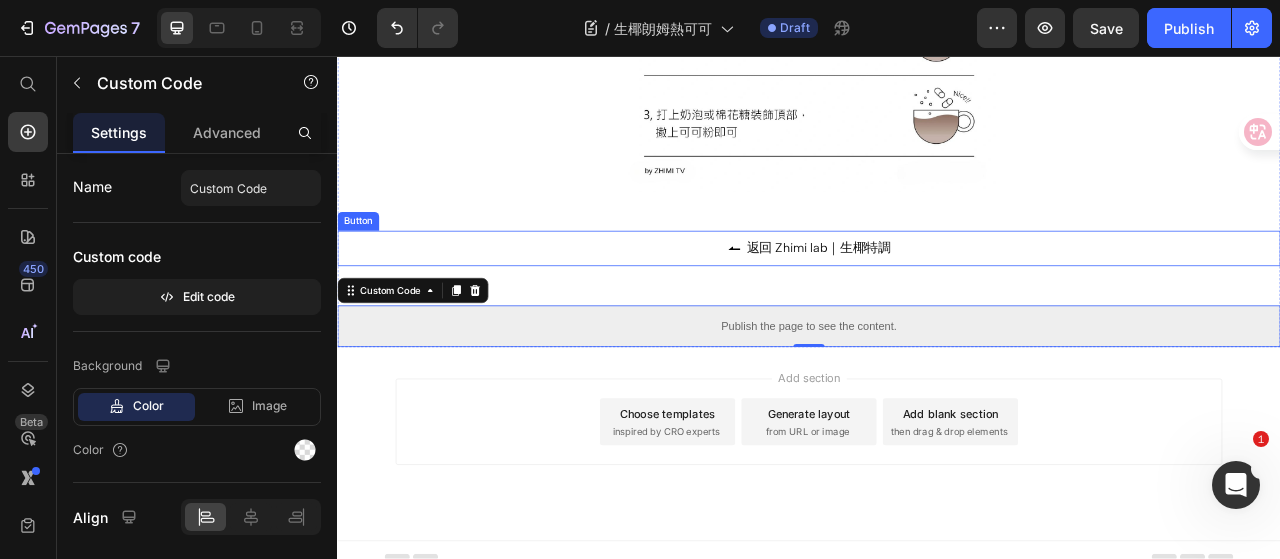 click at bounding box center (937, -90) 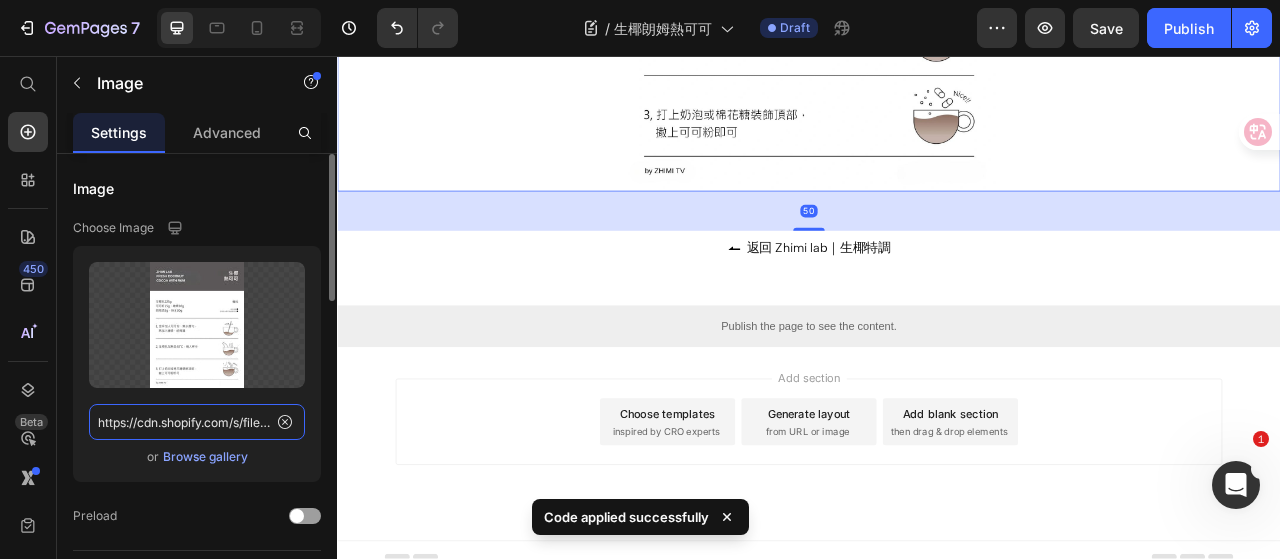 click on "https://cdn.shopify.com/s/files/1/0786/4005/4583/files/COCONUT-COCOA-WITH-RUM.jpg?v=1748284753" 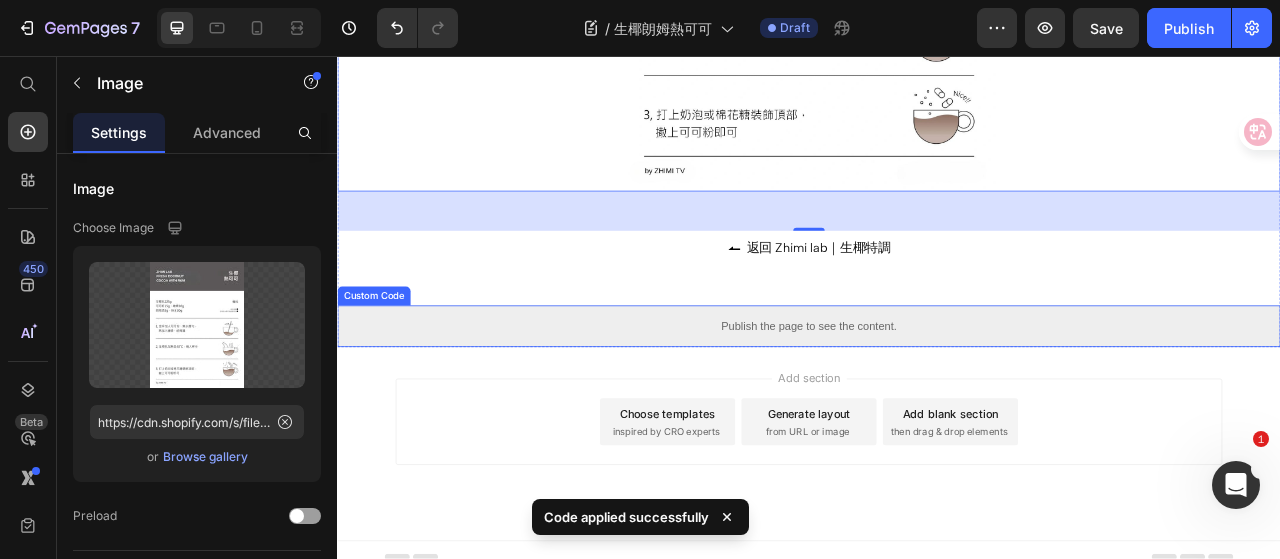 click on "Publish the page to see the content." at bounding box center (937, 400) 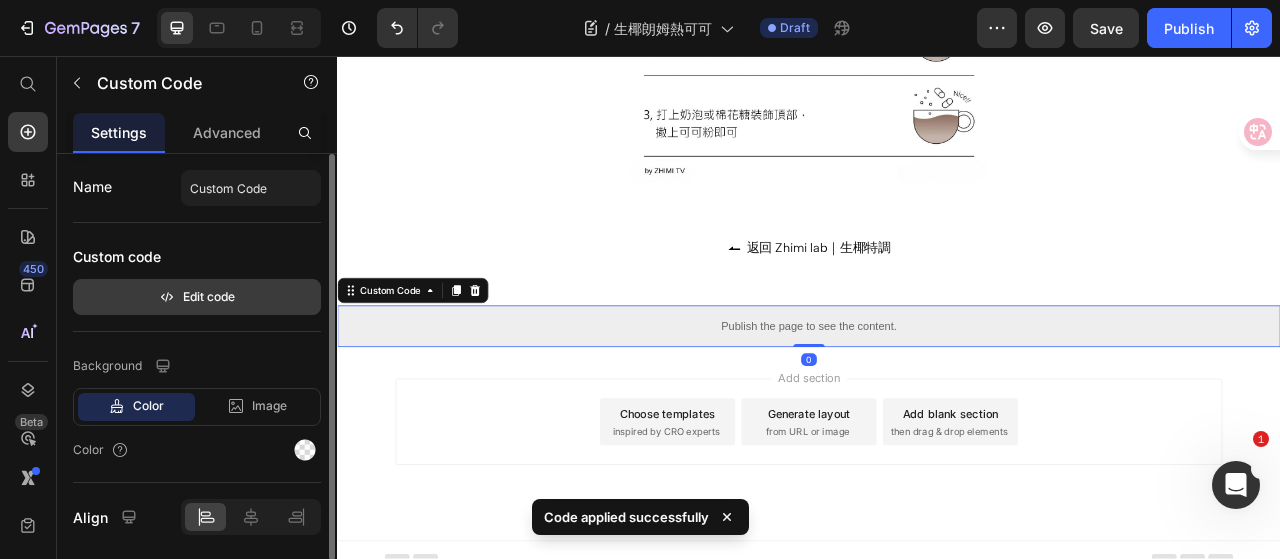 click on "Edit code" at bounding box center [197, 297] 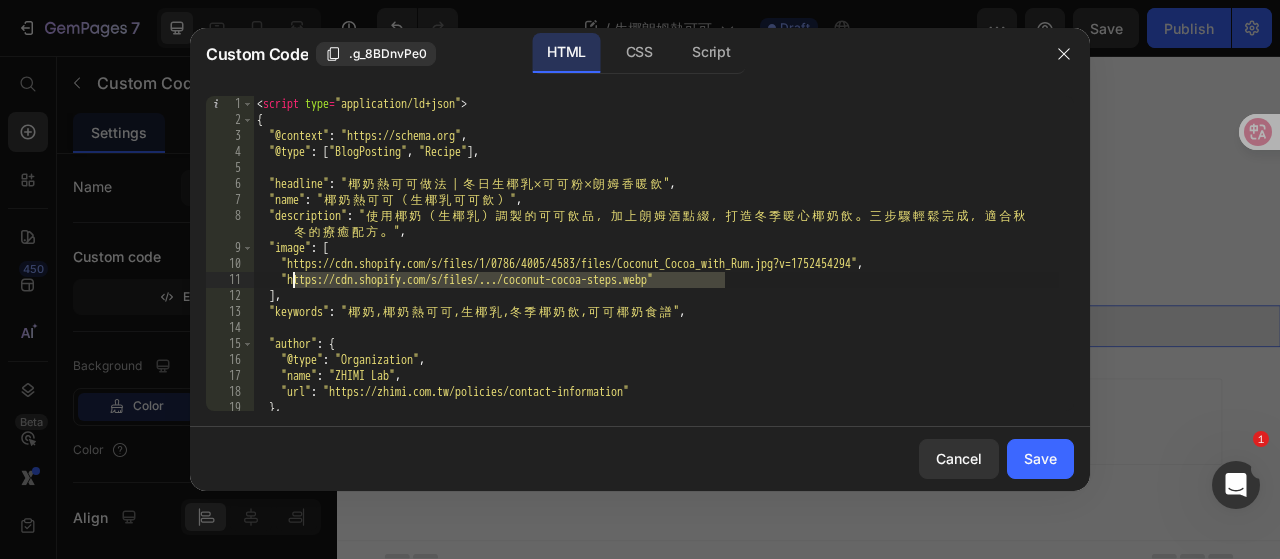 drag, startPoint x: 723, startPoint y: 279, endPoint x: 296, endPoint y: 279, distance: 427 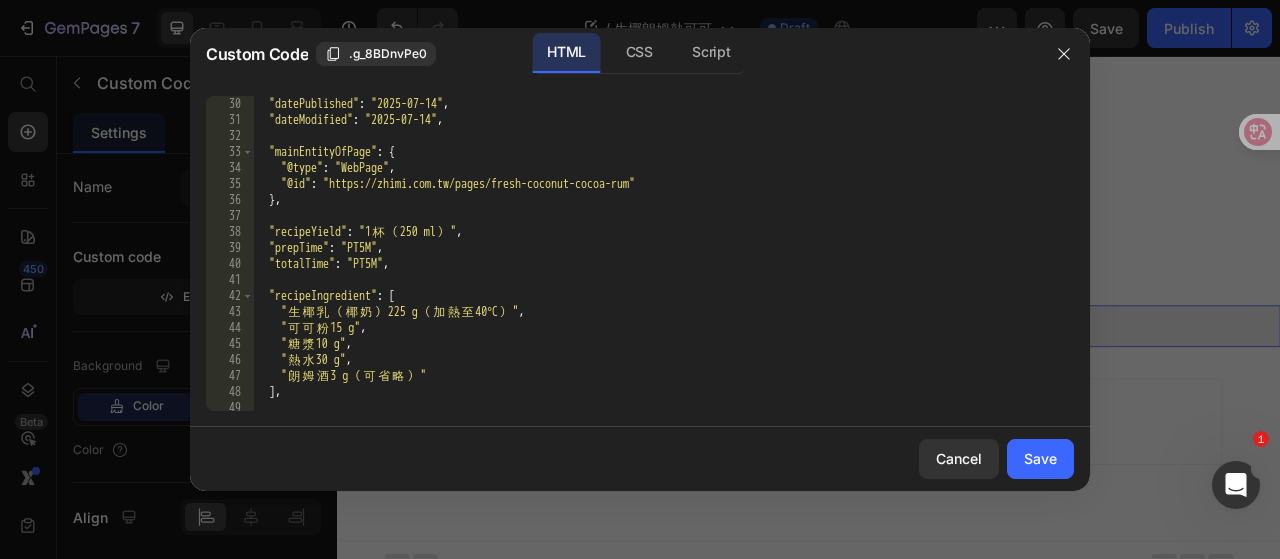 scroll, scrollTop: 480, scrollLeft: 0, axis: vertical 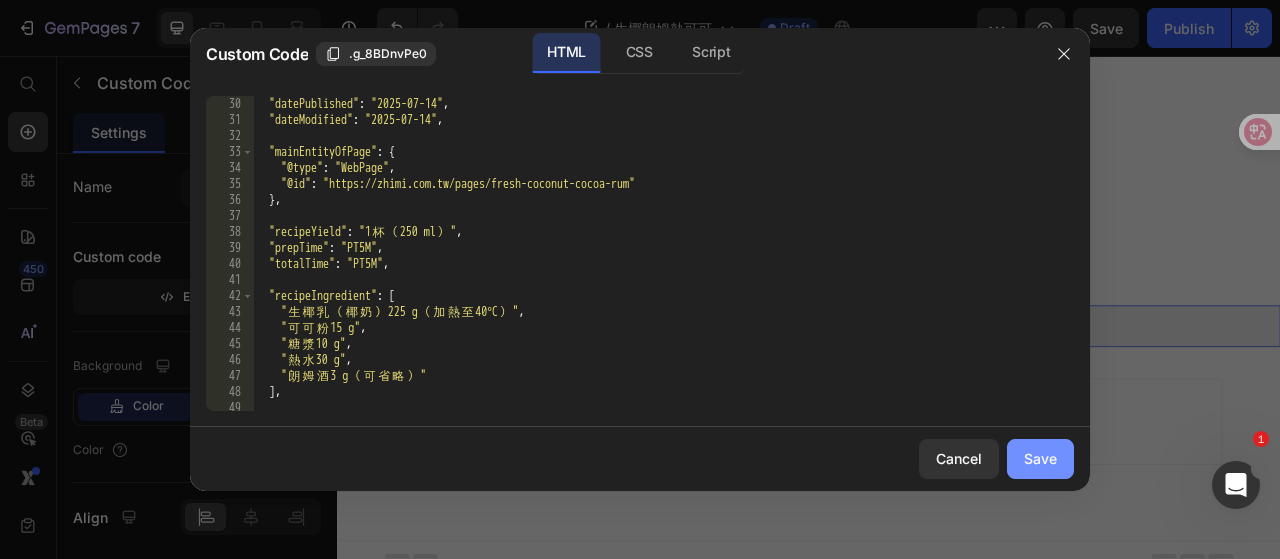 click on "Save" at bounding box center (1040, 458) 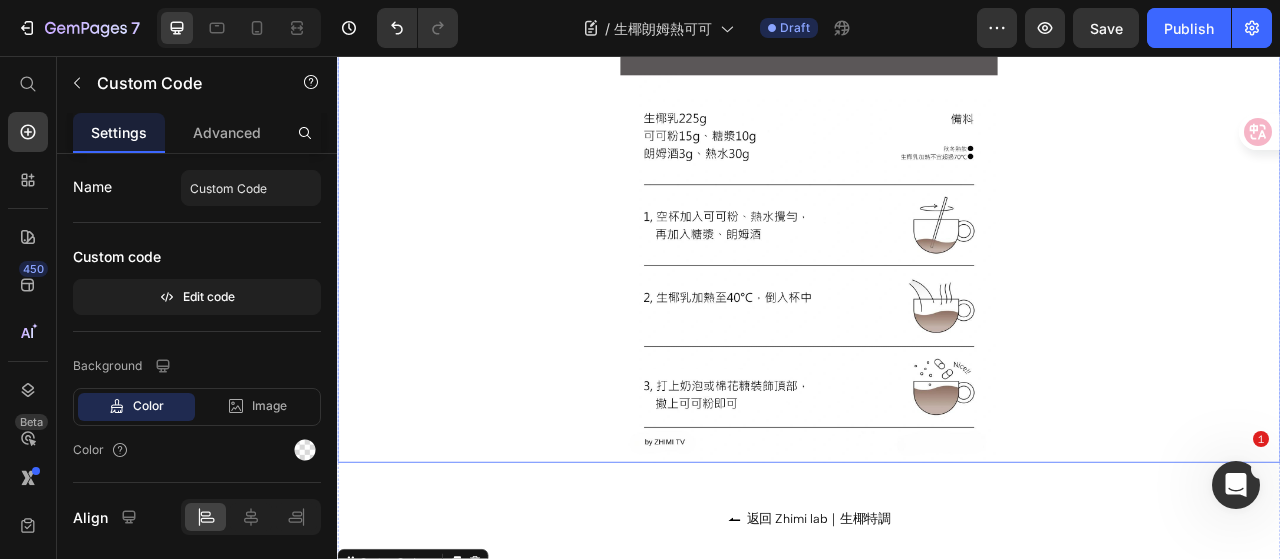 scroll, scrollTop: 1611, scrollLeft: 0, axis: vertical 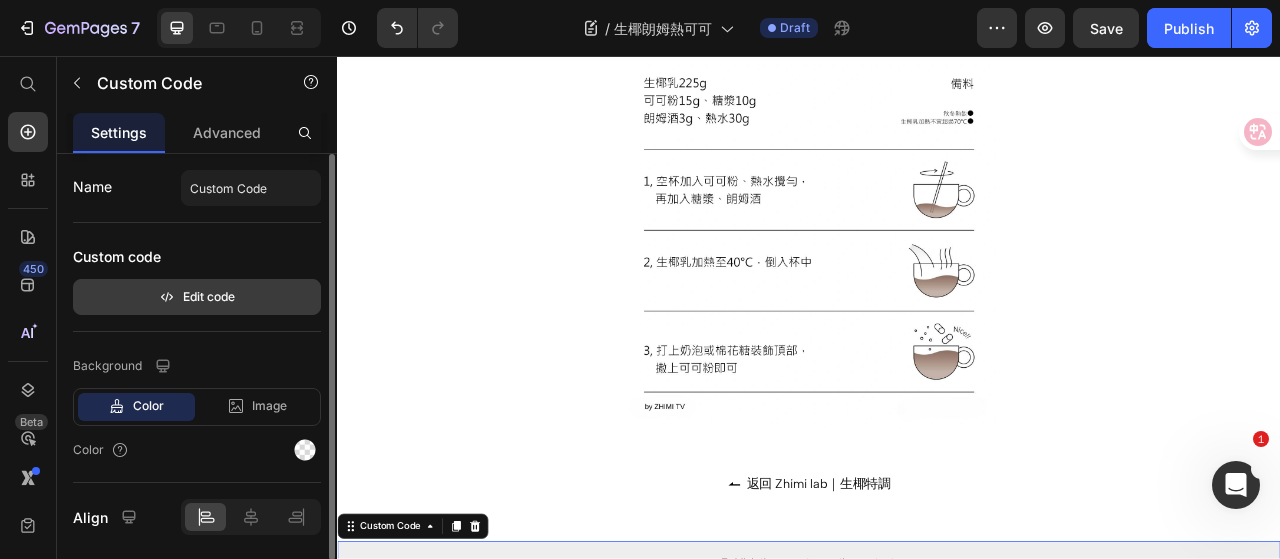 click on "Edit code" at bounding box center [197, 297] 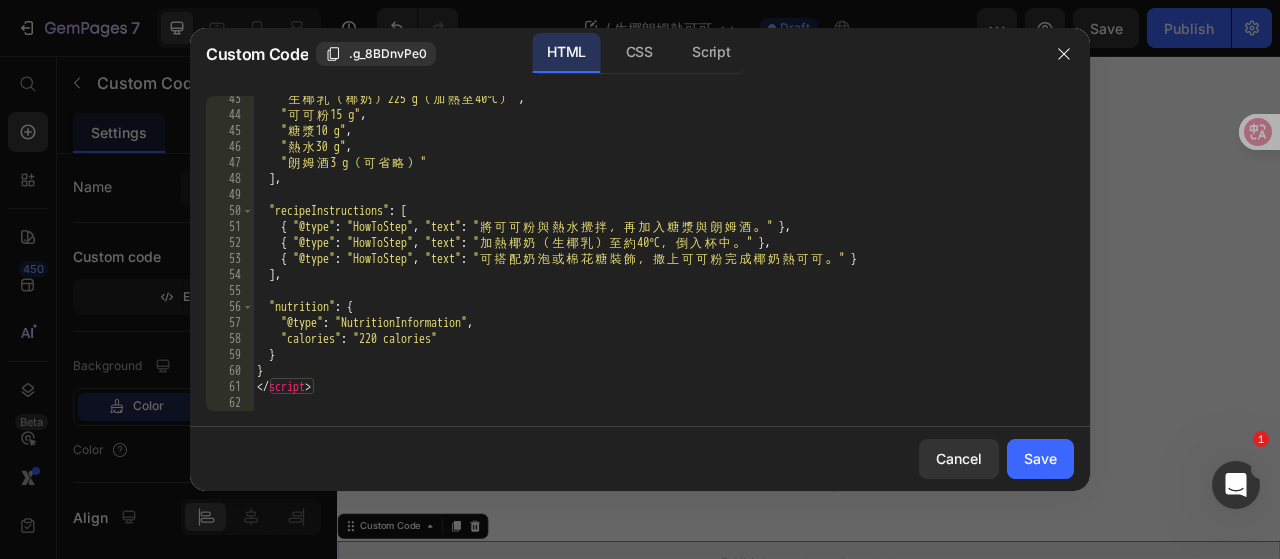 scroll, scrollTop: 573, scrollLeft: 0, axis: vertical 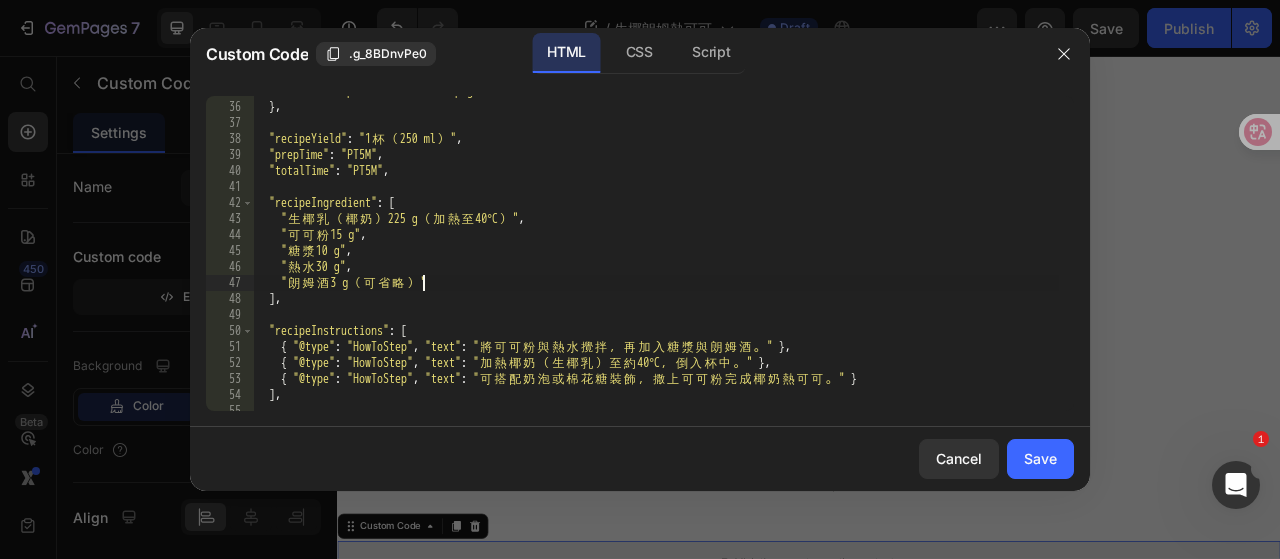 click on ""@type": "HowToStep", "text": " 將 可 可 粉 與 熱 水 攪 拌 ， 再 加 入 糖 漿 與 朗 姆 酒 。 " }, { "@type": "HowToStep", "text": " 加 熱 椰 奶 （ 生 椰 乳 ） 至 約  40°C ， 倒 入 杯 中 。 " }, { "@type": "HowToStep", "text": " 可 搭 配 奶 泡 或 棉 花 糖 裝 飾 ， 撒 上 可 可 粉 完 成 椰 奶 熱 可 可 。 "    ] ," at bounding box center (656, 256) 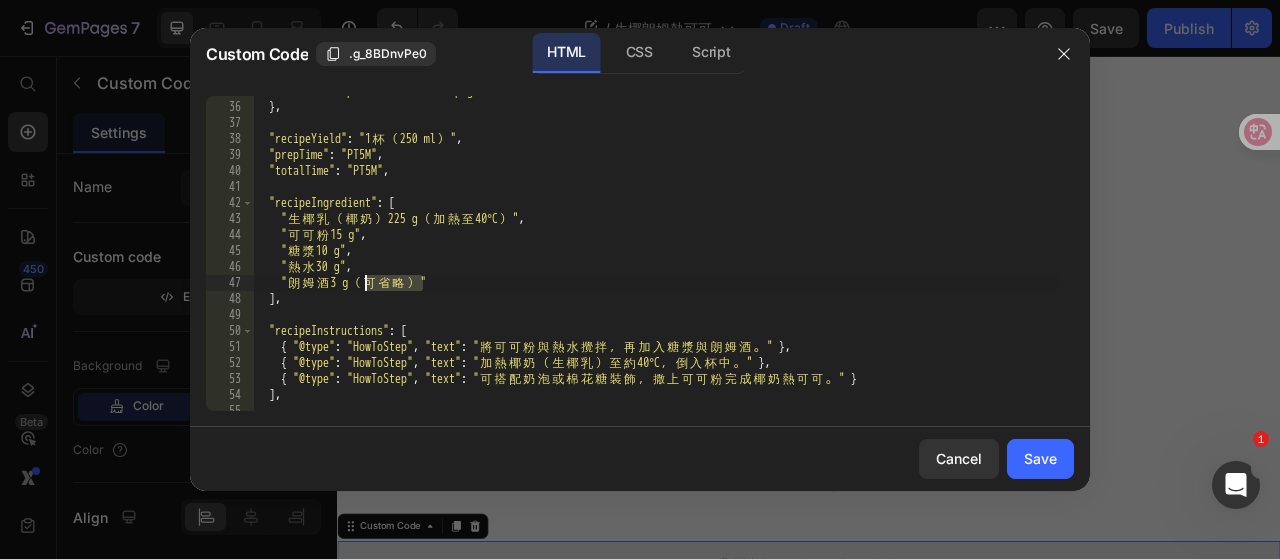 drag, startPoint x: 430, startPoint y: 283, endPoint x: 376, endPoint y: 279, distance: 54.147945 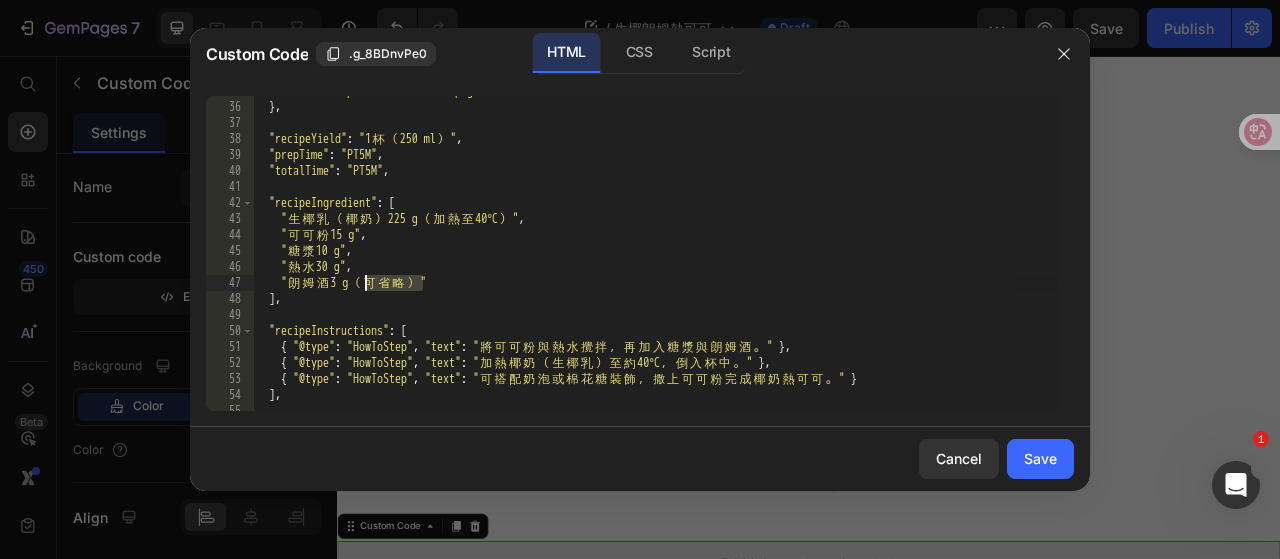 click on ""@type": "HowToStep", "text": " 將 可 可 粉 與 熱 水 攪 拌 ， 再 加 入 糖 漿 與 朗 姆 酒 。 " }, { "@type": "HowToStep", "text": " 加 熱 椰 奶 （ 生 椰 乳 ） 至 約  40°C ， 倒 入 杯 中 。 " }, { "@type": "HowToStep", "text": " 可 搭 配 奶 泡 或 棉 花 糖 裝 飾 ， 撒 上 可 可 粉 完 成 椰 奶 熱 可 可 。 "    ] ," at bounding box center [656, 253] 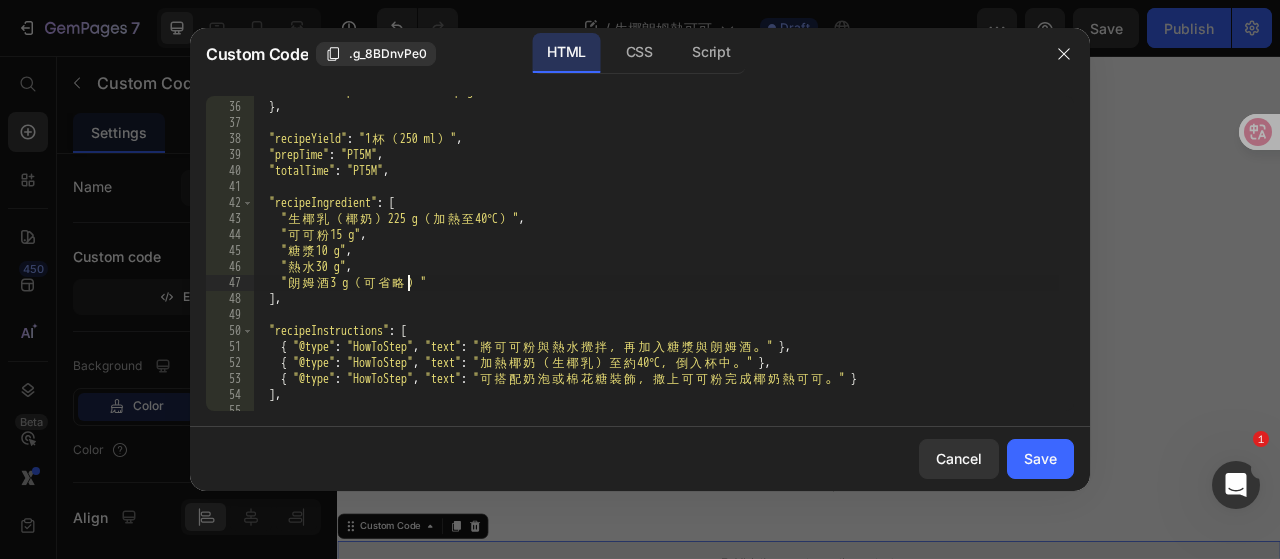 click on ""@type": "HowToStep", "text": " 將 可 可 粉 與 熱 水 攪 拌 ， 再 加 入 糖 漿 與 朗 姆 酒 。 " }, { "@type": "HowToStep", "text": " 加 熱 椰 奶 （ 生 椰 乳 ） 至 約  40°C ， 倒 入 杯 中 。 " }, { "@type": "HowToStep", "text": " 可 搭 配 奶 泡 或 棉 花 糖 裝 飾 ， 撒 上 可 可 粉 完 成 椰 奶 熱 可 可 。 "    ] ," at bounding box center (656, 256) 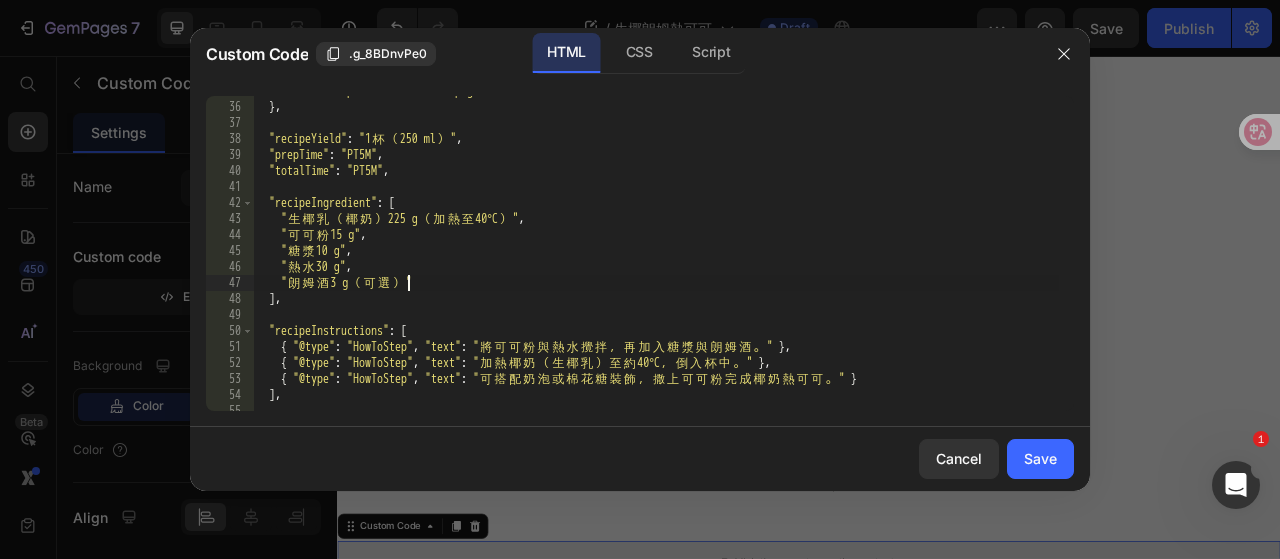 scroll, scrollTop: 0, scrollLeft: 0, axis: both 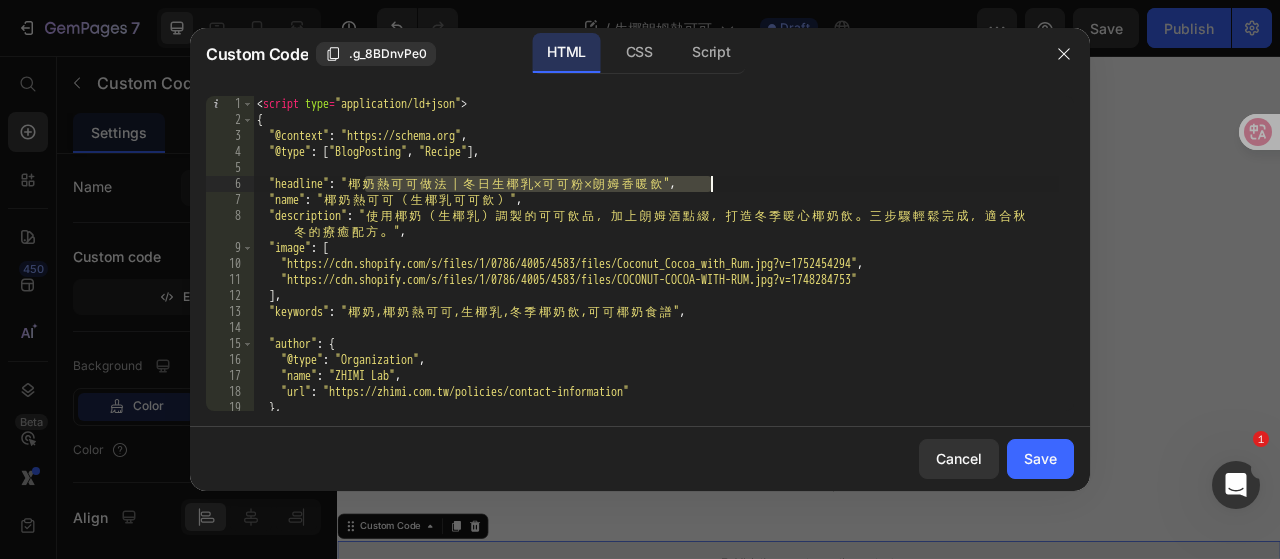 drag, startPoint x: 368, startPoint y: 183, endPoint x: 710, endPoint y: 183, distance: 342 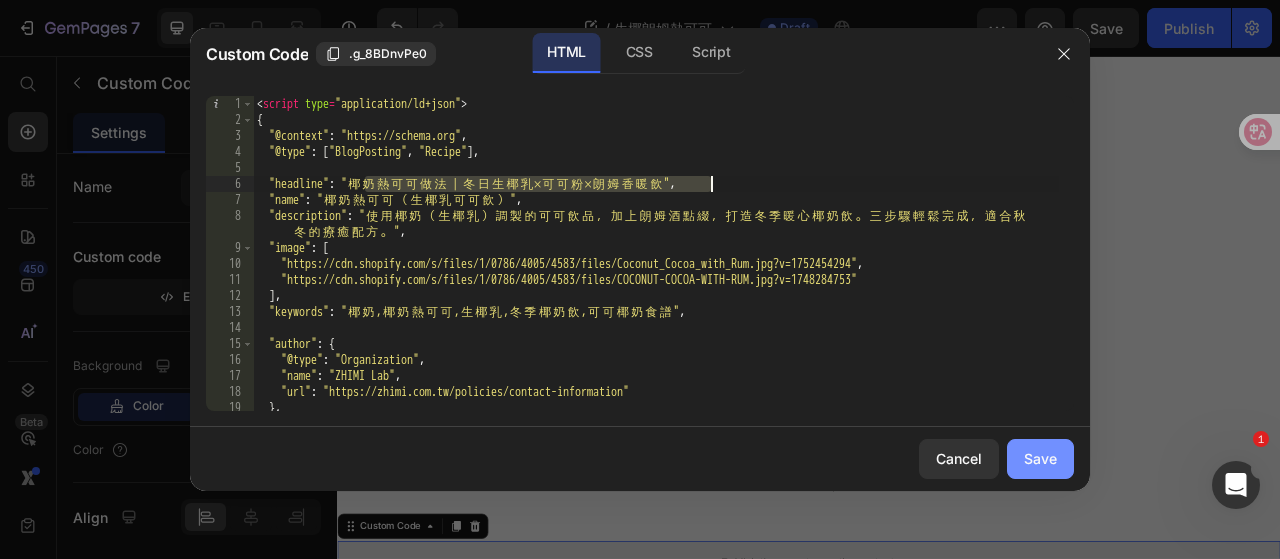 type on ""headline": "椰奶熱可可做法｜冬日生椰乳 × 可可粉 × 朗姆香暖飲"," 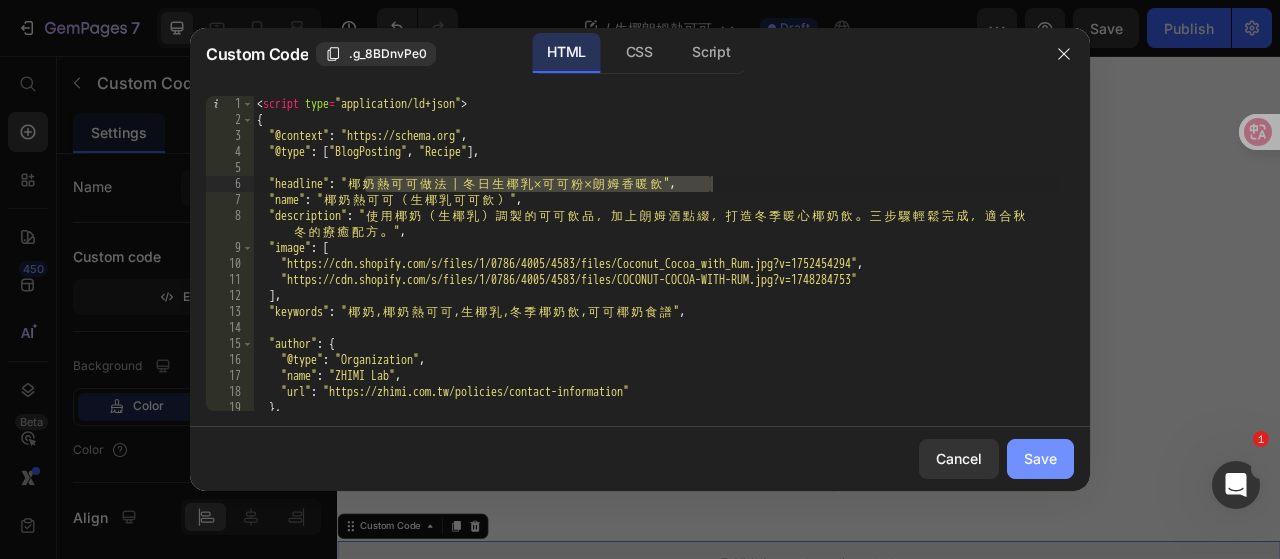 click on "Save" at bounding box center [1040, 458] 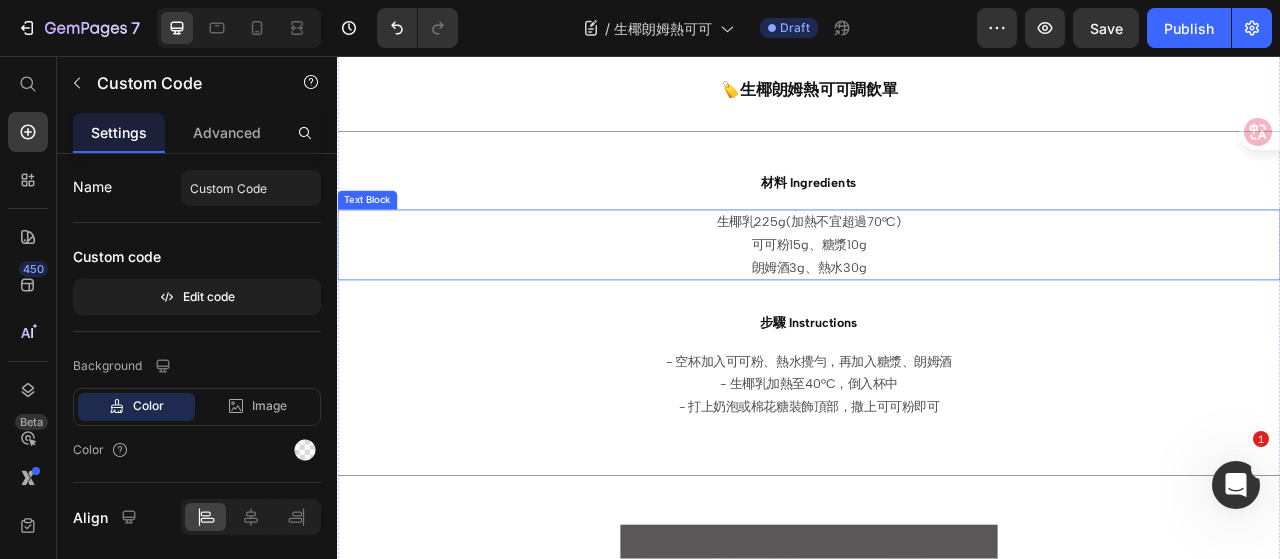 scroll, scrollTop: 911, scrollLeft: 0, axis: vertical 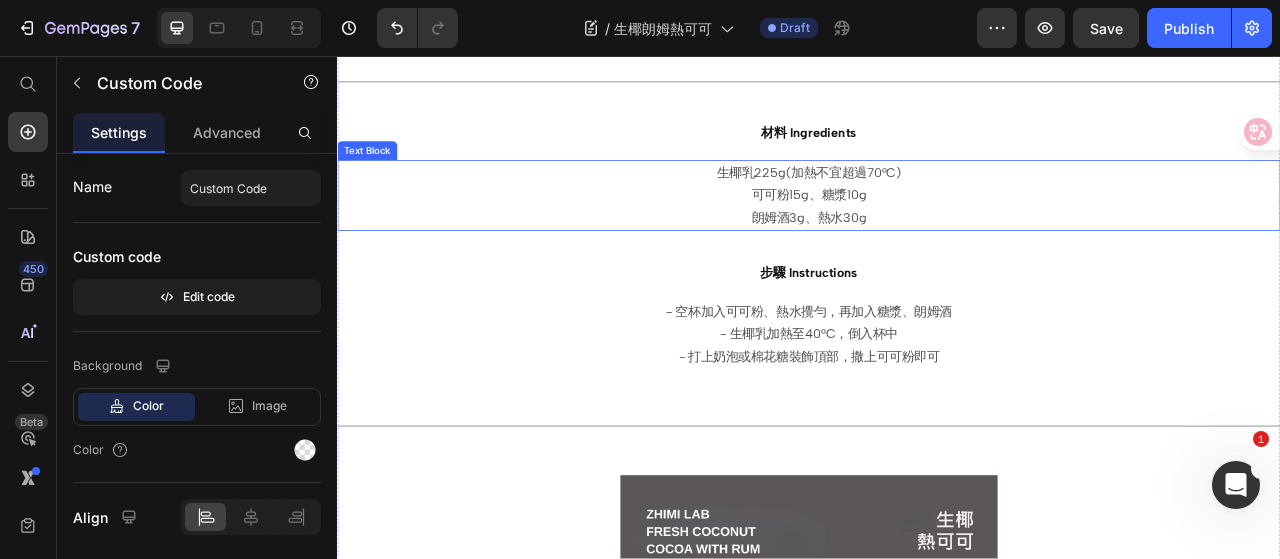 click on "可可粉15g、糖漿10g" at bounding box center (937, 234) 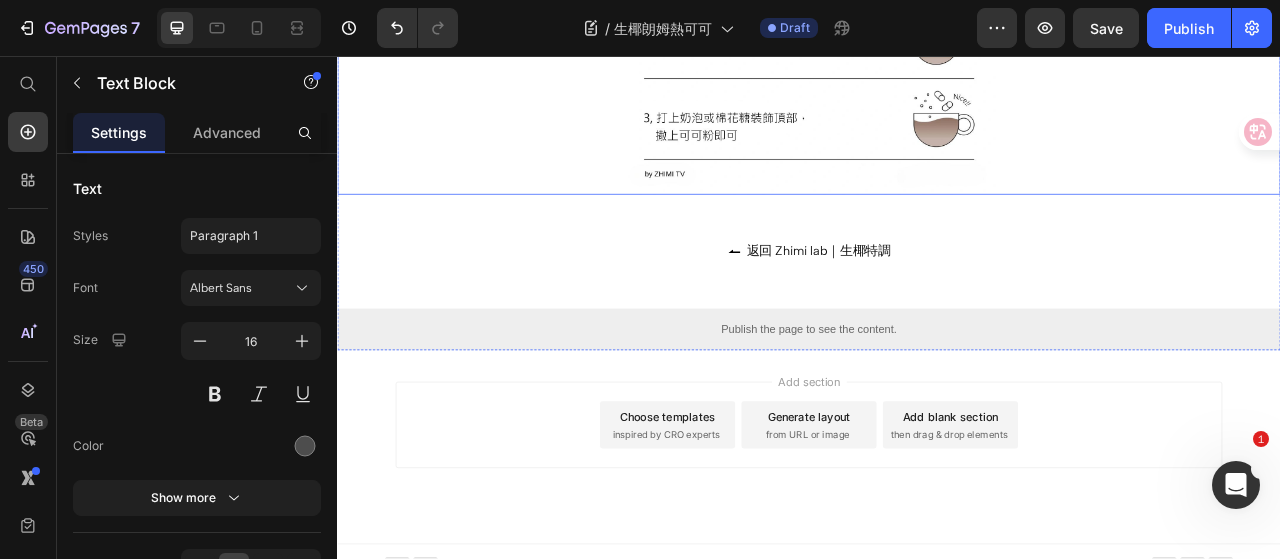 scroll, scrollTop: 1911, scrollLeft: 0, axis: vertical 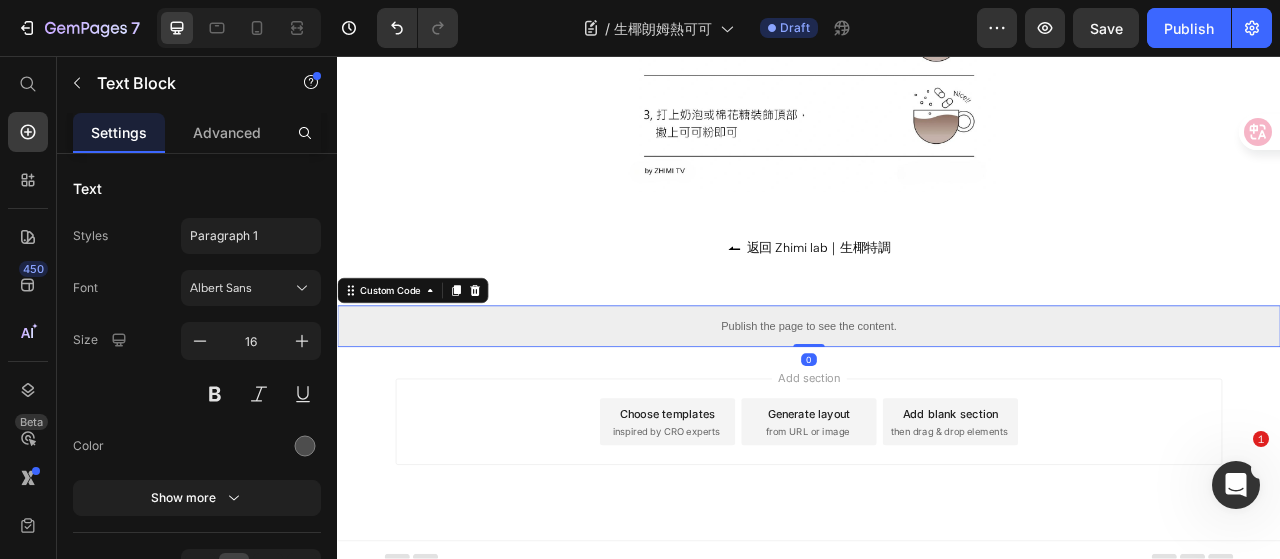 click on "Publish the page to see the content." at bounding box center [937, 400] 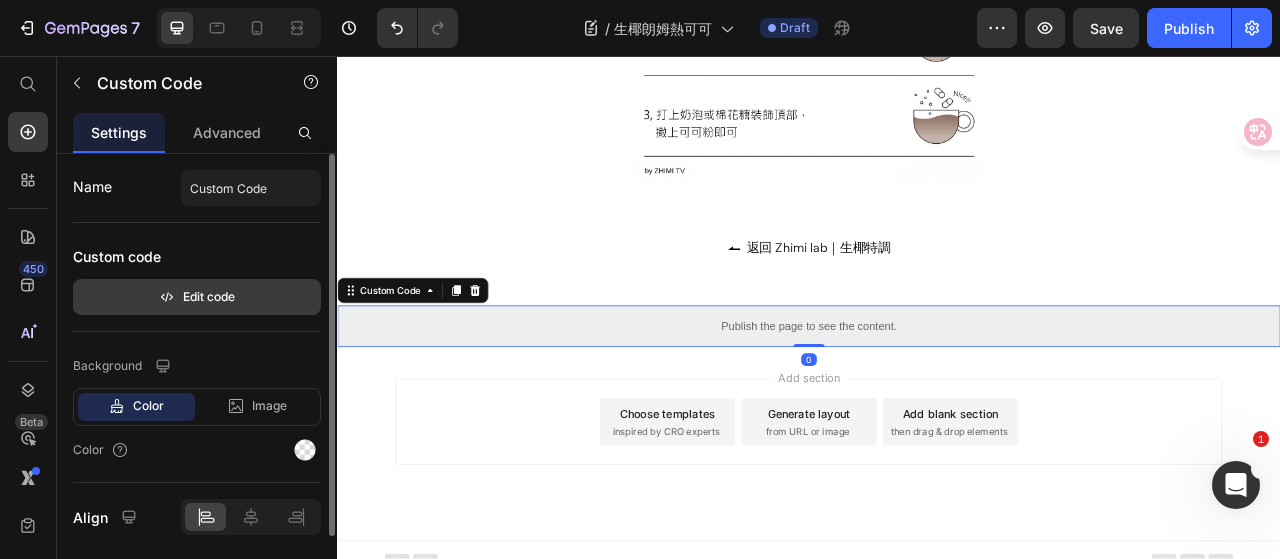 click on "Edit code" at bounding box center (197, 297) 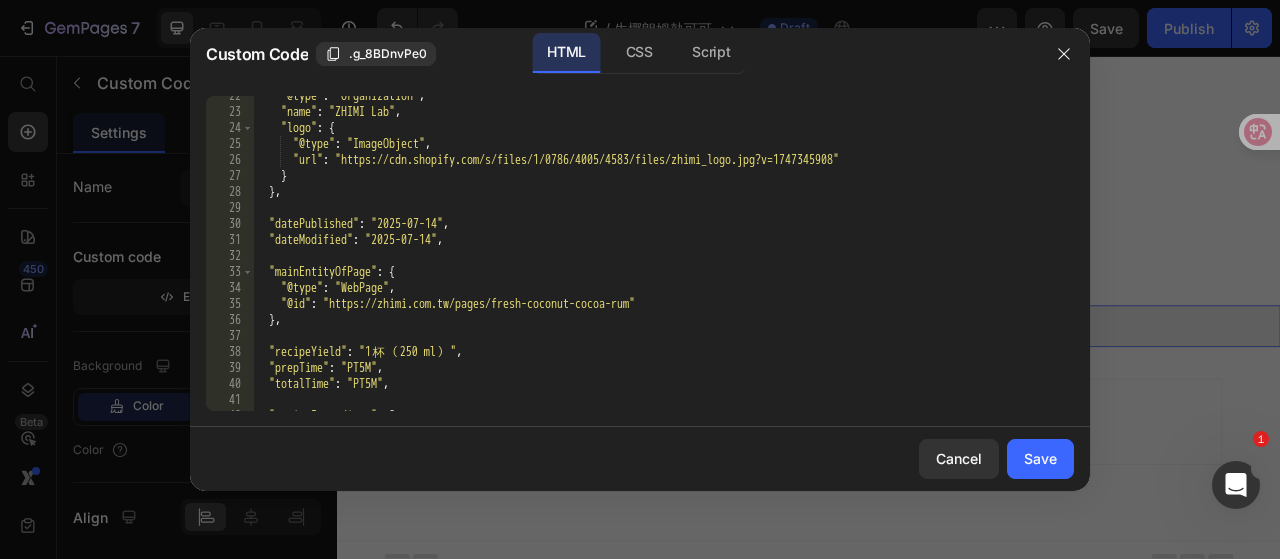 scroll, scrollTop: 360, scrollLeft: 0, axis: vertical 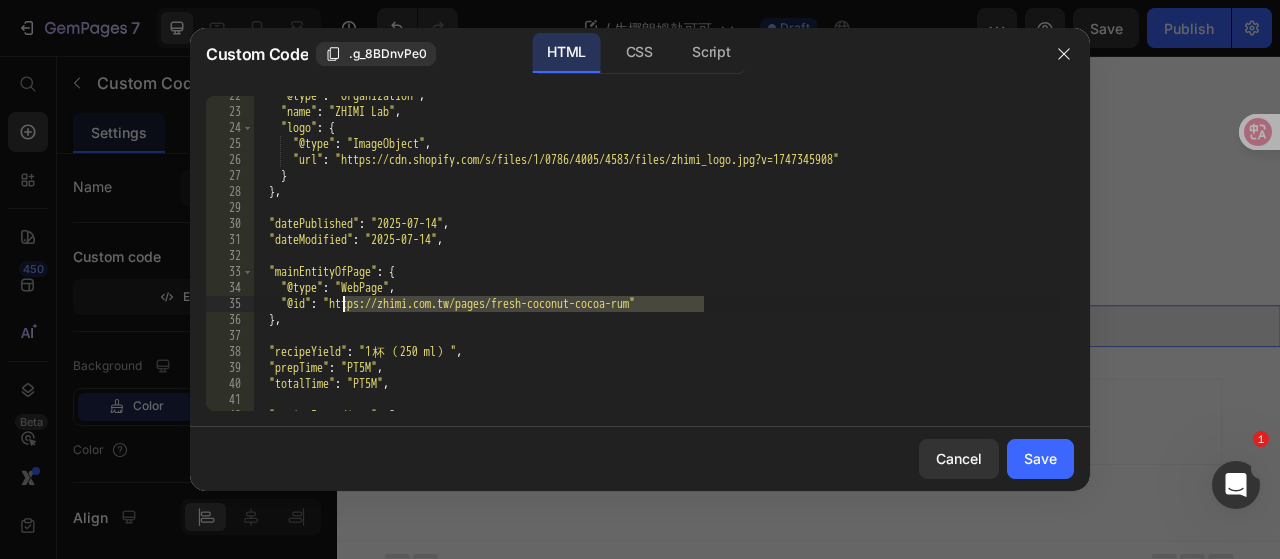 drag, startPoint x: 702, startPoint y: 308, endPoint x: 347, endPoint y: 305, distance: 355.01266 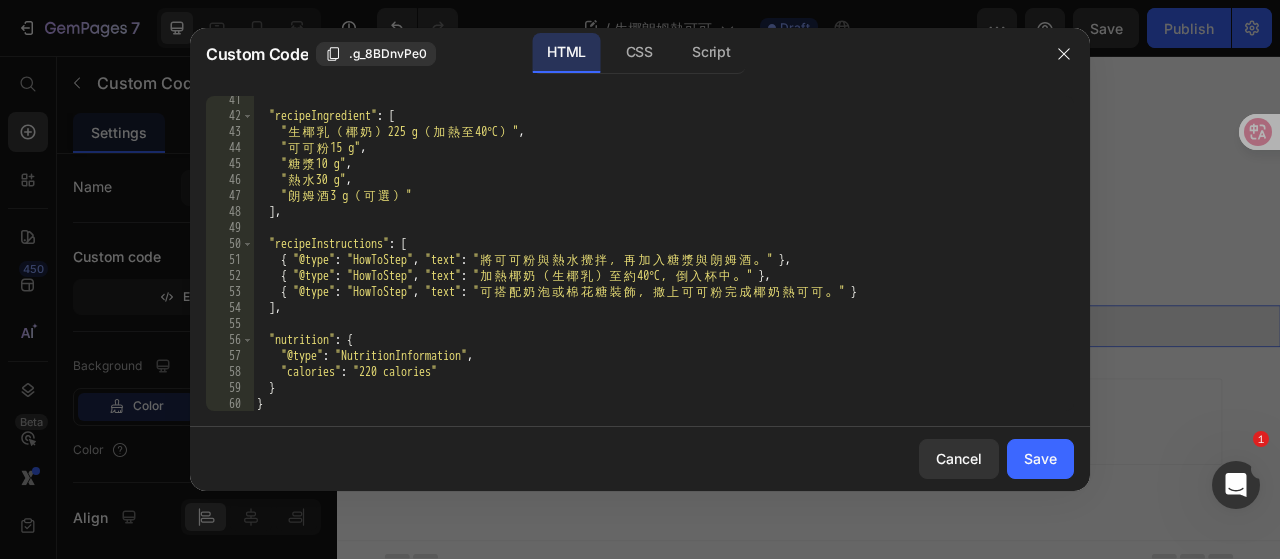 scroll, scrollTop: 692, scrollLeft: 0, axis: vertical 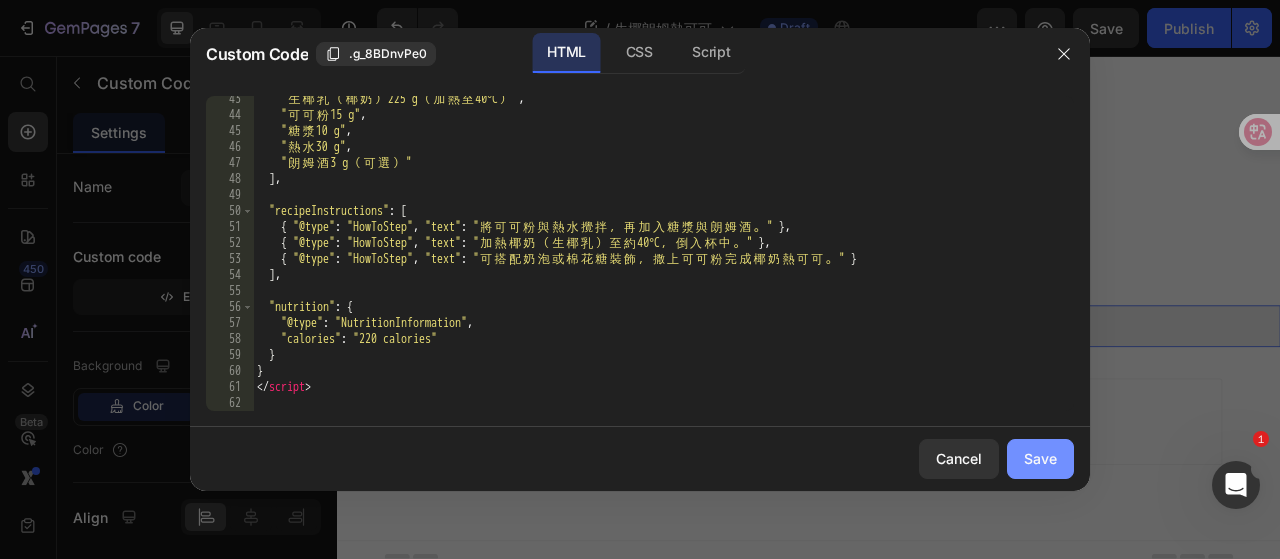 click on "Save" 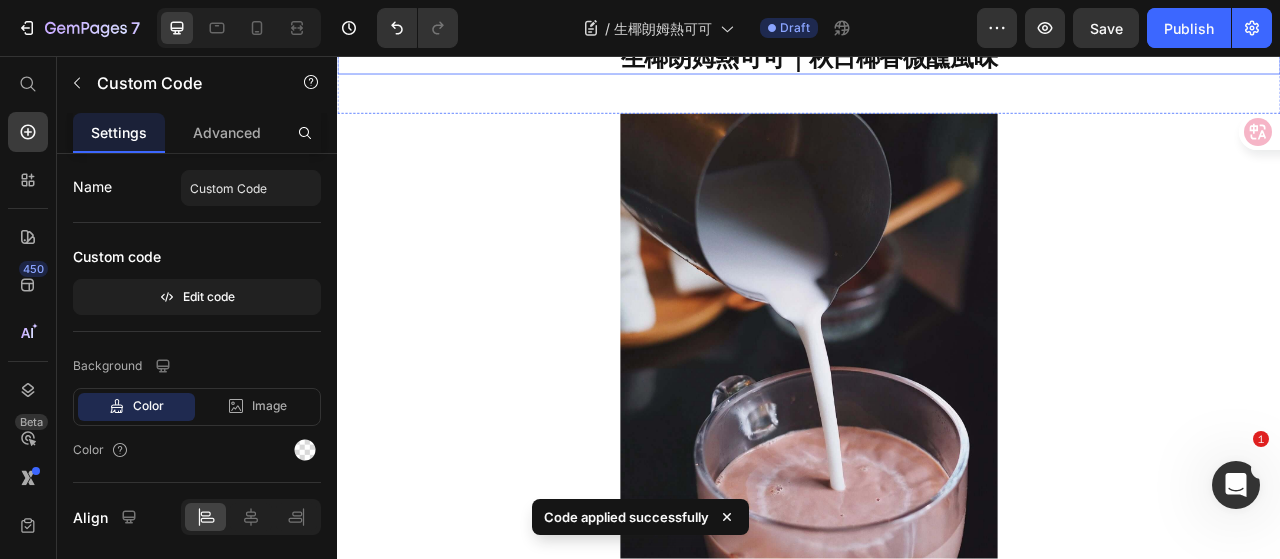 scroll, scrollTop: 0, scrollLeft: 0, axis: both 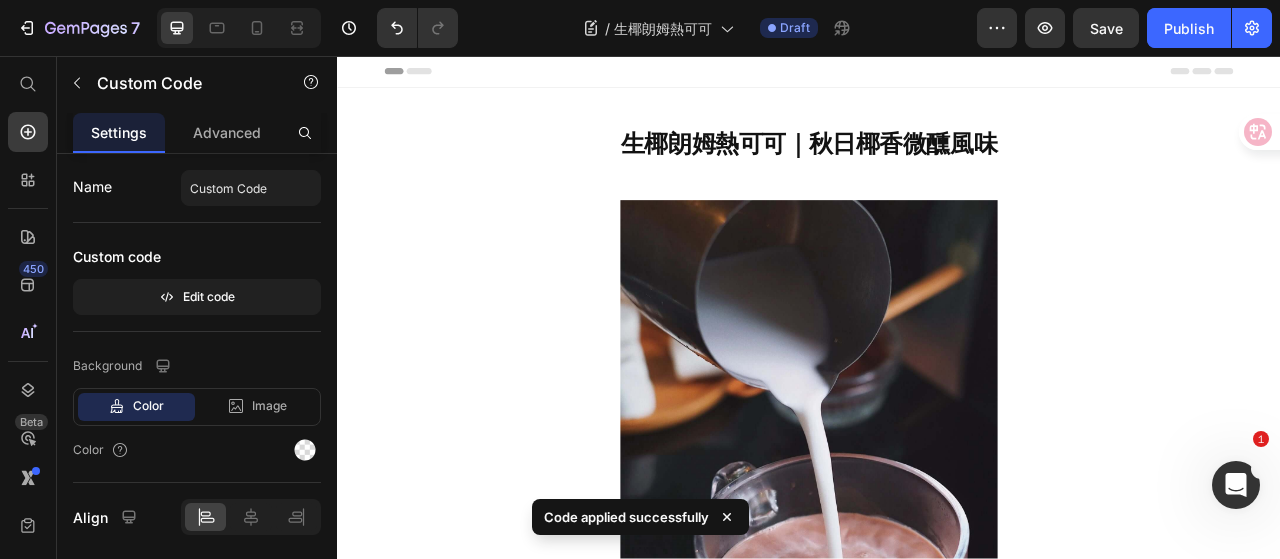 click on "Header" at bounding box center (394, 76) 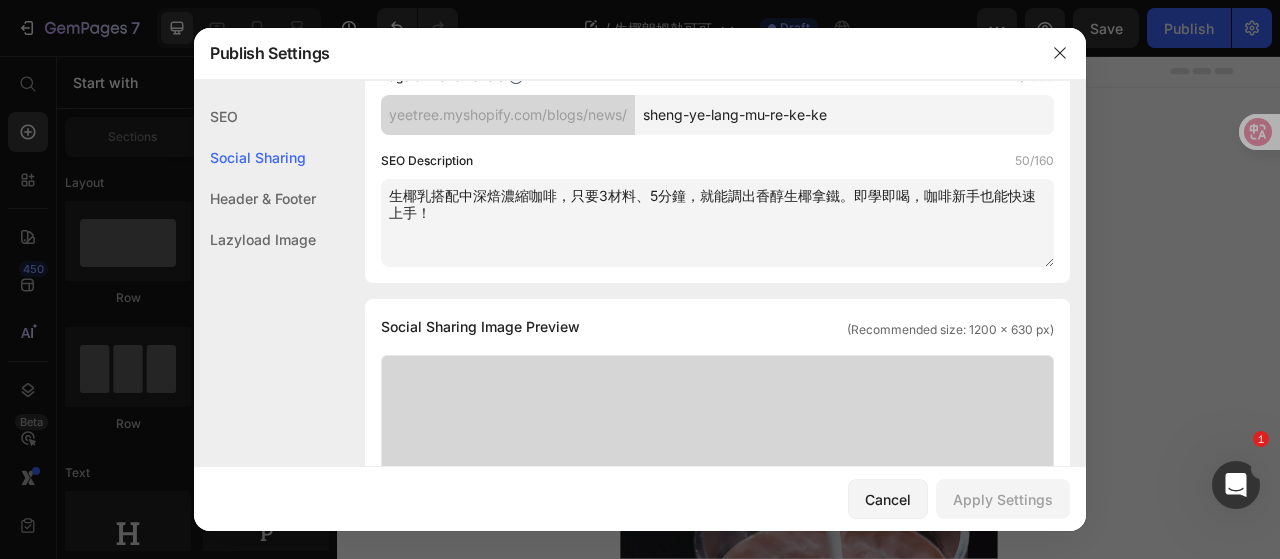 scroll, scrollTop: 0, scrollLeft: 0, axis: both 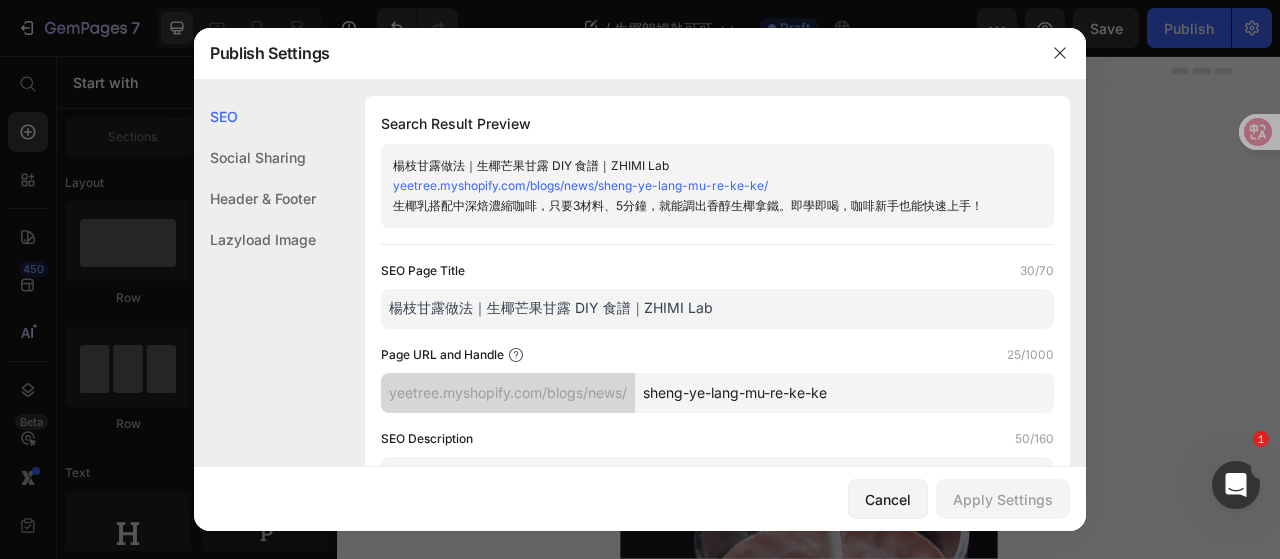 drag, startPoint x: 728, startPoint y: 307, endPoint x: 344, endPoint y: 304, distance: 384.01172 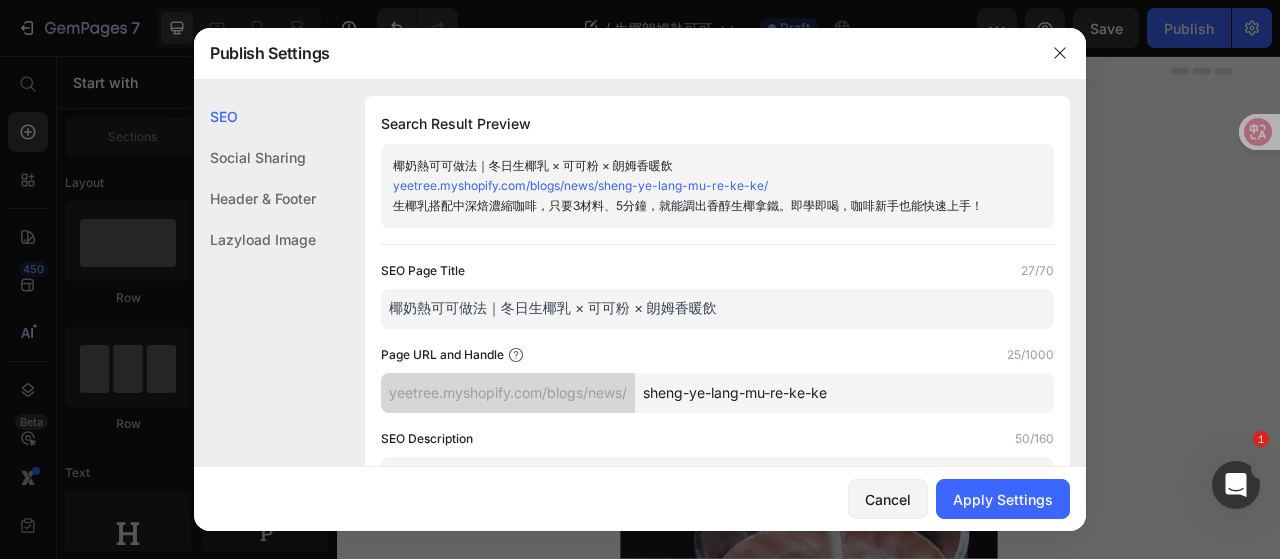 type on "椰奶熱可可做法｜冬日生椰乳 × 可可粉 × 朗姆香暖飲" 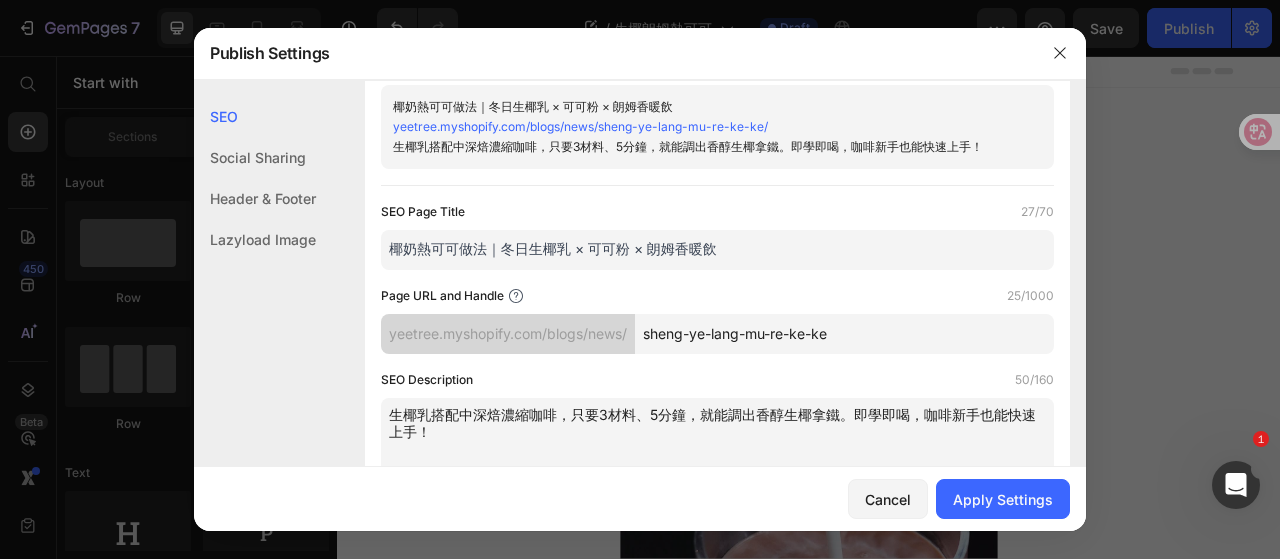 scroll, scrollTop: 200, scrollLeft: 0, axis: vertical 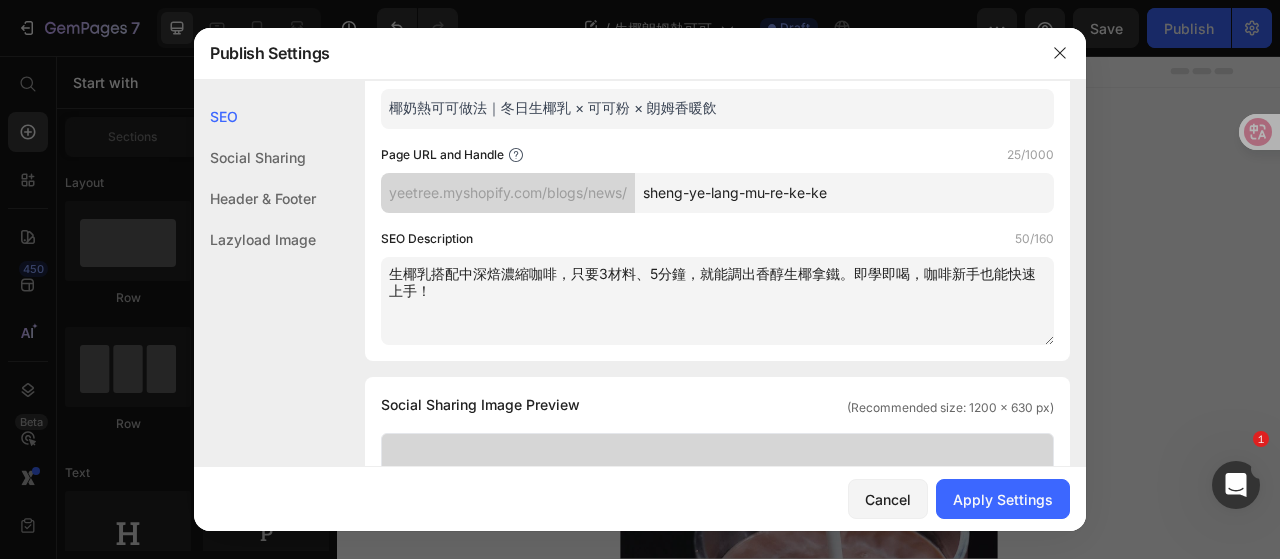 drag, startPoint x: 583, startPoint y: 299, endPoint x: 310, endPoint y: 241, distance: 279.09317 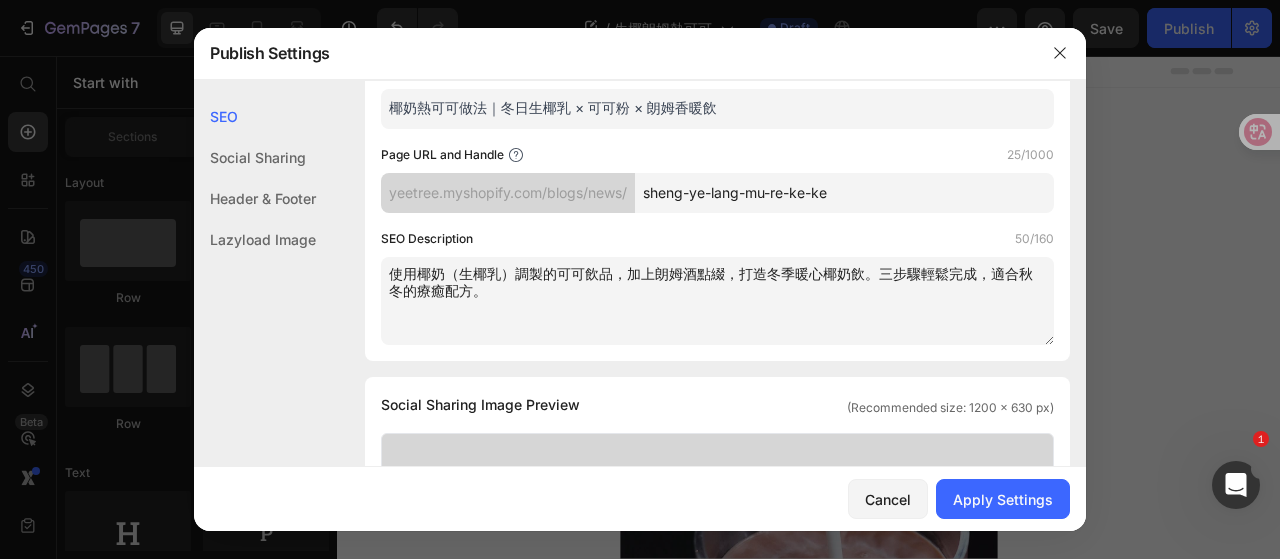 scroll, scrollTop: 220, scrollLeft: 0, axis: vertical 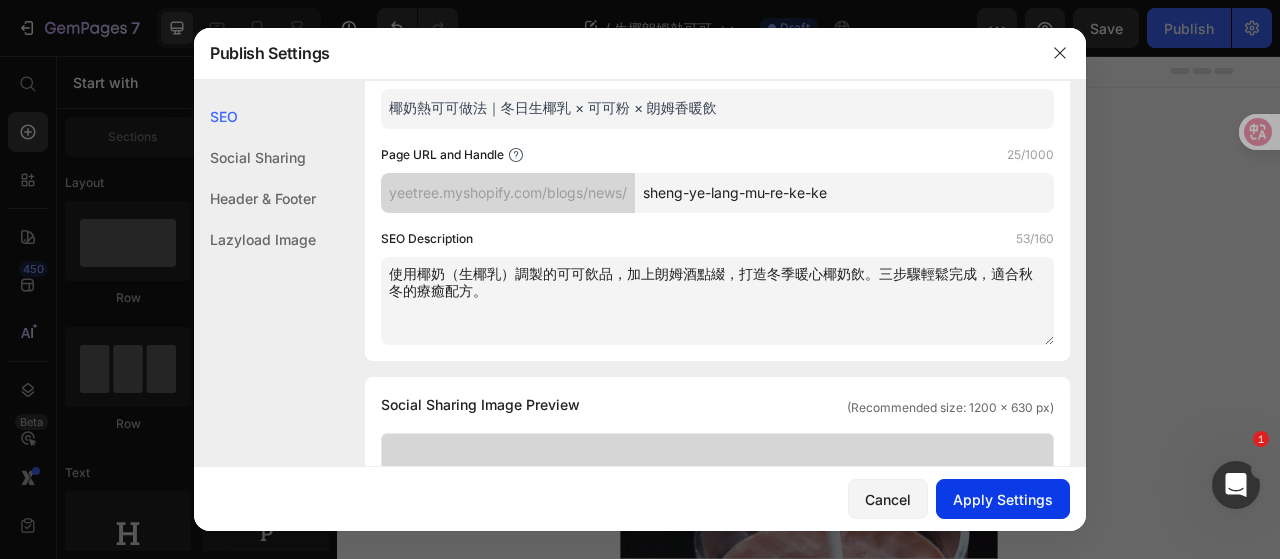 type on "使用椰奶（生椰乳）調製的可可飲品，加上朗姆酒點綴，打造冬季暖心椰奶飲。三步驟輕鬆完成，適合秋冬的療癒配方。" 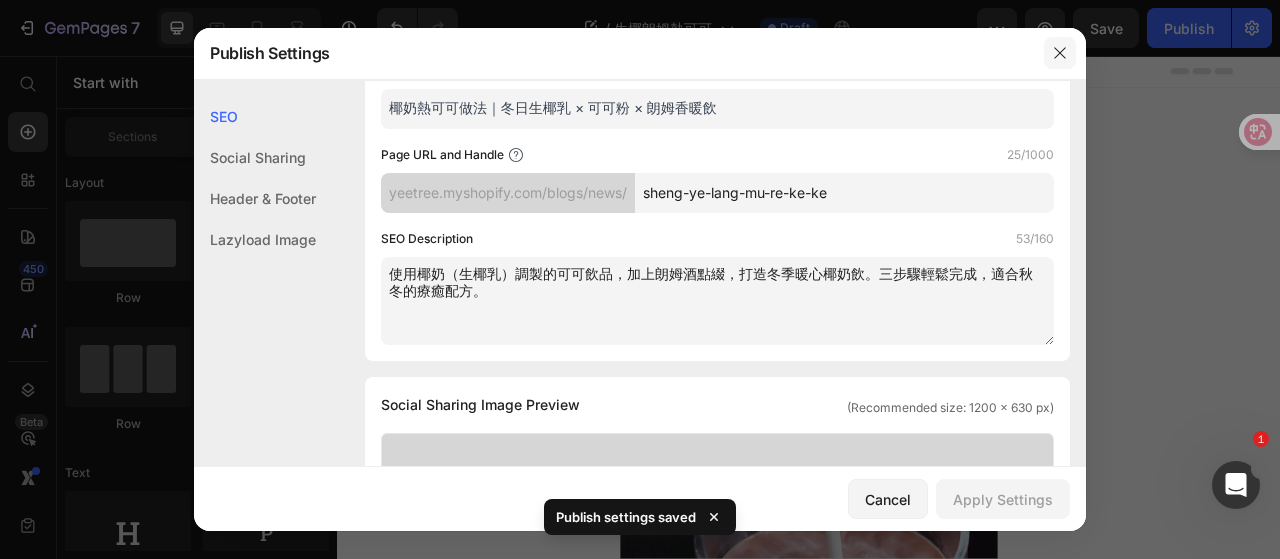 click 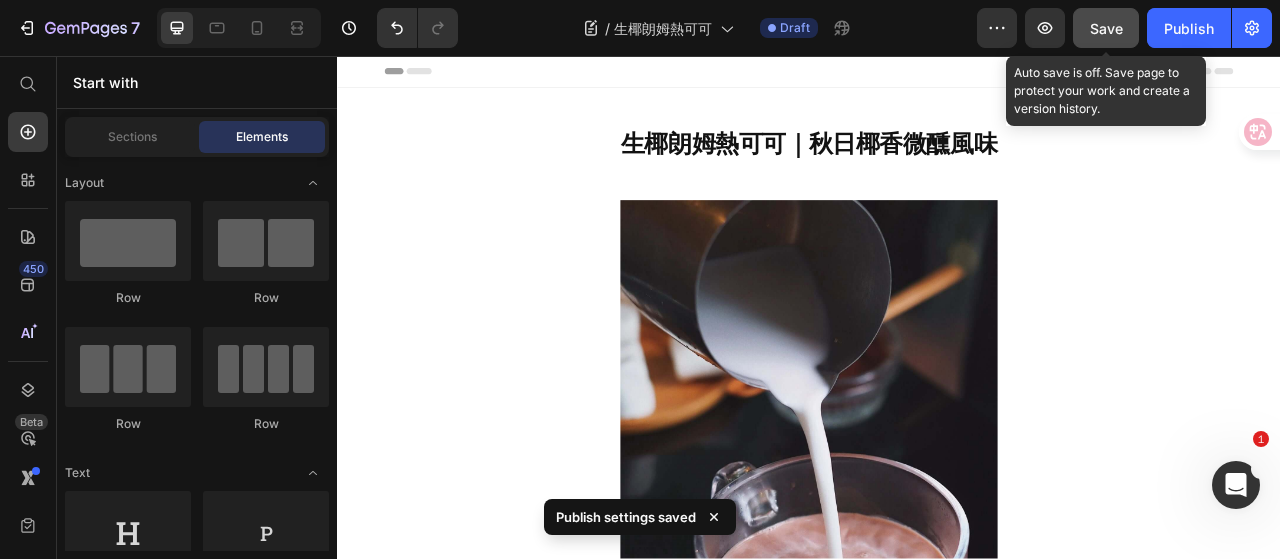 click on "Save" 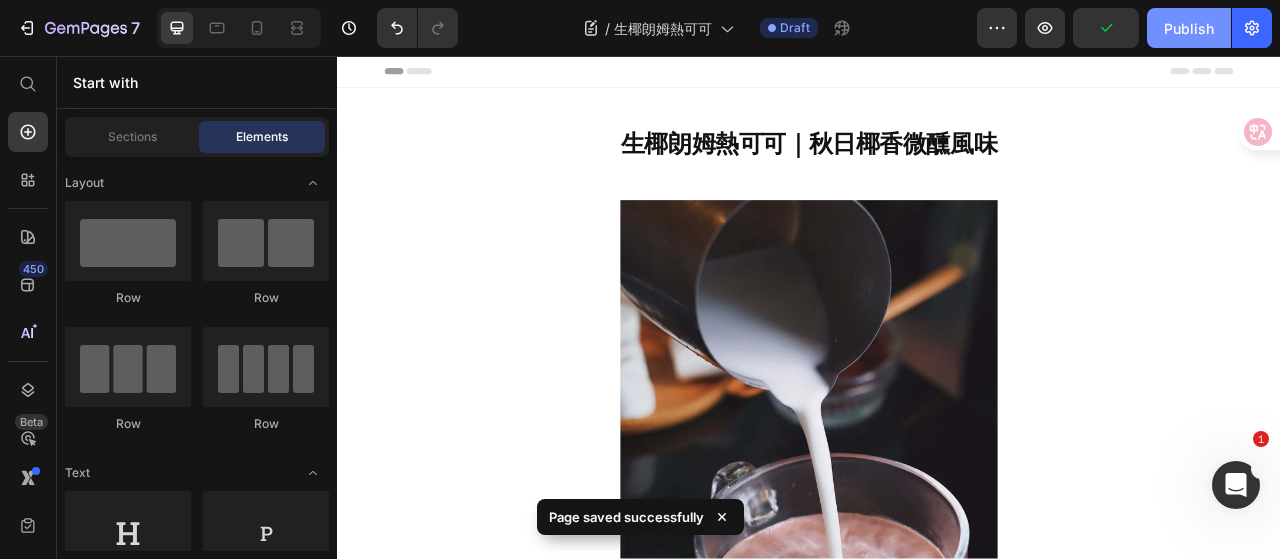 click on "Publish" at bounding box center (1189, 28) 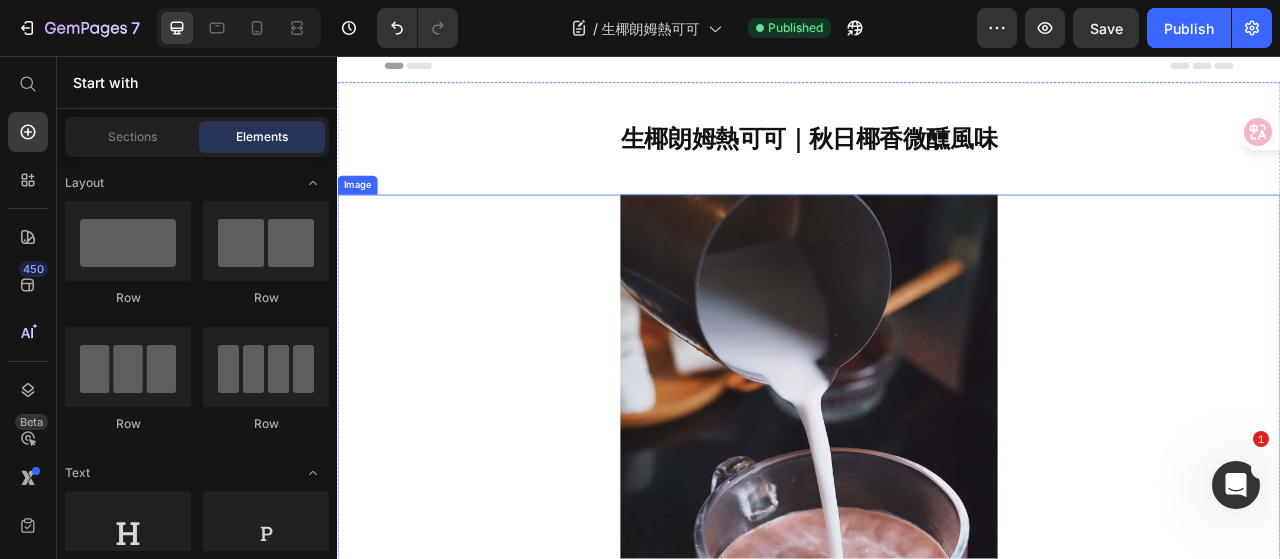 scroll, scrollTop: 0, scrollLeft: 0, axis: both 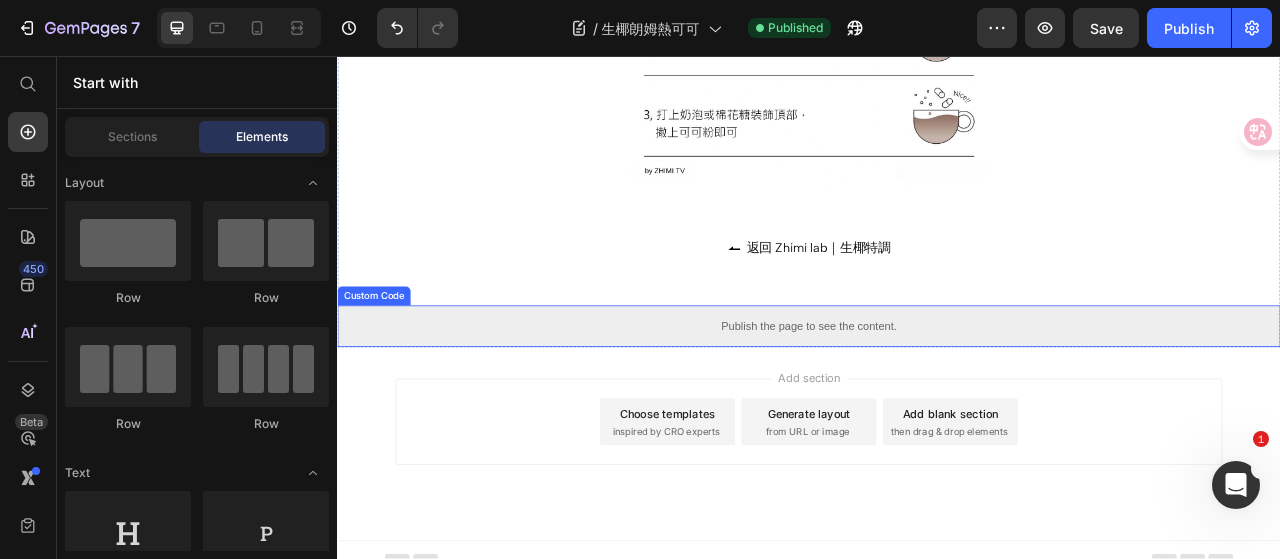 click on "Publish the page to see the content." at bounding box center (937, 400) 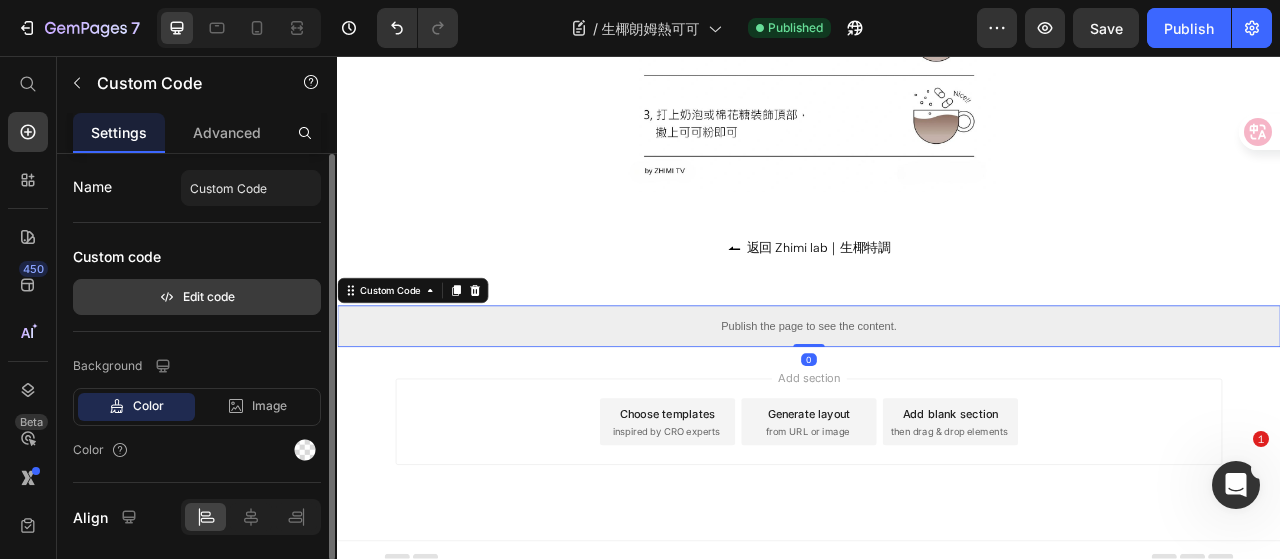 click on "Edit code" at bounding box center [197, 297] 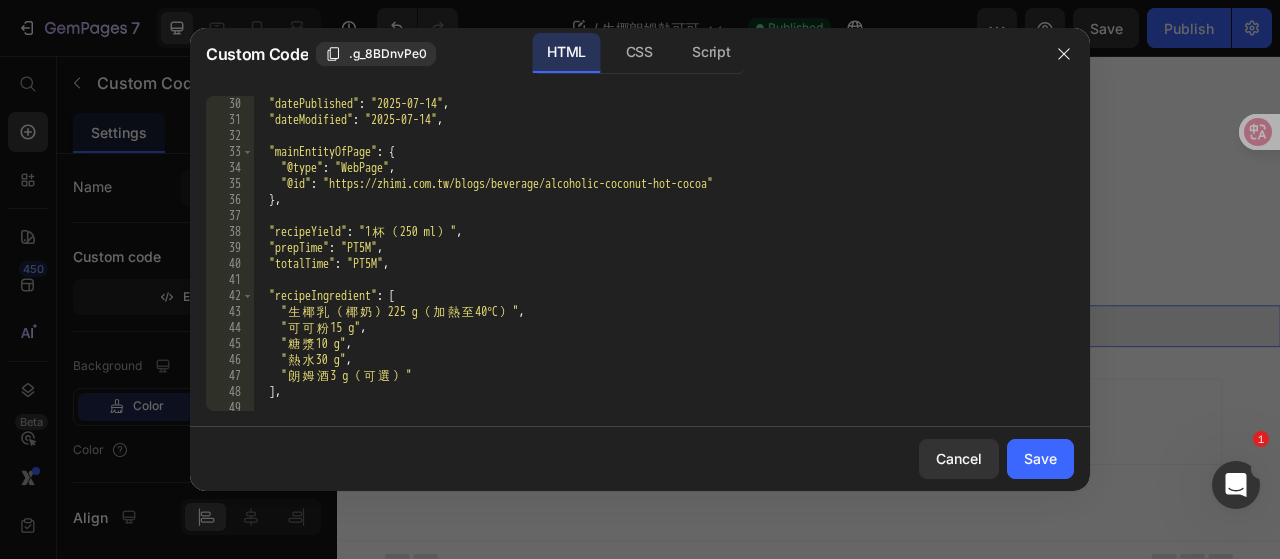 scroll, scrollTop: 540, scrollLeft: 0, axis: vertical 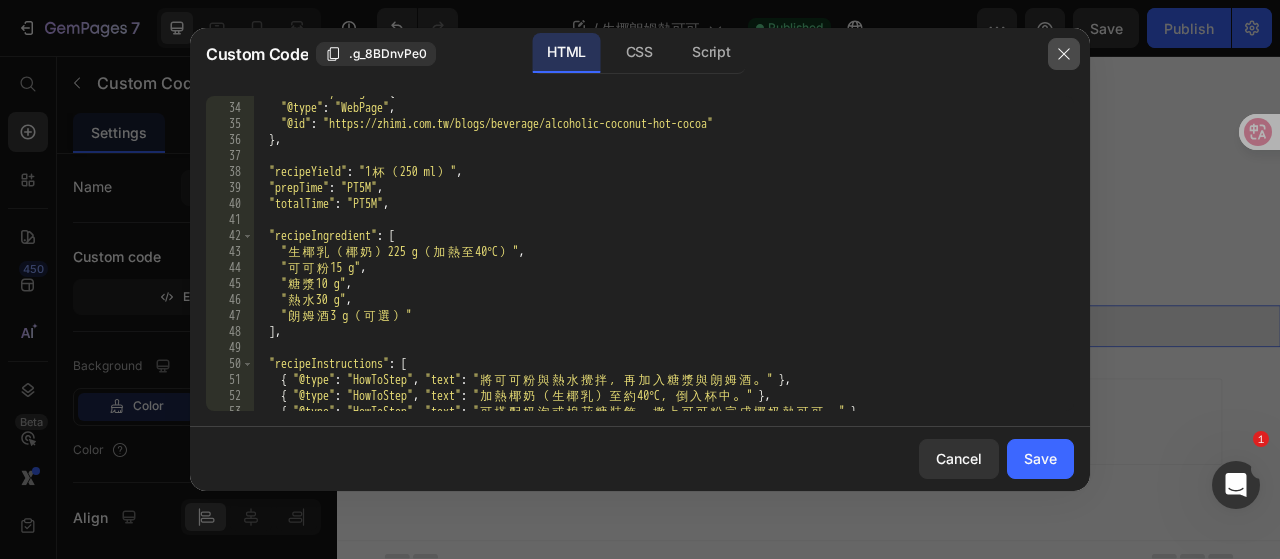 click 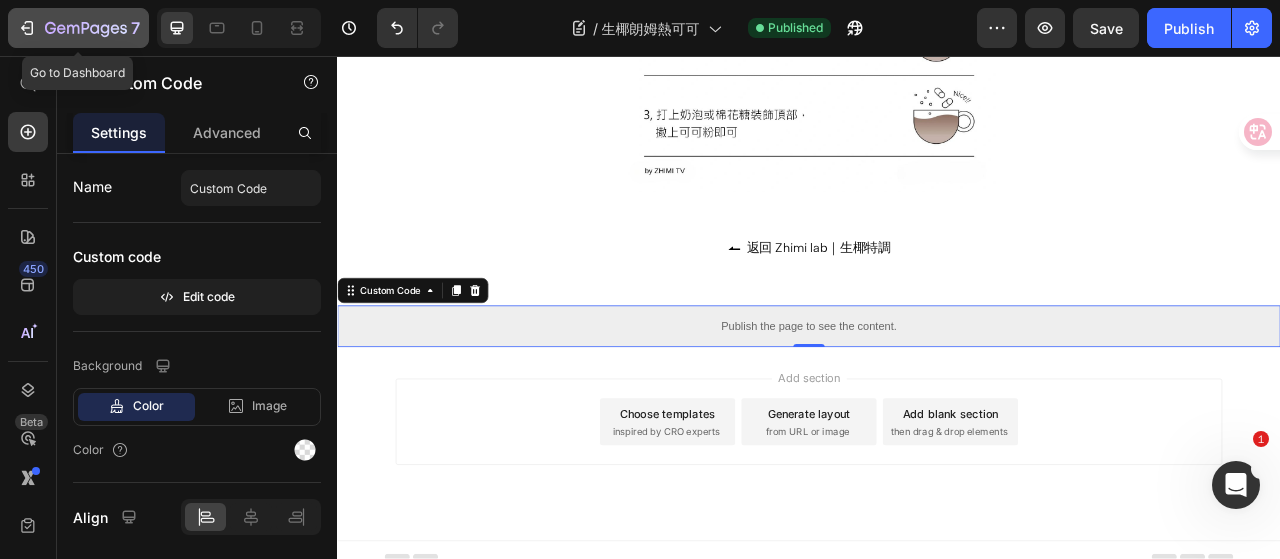 click on "7" at bounding box center (78, 28) 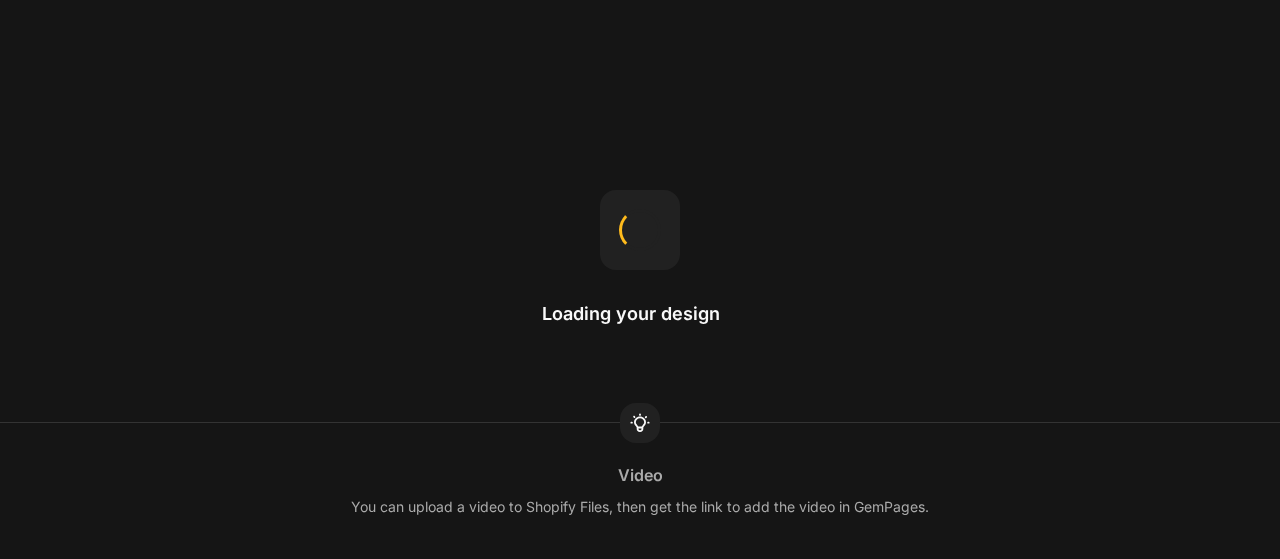 scroll, scrollTop: 0, scrollLeft: 0, axis: both 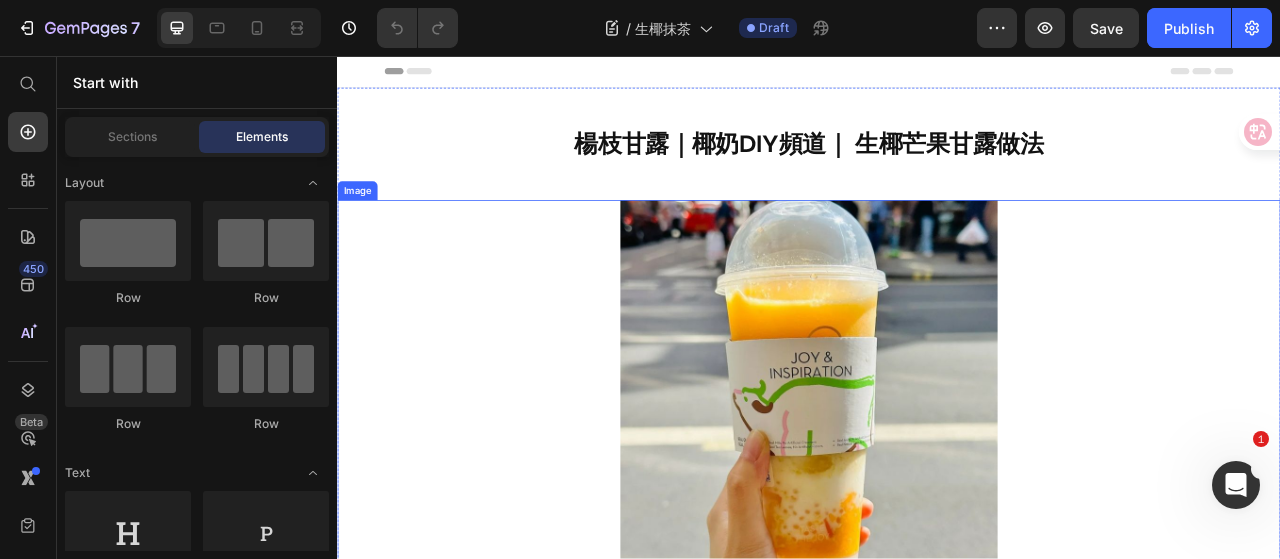 click at bounding box center [937, 480] 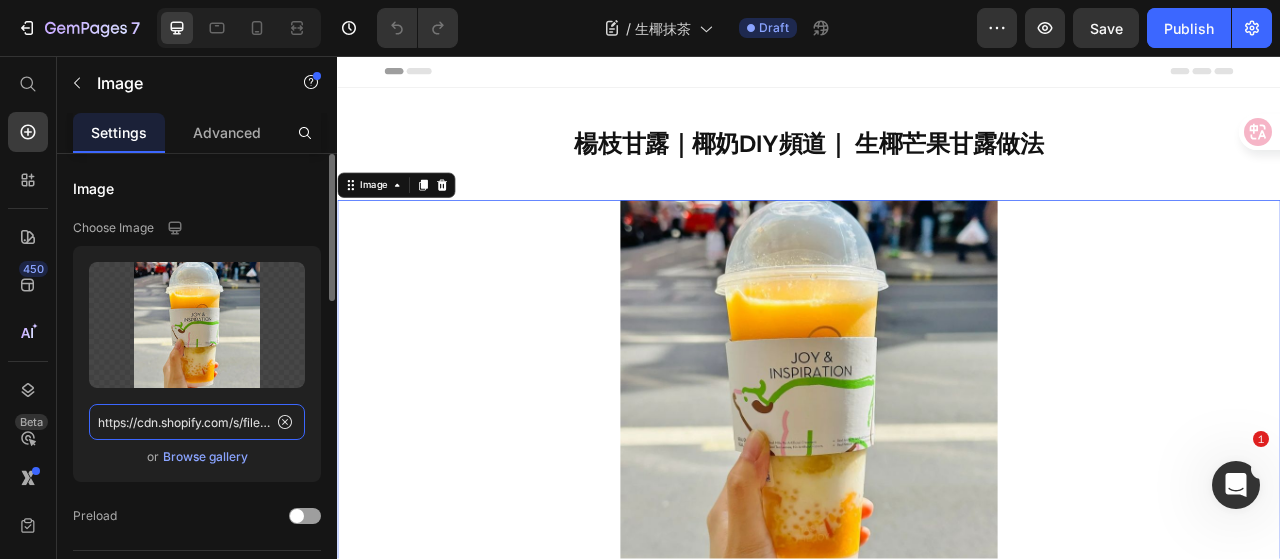 click on "https://cdn.shopify.com/s/files/1/0786/4005/4583/files/Square_mango_pomelo_sago.jpg?v=1748285191" 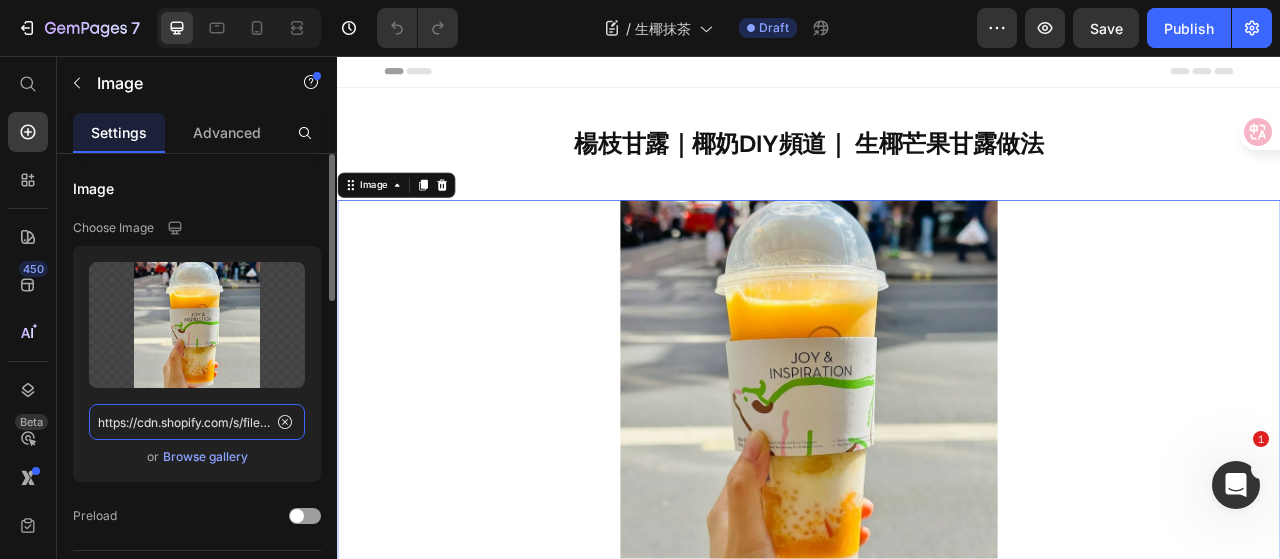 paste on "fresh_coconut_matcha2.jpg?v=1748286415" 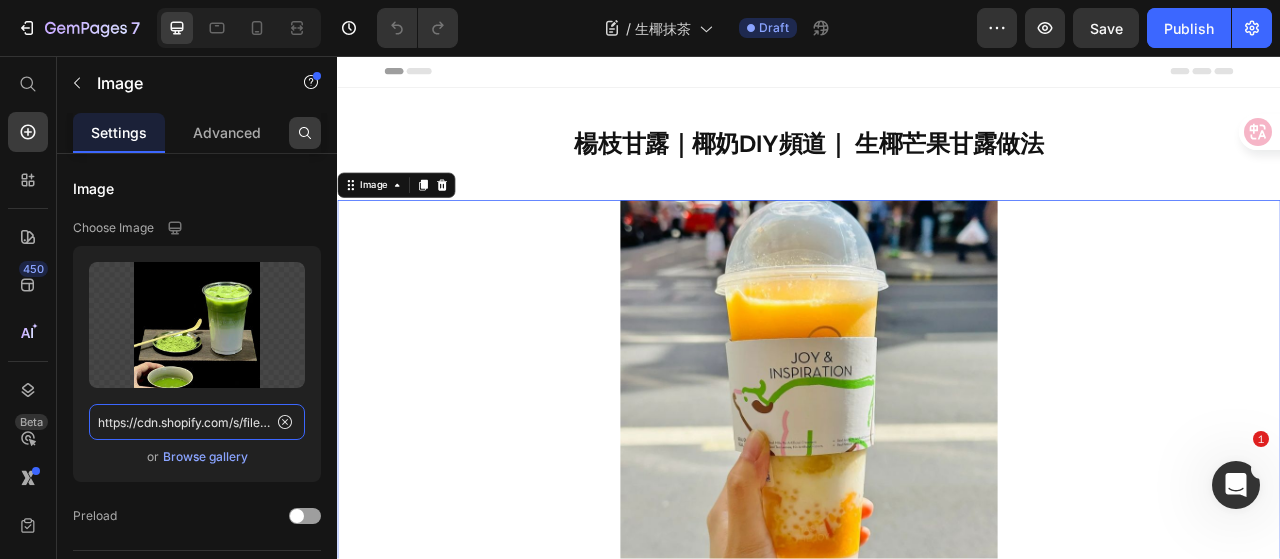 scroll, scrollTop: 0, scrollLeft: 432, axis: horizontal 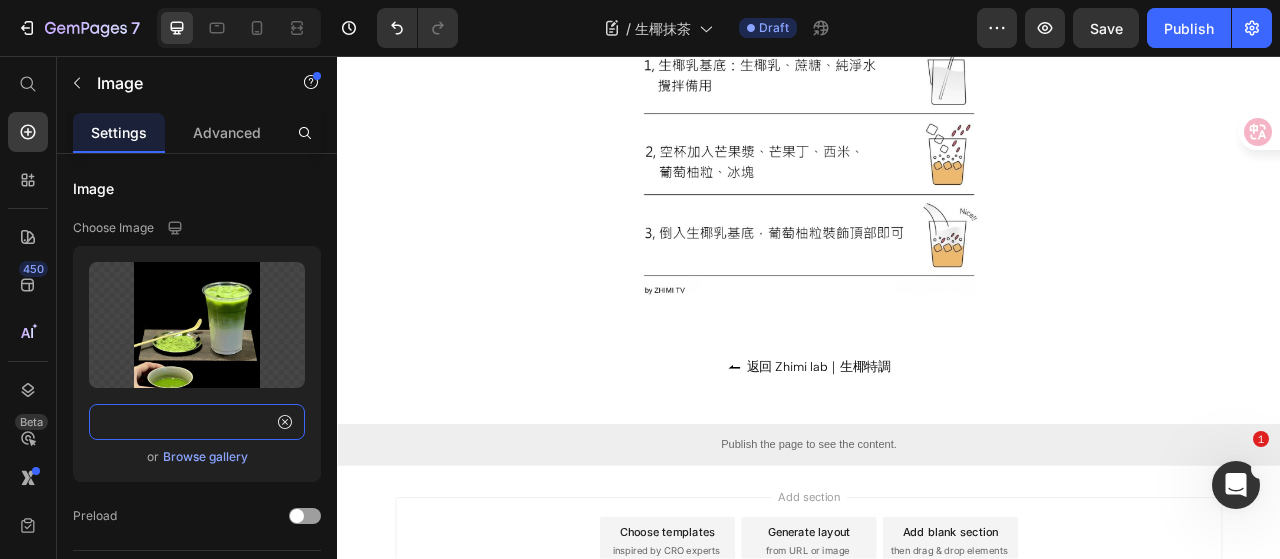type on "https://cdn.shopify.com/s/files/1/0786/4005/4583/files/Square_fresh_coconut_matcha2.jpg?v=1748286415" 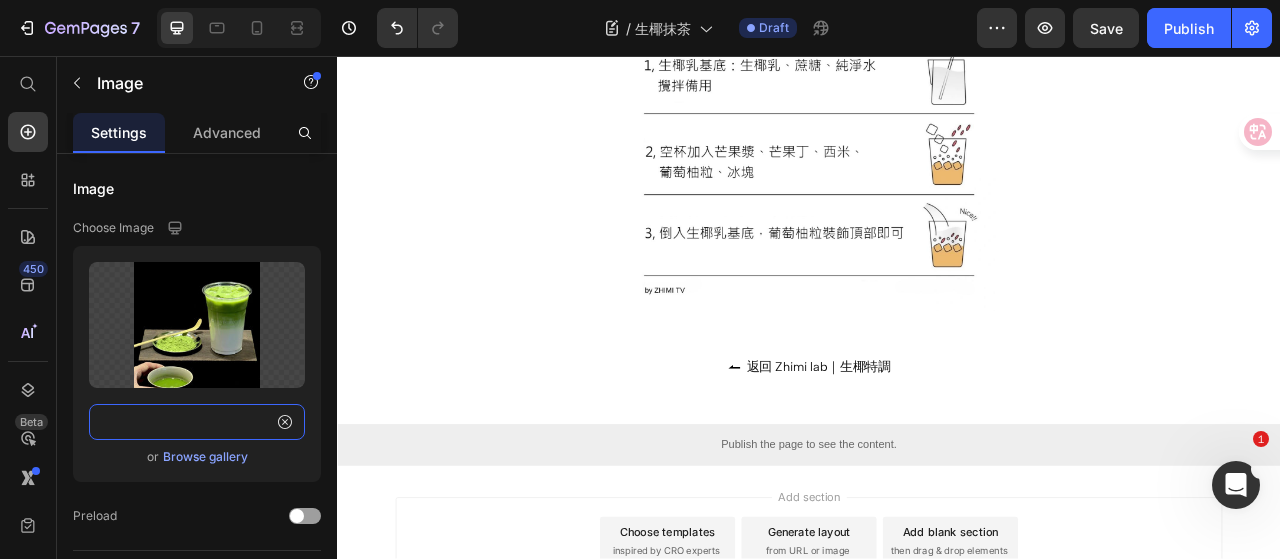 scroll, scrollTop: 0, scrollLeft: 0, axis: both 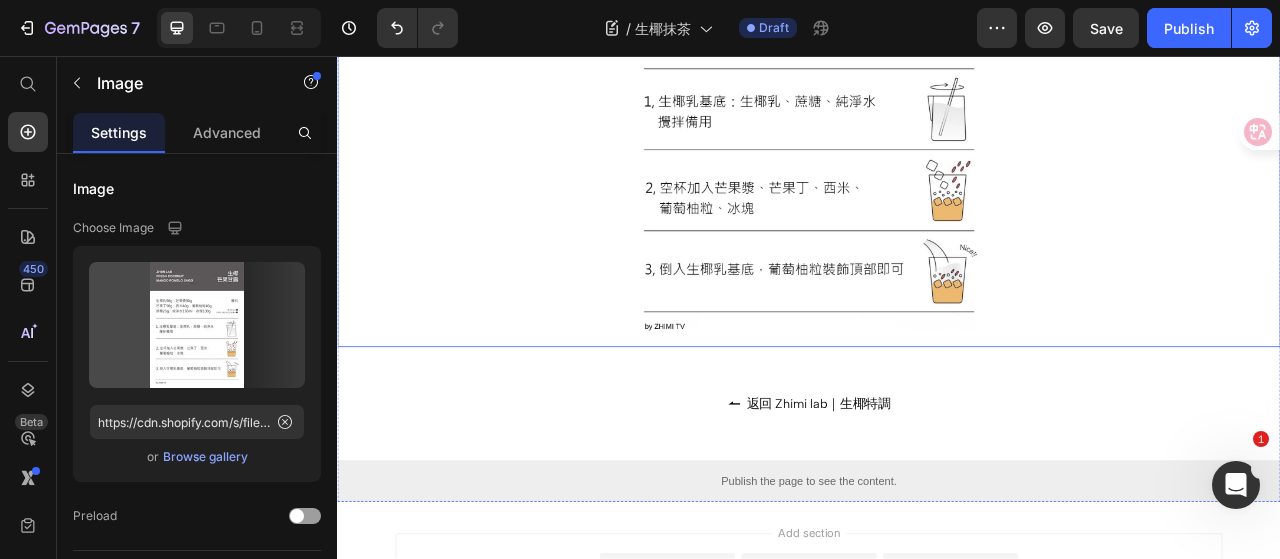 click at bounding box center [937, 107] 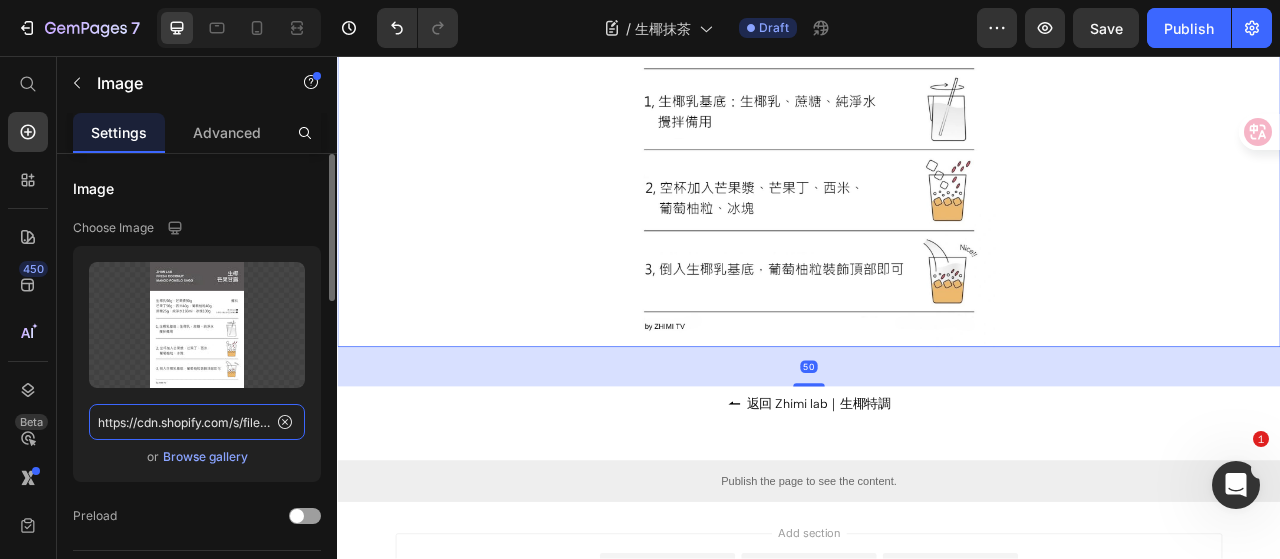 click on "https://cdn.shopify.com/s/files/1/0786/4005/4583/files/COCONUT-MANGO-POMELO-SAGO.jpg?v=1748287352" 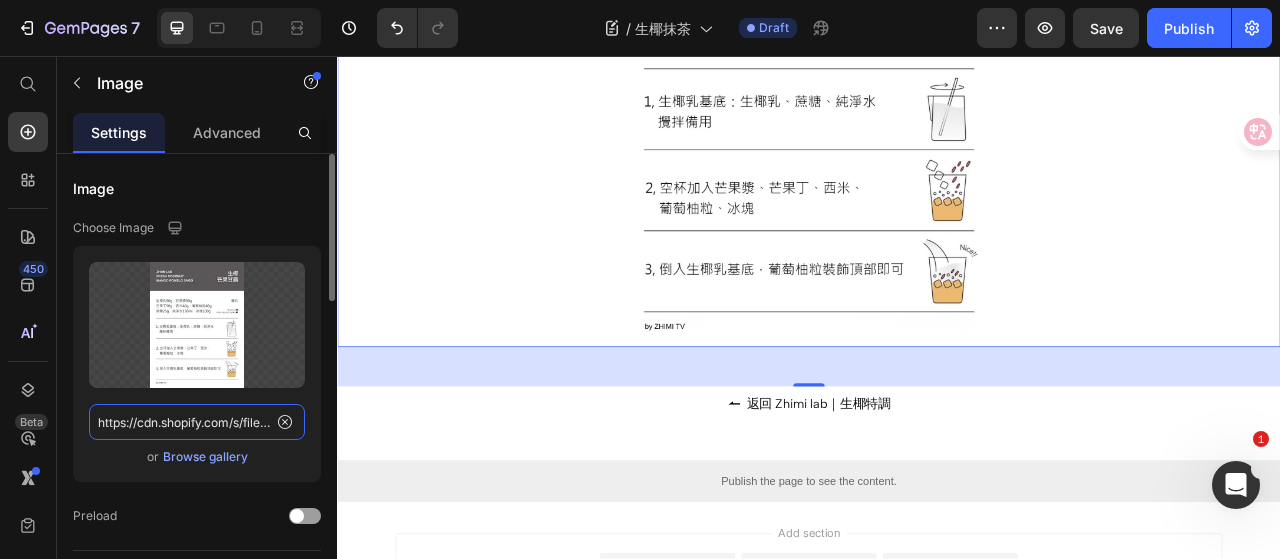 paste on "WITH-MATCHA.jpg?v=1748378650" 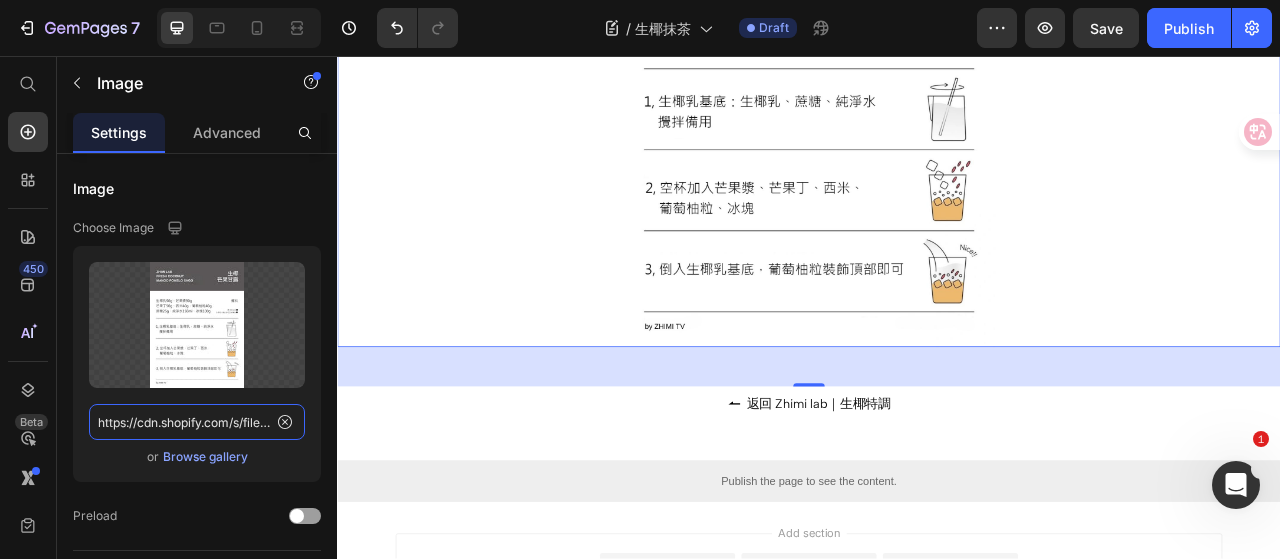 scroll, scrollTop: 0, scrollLeft: 407, axis: horizontal 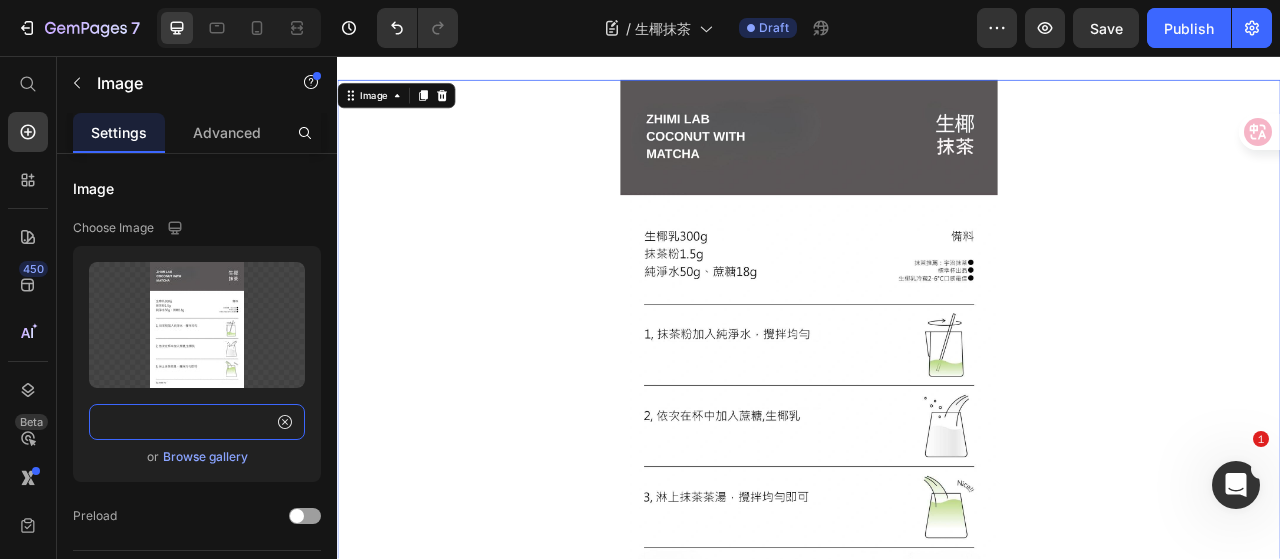 type on "https://cdn.shopify.com/s/files/1/0786/4005/4583/files/COCONUT-WITH-MATCHA.jpg?v=1748378650" 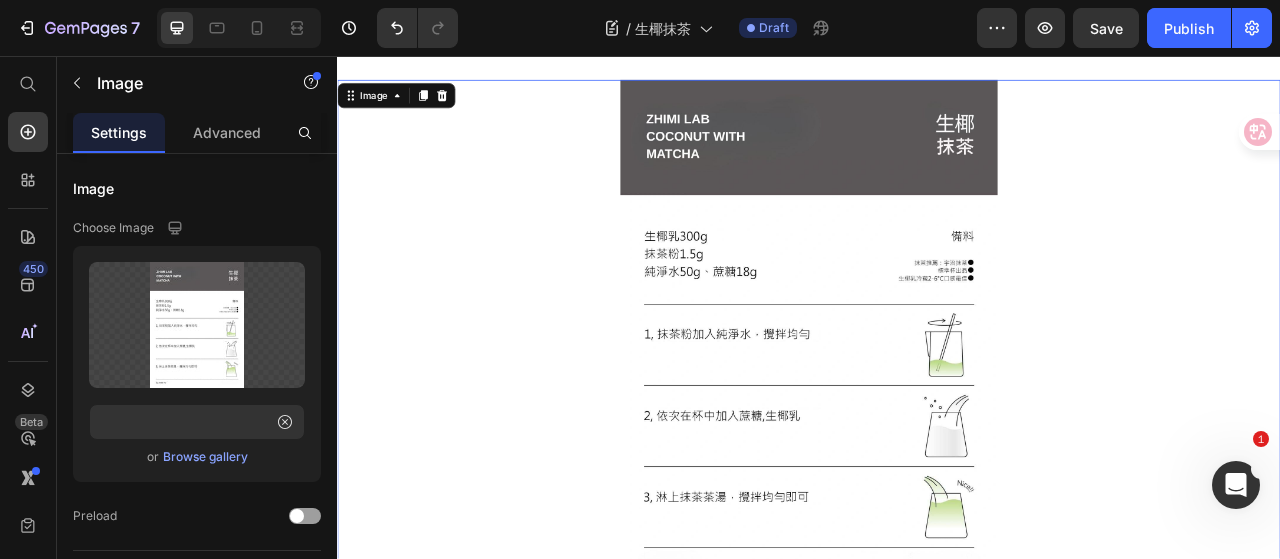 scroll, scrollTop: 0, scrollLeft: 0, axis: both 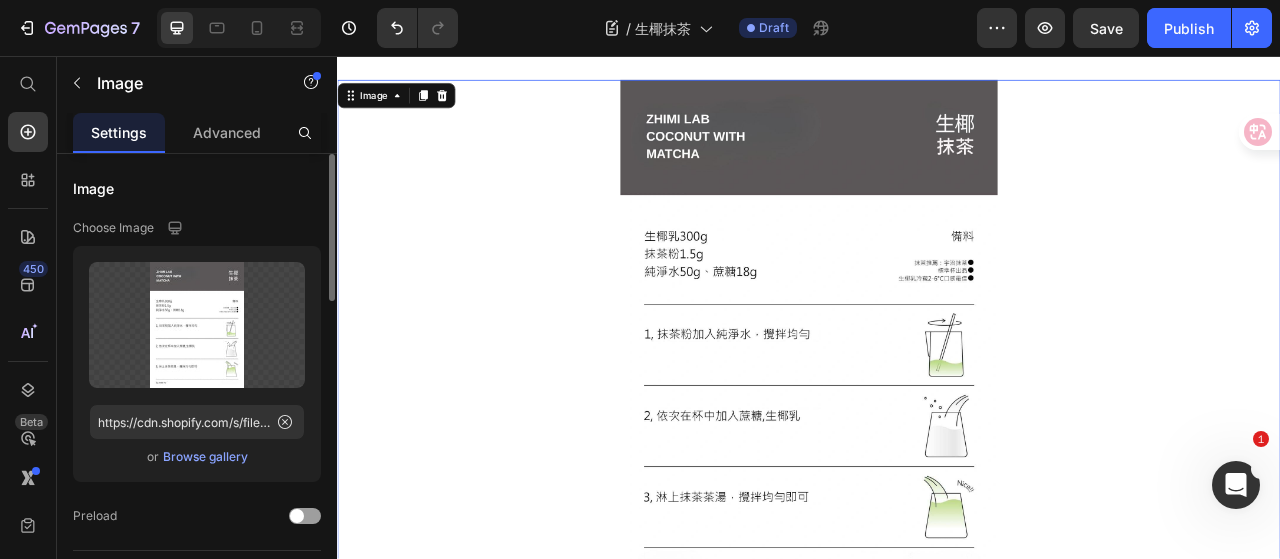 click on "Image" at bounding box center [197, 188] 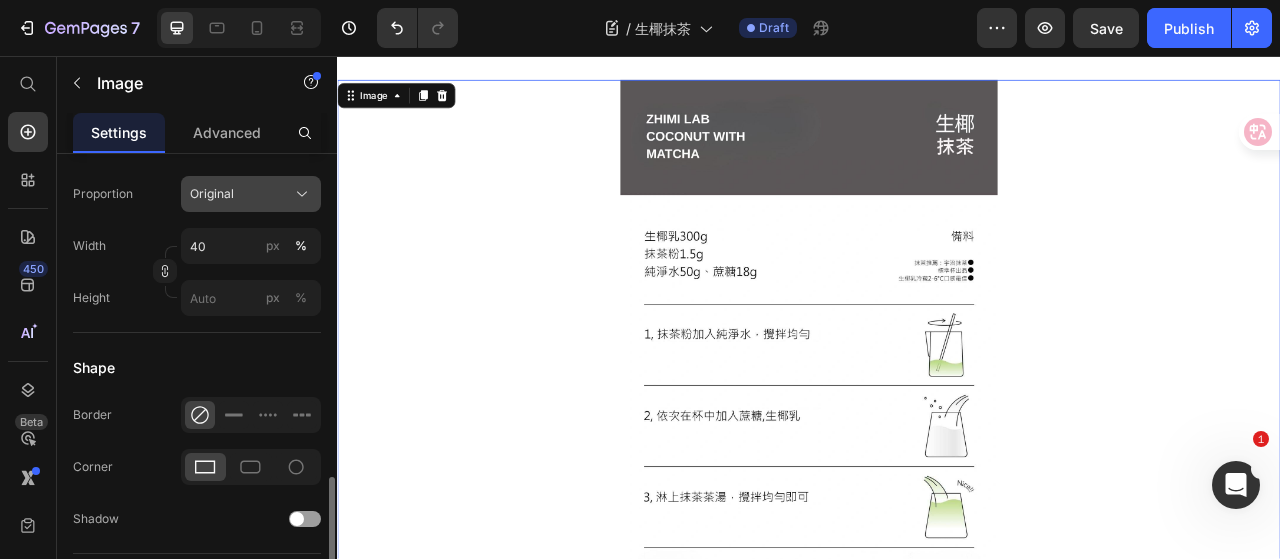 scroll, scrollTop: 988, scrollLeft: 0, axis: vertical 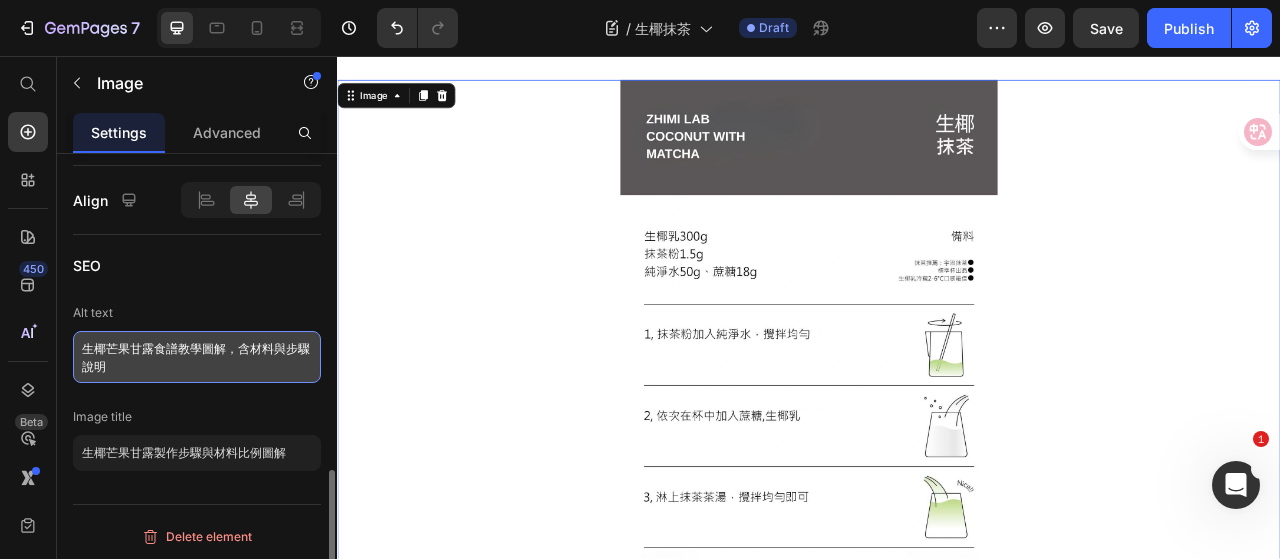 click on "生椰芒果甘露食譜教學圖解，含材料與步驟說明" at bounding box center (197, 357) 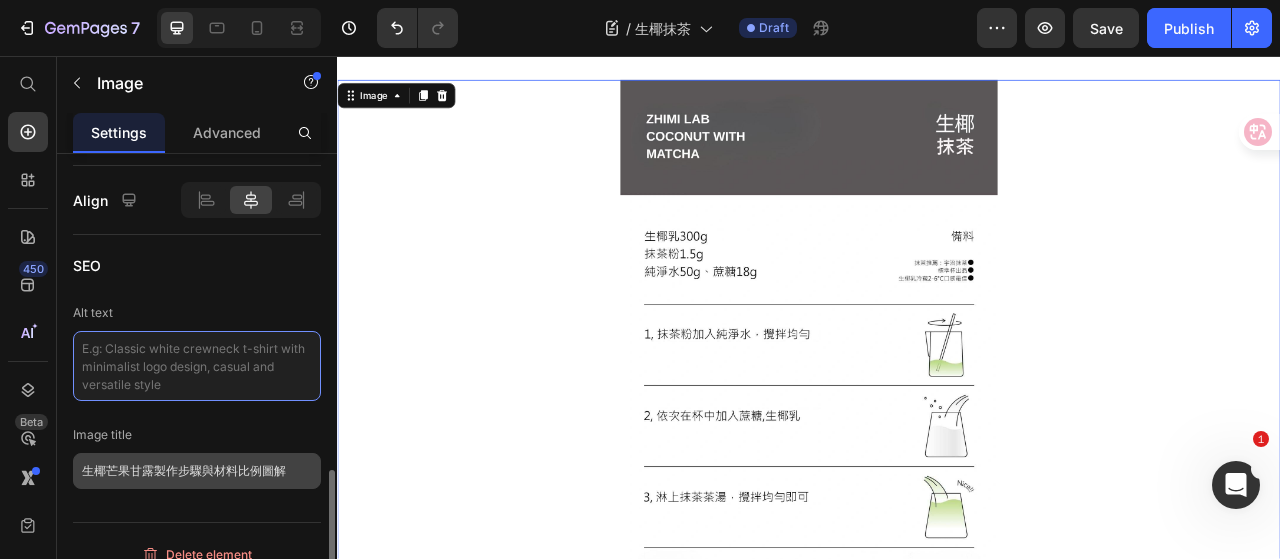 type 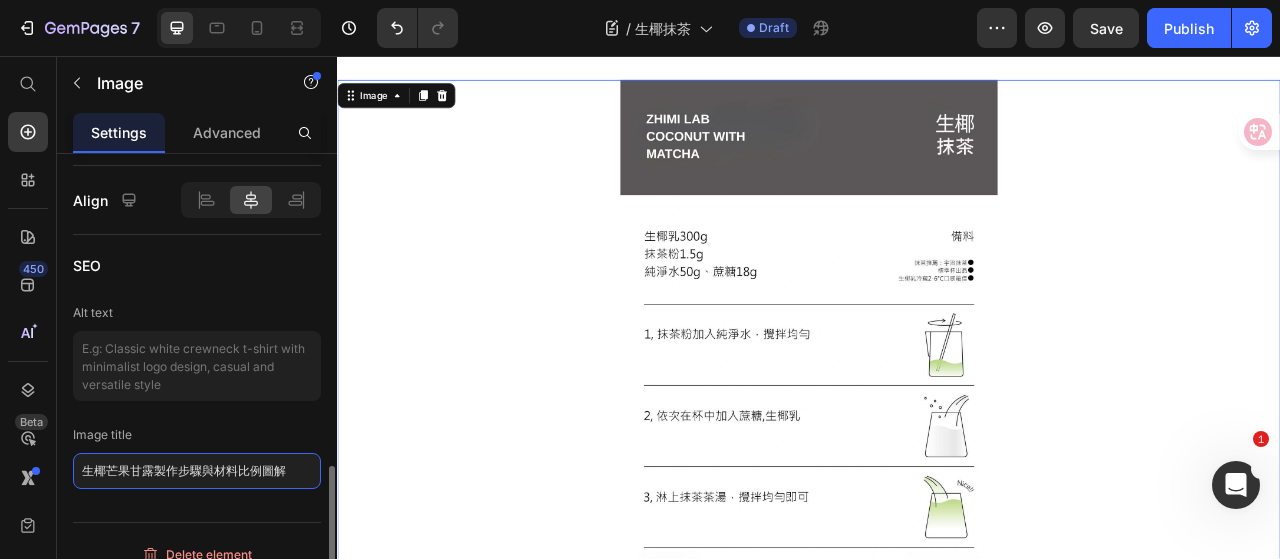 click on "生椰芒果甘露製作步驟與材料比例圖解" 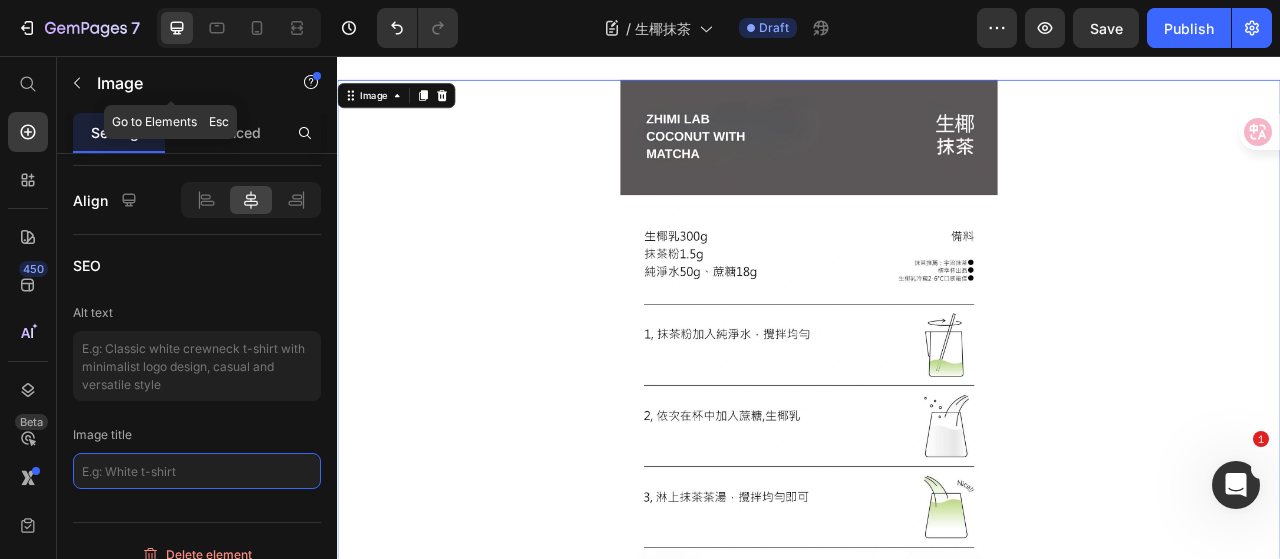 type 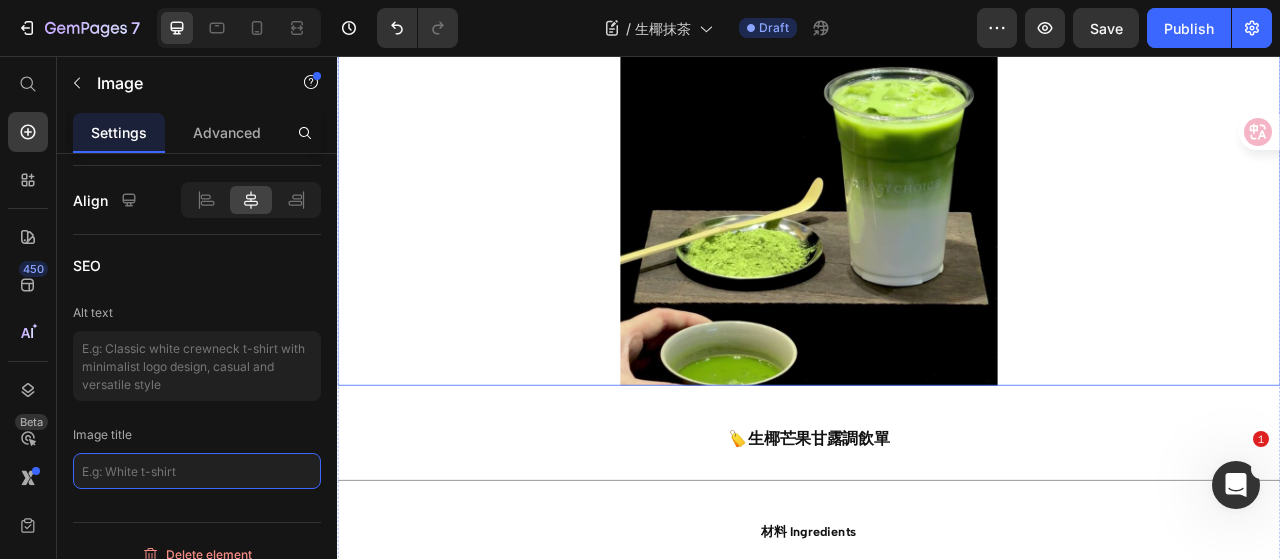 scroll, scrollTop: 154, scrollLeft: 0, axis: vertical 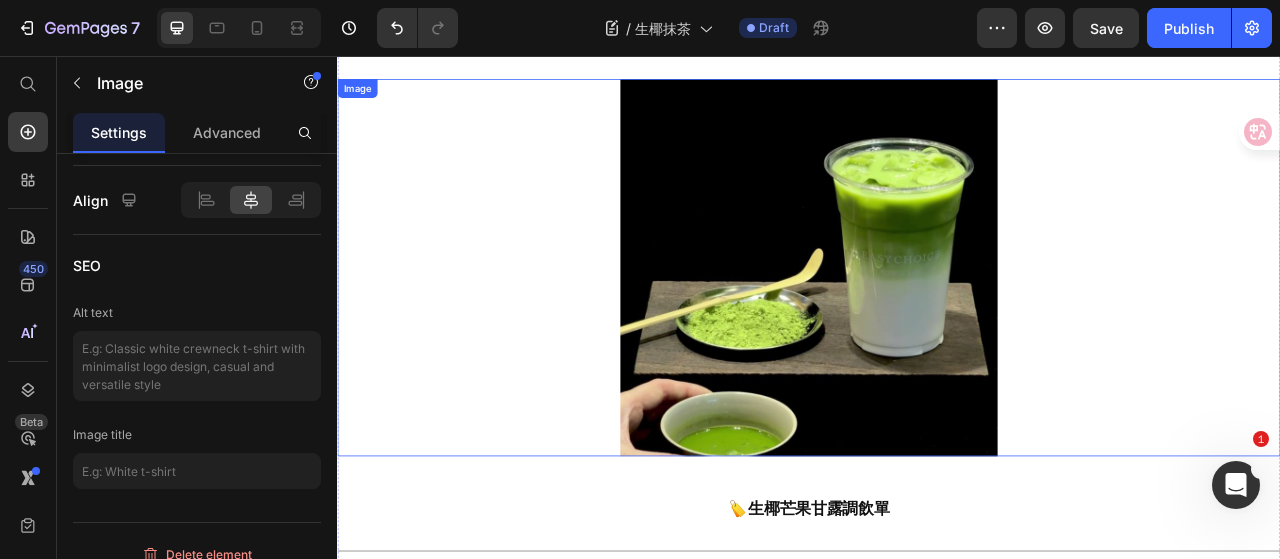 click at bounding box center [937, 326] 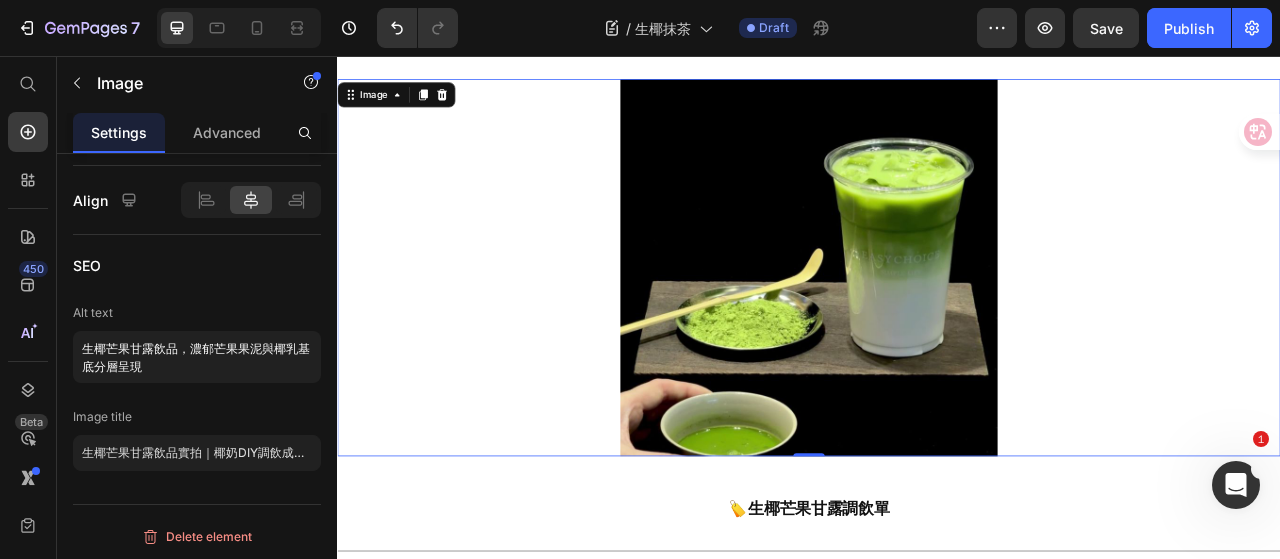scroll, scrollTop: 988, scrollLeft: 0, axis: vertical 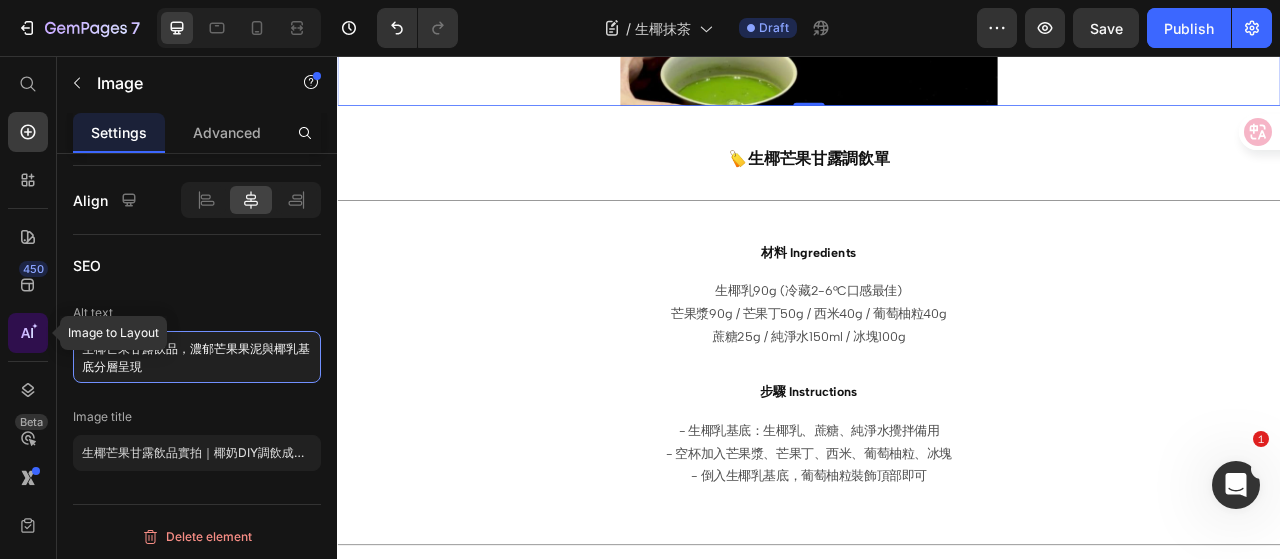 drag, startPoint x: 241, startPoint y: 361, endPoint x: 26, endPoint y: 319, distance: 219.06392 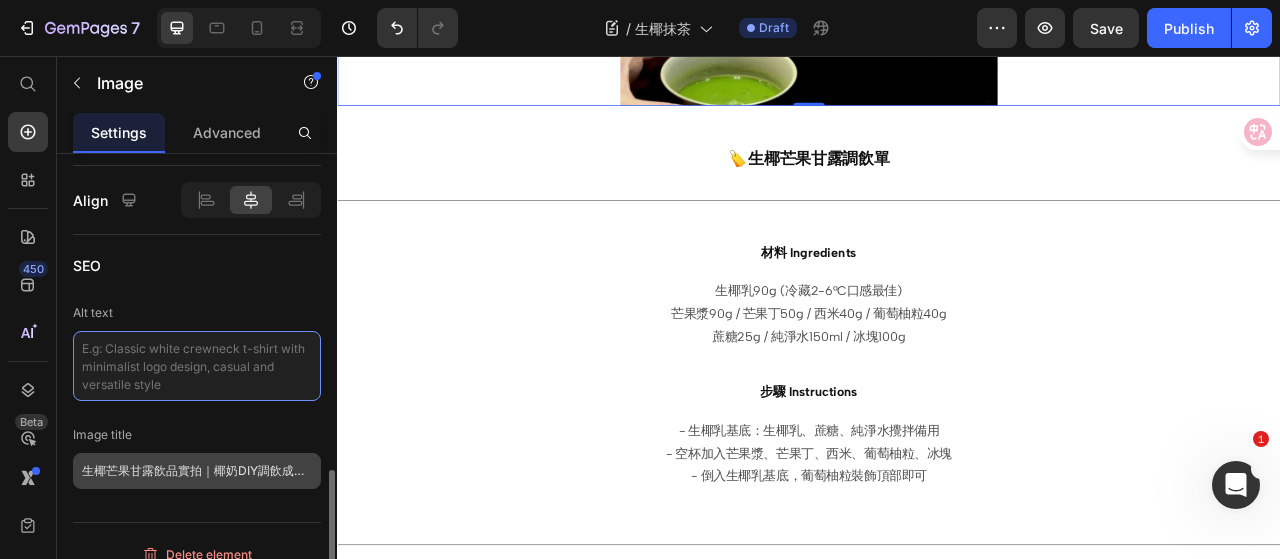 type 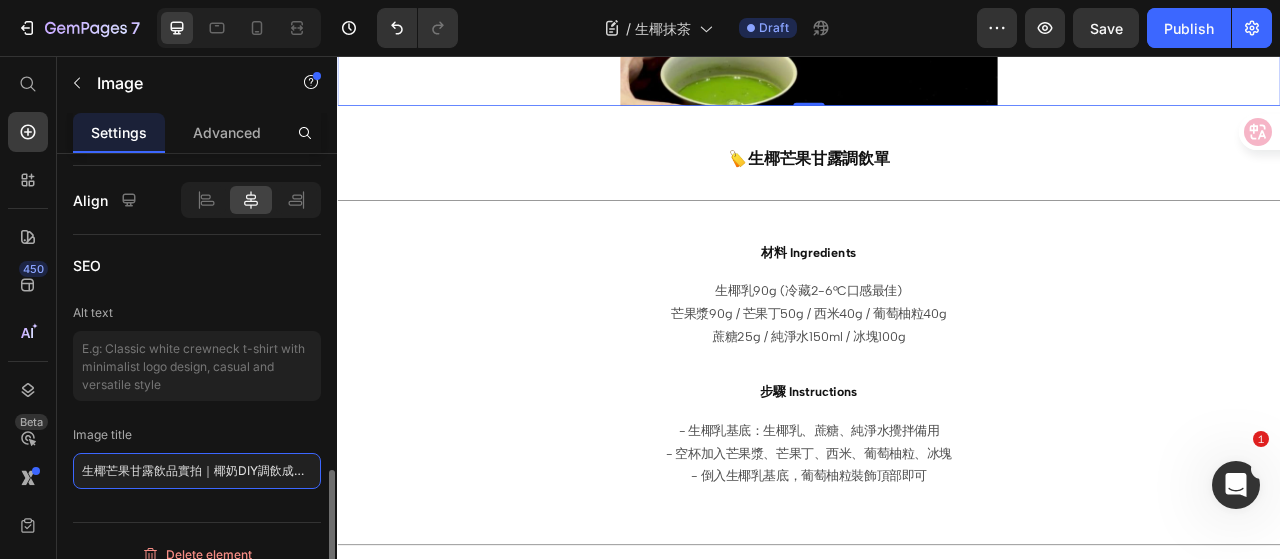 click on "生椰芒果甘露飲品實拍｜椰奶DIY調飲成品圖" 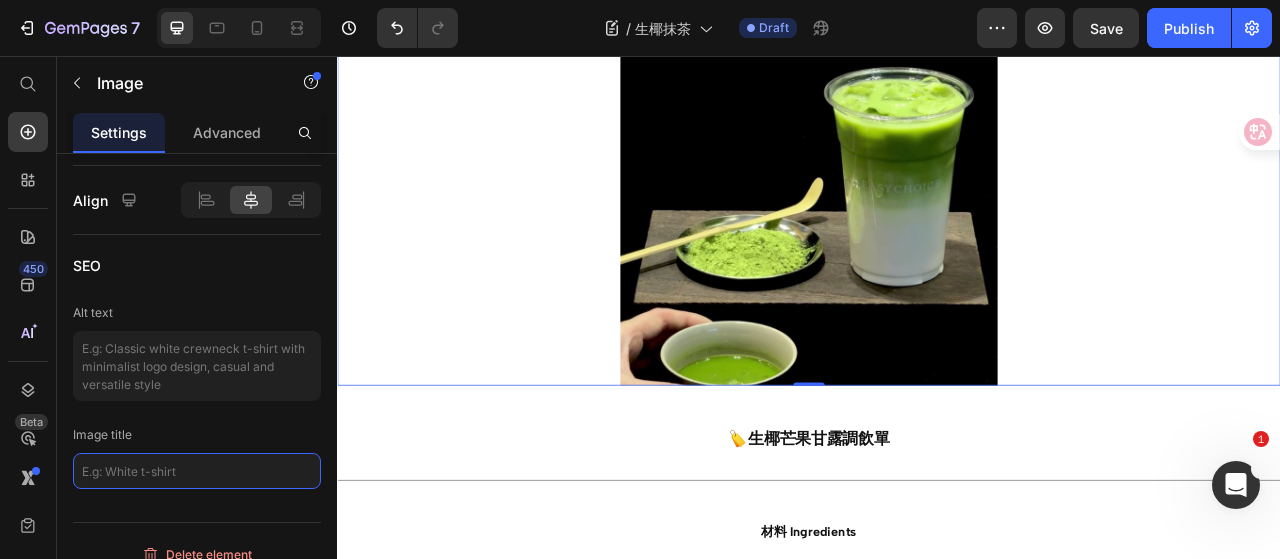 scroll, scrollTop: 200, scrollLeft: 0, axis: vertical 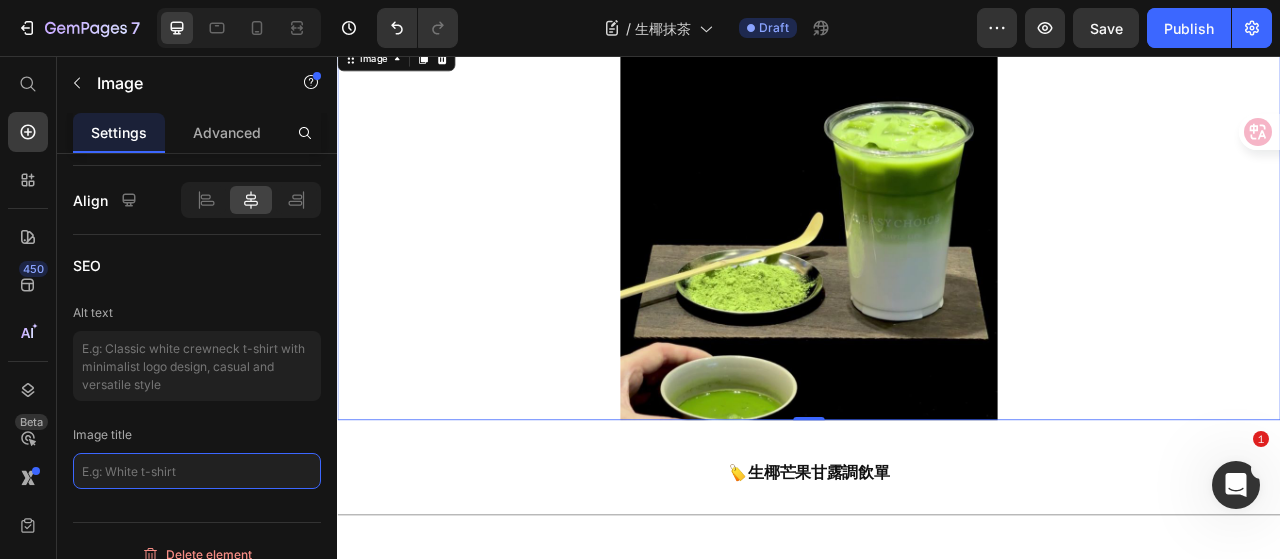 type 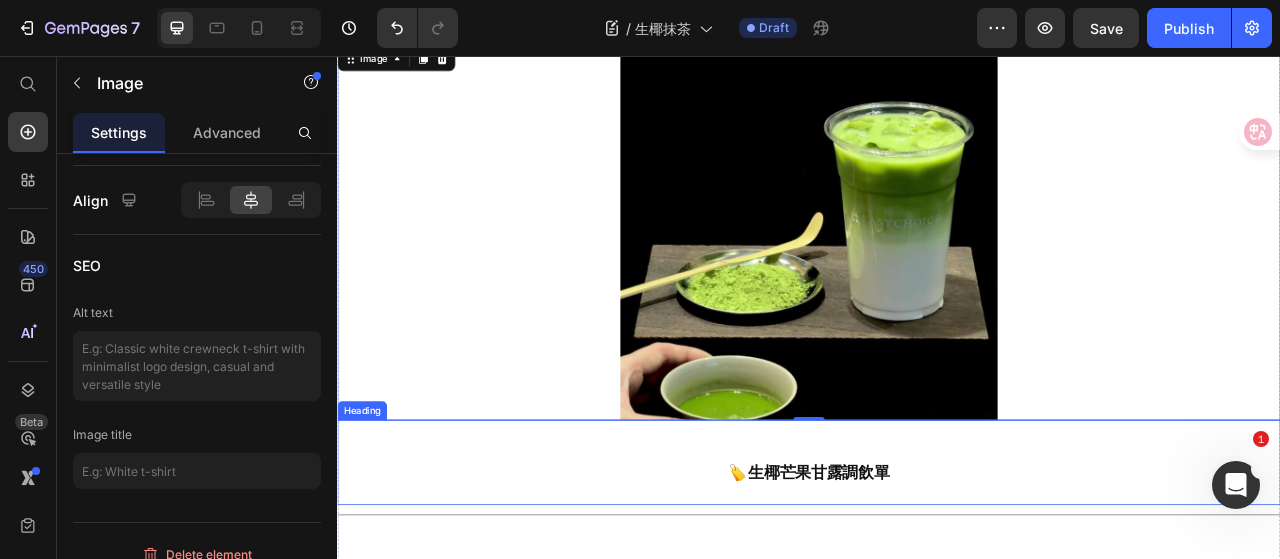 click on "🏷️生椰芒果甘露調飲單" at bounding box center (937, 587) 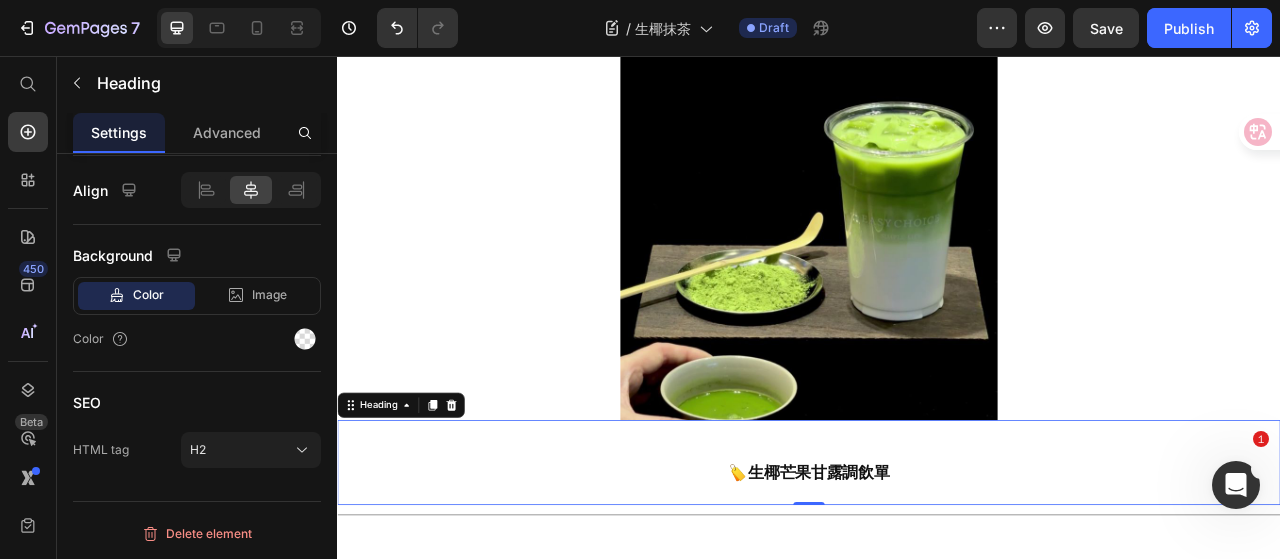 scroll, scrollTop: 0, scrollLeft: 0, axis: both 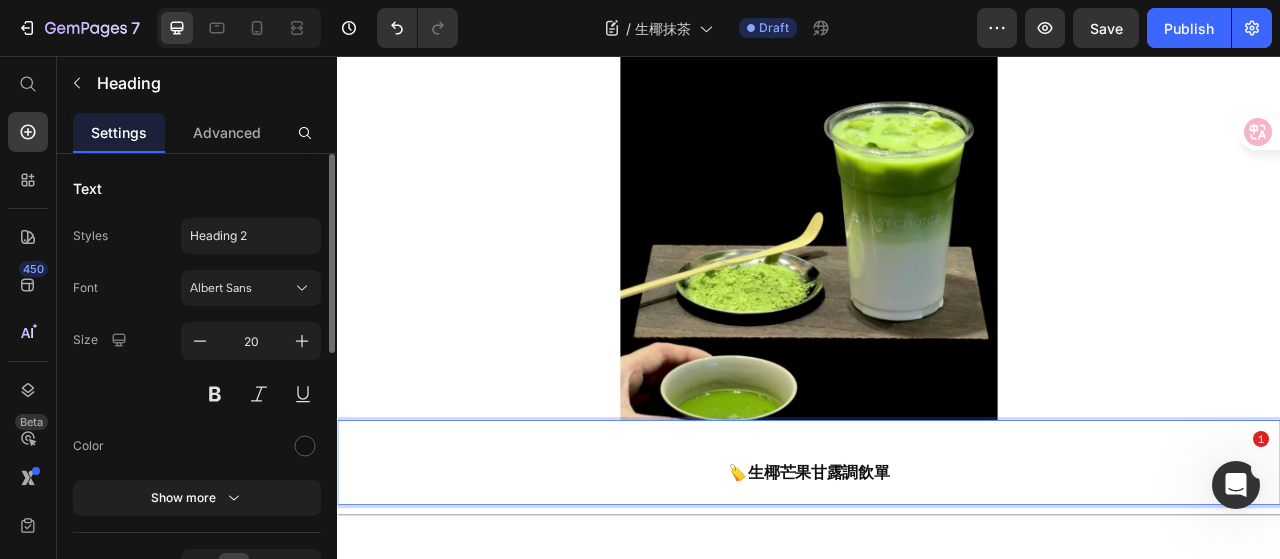 click on "🏷️生椰芒果甘露調飲單" at bounding box center [937, 587] 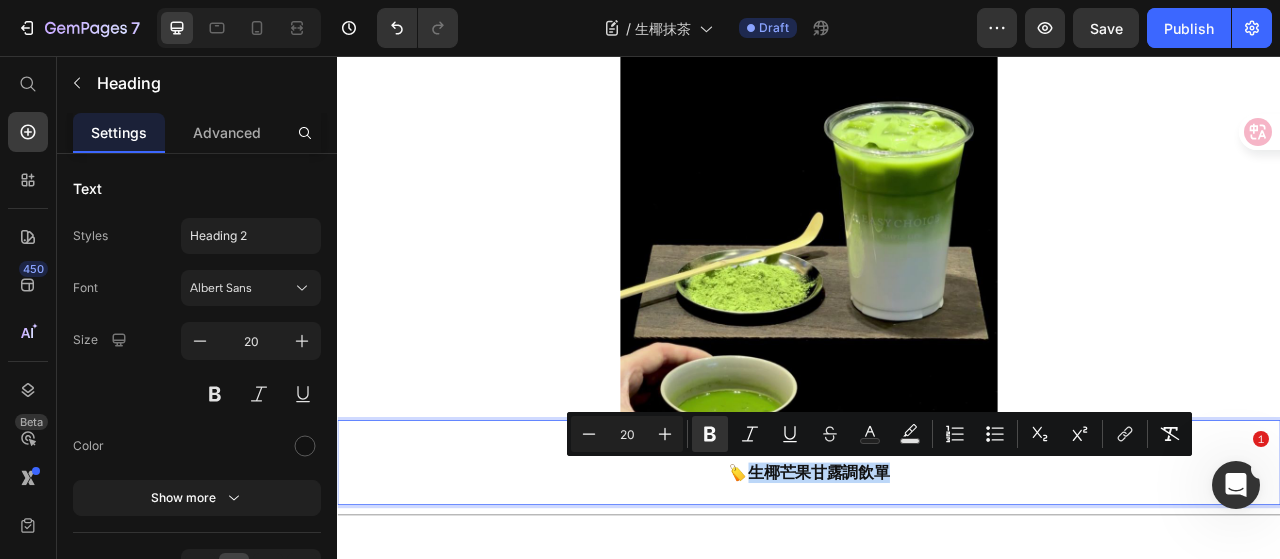drag, startPoint x: 1029, startPoint y: 577, endPoint x: 852, endPoint y: 576, distance: 177.00282 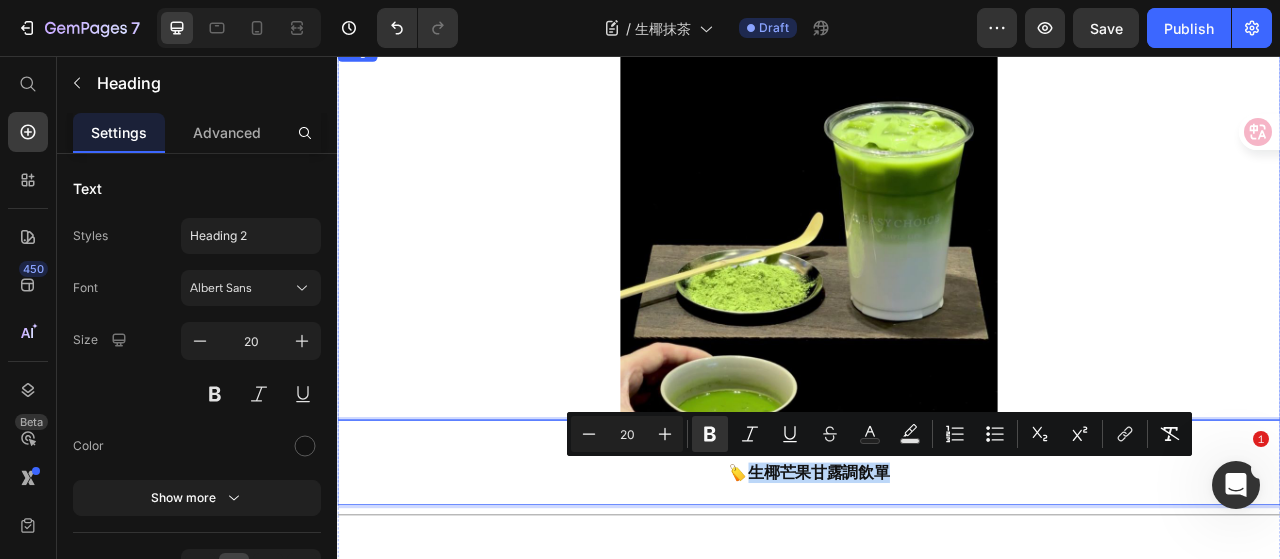 scroll, scrollTop: 0, scrollLeft: 0, axis: both 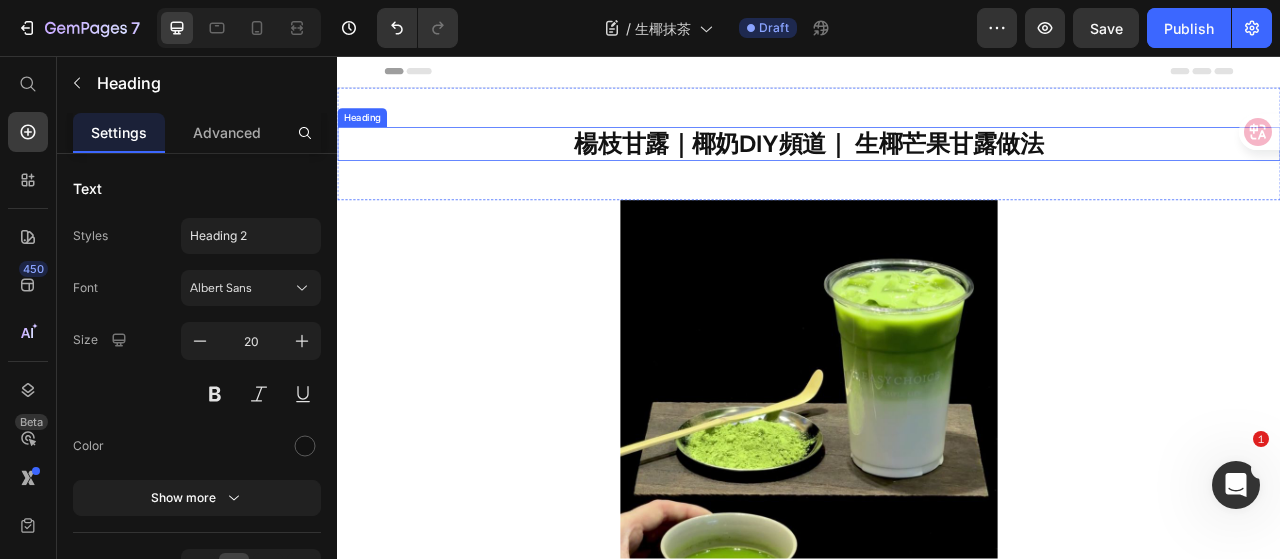 click on "楊枝甘露｜椰奶DIY頻道｜ 生椰芒果甘露做法" at bounding box center (937, 168) 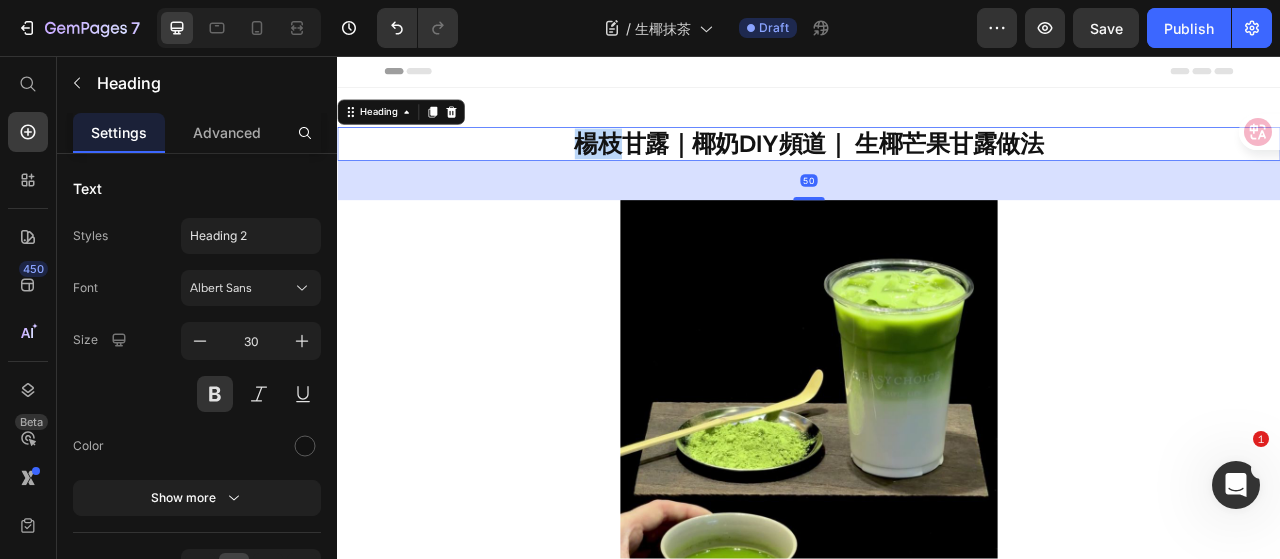 click on "楊枝甘露｜椰奶DIY頻道｜ 生椰芒果甘露做法" at bounding box center [937, 168] 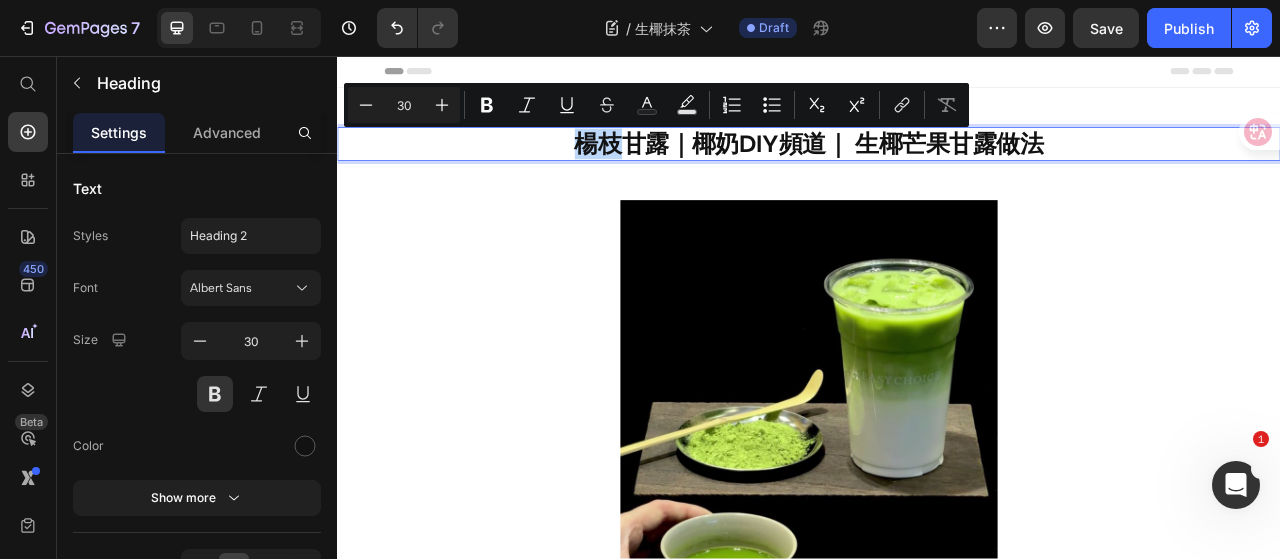 click on "楊枝甘露｜椰奶DIY頻道｜ 生椰芒果甘露做法" at bounding box center (937, 168) 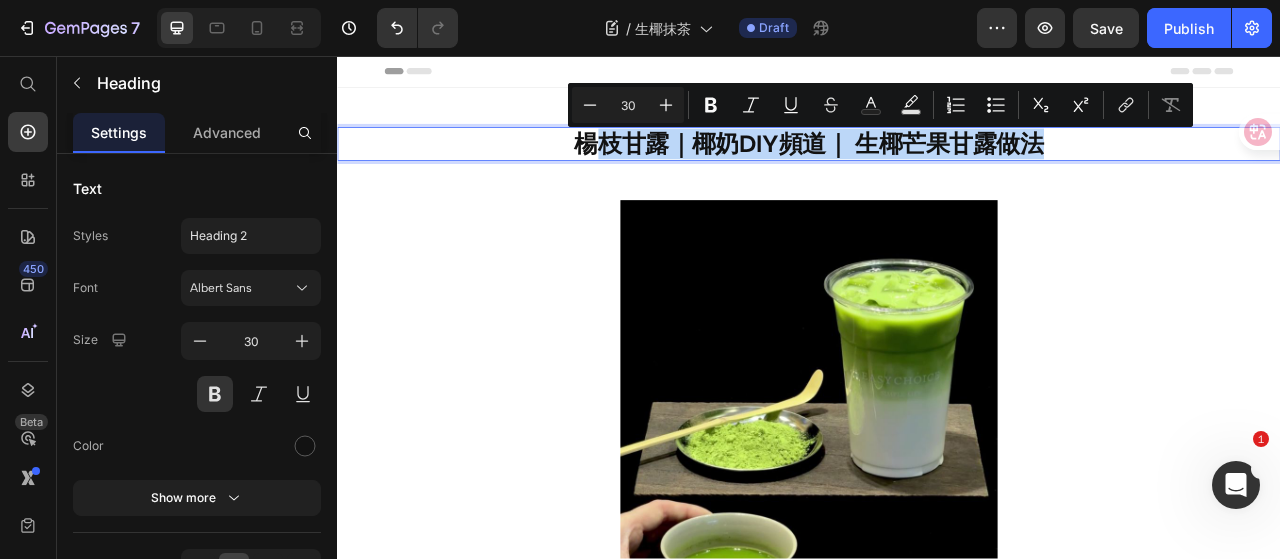 drag, startPoint x: 663, startPoint y: 169, endPoint x: 1223, endPoint y: 178, distance: 560.0723 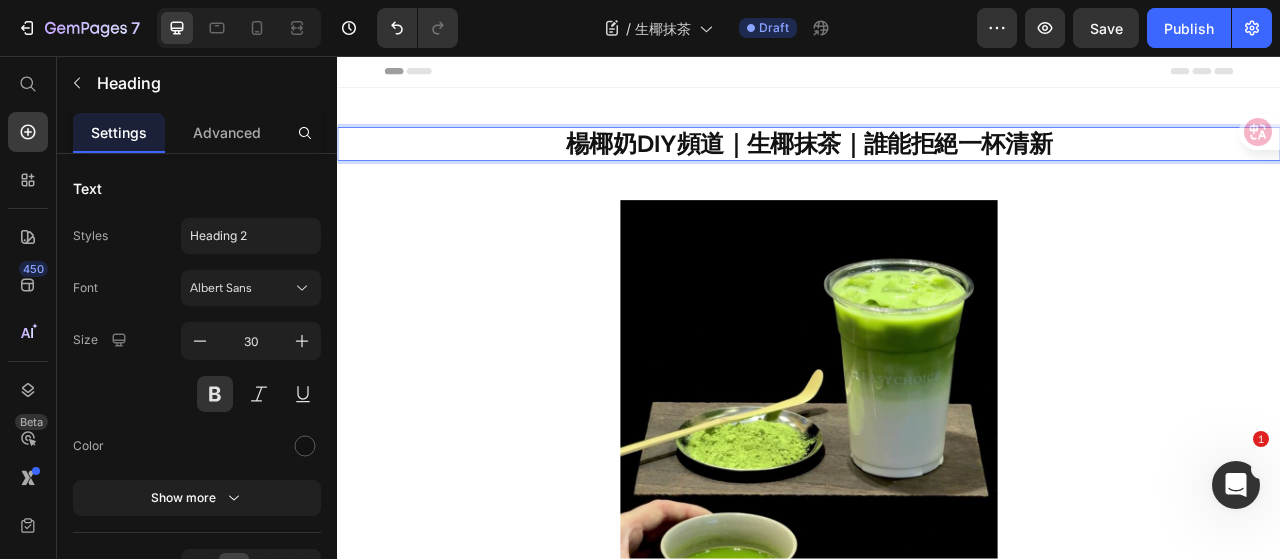 click on "椰奶DIY頻道｜生椰抹茶｜誰能拒絕一杯清新" at bounding box center [952, 168] 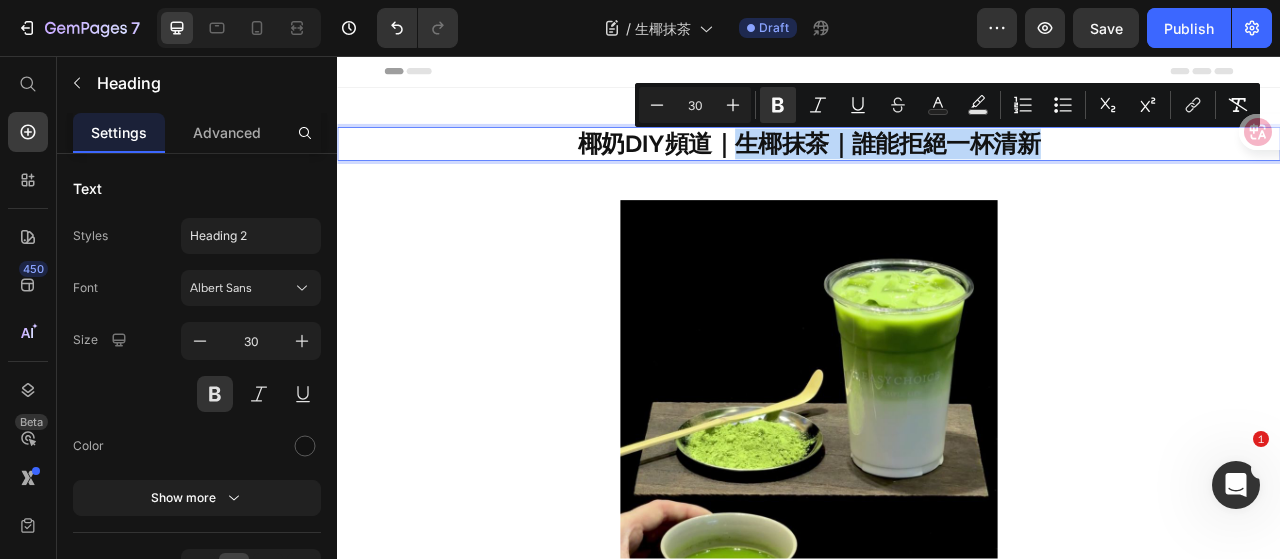 drag, startPoint x: 841, startPoint y: 164, endPoint x: 1211, endPoint y: 180, distance: 370.3458 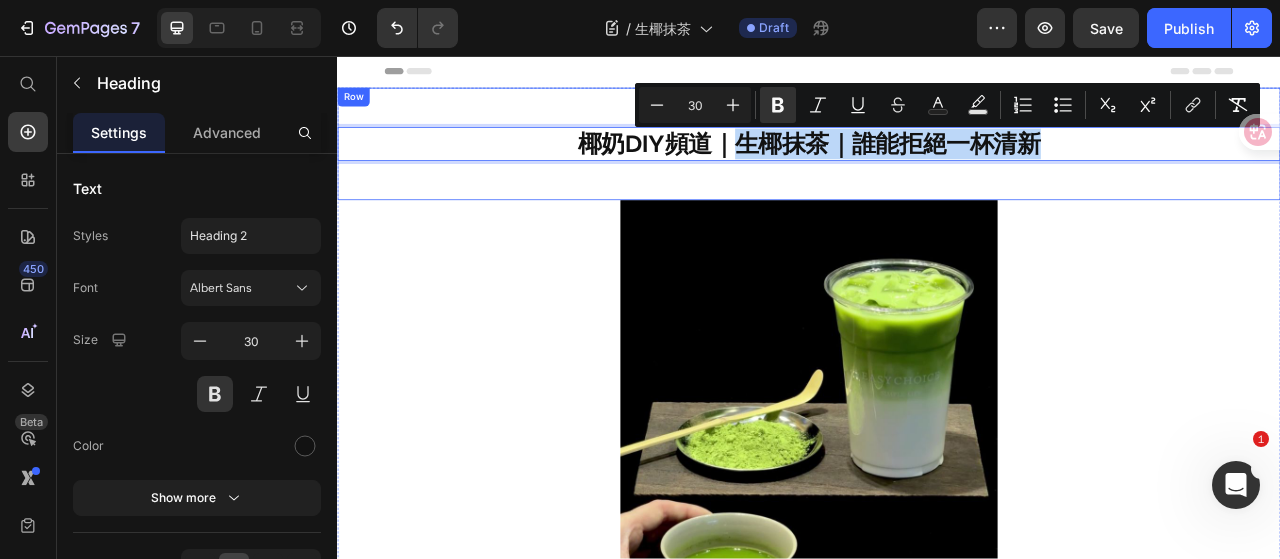 copy on "生椰抹茶｜誰能拒絕一杯清新" 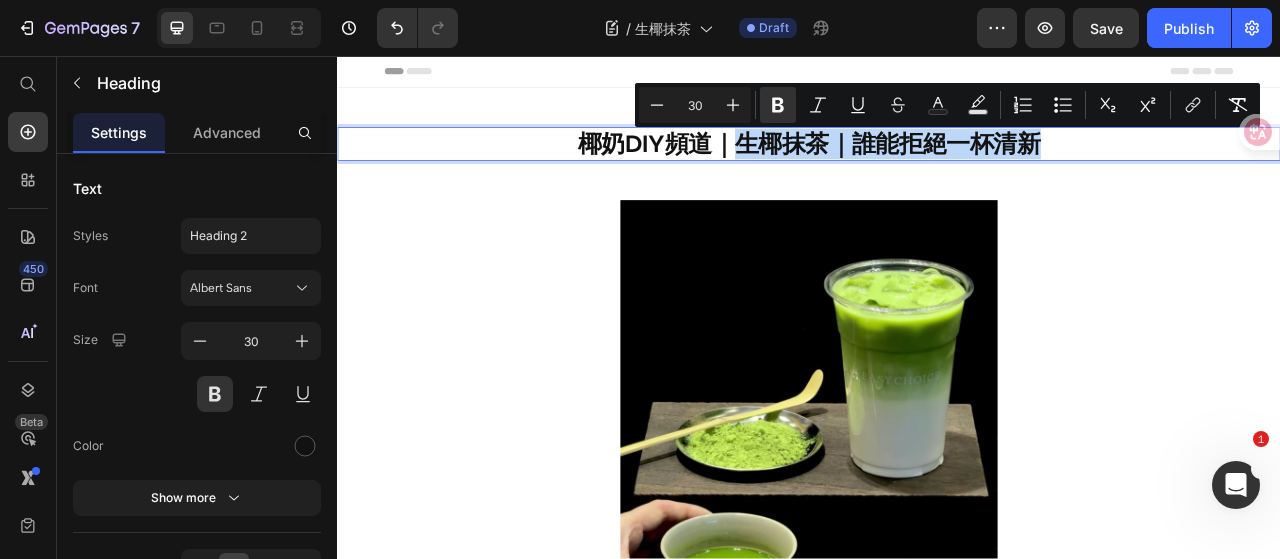 click on "椰奶DIY頻道｜生椰抹茶｜誰能拒絕一杯清新" at bounding box center (937, 168) 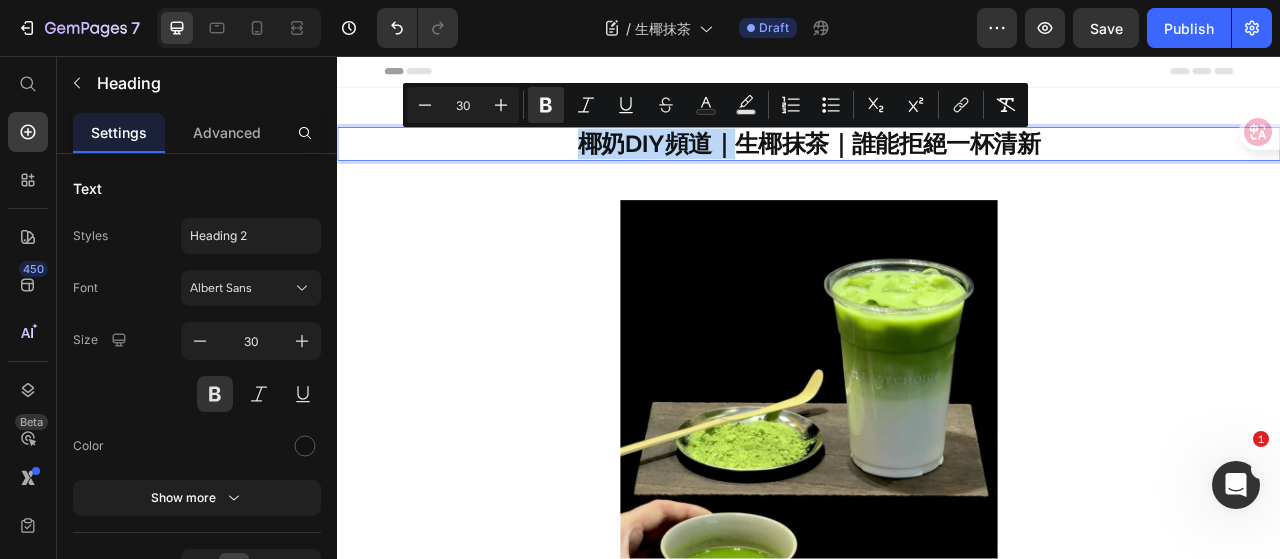 drag, startPoint x: 835, startPoint y: 168, endPoint x: 644, endPoint y: 176, distance: 191.16747 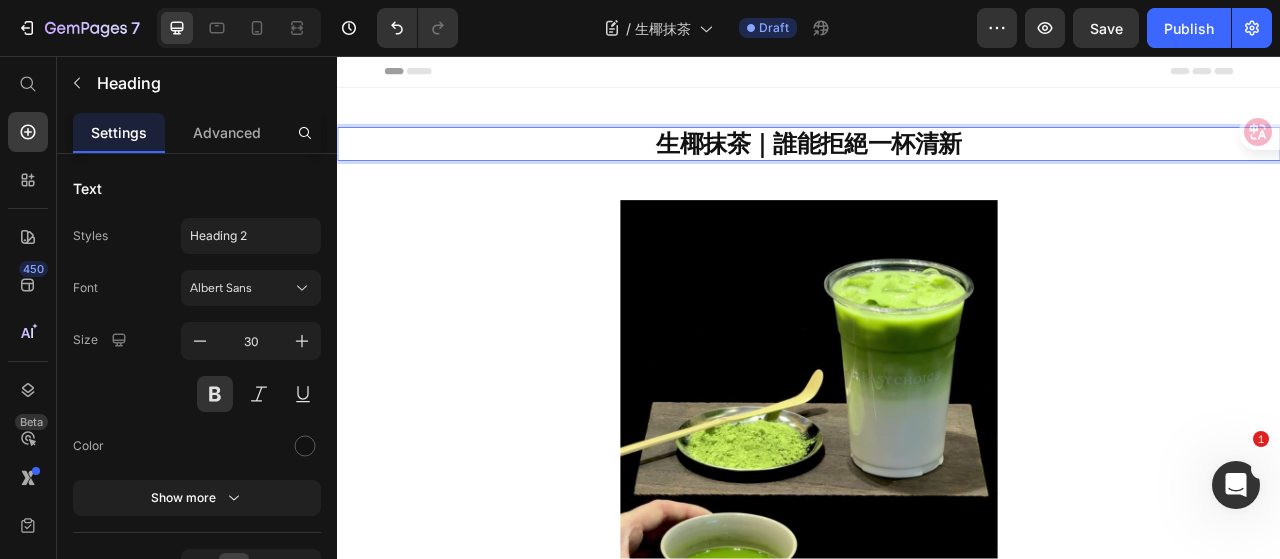 click on "生椰抹茶｜誰能拒絕一杯清新" at bounding box center [937, 168] 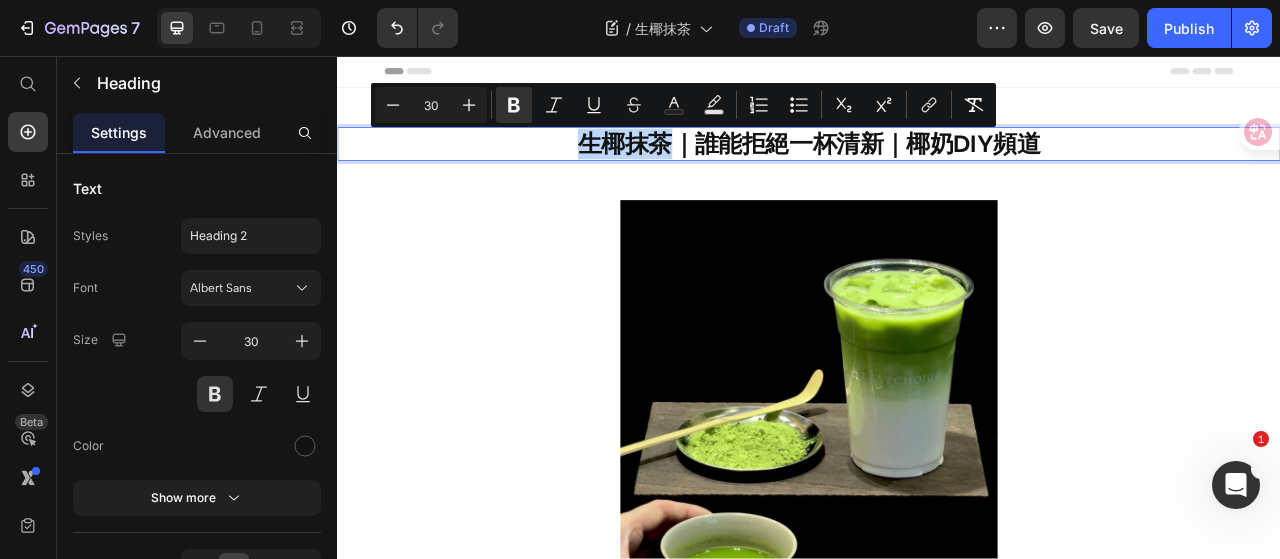 drag, startPoint x: 644, startPoint y: 165, endPoint x: 740, endPoint y: 159, distance: 96.18732 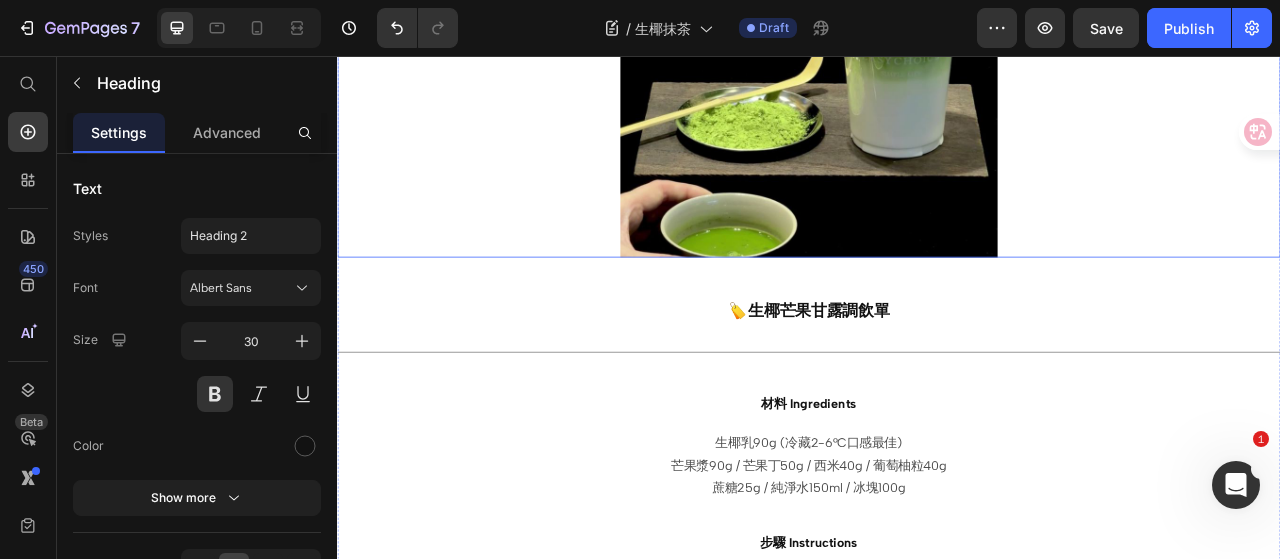 scroll, scrollTop: 500, scrollLeft: 0, axis: vertical 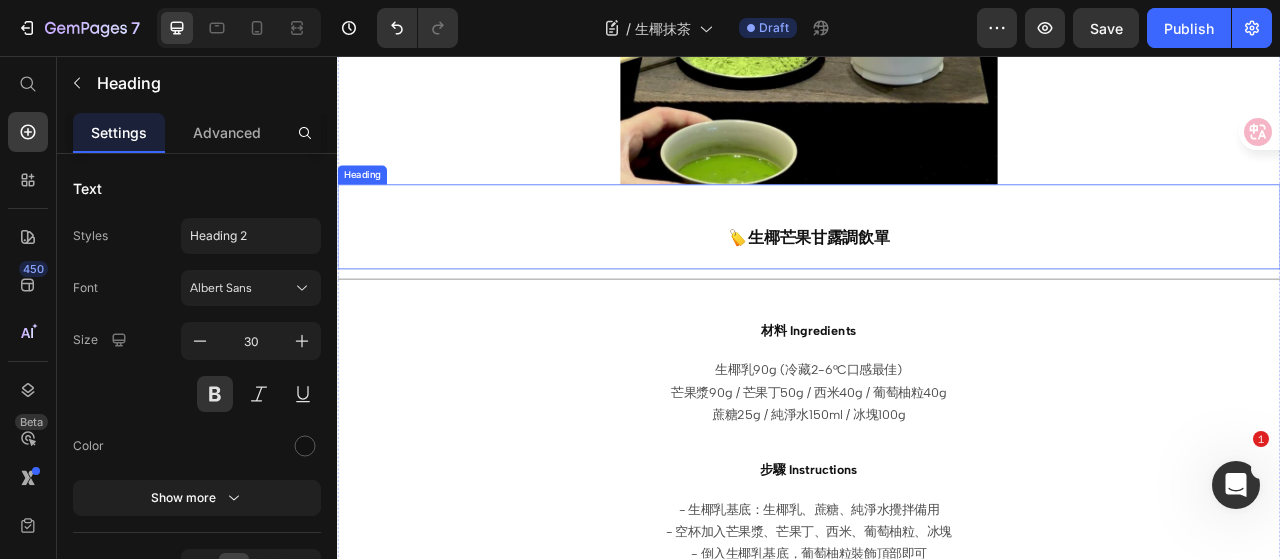 click on "🏷️生椰芒果甘露調飲單" at bounding box center (937, 287) 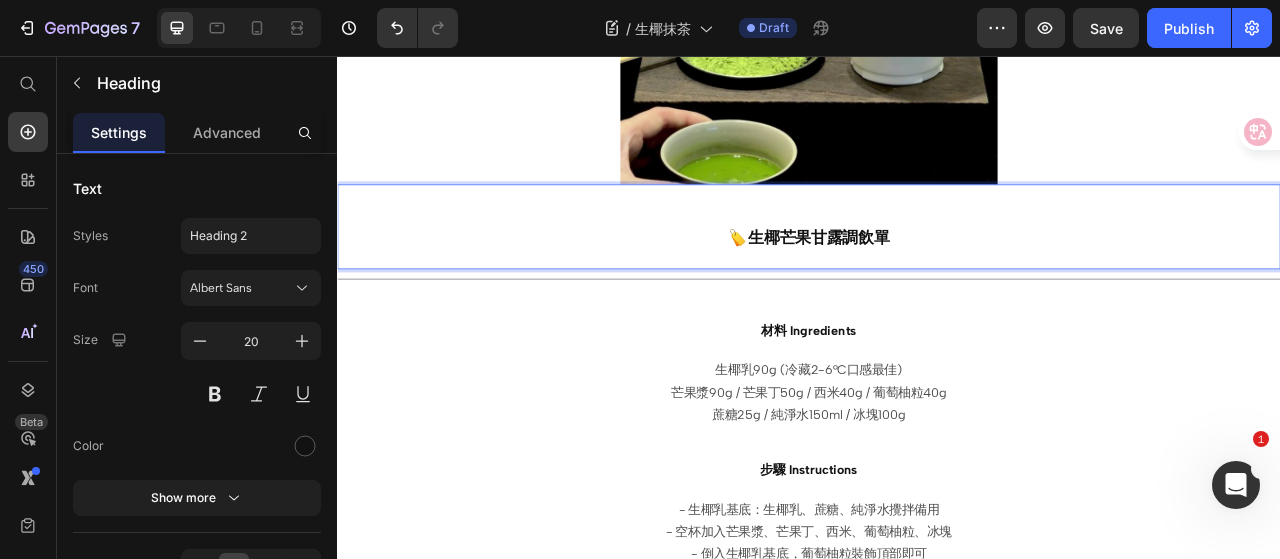 click on "🏷️生椰芒果甘露調飲單" at bounding box center (937, 287) 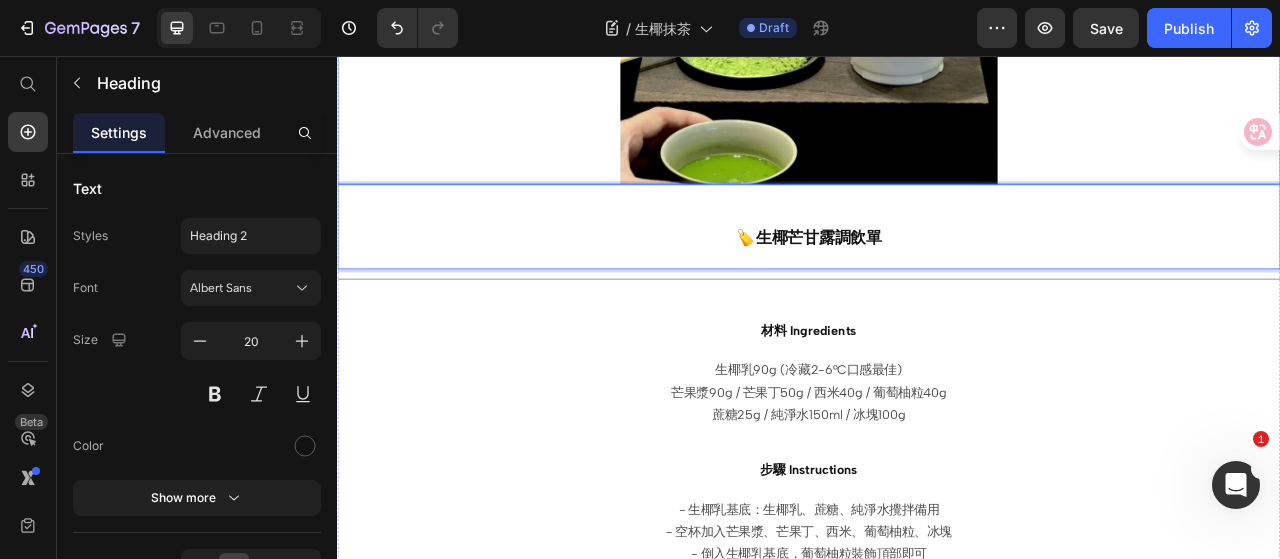 type 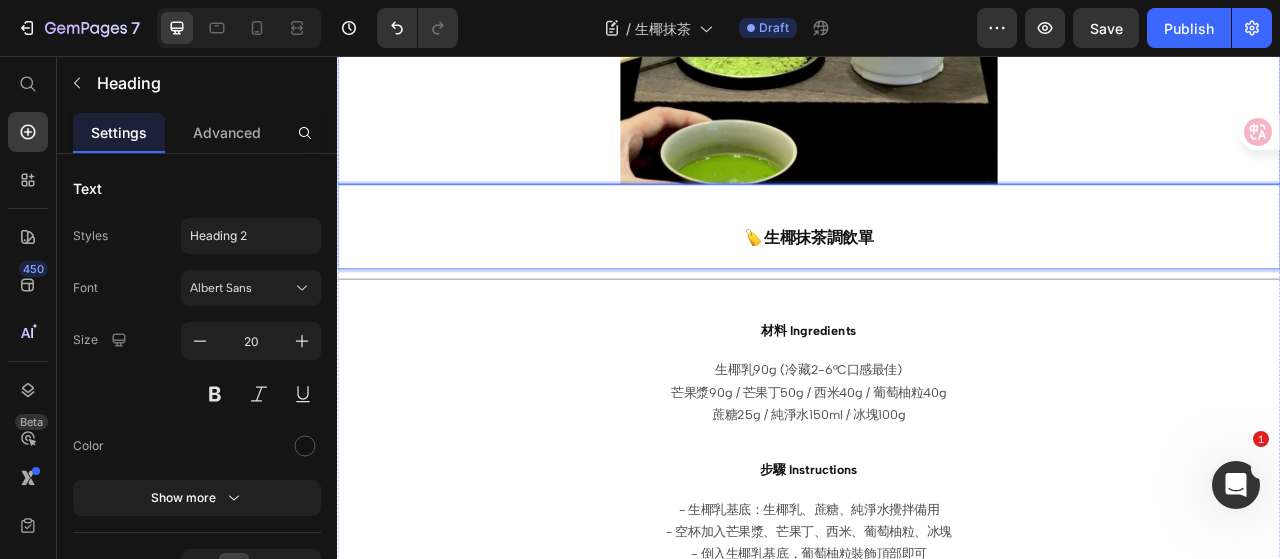 click at bounding box center (937, -20) 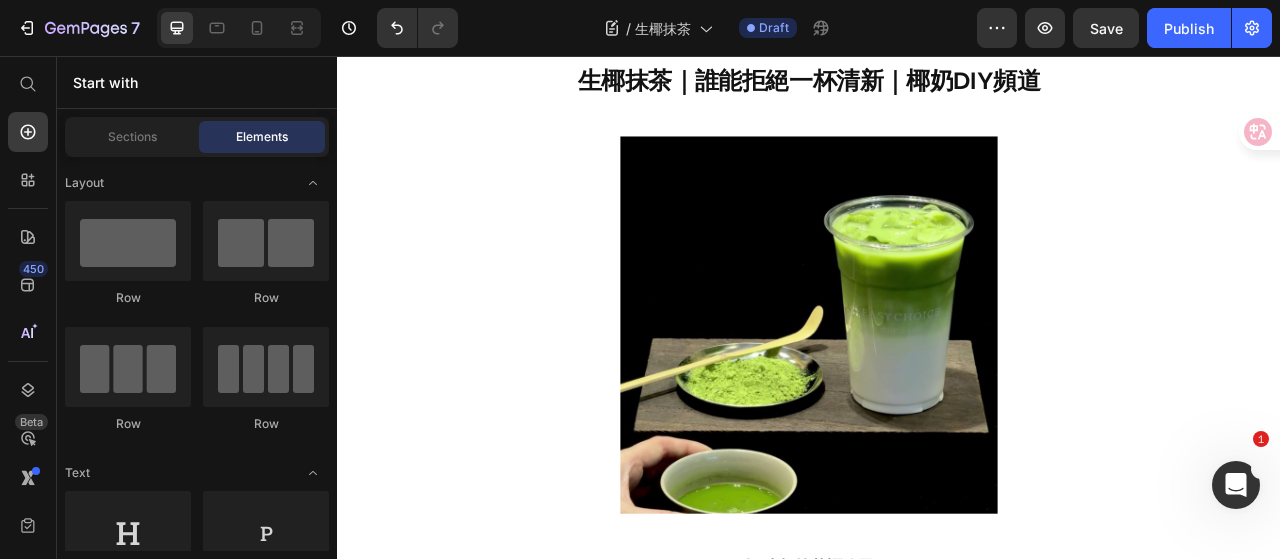 scroll, scrollTop: 78, scrollLeft: 0, axis: vertical 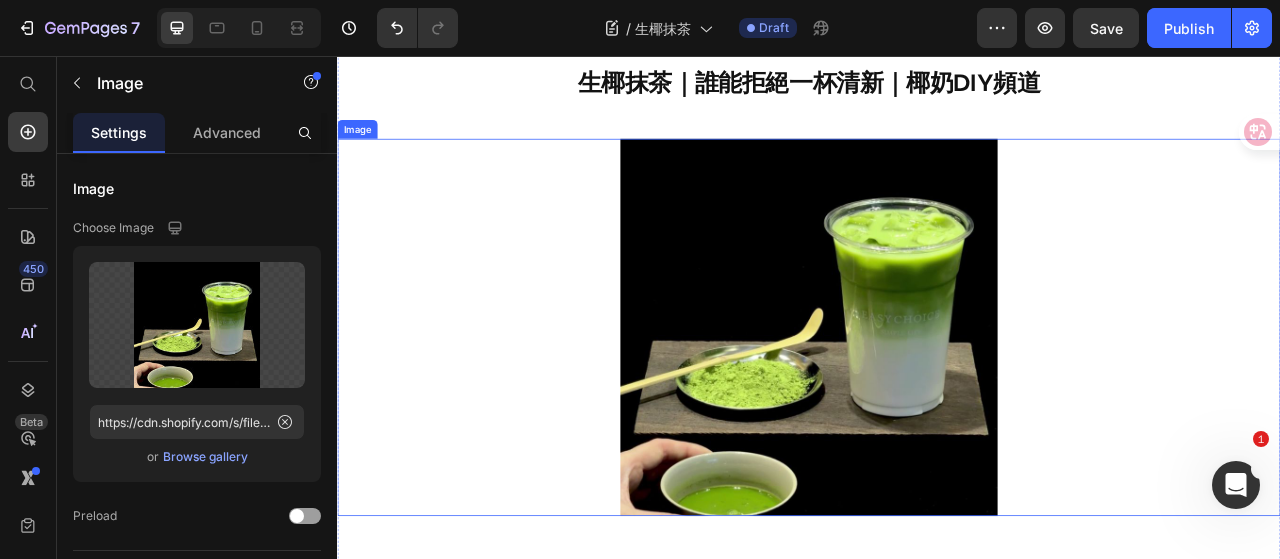 click at bounding box center (937, 402) 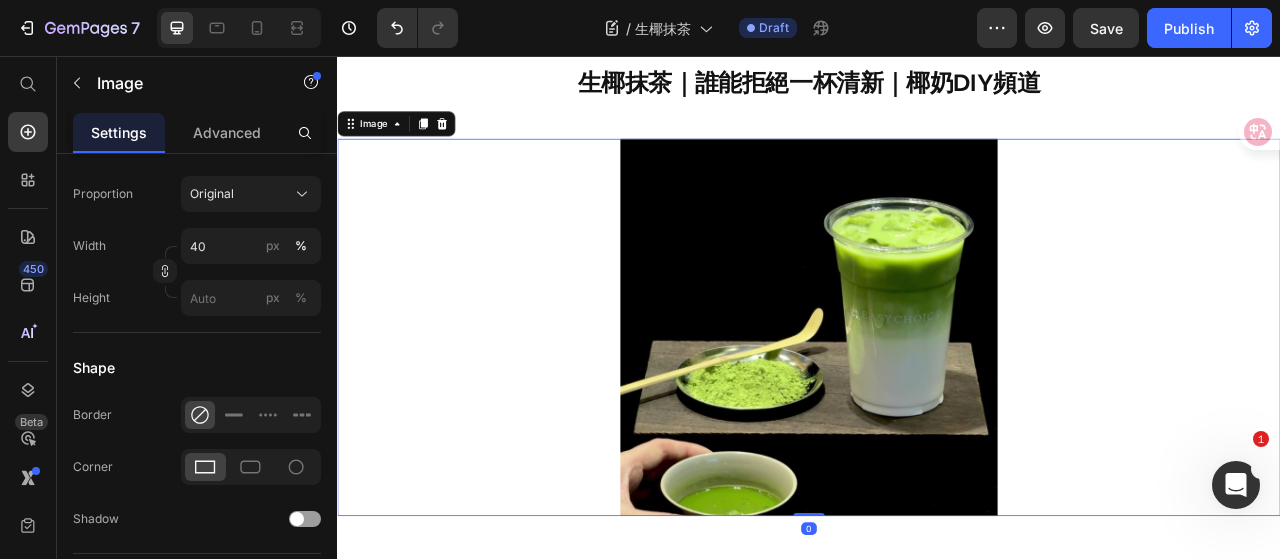 scroll, scrollTop: 1006, scrollLeft: 0, axis: vertical 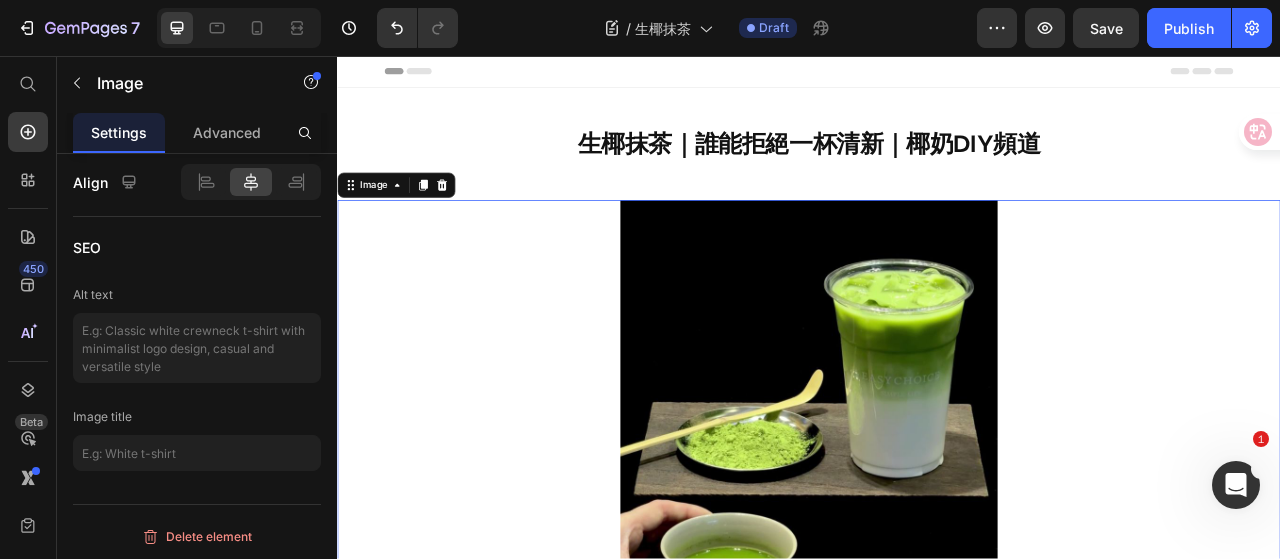 click at bounding box center (937, 480) 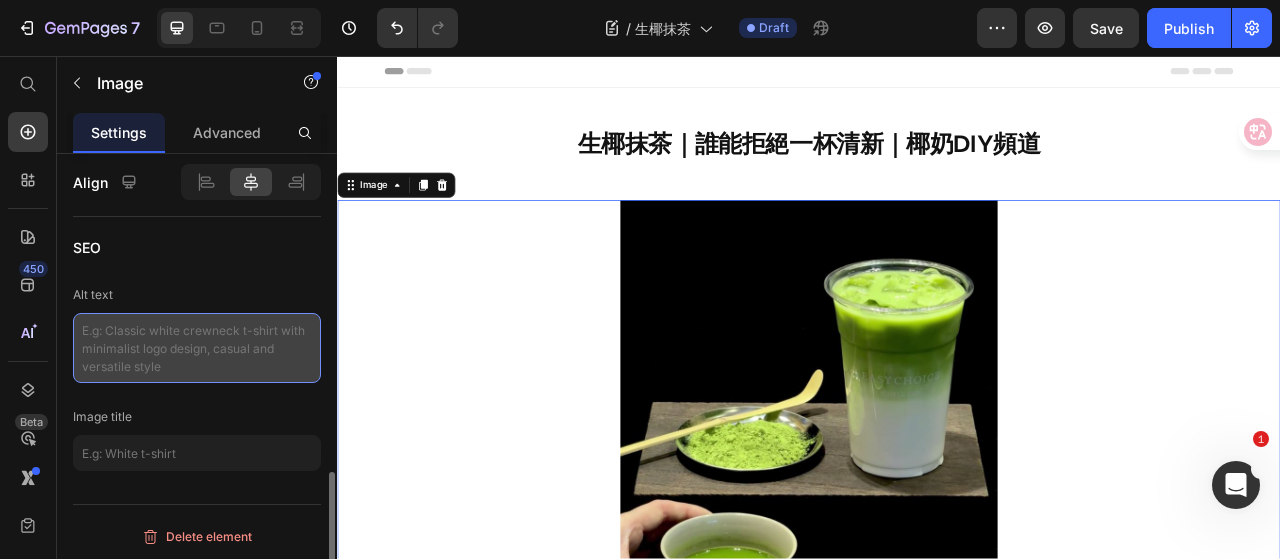 click at bounding box center [197, 348] 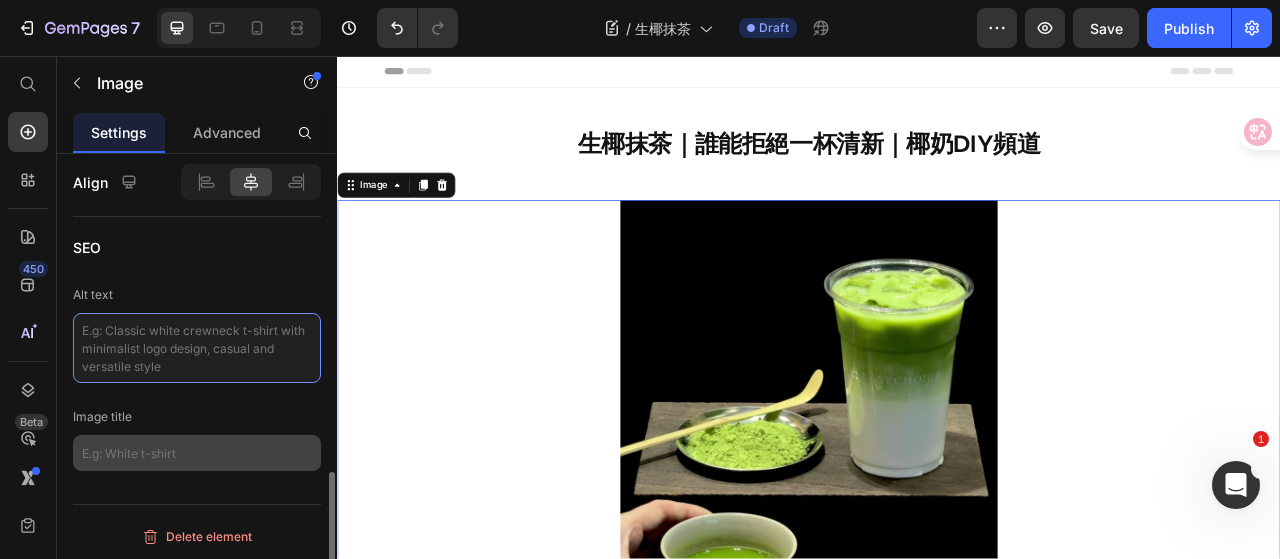 paste on "抹茶椰奶飲品實拍，抹茶與椰奶分層呈現清新視覺" 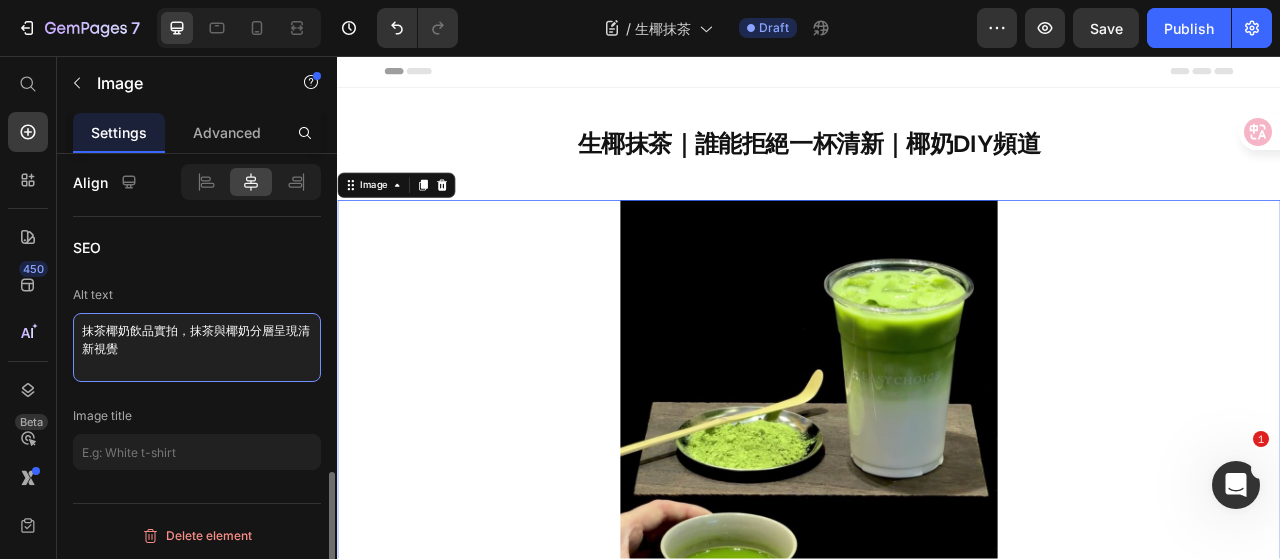 type on "抹茶椰奶飲品實拍，抹茶與椰奶分層呈現清新視覺" 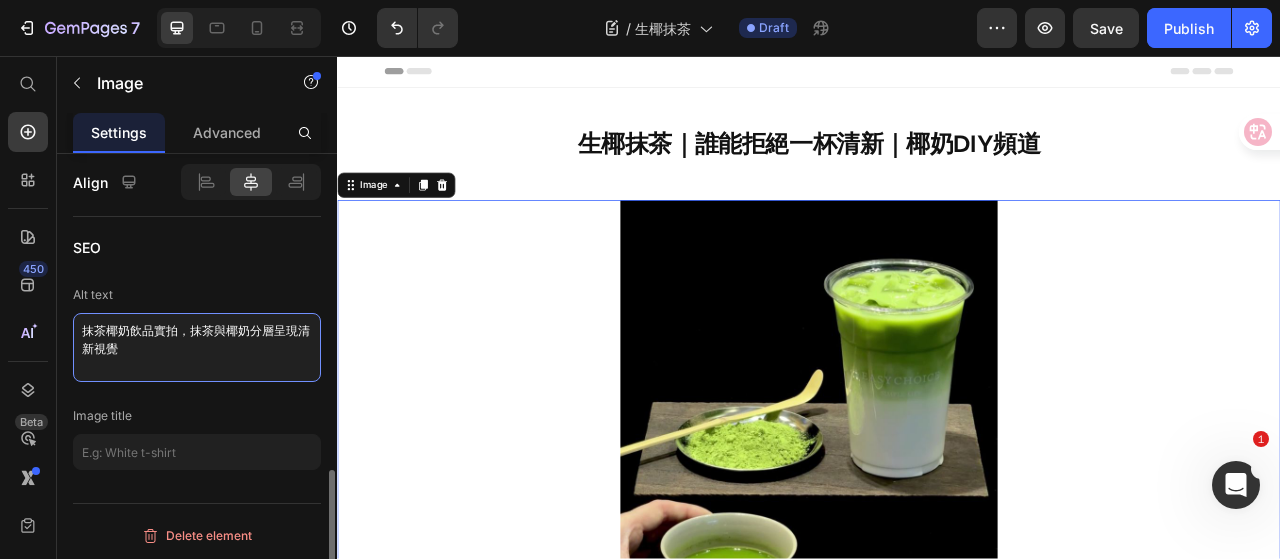 scroll, scrollTop: 1005, scrollLeft: 0, axis: vertical 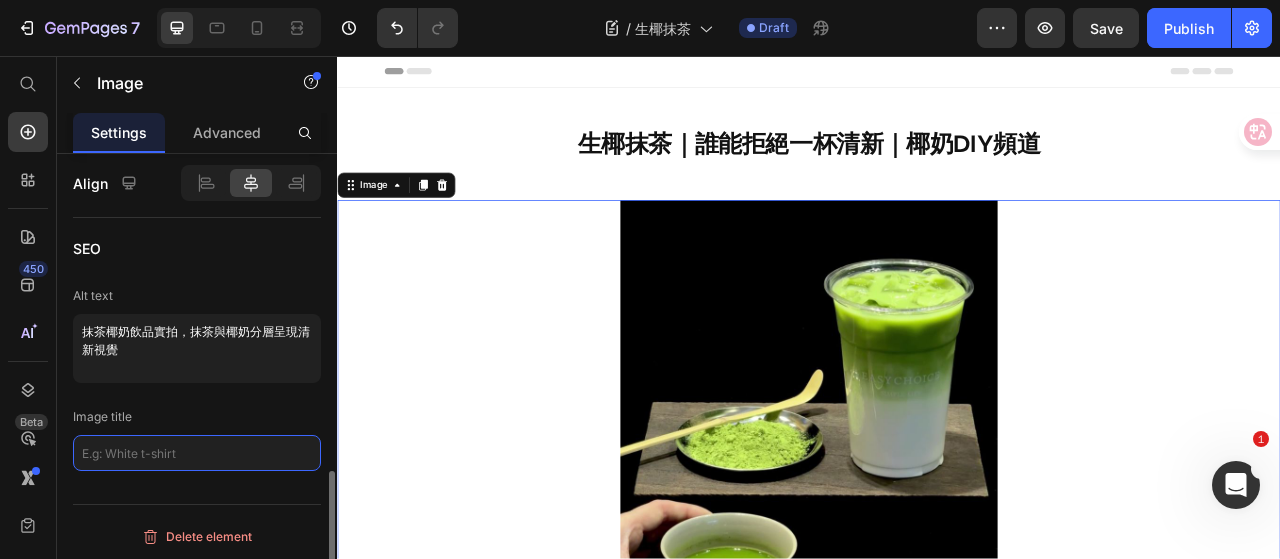 click 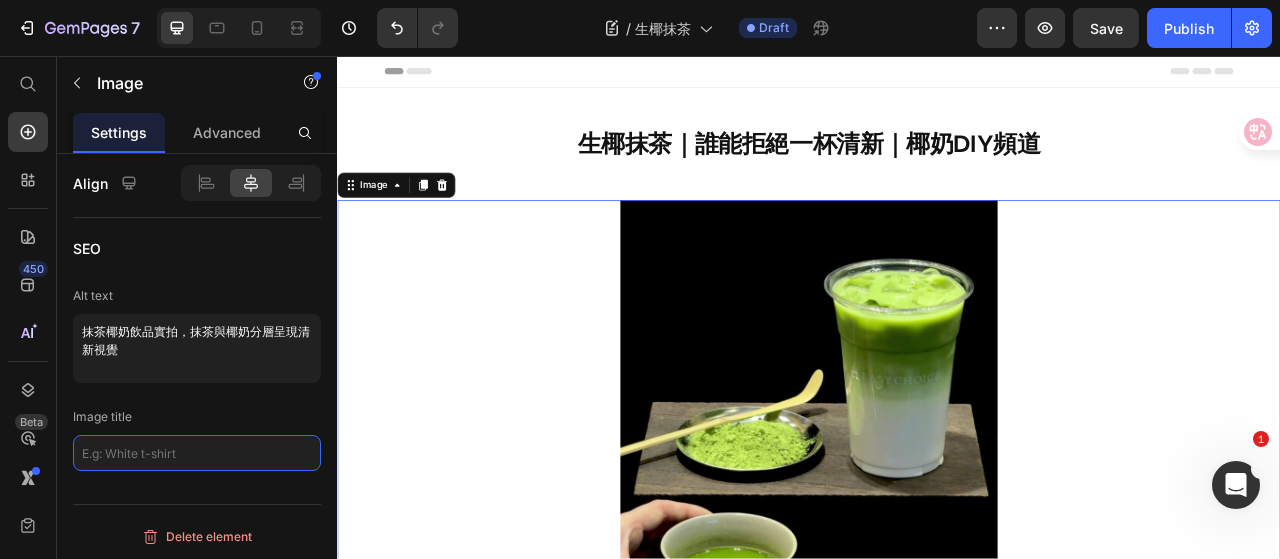 paste on "生椰抹茶實拍｜椰奶與抹茶融合的清爽飲品" 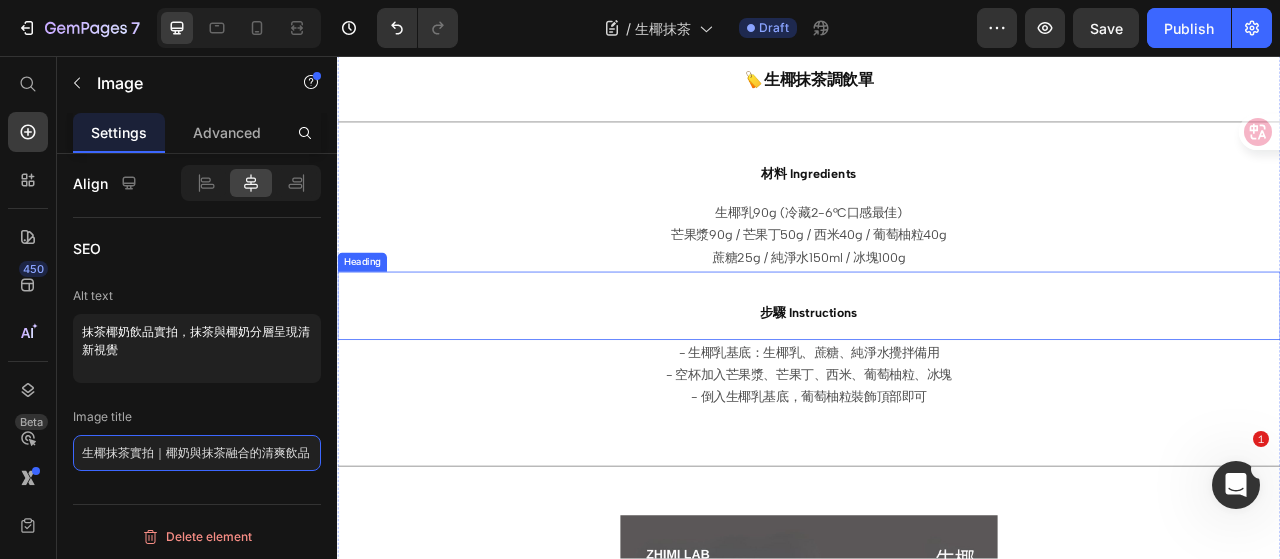 scroll, scrollTop: 1300, scrollLeft: 0, axis: vertical 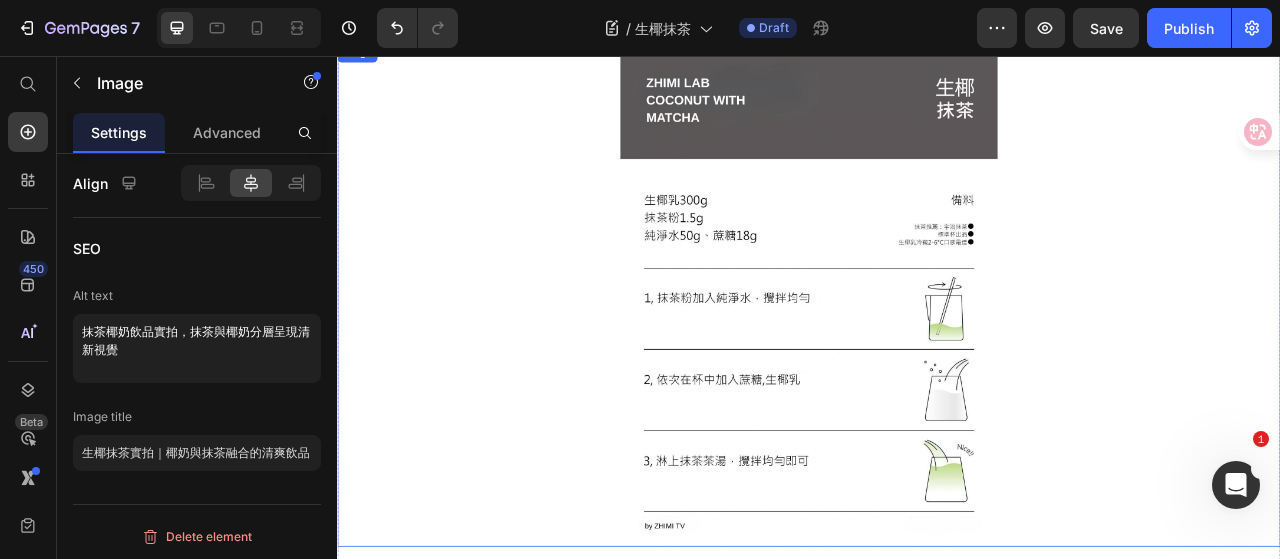 click at bounding box center (937, 361) 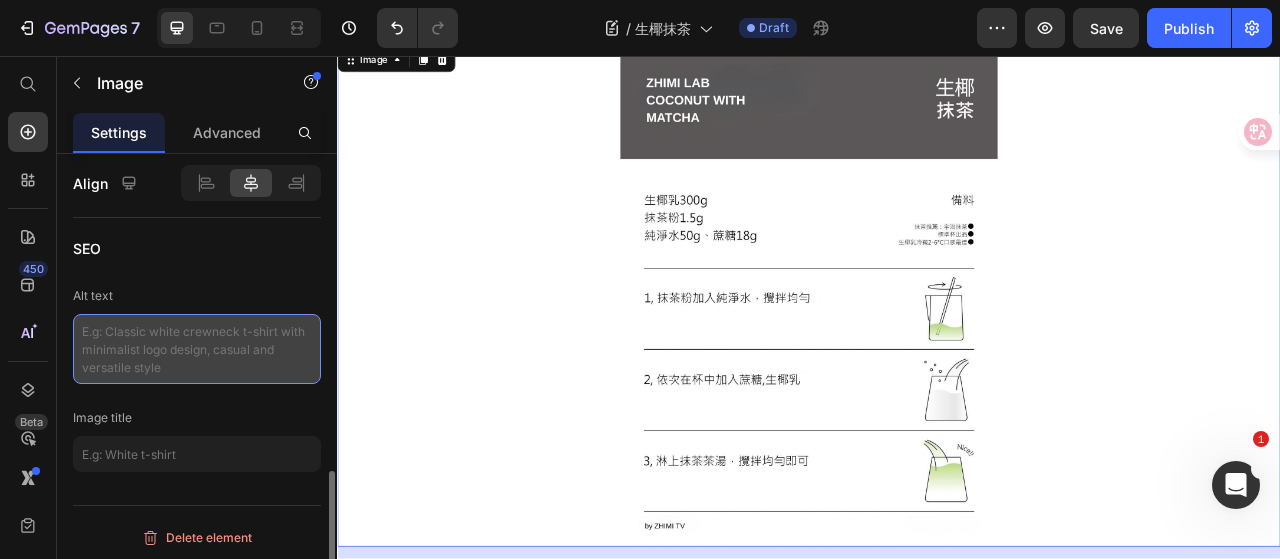 click at bounding box center [197, 349] 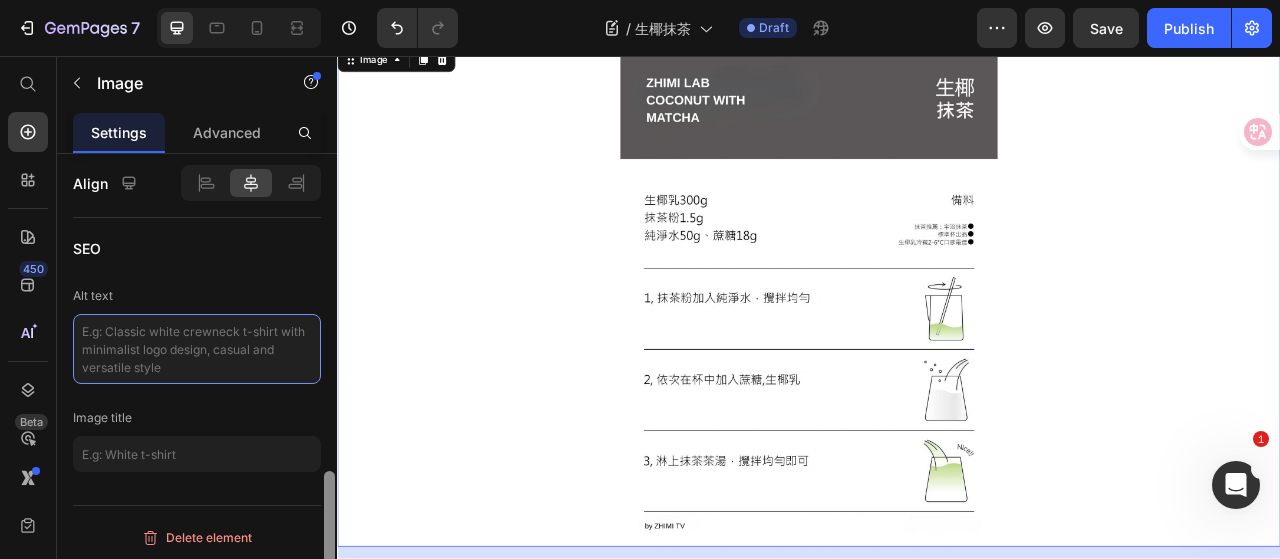 paste on "生椰抹茶食譜製作圖解，三步驟完成抹茶椰奶飲品" 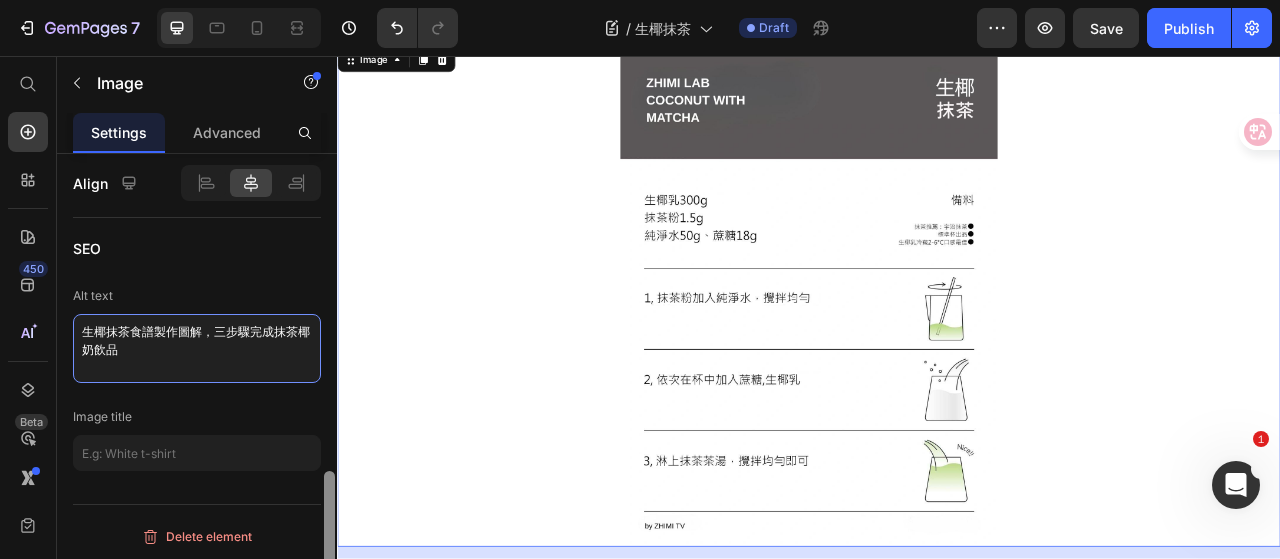type on "生椰抹茶食譜製作圖解，三步驟完成抹茶椰奶飲品" 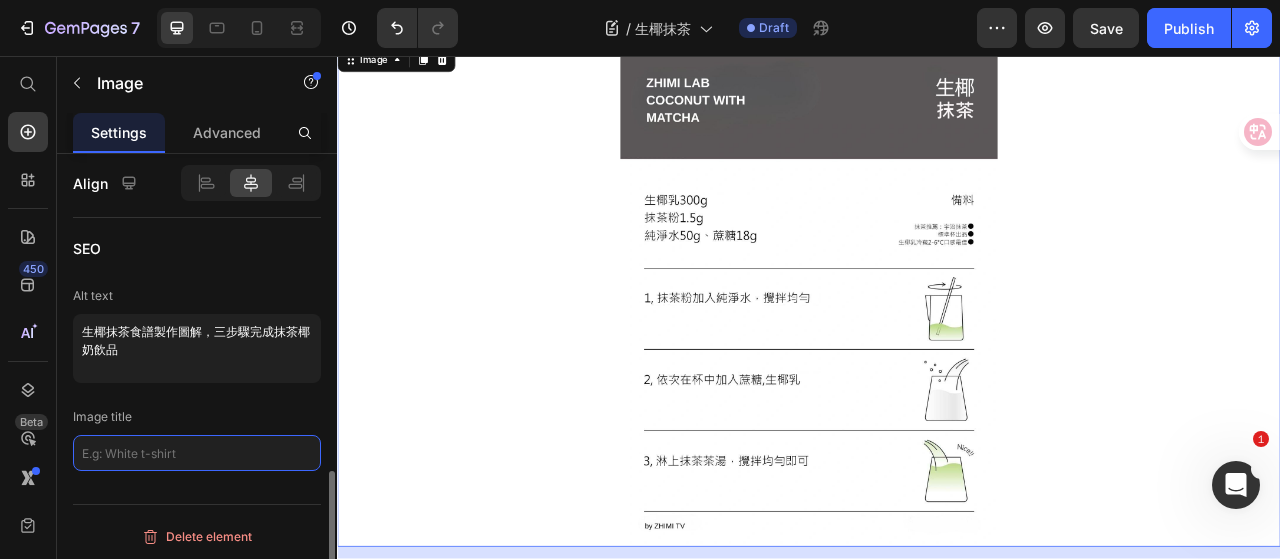 click 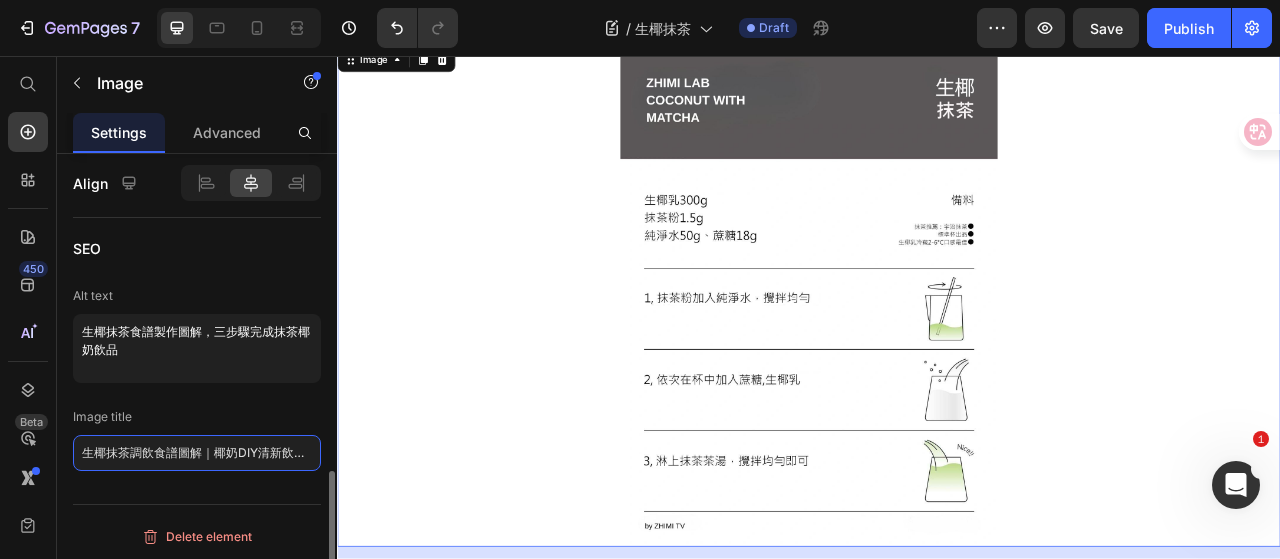 scroll, scrollTop: 0, scrollLeft: 17, axis: horizontal 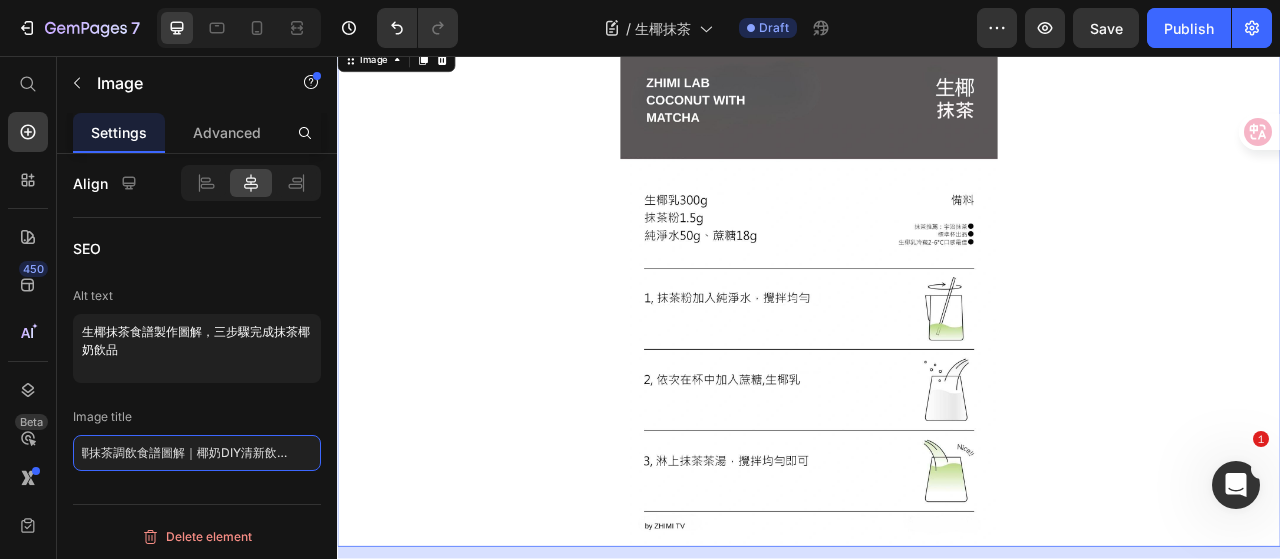 type on "生椰抹茶調飲食譜圖解｜椰奶DIY清新飲品做法" 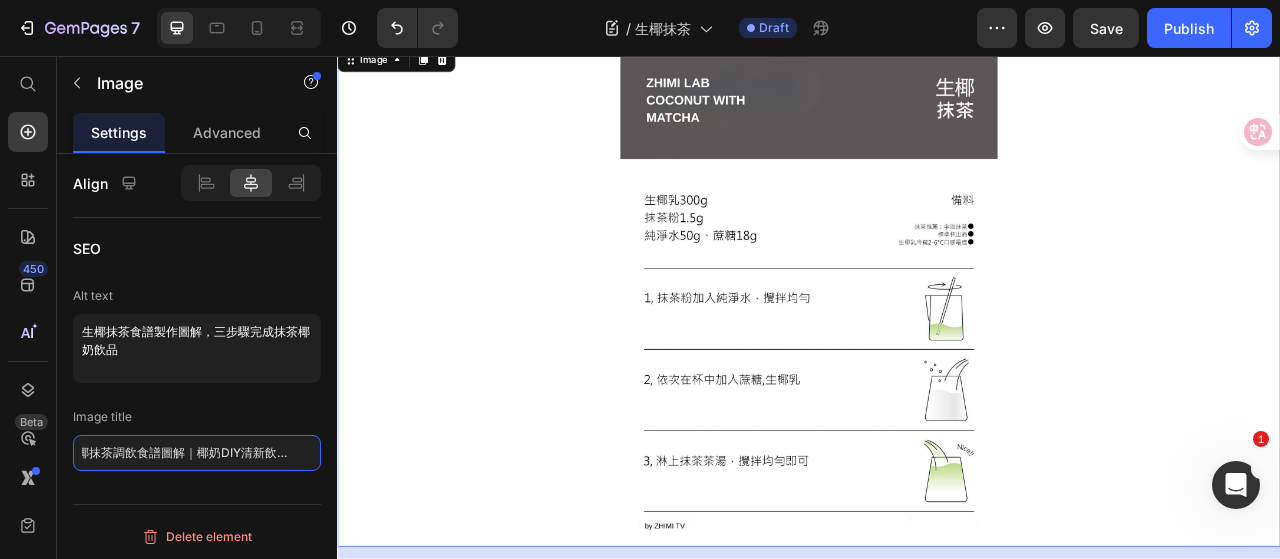 scroll, scrollTop: 0, scrollLeft: 0, axis: both 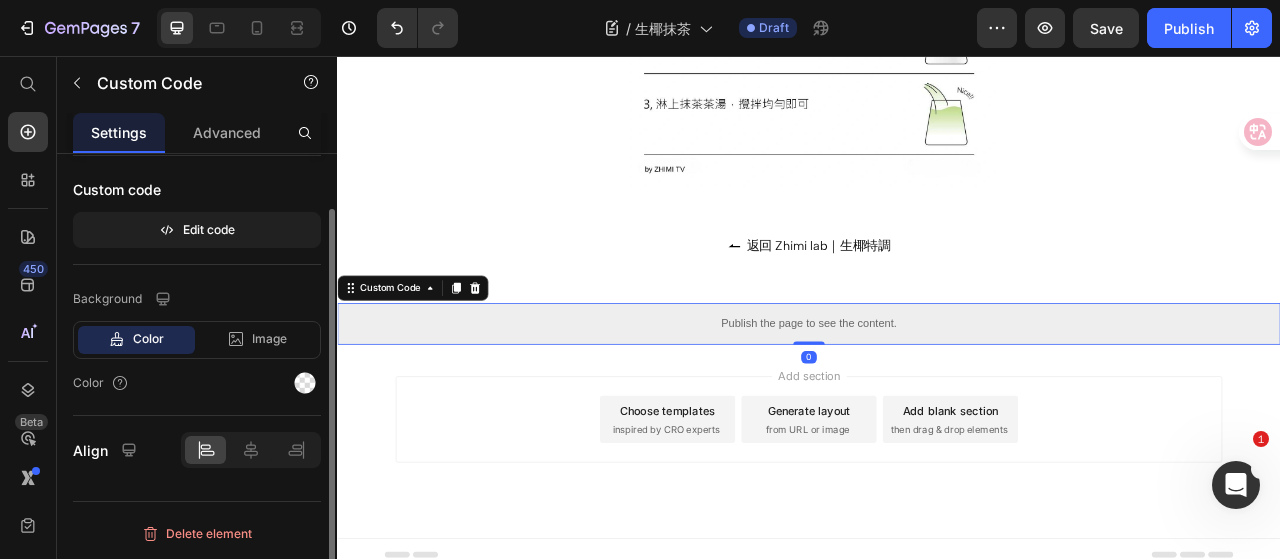 click on "Publish the page to see the content." at bounding box center (937, 397) 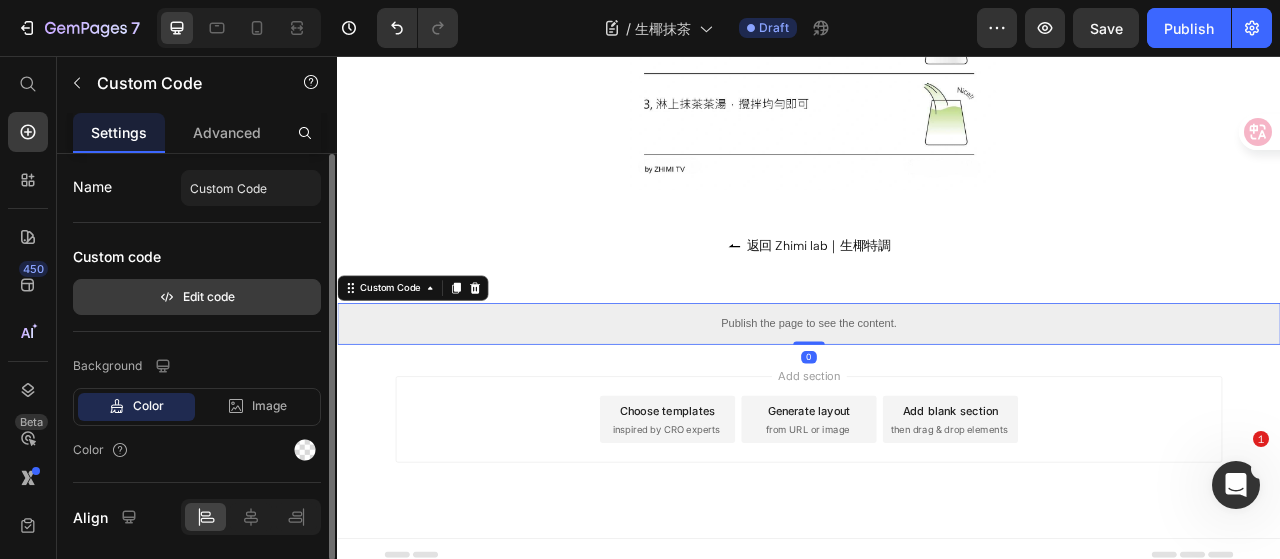 click on "Edit code" at bounding box center [197, 297] 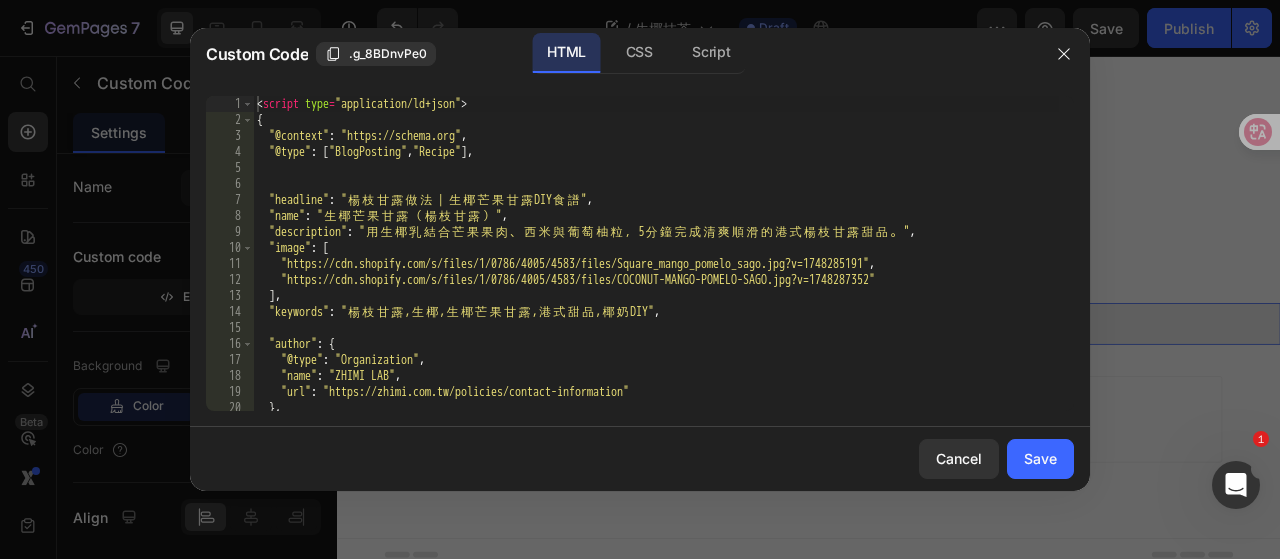 click on ""author": {      "@type": "Organization" ,      "name": "ZHIMI LAB" ,      "url": "https://zhimi.com.tw/policies/contact-information"    } ," at bounding box center [656, 269] 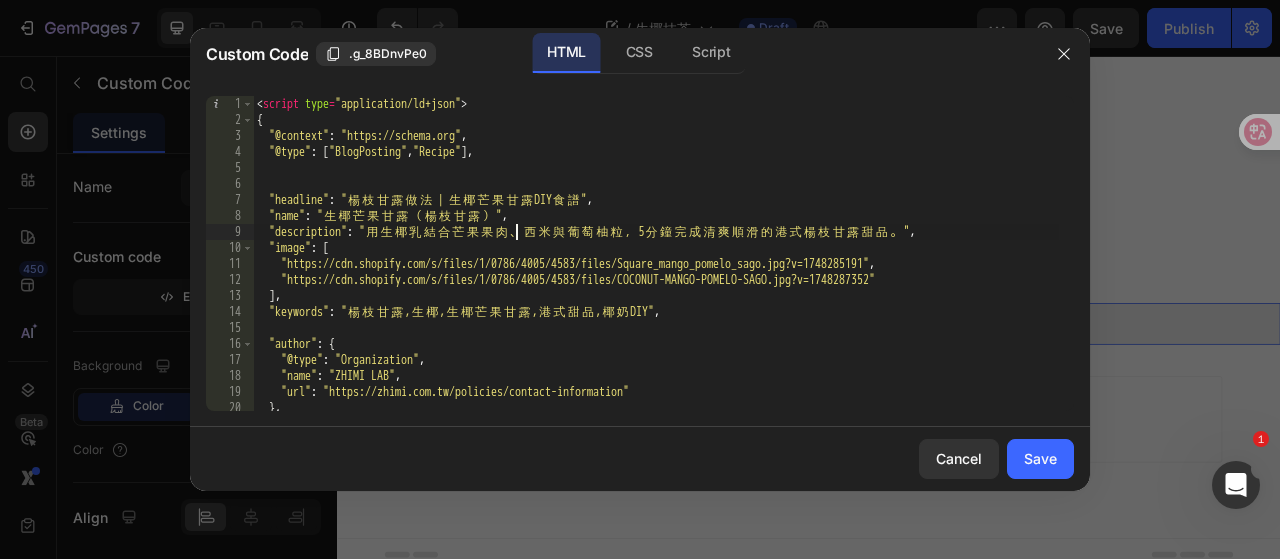 type on "</script>" 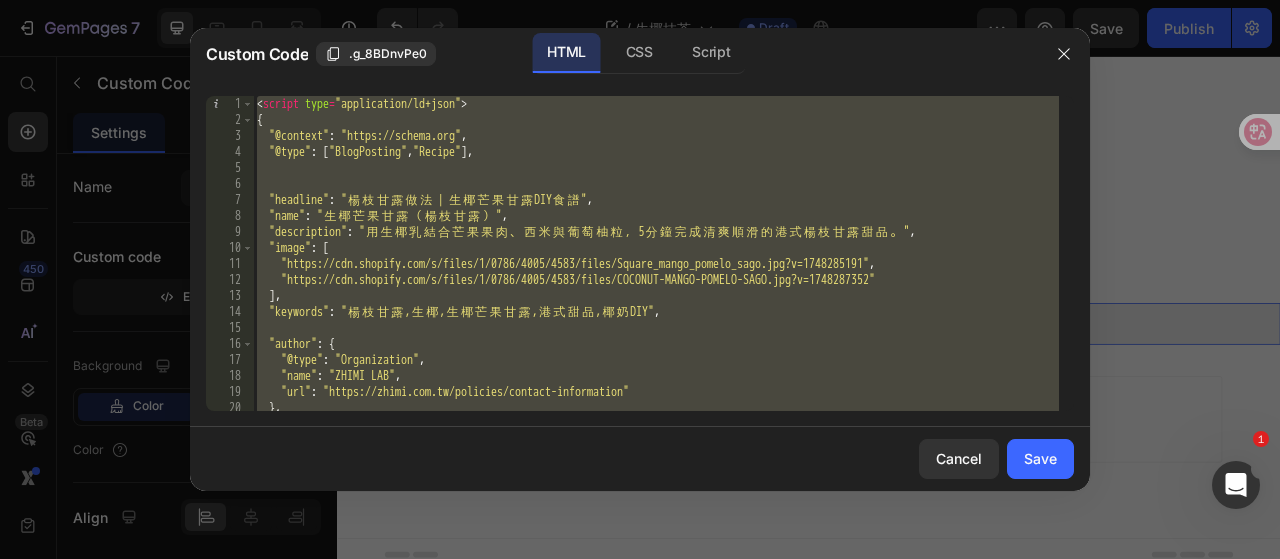 paste 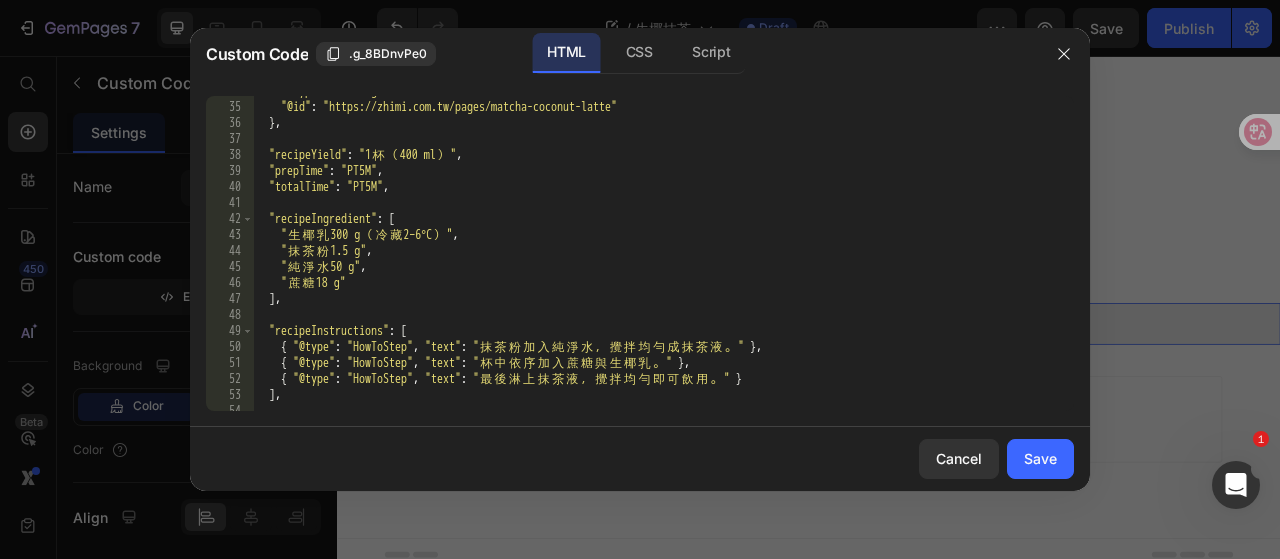 scroll, scrollTop: 377, scrollLeft: 0, axis: vertical 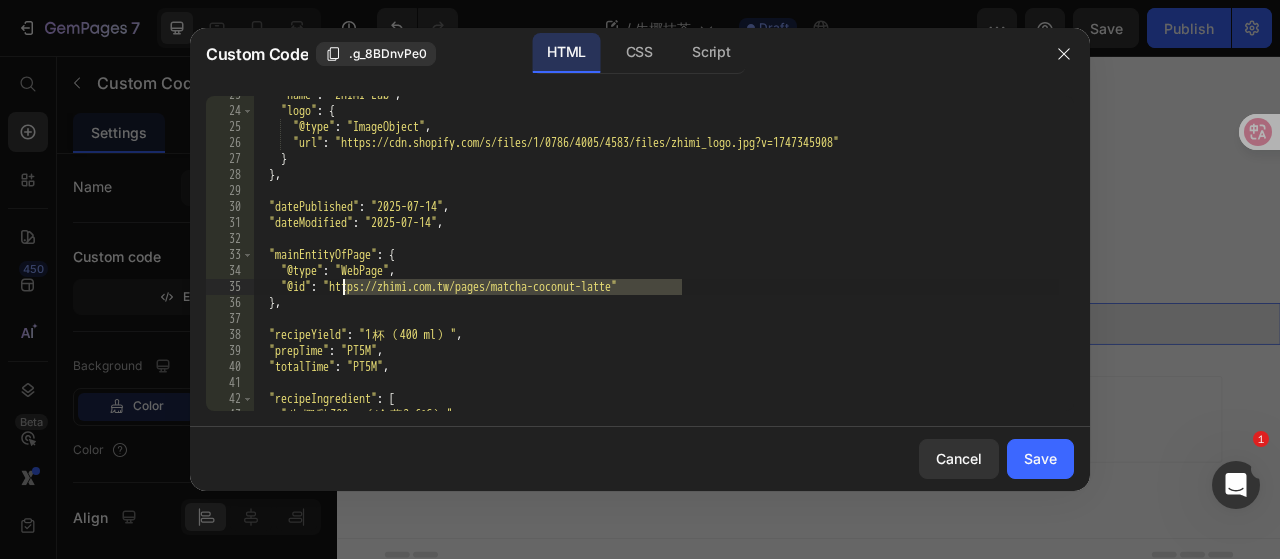 drag, startPoint x: 684, startPoint y: 285, endPoint x: 343, endPoint y: 287, distance: 341.00586 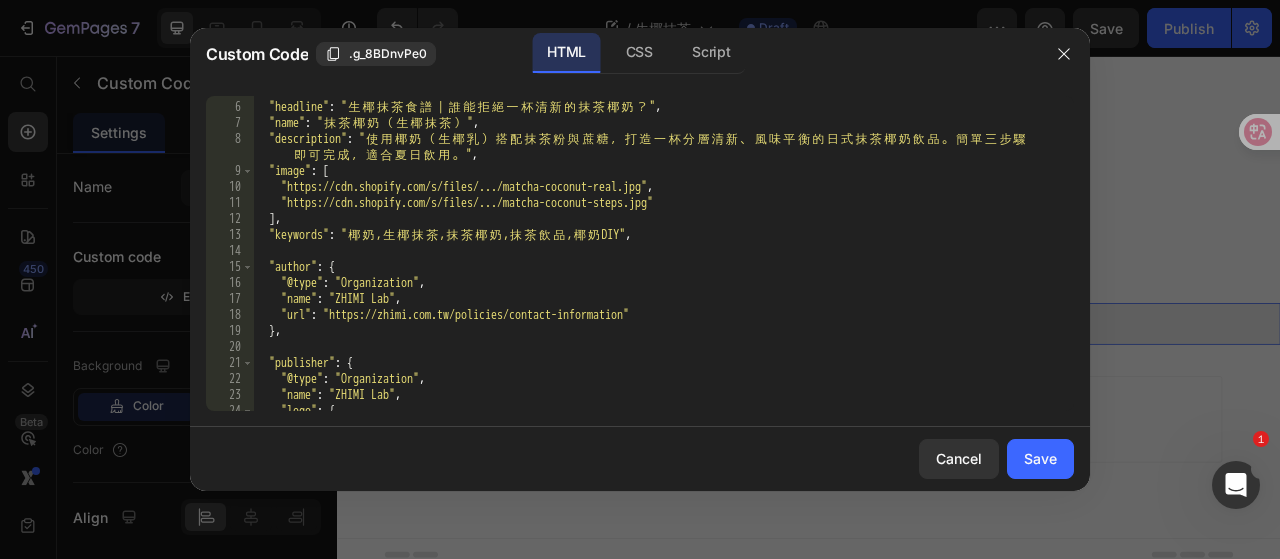 scroll, scrollTop: 17, scrollLeft: 0, axis: vertical 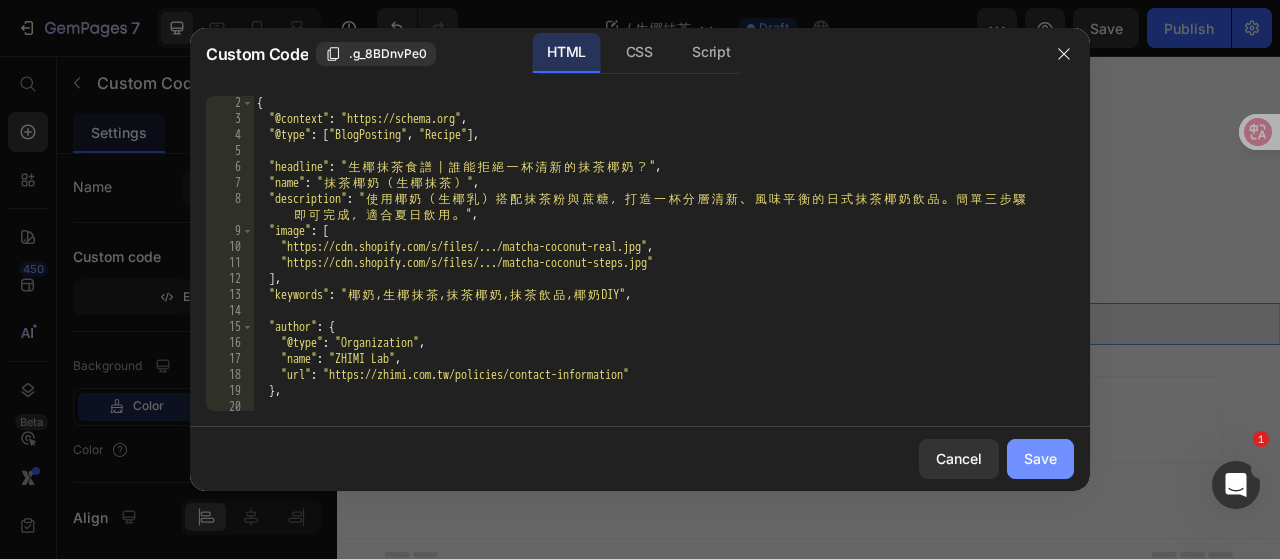 click on "Save" at bounding box center [1040, 458] 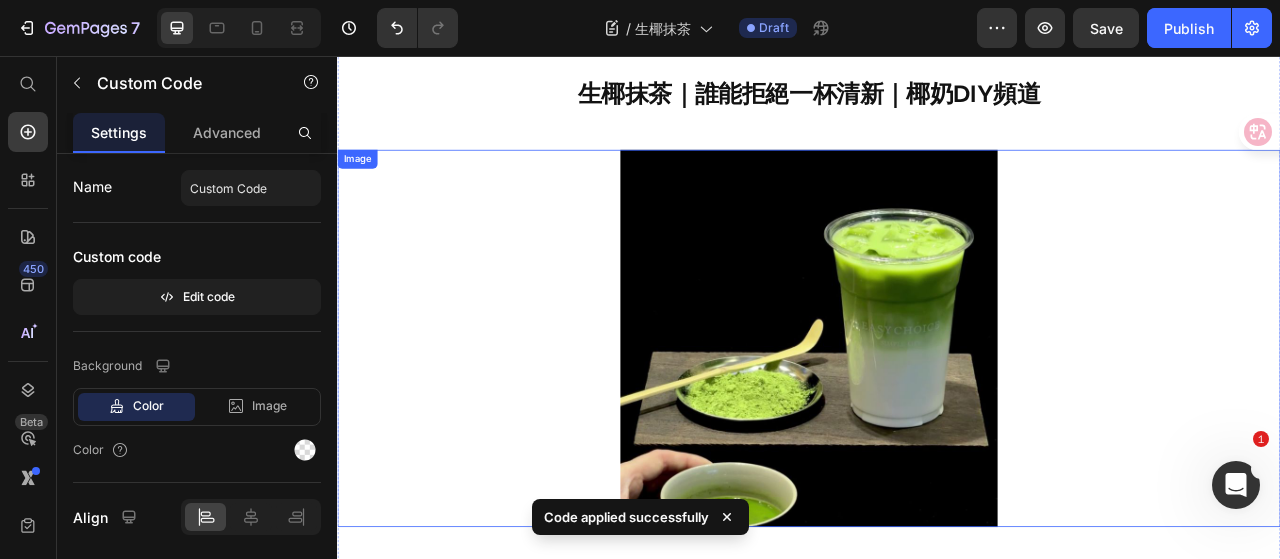 scroll, scrollTop: 54, scrollLeft: 0, axis: vertical 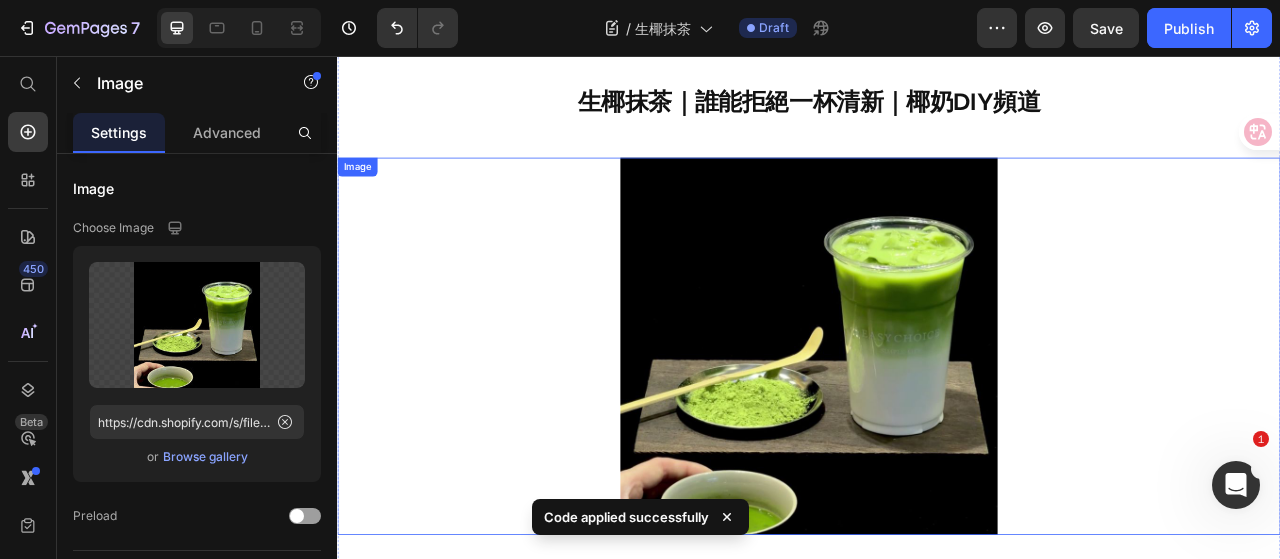 click at bounding box center [937, 426] 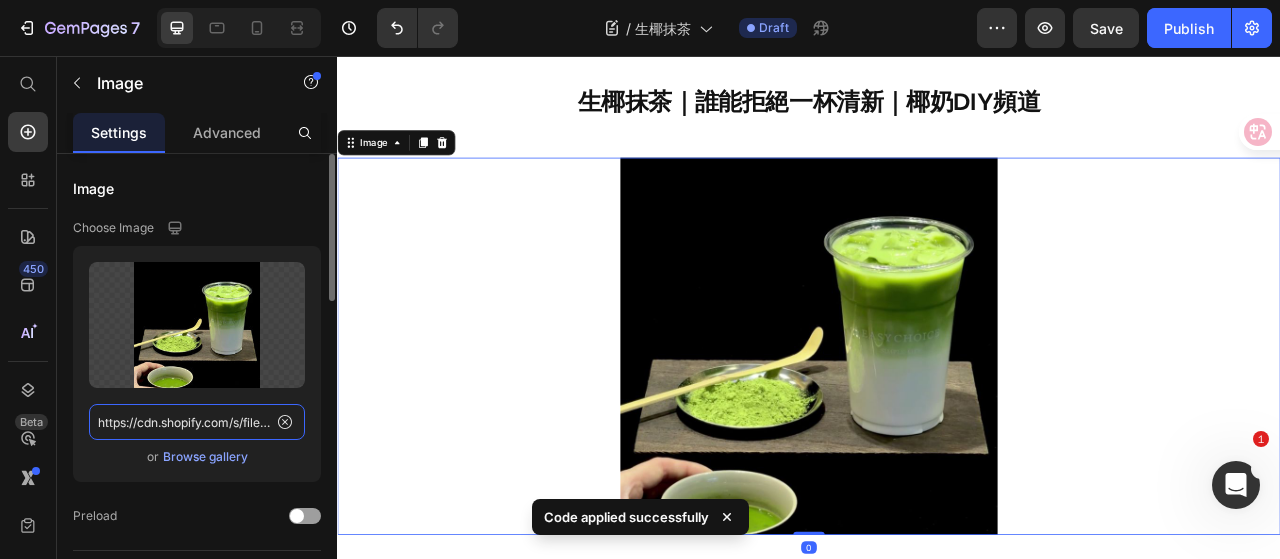 click on "https://cdn.shopify.com/s/files/1/0786/4005/4583/files/Square_fresh_coconut_matcha2.jpg?v=1748286415" 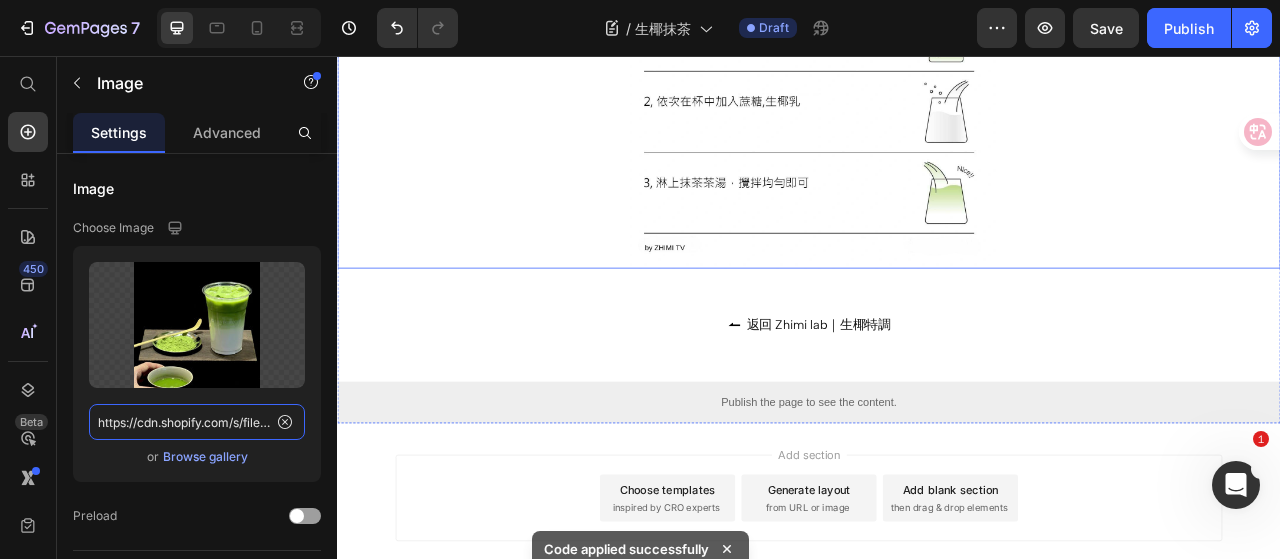 scroll, scrollTop: 1754, scrollLeft: 0, axis: vertical 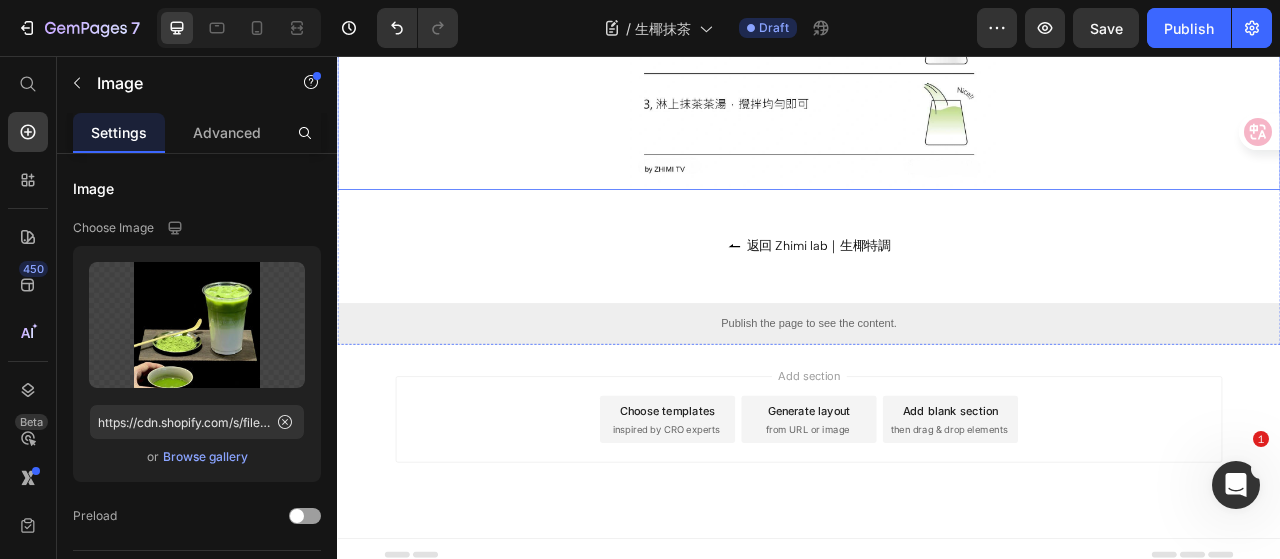 click at bounding box center [937, -93] 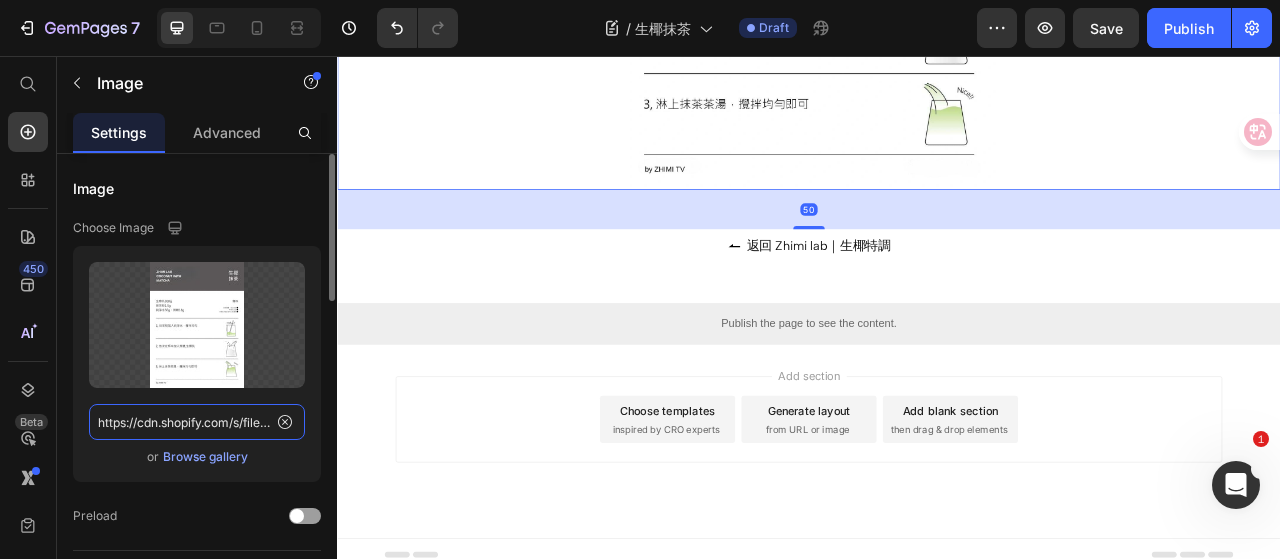 click on "https://cdn.shopify.com/s/files/1/0786/4005/4583/files/COCONUT-WITH-MATCHA.jpg?v=1748378650" 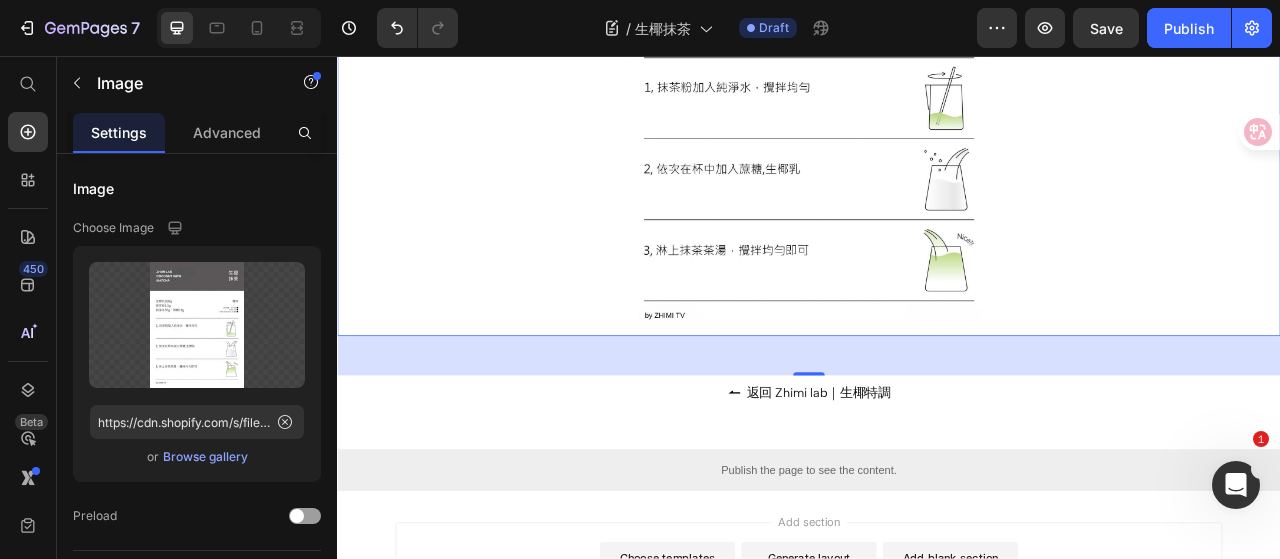 scroll, scrollTop: 1654, scrollLeft: 0, axis: vertical 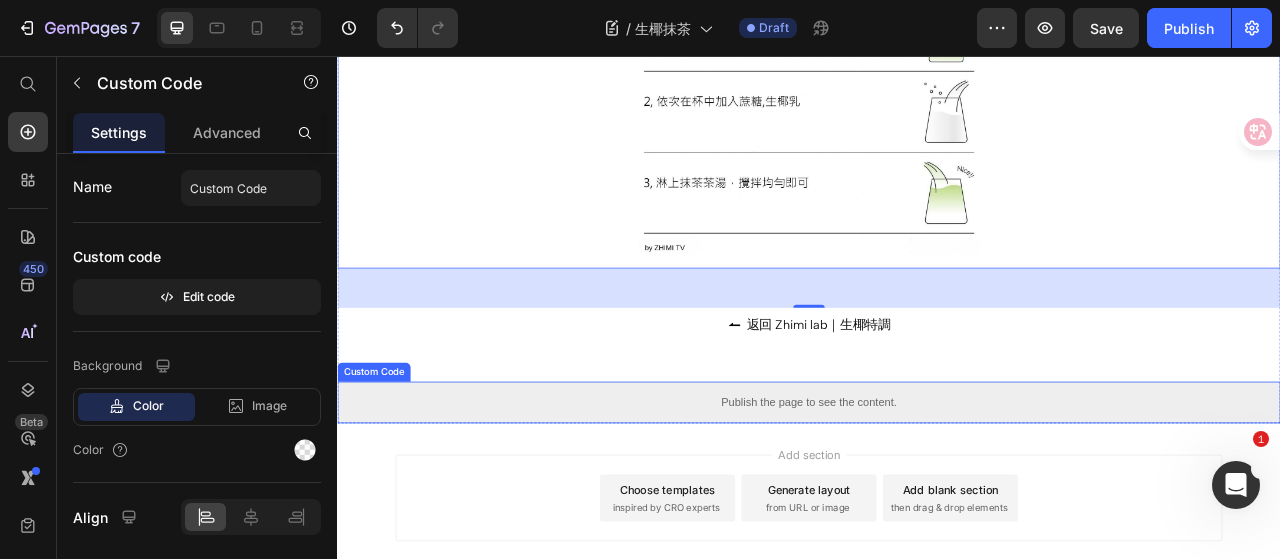 click on "Publish the page to see the content." at bounding box center [937, 497] 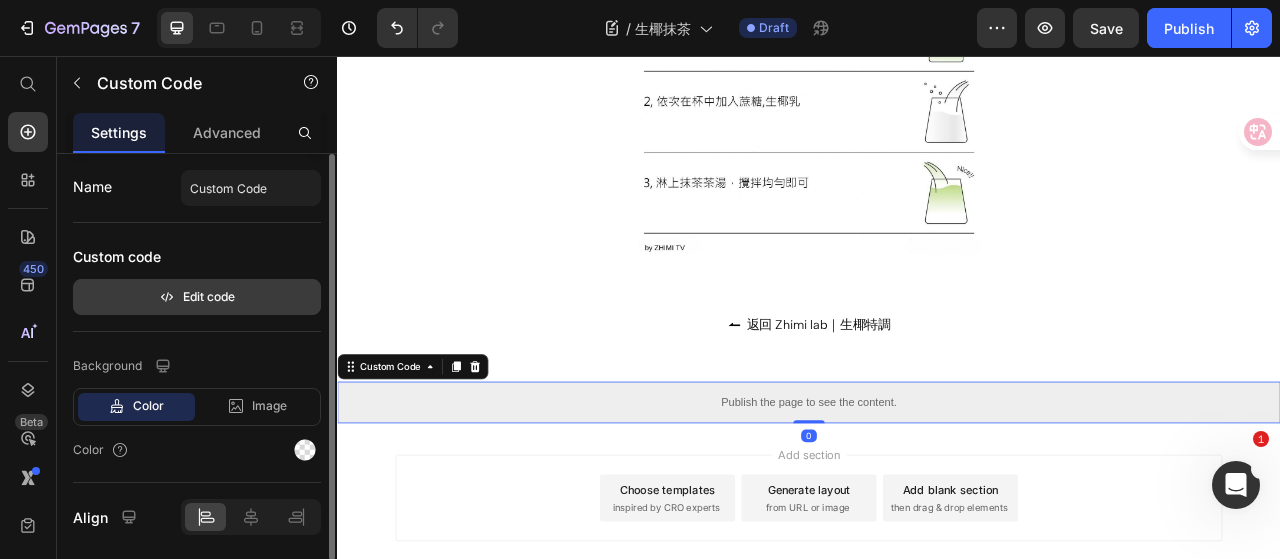 click on "Edit code" at bounding box center [197, 297] 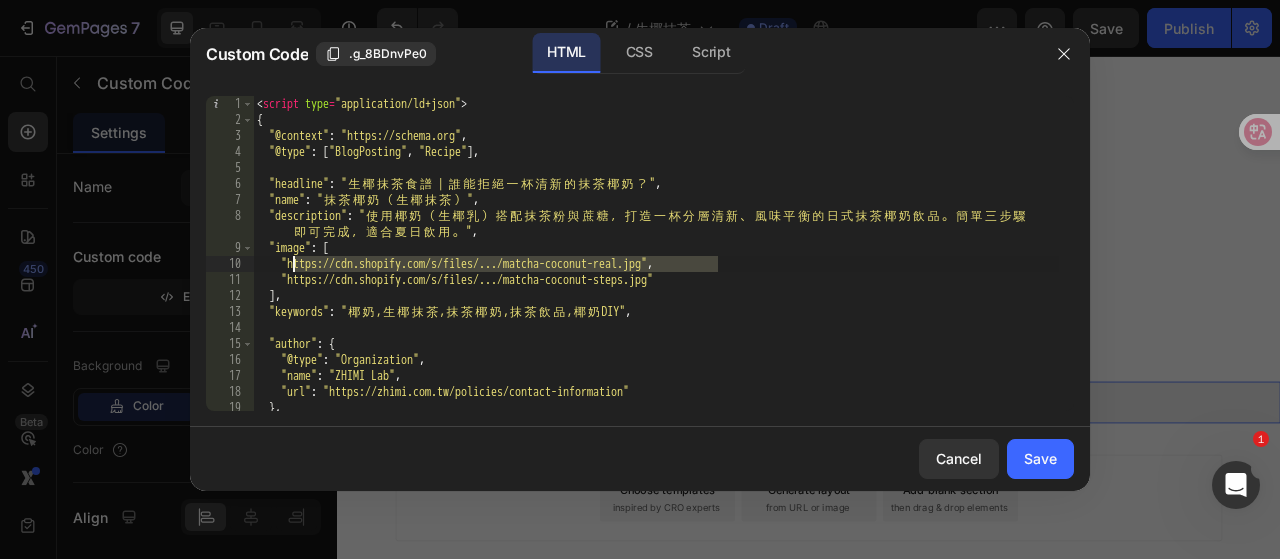 drag, startPoint x: 719, startPoint y: 263, endPoint x: 294, endPoint y: 265, distance: 425.0047 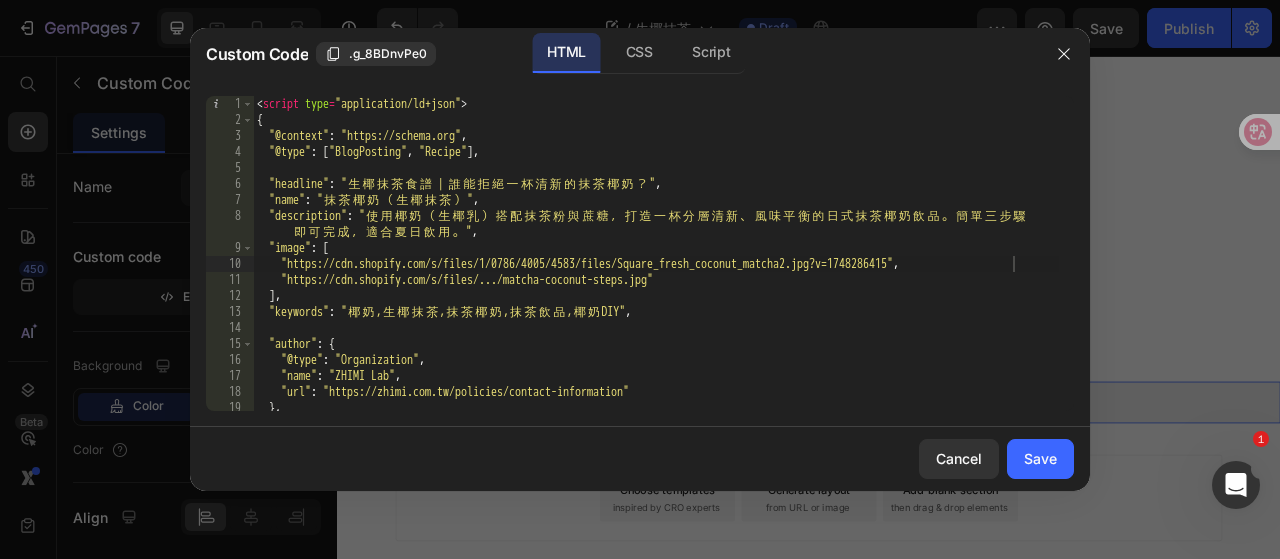 click on "< script   type = "application/ld+json" > {    "@context" :   "https://schema.org" ,    "@type" :   [ "BlogPosting" ,   "Recipe" ] ,    "headline" :   " 生 椰 抹 茶 食 譜 ｜ 誰 能 拒 絕 一 杯 清 新 的 抹 茶 椰 奶 ？ " ,    "name" :   " 抹 茶 椰 奶 （ 生 椰 抹 茶 ） " ,    "description" :   " 使 用 椰 奶 （ 生 椰 乳 ） 搭 配 抹 茶 粉 與 蔗 糖 ， 打 造 一 杯 分 層 清 新 、 風 味 平 衡 的 日 式 抹 茶 椰 奶 飲 品 。 簡 單 三 步 驟        即 可 完 成 ， 適 合 夏 日 飲 用 。 " ,    "image" :   [      "https://cdn.shopify.com/s/files/1/0786/4005/4583/files/Square_fresh_coconut_matcha2.jpg?v=1748286415" ,      "https://cdn.shopify.com/s/files/.../matcha-coconut-steps.jpg"    ] ,    "keywords" :   " 椰 奶 ,  生 椰 抹 茶 ,  抹 茶 椰 奶 ,  抹 茶 飲 品 ,  椰 奶 DIY" ,    "author" :   {      "@type" :   "Organization" ,      "name" :   "ZHIMI Lab" ,      "url" :      } ," at bounding box center (656, 269) 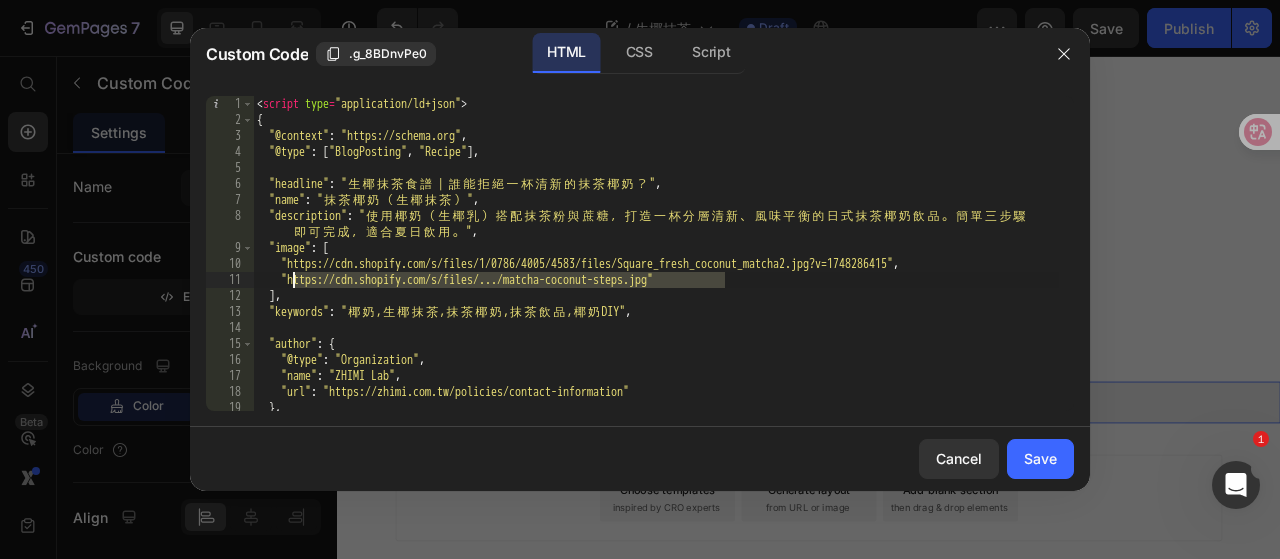 drag, startPoint x: 724, startPoint y: 278, endPoint x: 294, endPoint y: 280, distance: 430.00464 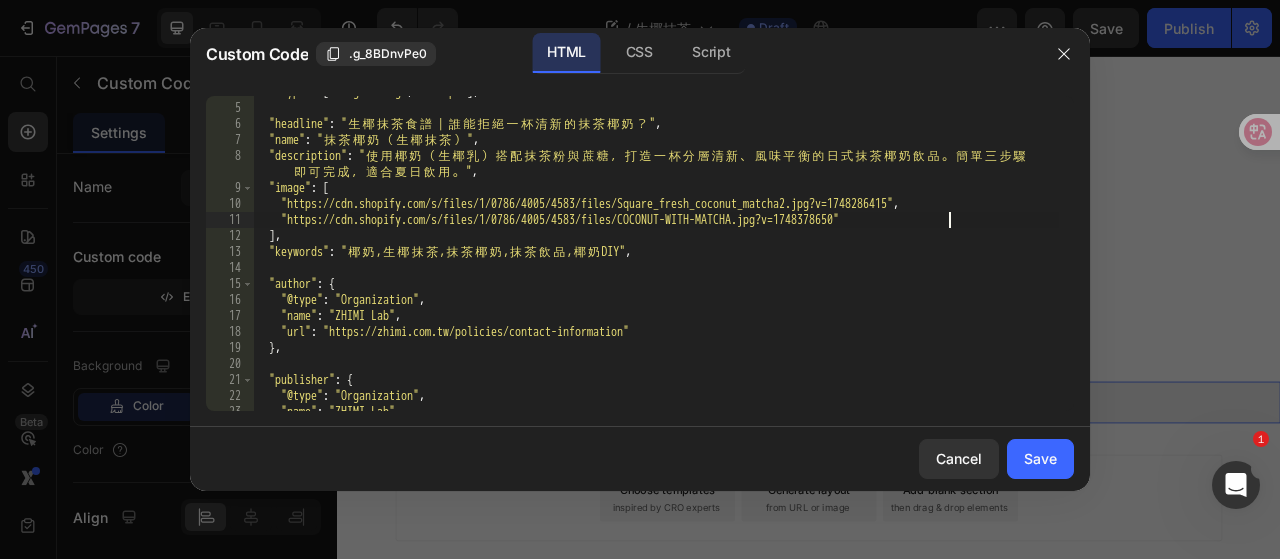 scroll, scrollTop: 60, scrollLeft: 0, axis: vertical 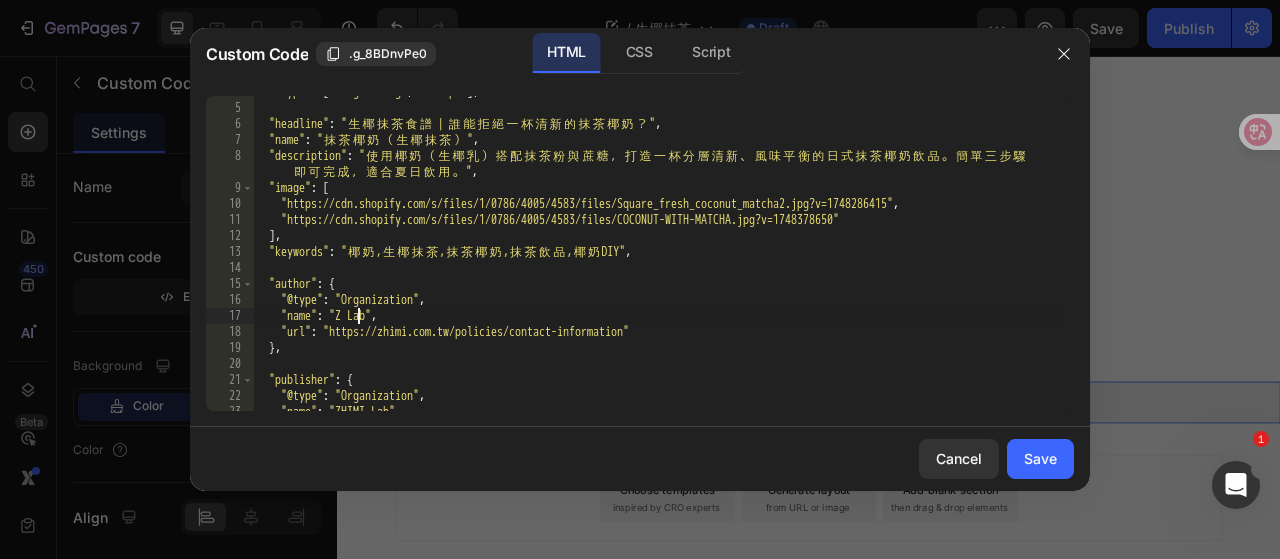 type on "ㄘ" 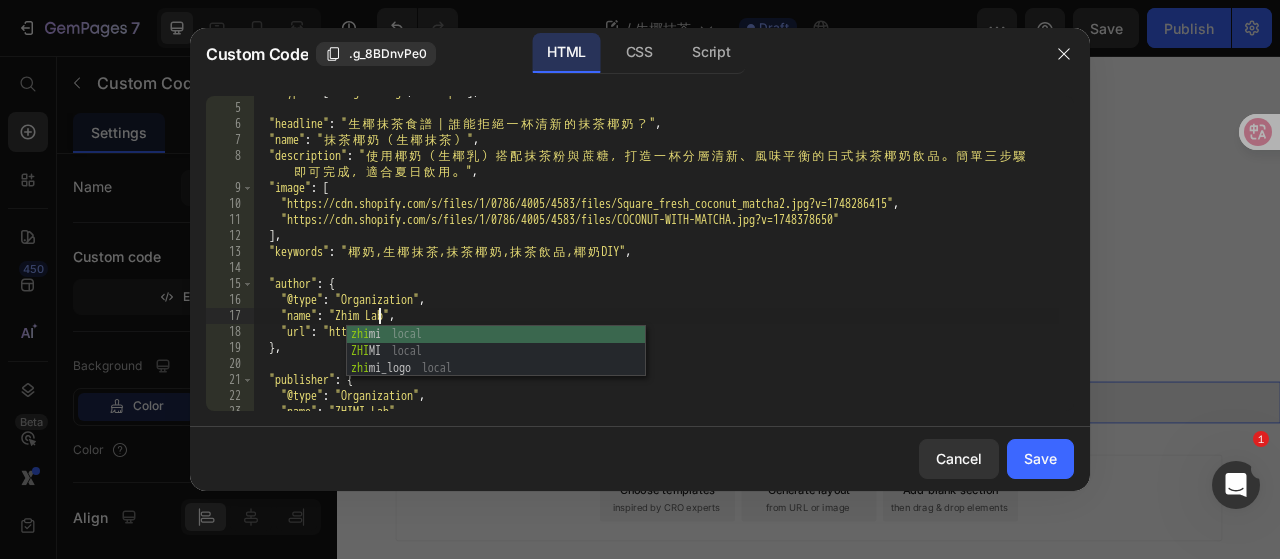 scroll, scrollTop: 0, scrollLeft: 1, axis: horizontal 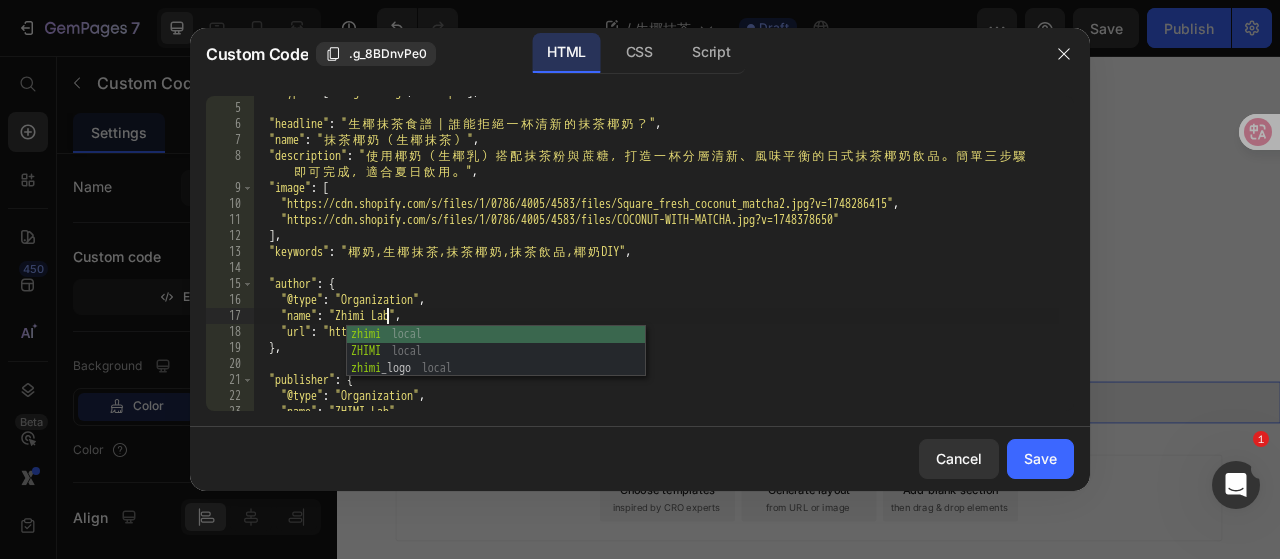 click on ""@type" :   [ "BlogPosting" ,   "Recipe" ] ,    "headline" :   " 生 椰 抹 茶 食 譜 ｜ 誰 能 拒 絕 一 杯 清 新 的 抹 茶 椰 奶 ？ " ,    "name" :   " 抹 茶 椰 奶 （ 生 椰 抹 茶 ） " ,    "description" :   " 使 用 椰 奶 （ 生 椰 乳 ） 搭 配 抹 茶 粉 與 蔗 糖 ， 打 造 一 杯 分 層 清 新 、 風 味 平 衡 的 日 式 抹 茶 椰 奶 飲 品 。 簡 單 三 步 驟        即 可 完 成 ， 適 合 夏 日 飲 用 。 " ,    "image" :   [      "https://cdn.shopify.com/s/files/1/0786/4005/4583/files/Square_fresh_coconut_matcha2.jpg?v=1748286415" ,      "https://cdn.shopify.com/s/files/1/0786/4005/4583/files/COCONUT-WITH-MATCHA.jpg?v=1748378650"    ] ,    "keywords" :   " 椰 奶 ,  生 椰 抹 茶 ,  抹 茶 椰 奶 ,  抹 茶 飲 品 ,  椰 奶 DIY" ,    "author" :   {      "@type" :   "Organization" ,      "name" :   "Zhimi Lab" ,      "url" :   "https://zhimi.com.tw/policies/contact-information"    } ,    "publisher" :   {      "@type" :   ," at bounding box center (656, 257) 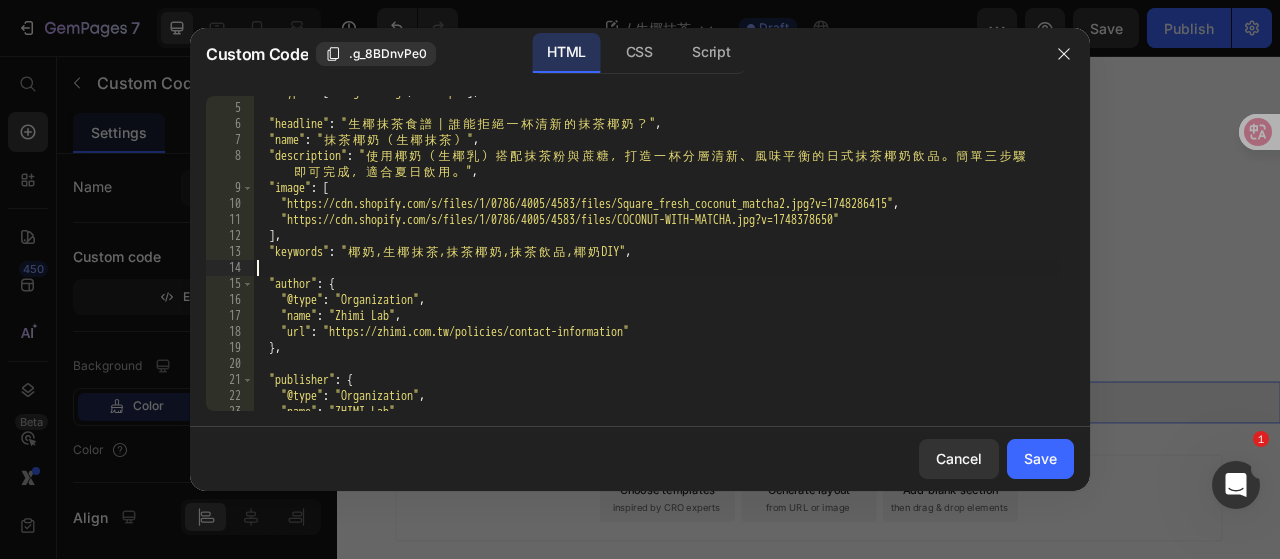 scroll, scrollTop: 120, scrollLeft: 0, axis: vertical 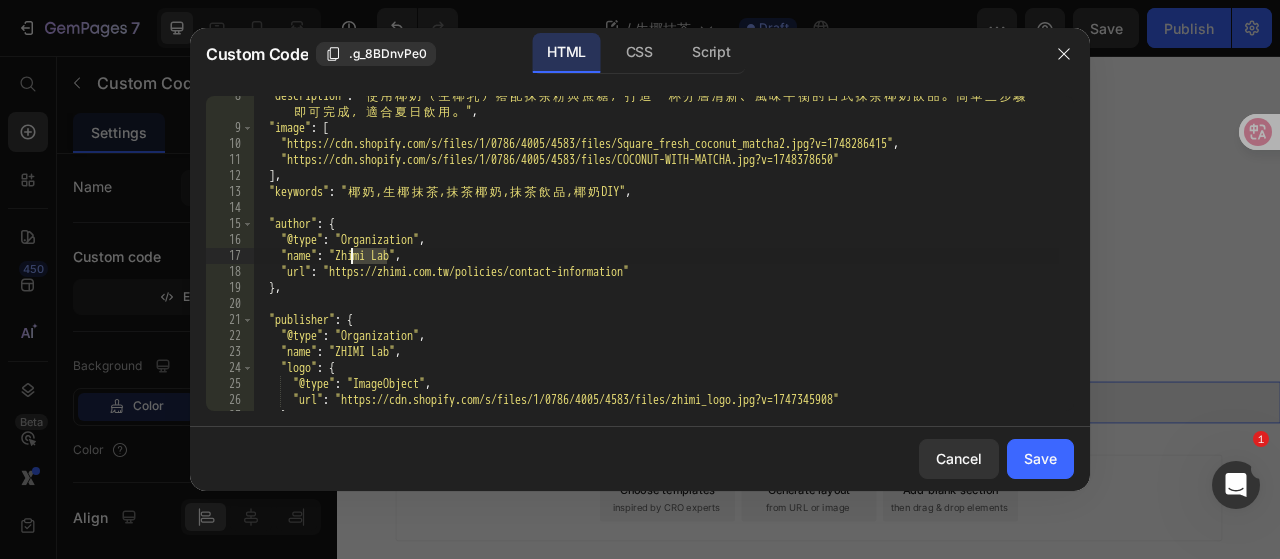 drag, startPoint x: 388, startPoint y: 258, endPoint x: 354, endPoint y: 261, distance: 34.132095 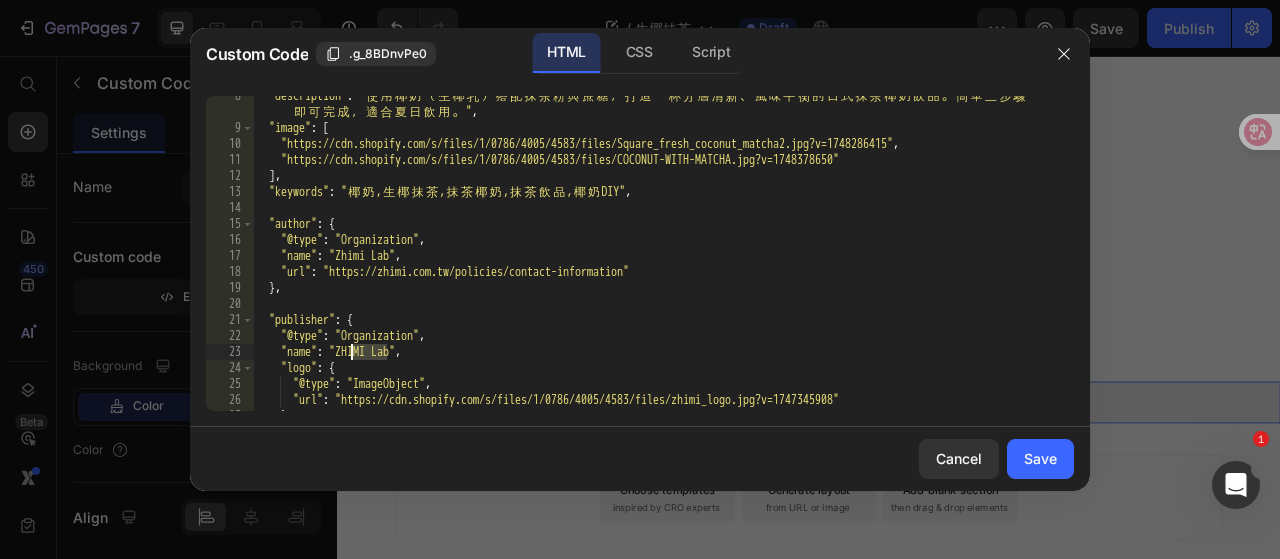 drag, startPoint x: 385, startPoint y: 351, endPoint x: 348, endPoint y: 351, distance: 37 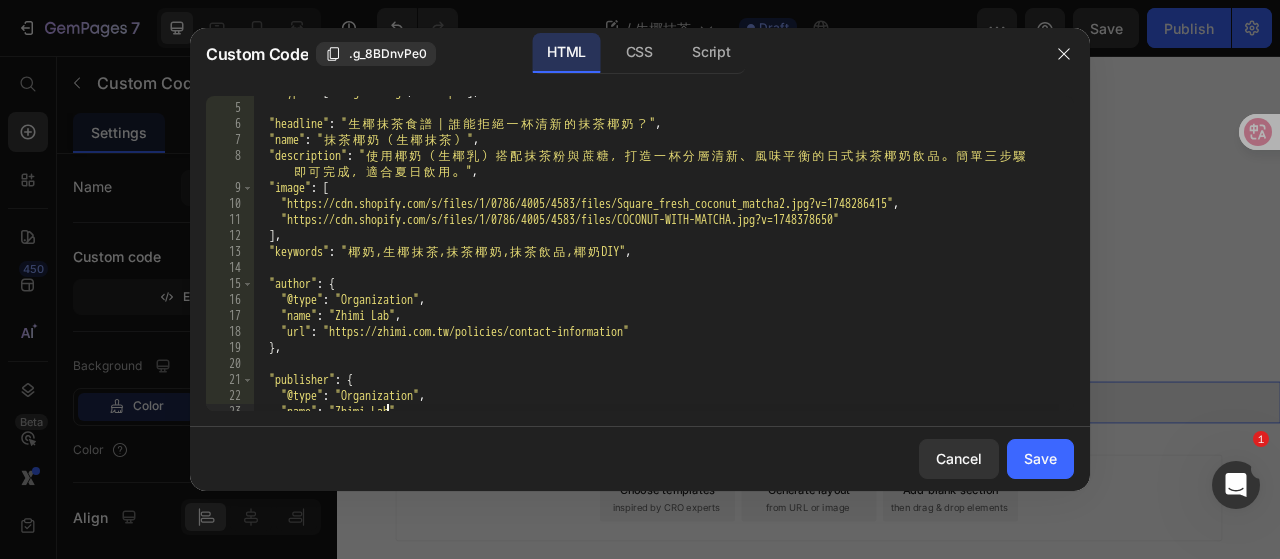 scroll, scrollTop: 0, scrollLeft: 0, axis: both 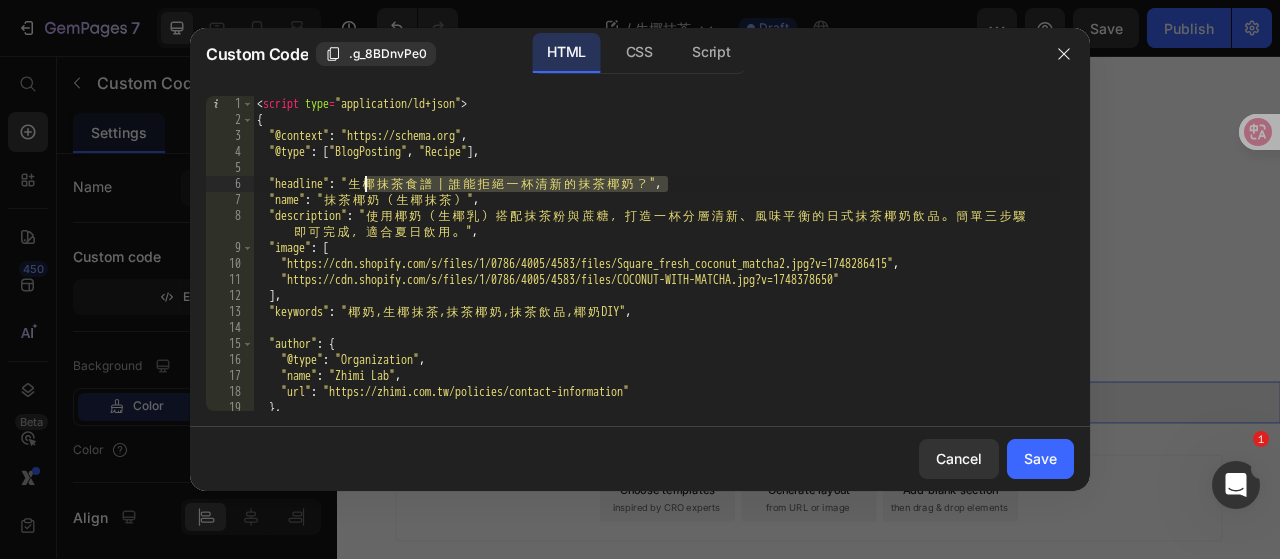 drag, startPoint x: 665, startPoint y: 183, endPoint x: 366, endPoint y: 180, distance: 299.01505 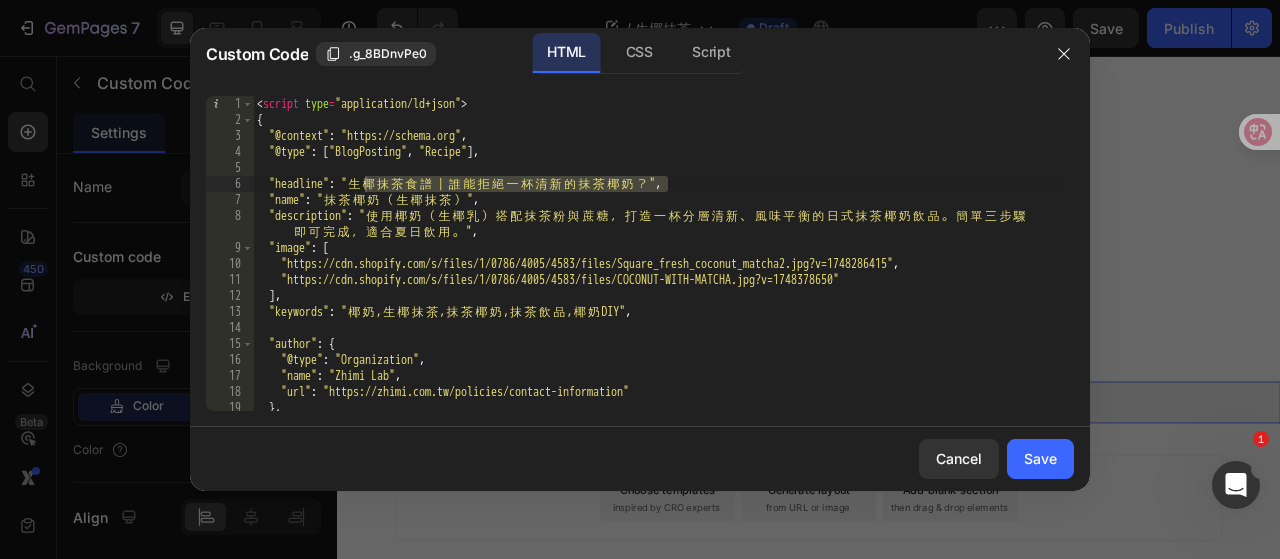 drag, startPoint x: 1038, startPoint y: 458, endPoint x: 863, endPoint y: 141, distance: 362.09668 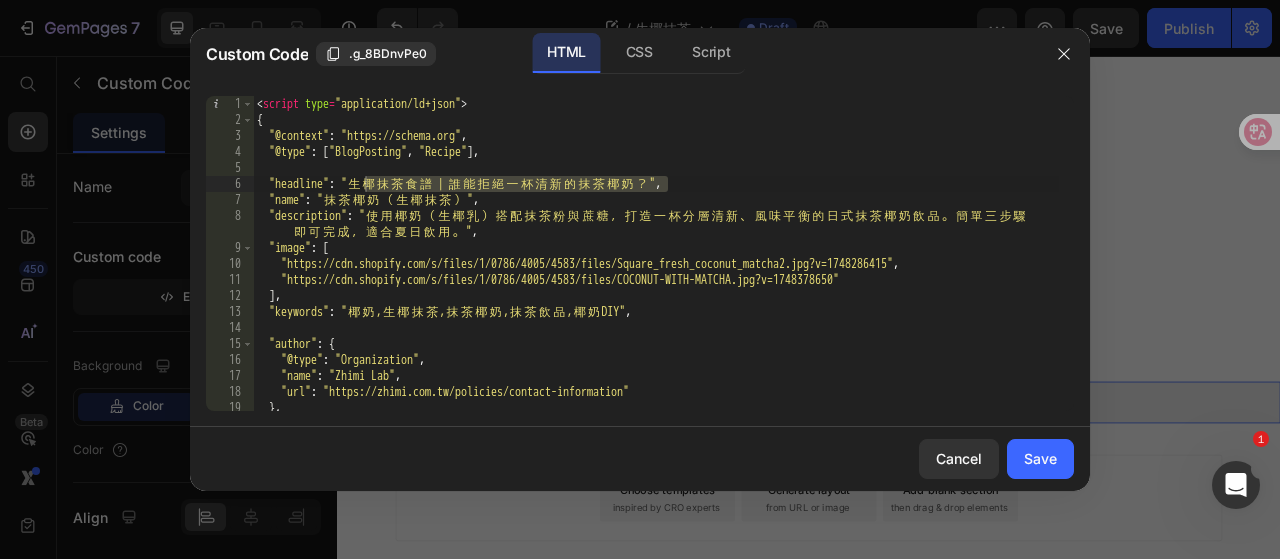 type on ""description": "使用椰奶（生椰乳）搭配抹茶粉與蔗糖，打造一杯分層清新、風味平衡的日式抹茶椰奶飲品。簡單三步驟即可完成，適合夏日飲用。"," 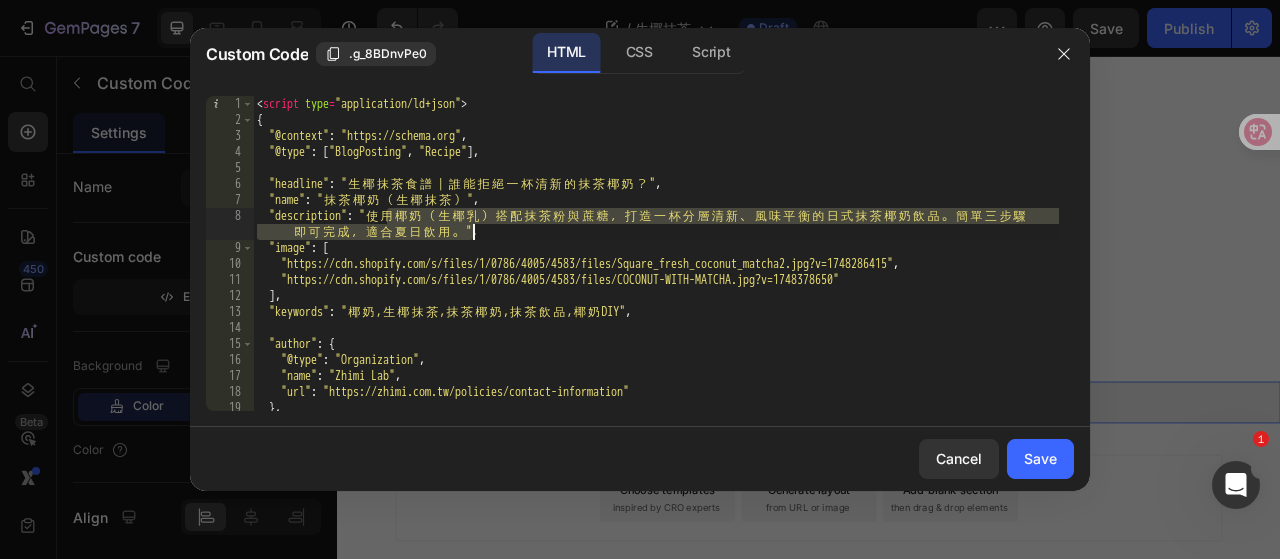 drag, startPoint x: 390, startPoint y: 216, endPoint x: 470, endPoint y: 238, distance: 82.96987 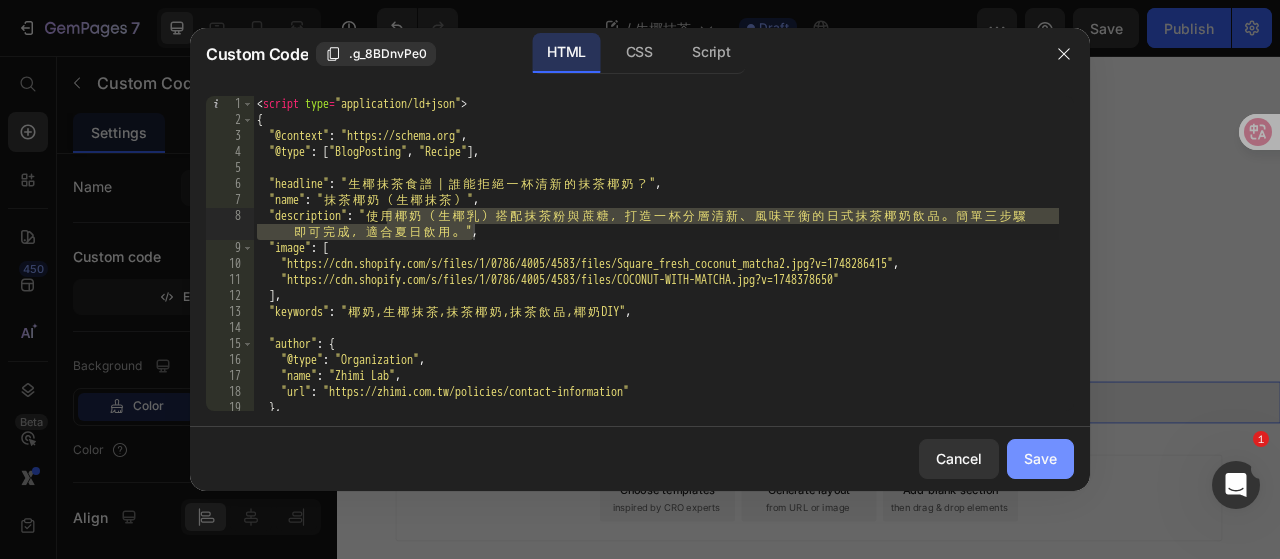 drag, startPoint x: 1043, startPoint y: 470, endPoint x: 661, endPoint y: 326, distance: 408.2401 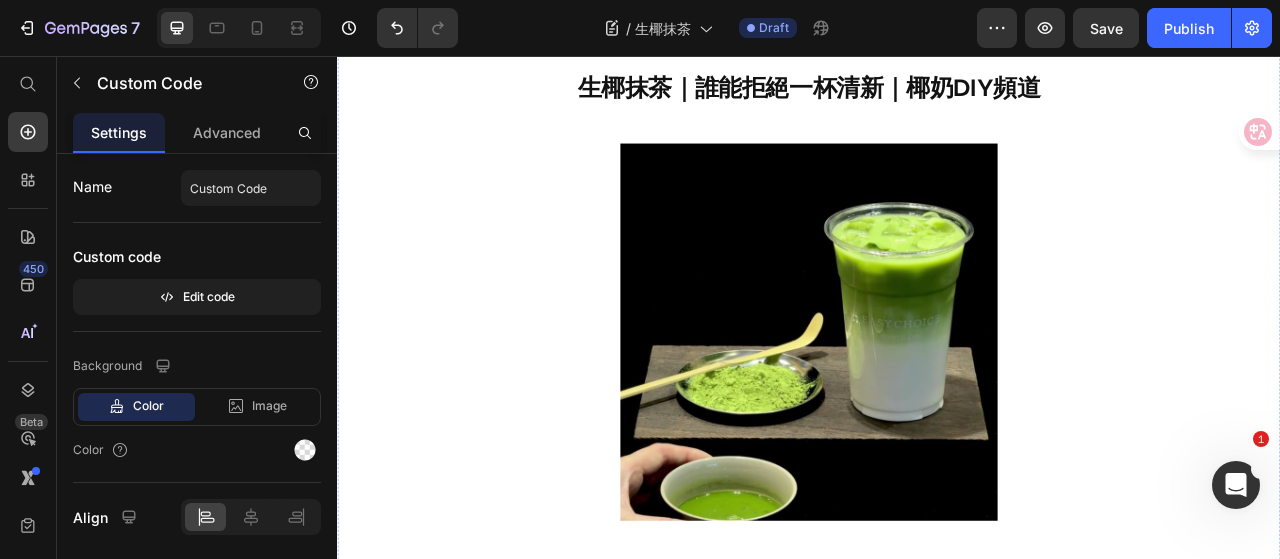 scroll, scrollTop: 0, scrollLeft: 0, axis: both 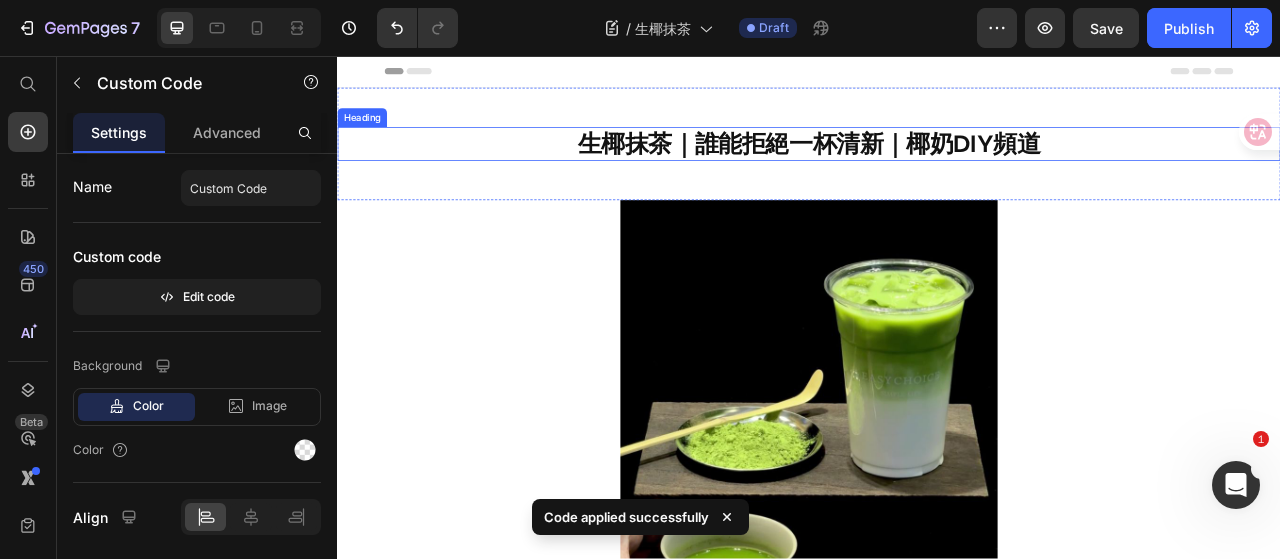 click on "生椰抹茶｜誰能拒絕一杯清新｜椰奶DIY頻道" at bounding box center [937, 168] 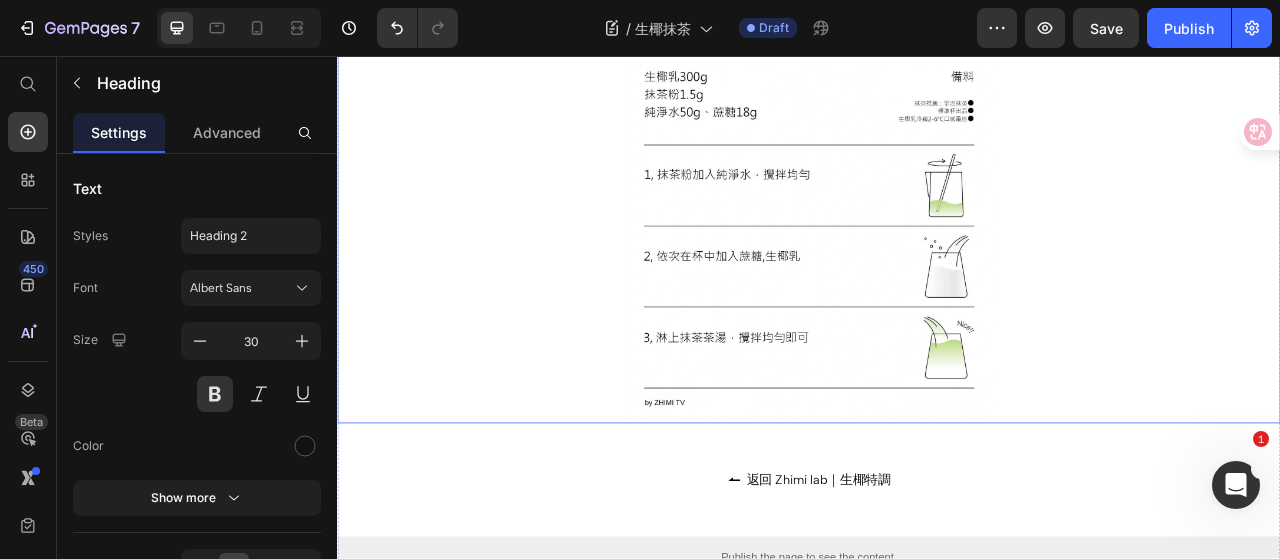 scroll, scrollTop: 1754, scrollLeft: 0, axis: vertical 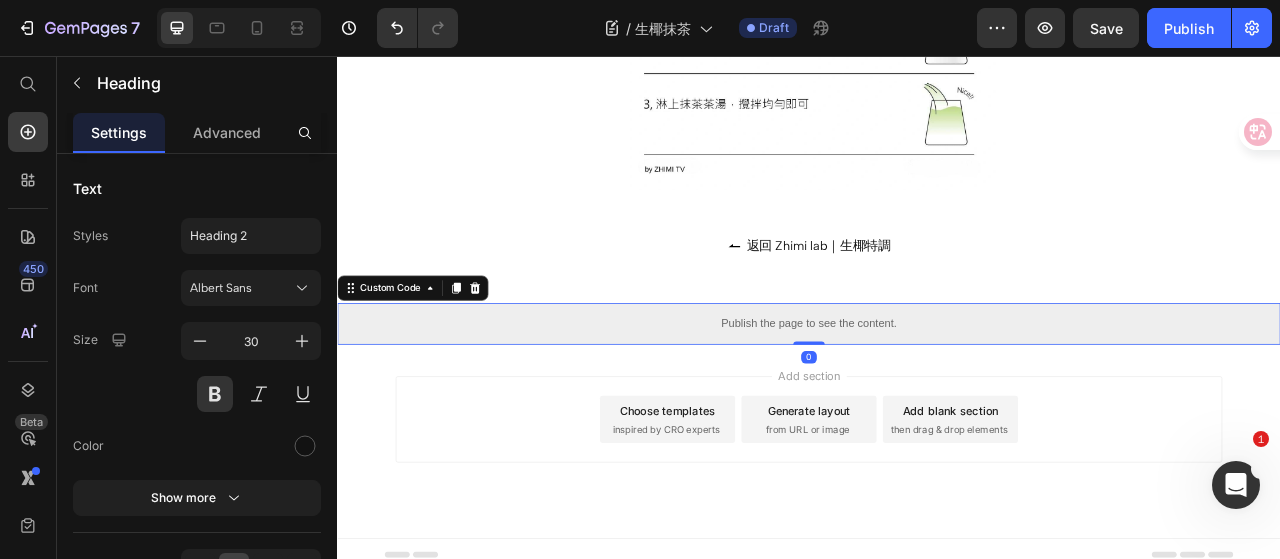 click on "Publish the page to see the content." at bounding box center (937, 397) 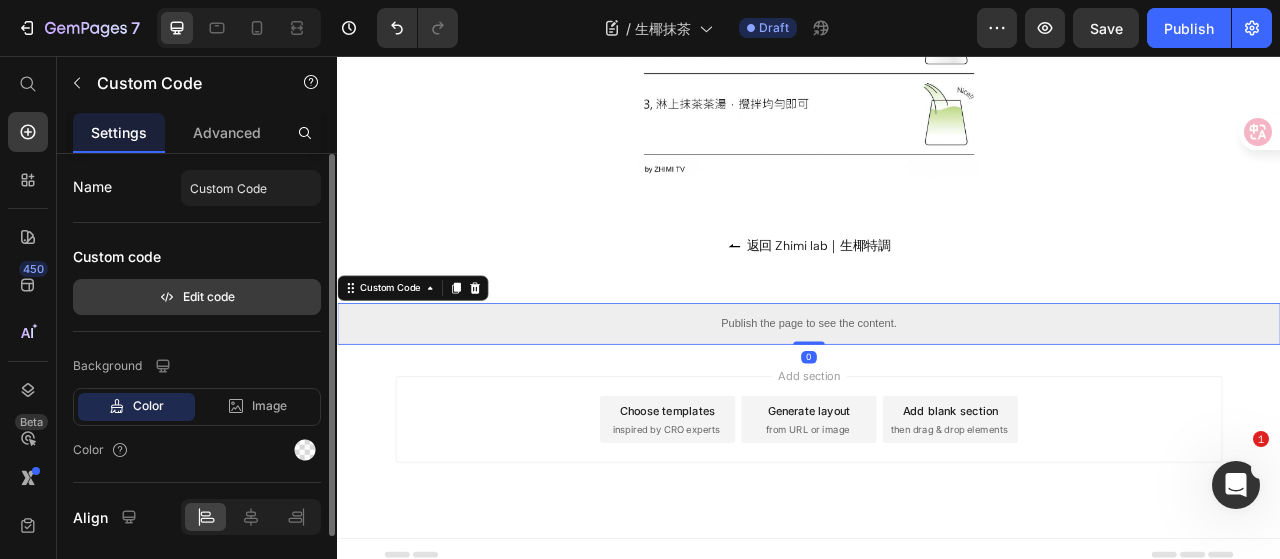 click on "Edit code" at bounding box center [197, 297] 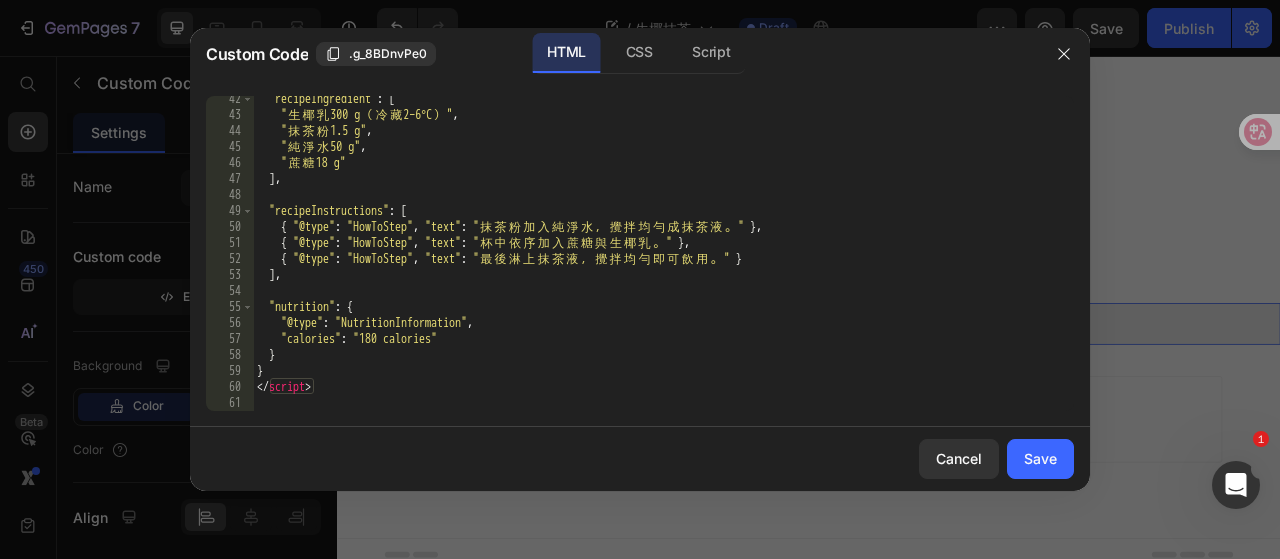 scroll, scrollTop: 676, scrollLeft: 0, axis: vertical 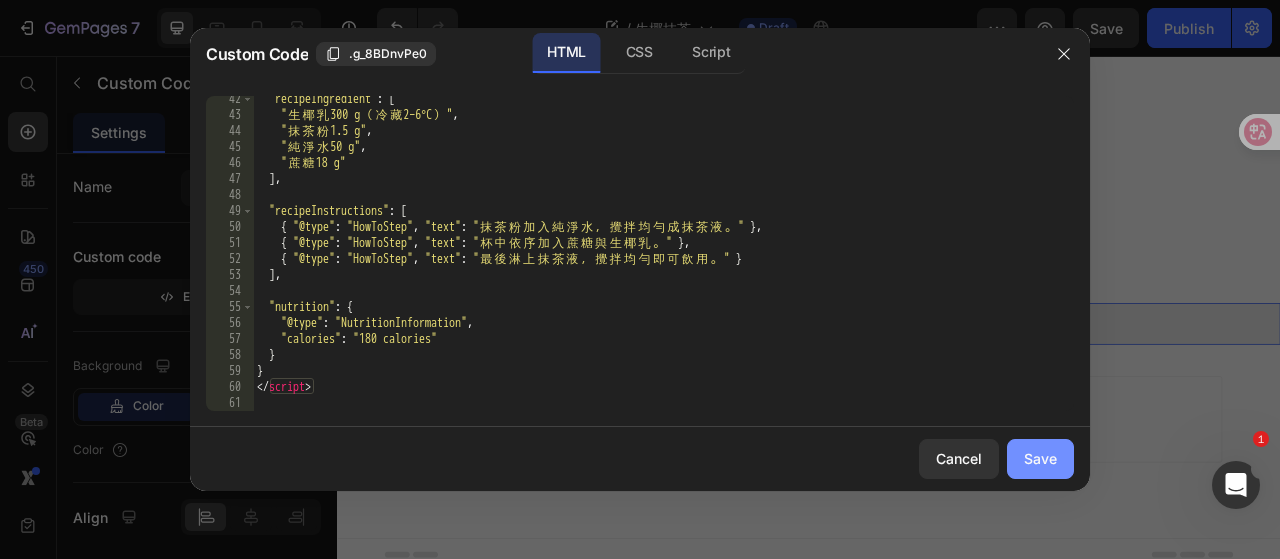 click on "Save" 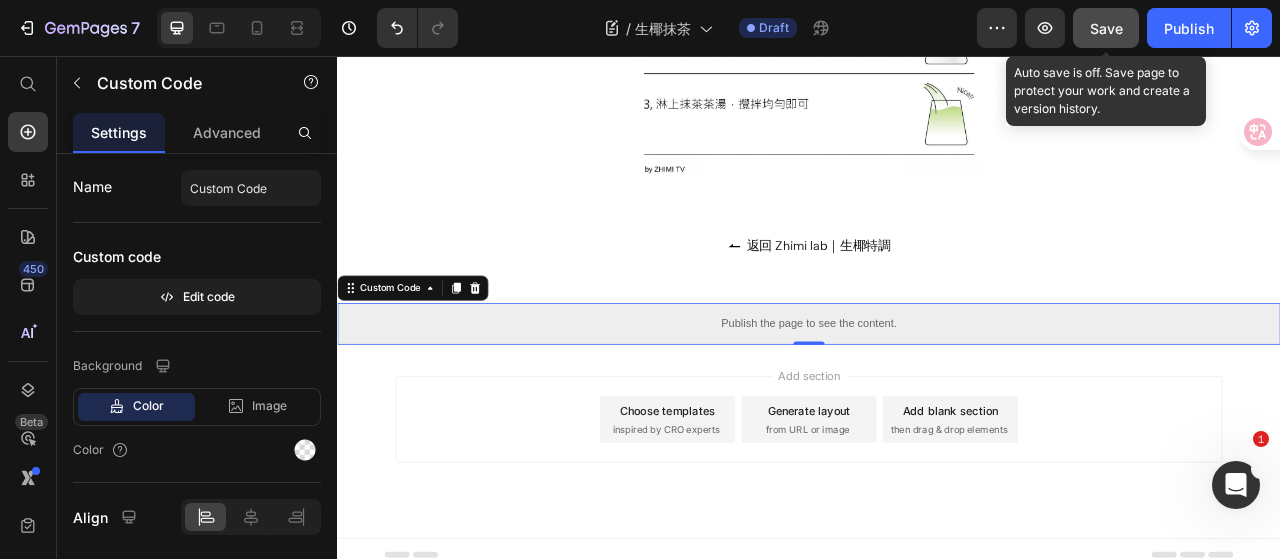 click on "Save" at bounding box center (1106, 28) 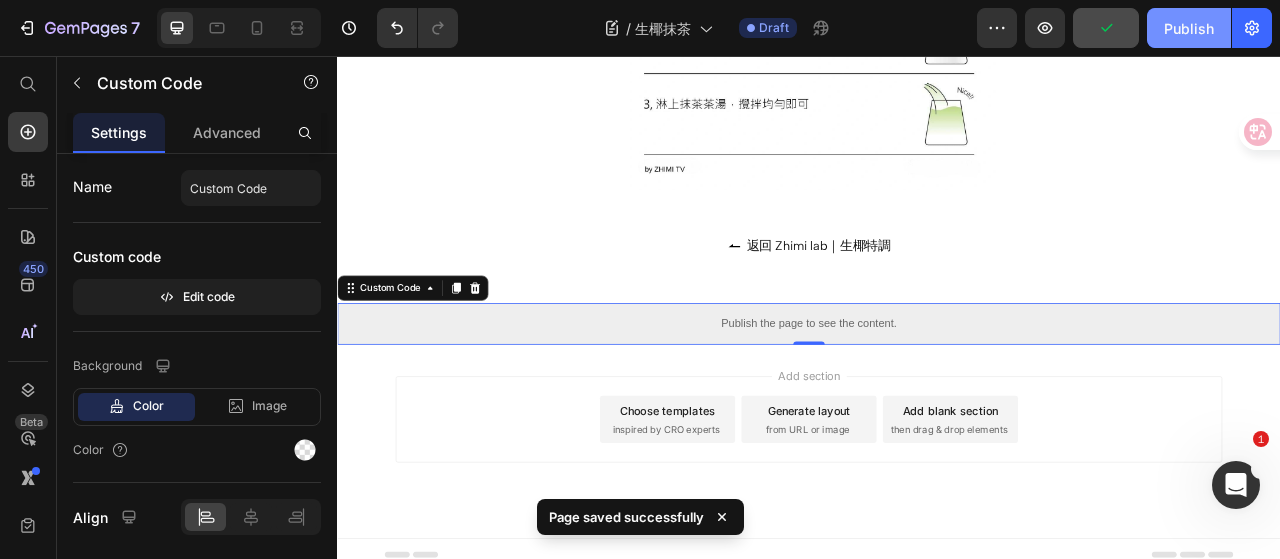click on "Publish" at bounding box center (1189, 28) 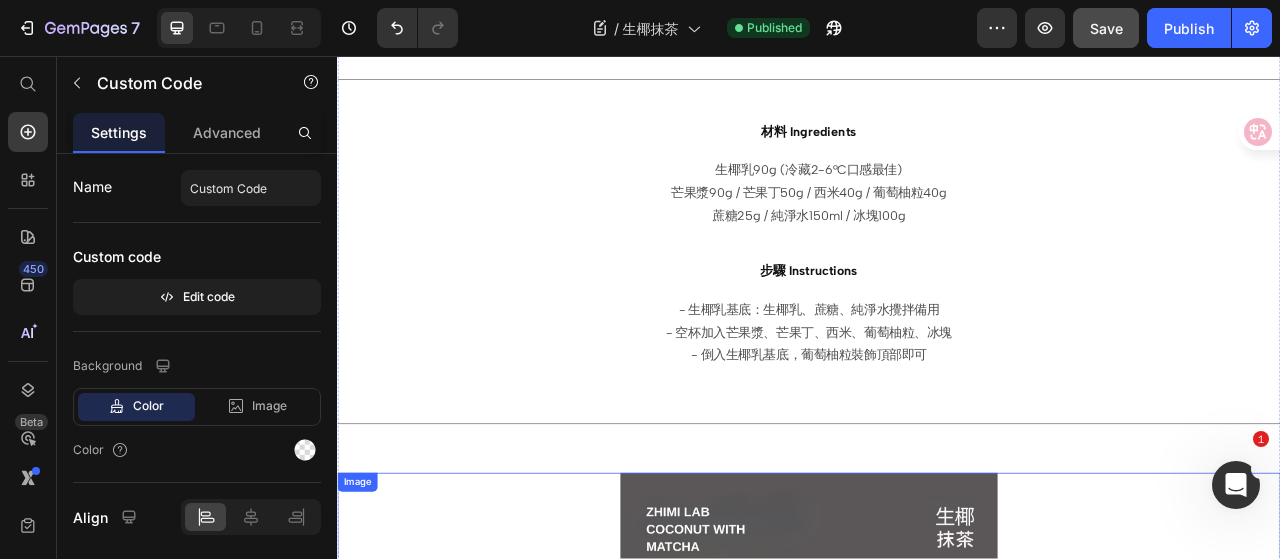 scroll, scrollTop: 654, scrollLeft: 0, axis: vertical 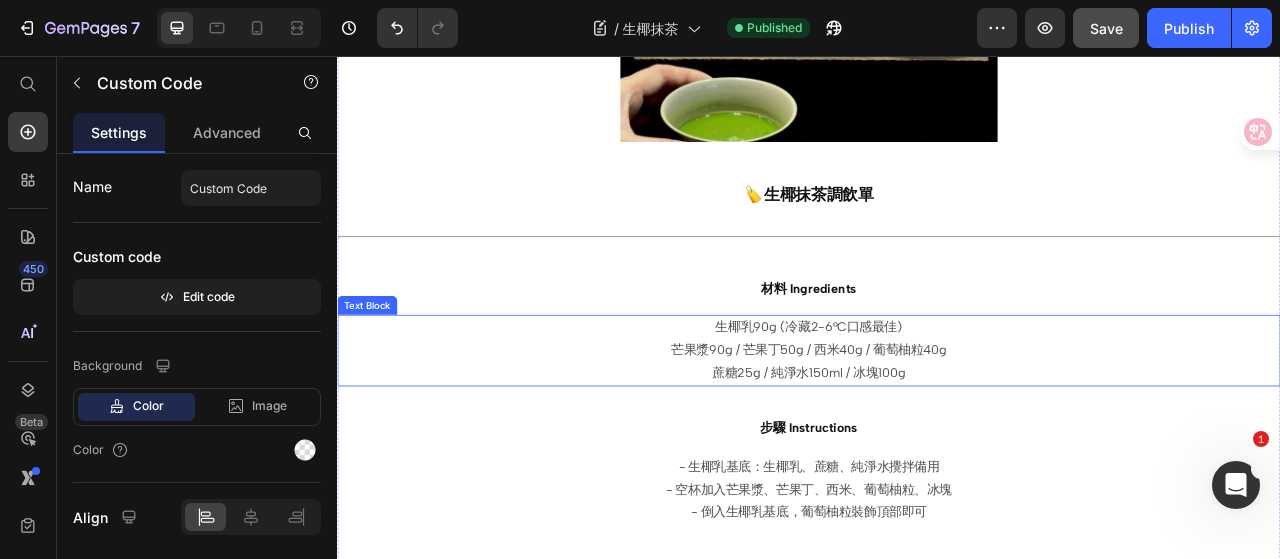 click on "芒果漿90g / 芒果丁50g / 西米40g / 葡萄柚粒40g" at bounding box center (937, 431) 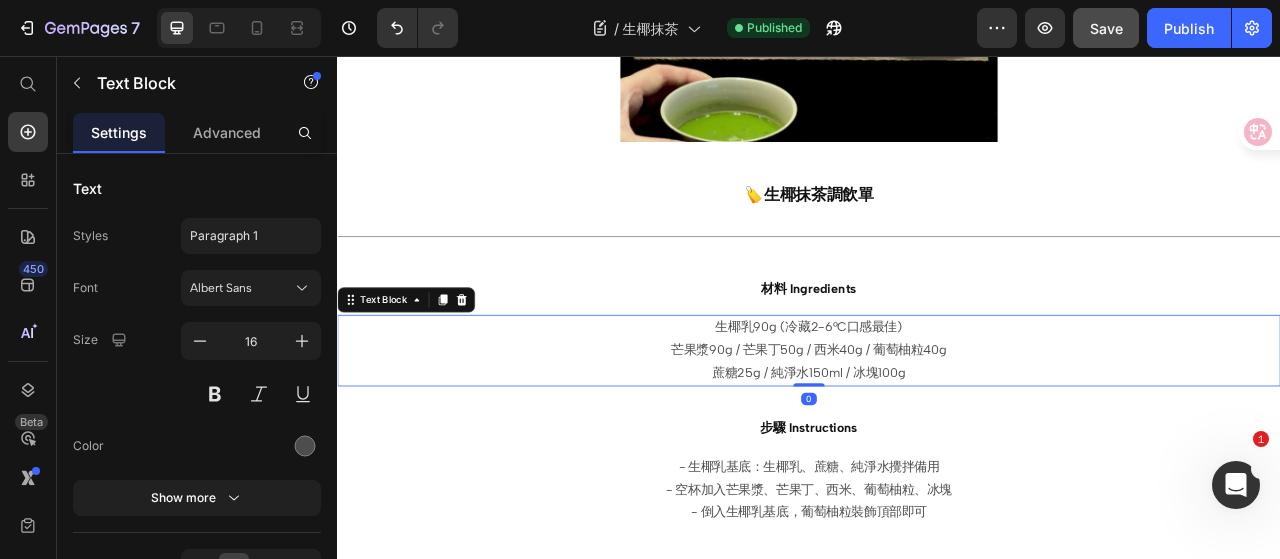 click on "芒果漿90g / 芒果丁50g / 西米40g / 葡萄柚粒40g" at bounding box center (937, 431) 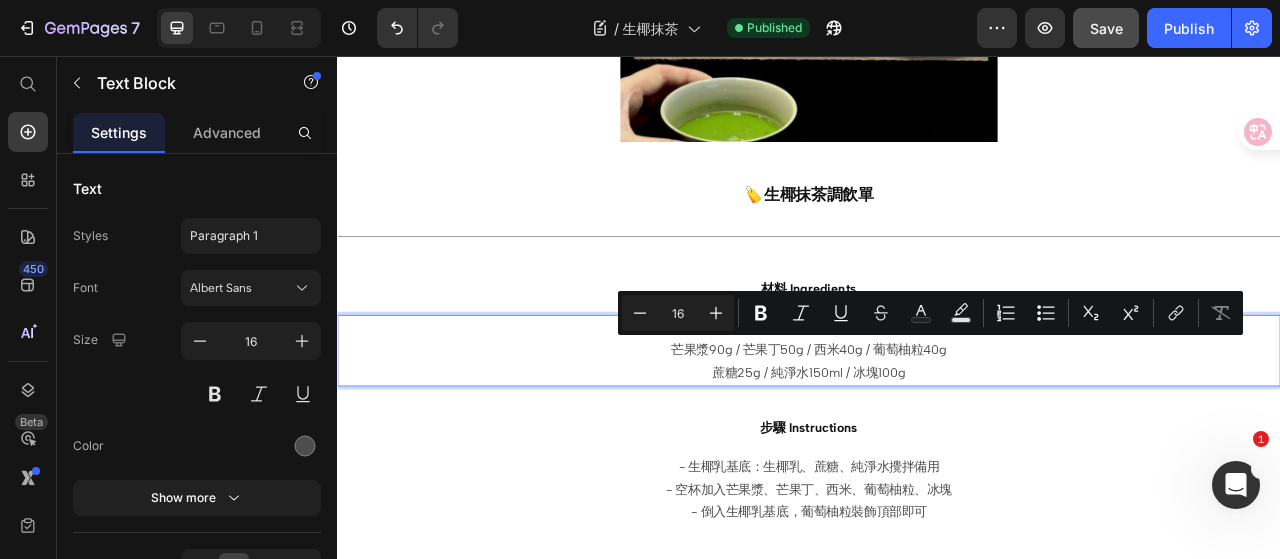 click on "芒果漿90g / 芒果丁50g / 西米40g / 葡萄柚粒40g" at bounding box center (937, 431) 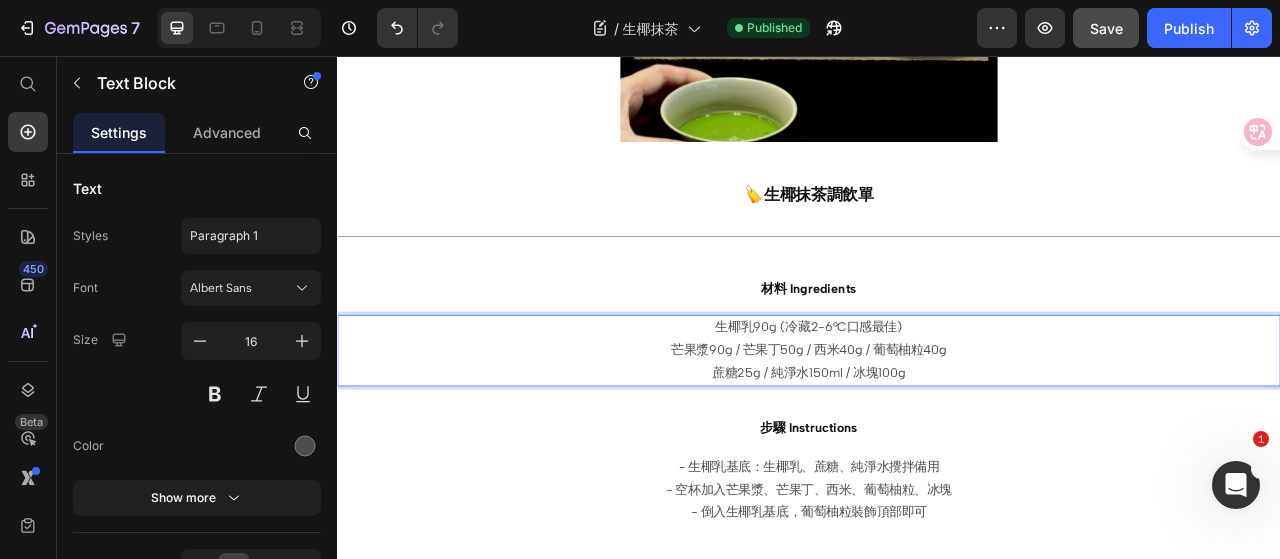 click on "生椰乳90g (冷藏2-6°C口感最佳)" at bounding box center [937, 402] 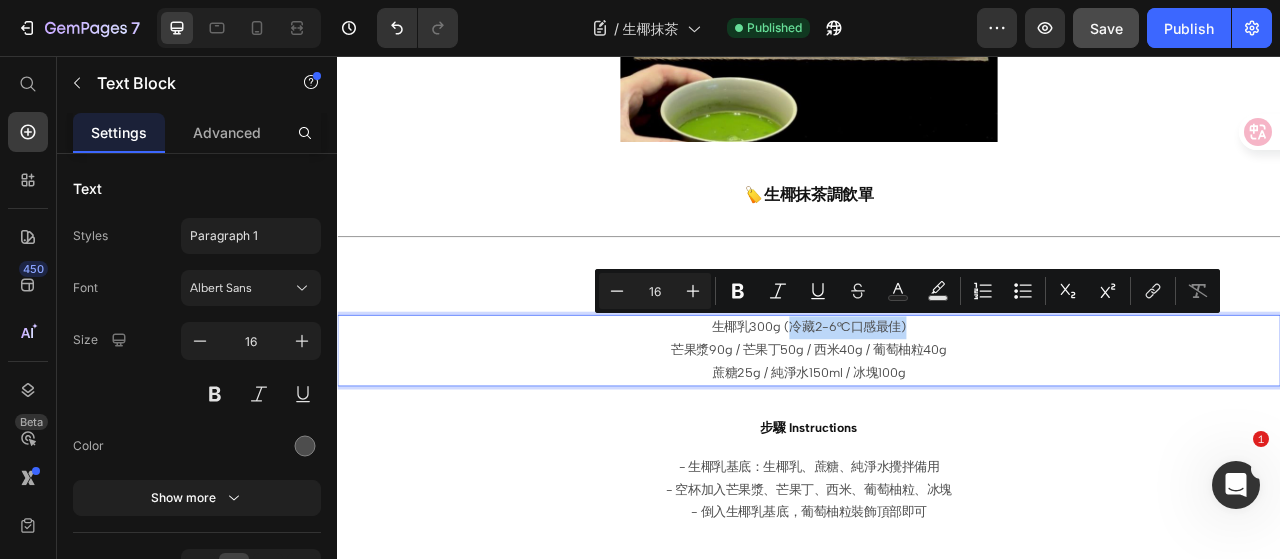 drag, startPoint x: 1063, startPoint y: 393, endPoint x: 902, endPoint y: 397, distance: 161.04968 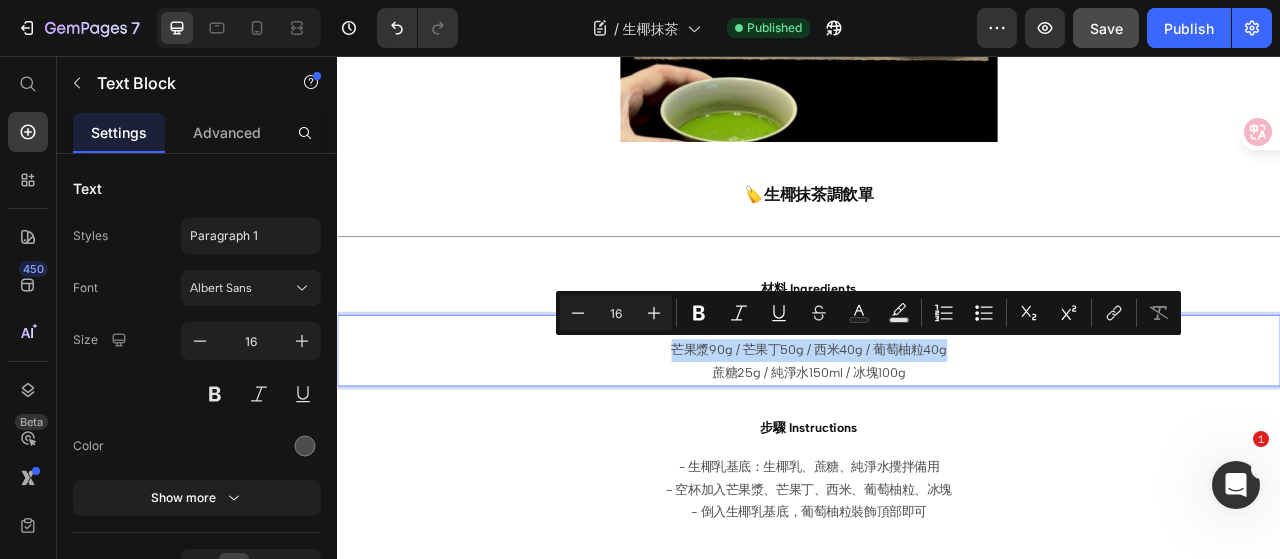 drag, startPoint x: 1117, startPoint y: 420, endPoint x: 742, endPoint y: 416, distance: 375.02133 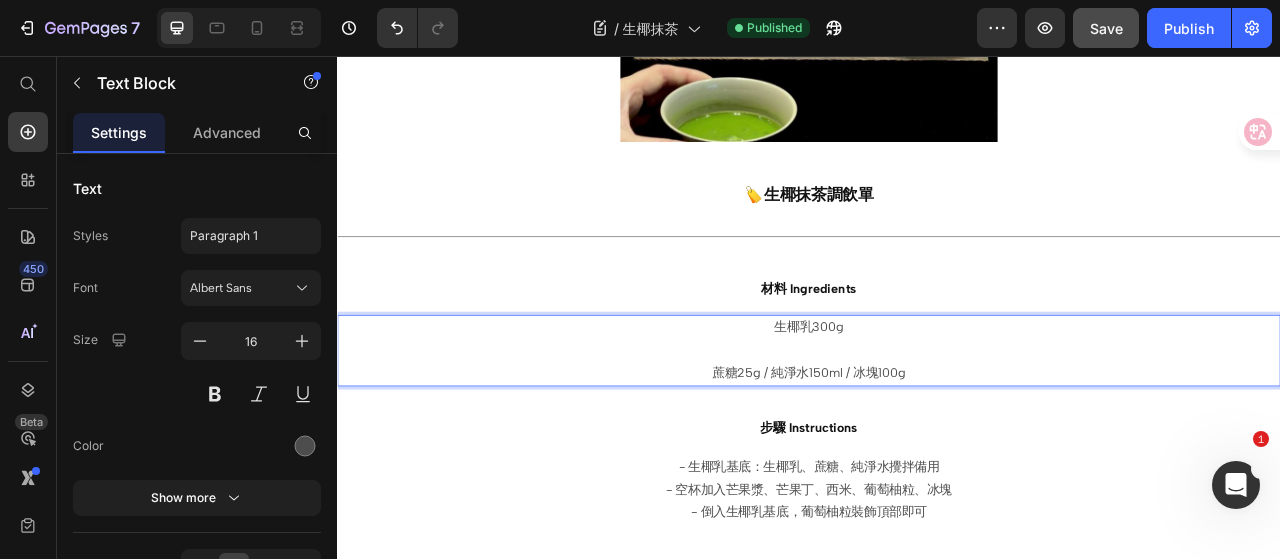 type 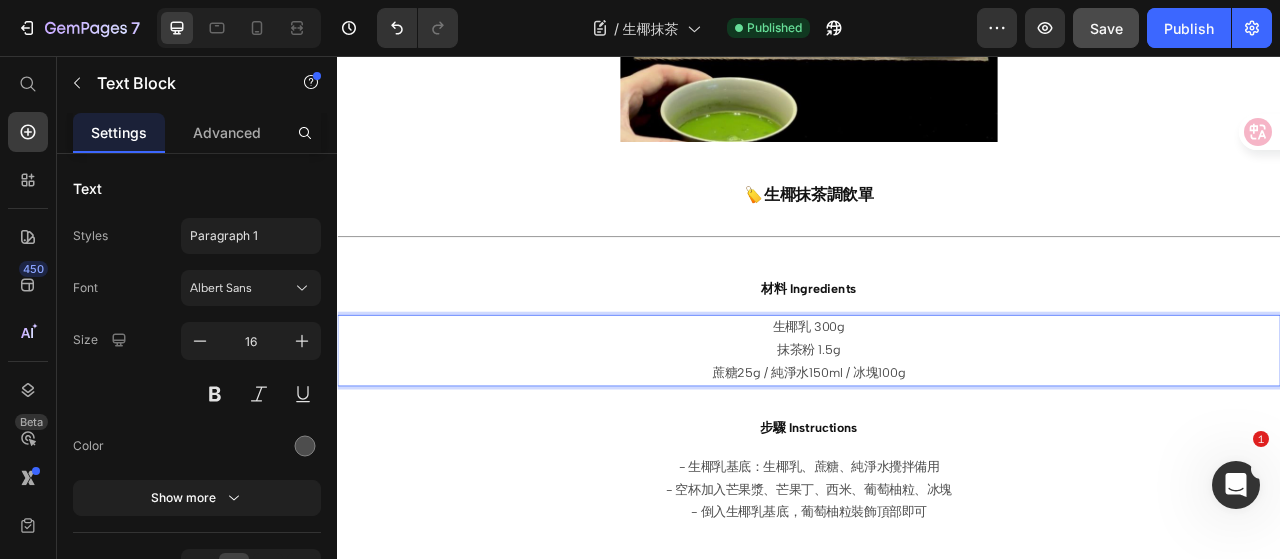 click on "抹茶粉 1.5g" at bounding box center (937, 431) 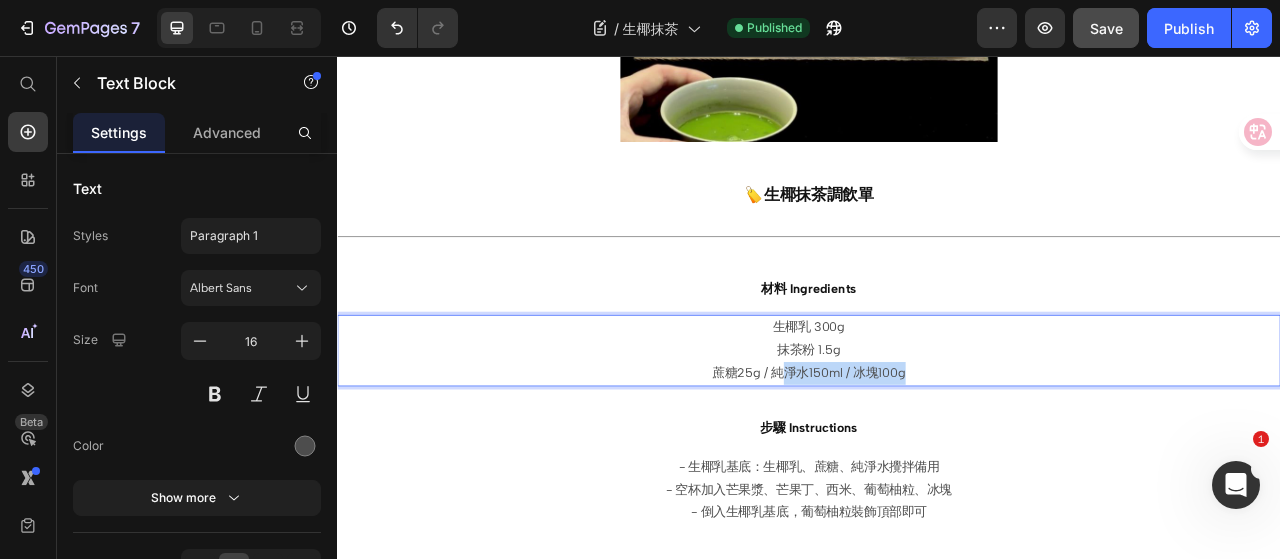 drag, startPoint x: 1065, startPoint y: 457, endPoint x: 893, endPoint y: 449, distance: 172.18594 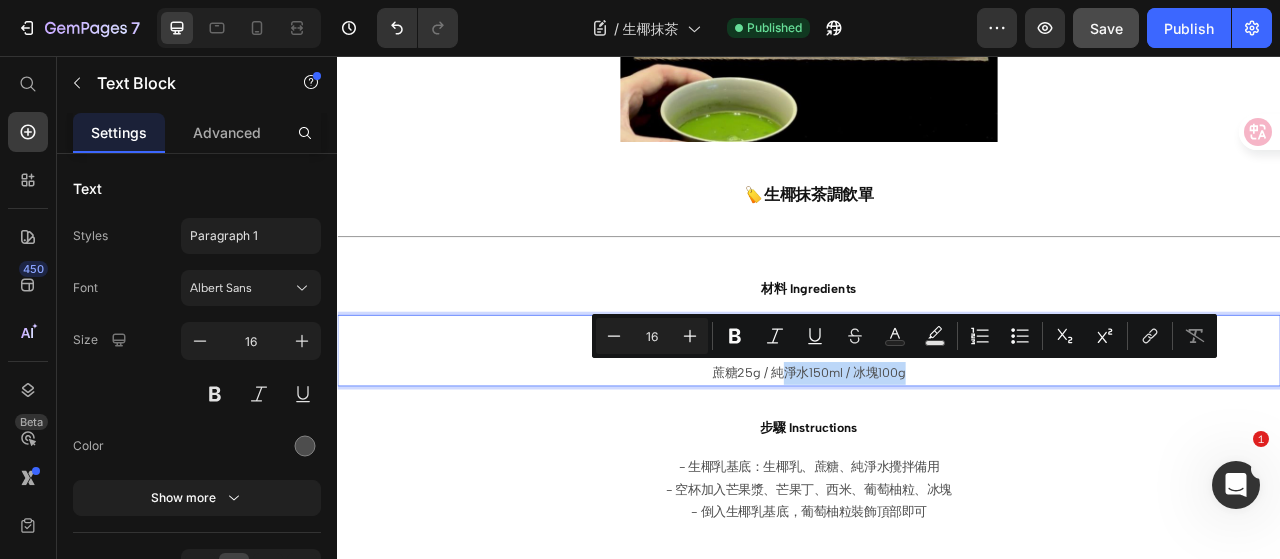click on "蔗糖25g / 純淨水150ml / 冰塊100g" at bounding box center (937, 460) 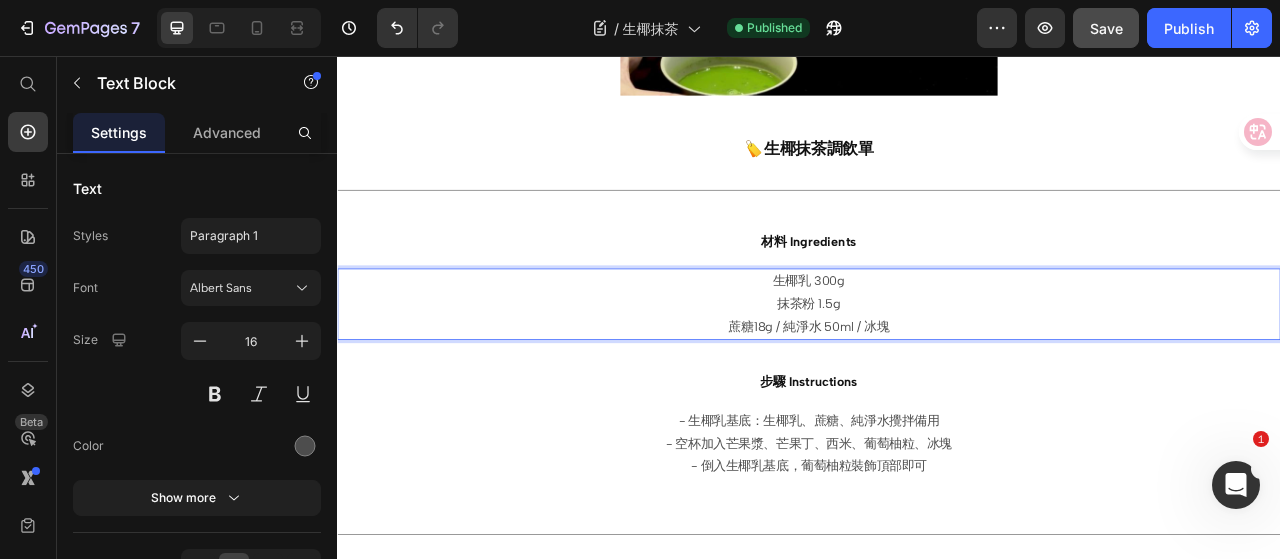 scroll, scrollTop: 654, scrollLeft: 0, axis: vertical 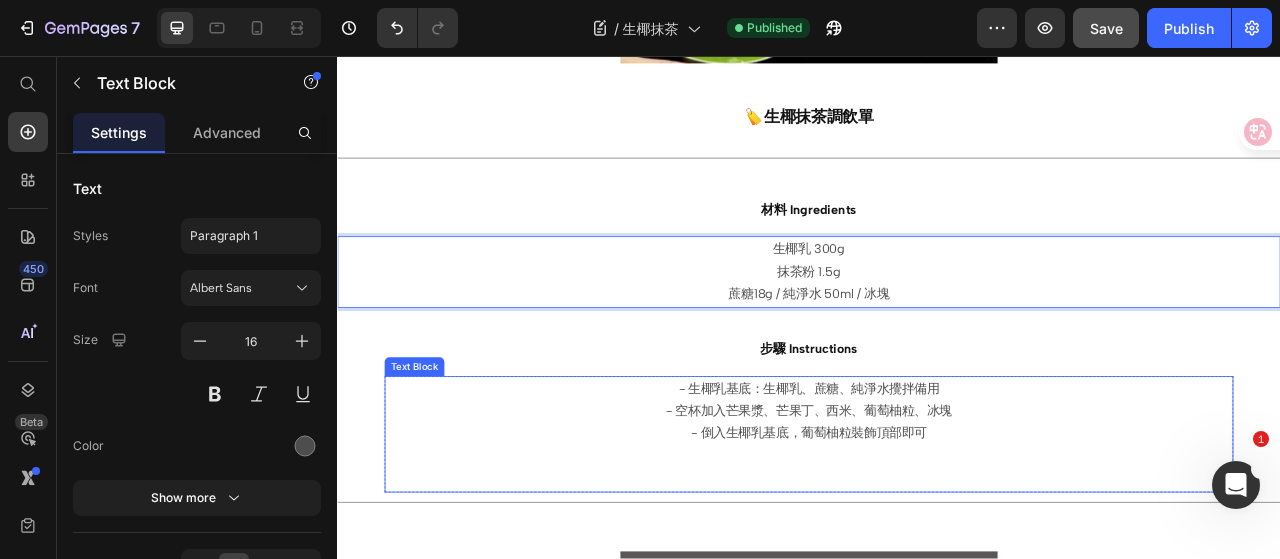 click on "- 生椰乳基底：生椰乳、蔗糖、純淨水攪拌備用" at bounding box center (937, 480) 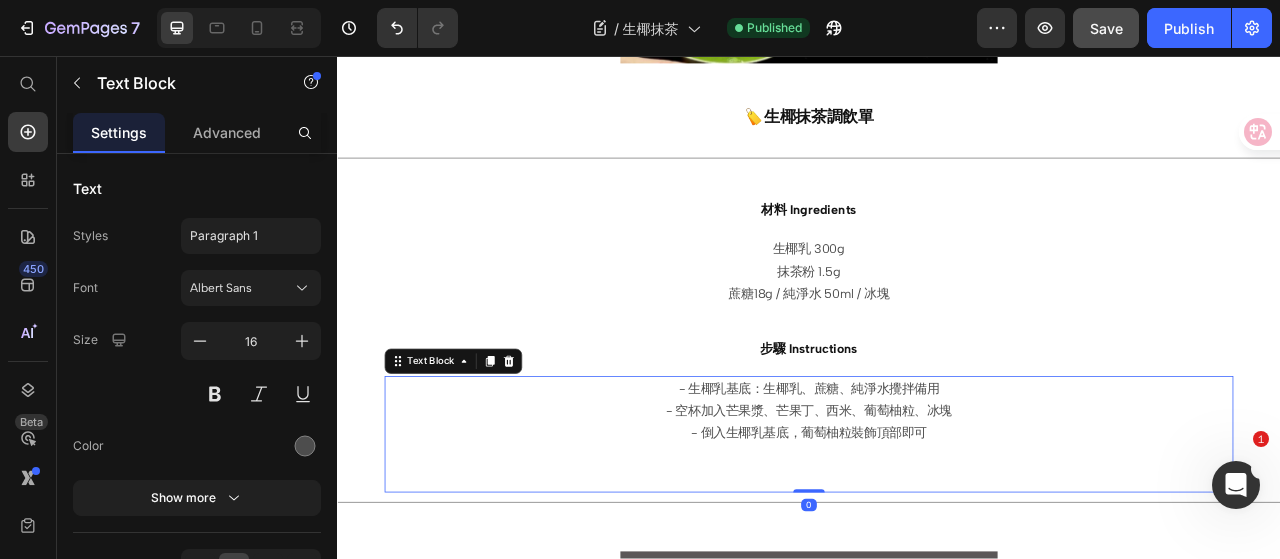 click on "- 生椰乳基底：生椰乳、蔗糖、純淨水攪拌備用" at bounding box center [937, 480] 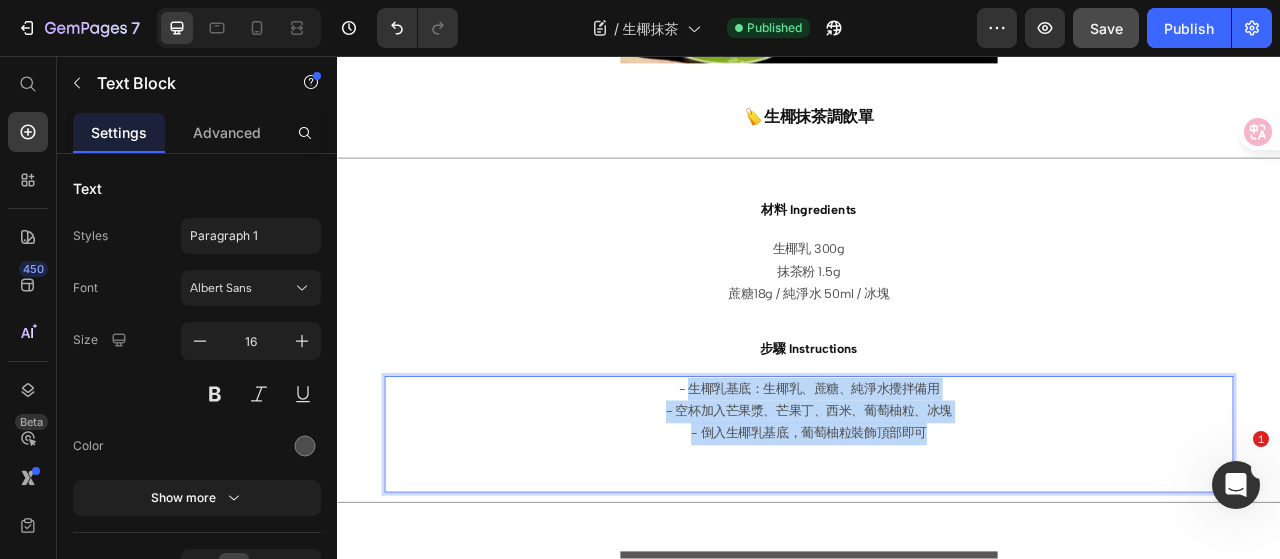 drag, startPoint x: 782, startPoint y: 475, endPoint x: 1072, endPoint y: 534, distance: 295.9409 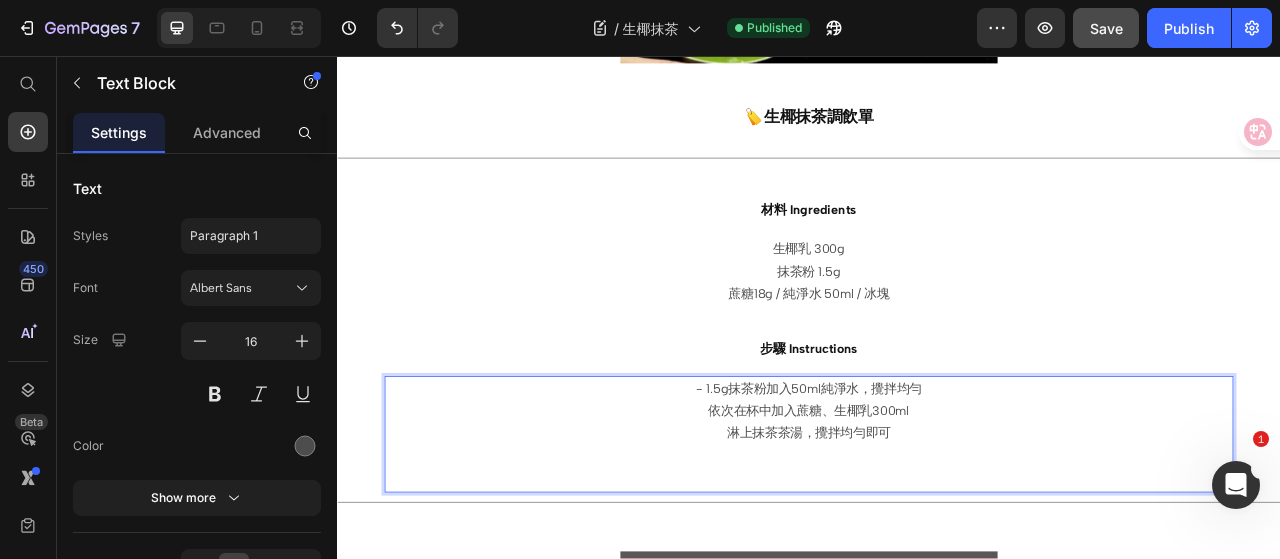 click on "- 1.5g抹茶粉加入50ml純淨水，攪拌均勻 依次在杯中加入蔗糖、生椰乳300ml 淋上抹茶茶湯，攪拌均勻即可" at bounding box center (937, 509) 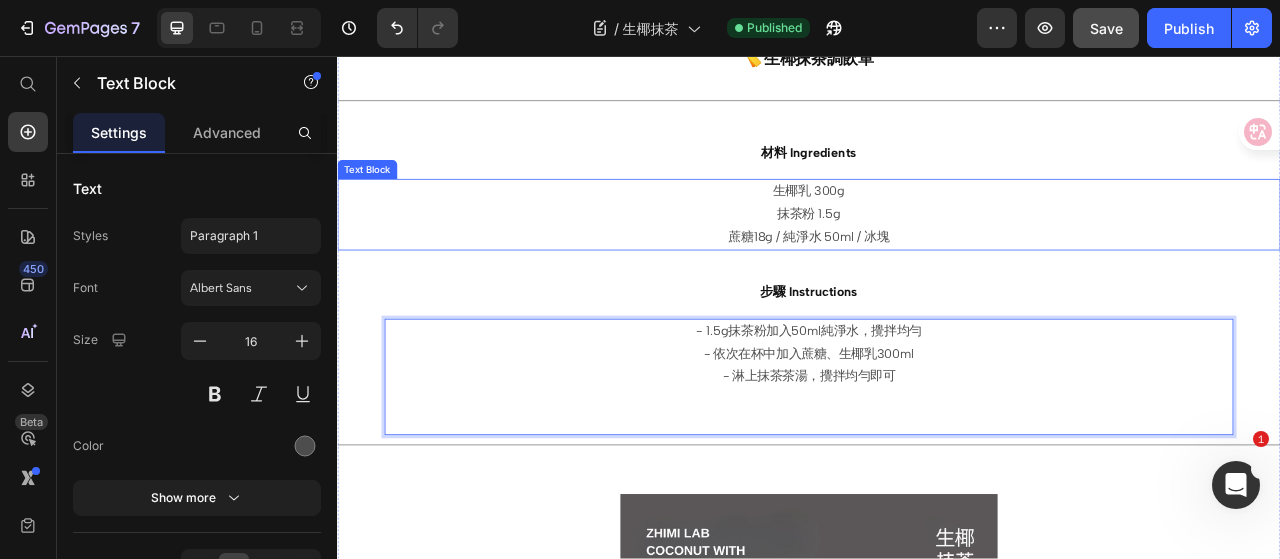 scroll, scrollTop: 800, scrollLeft: 0, axis: vertical 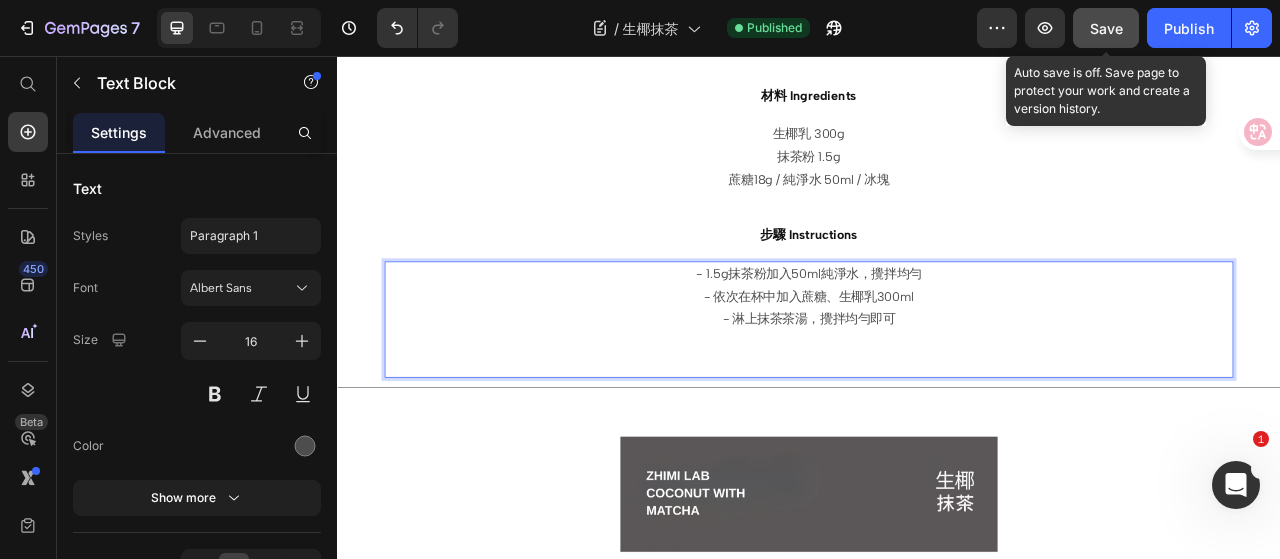 click on "Save" 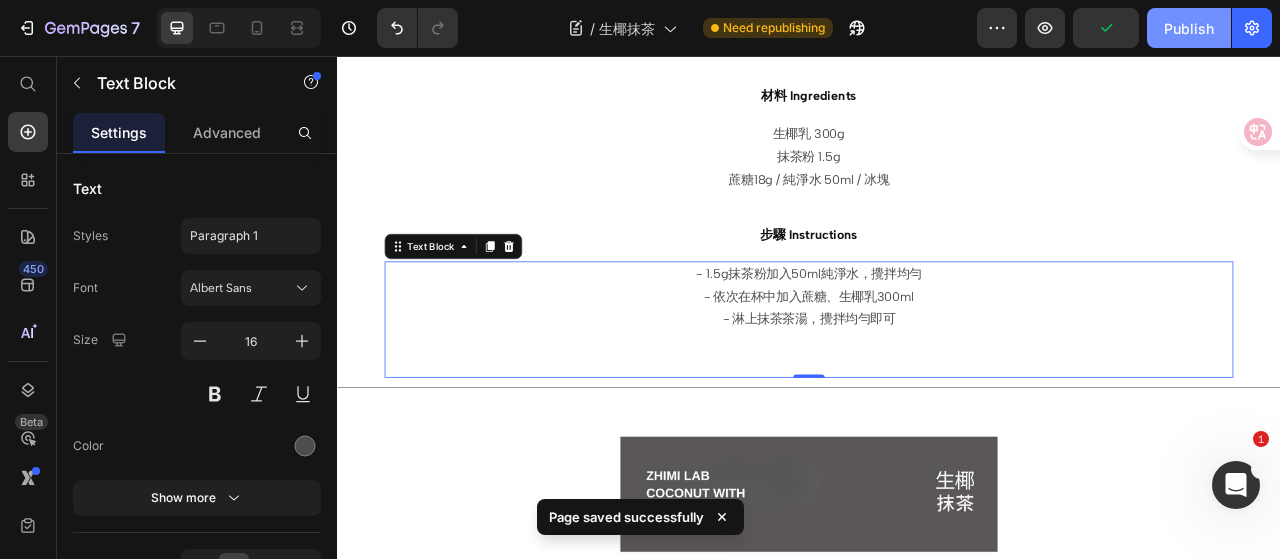 click on "Publish" at bounding box center [1189, 28] 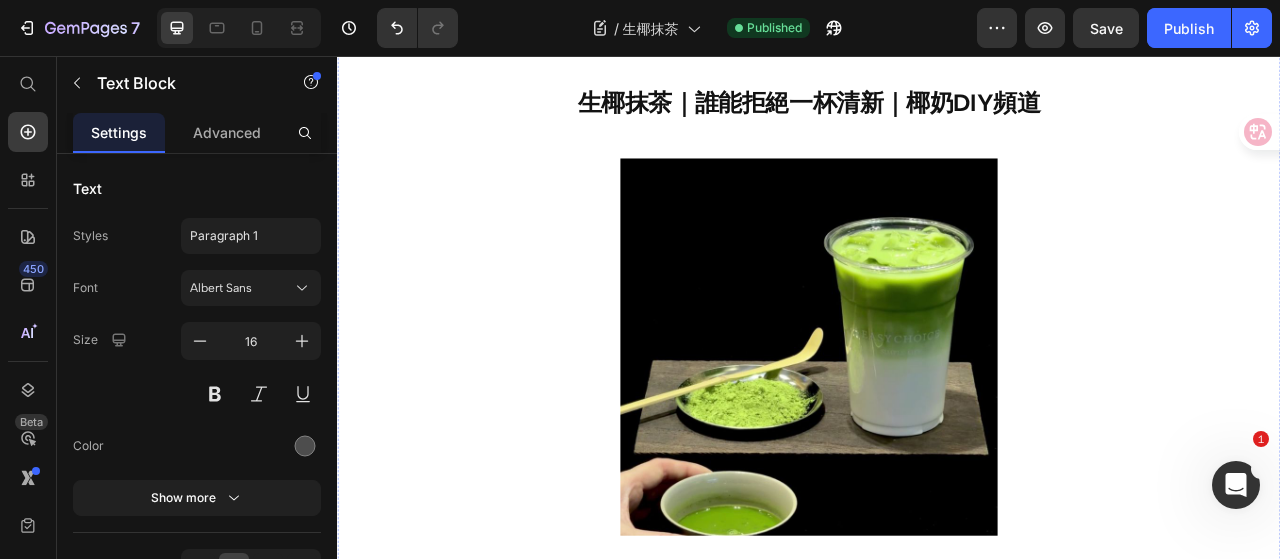scroll, scrollTop: 0, scrollLeft: 0, axis: both 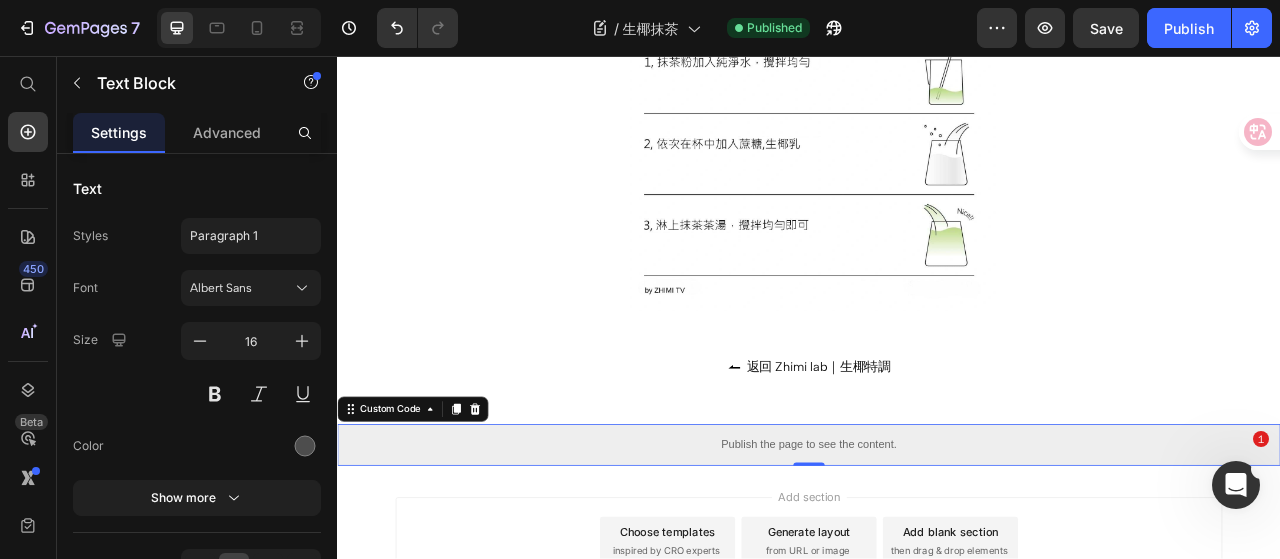 click on "Publish the page to see the content." at bounding box center (937, 551) 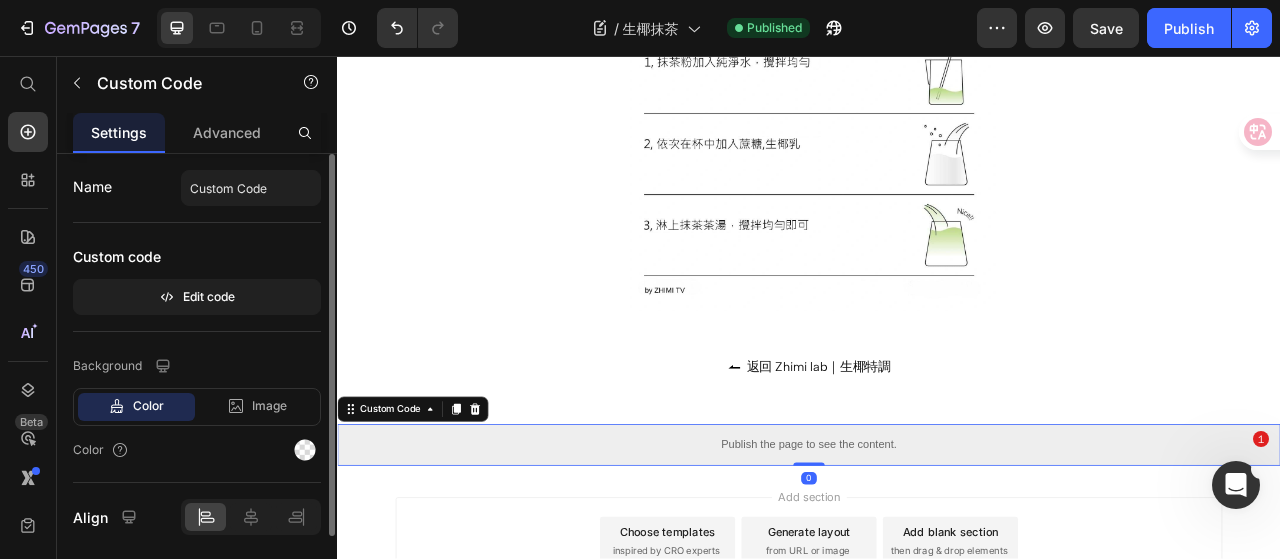 click on "Name Custom Code Custom code  Edit code" 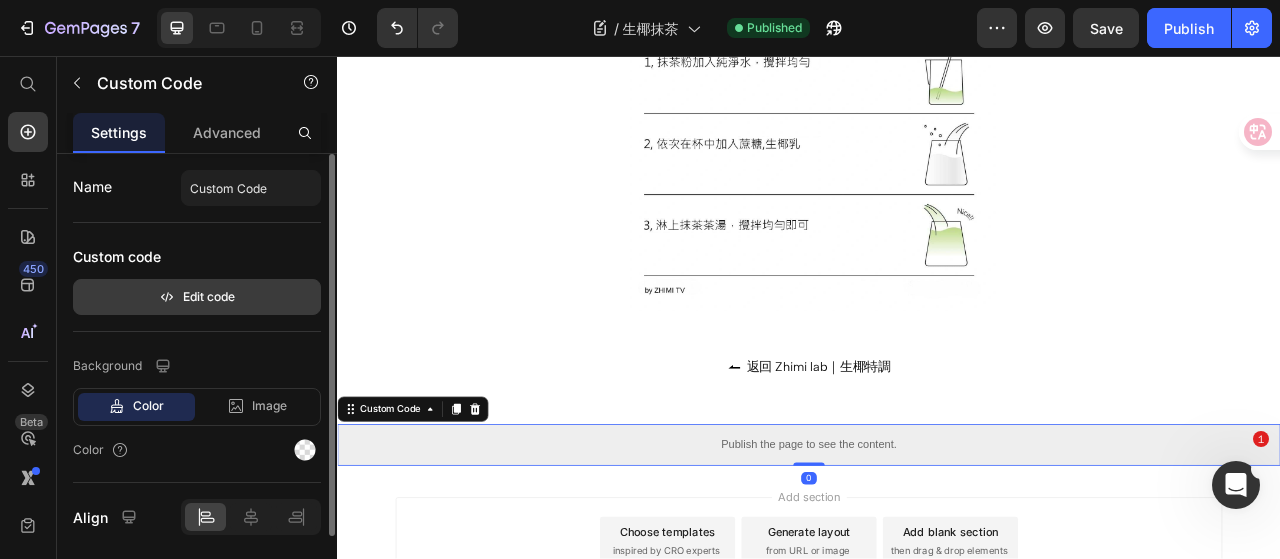 click on "Edit code" at bounding box center [197, 297] 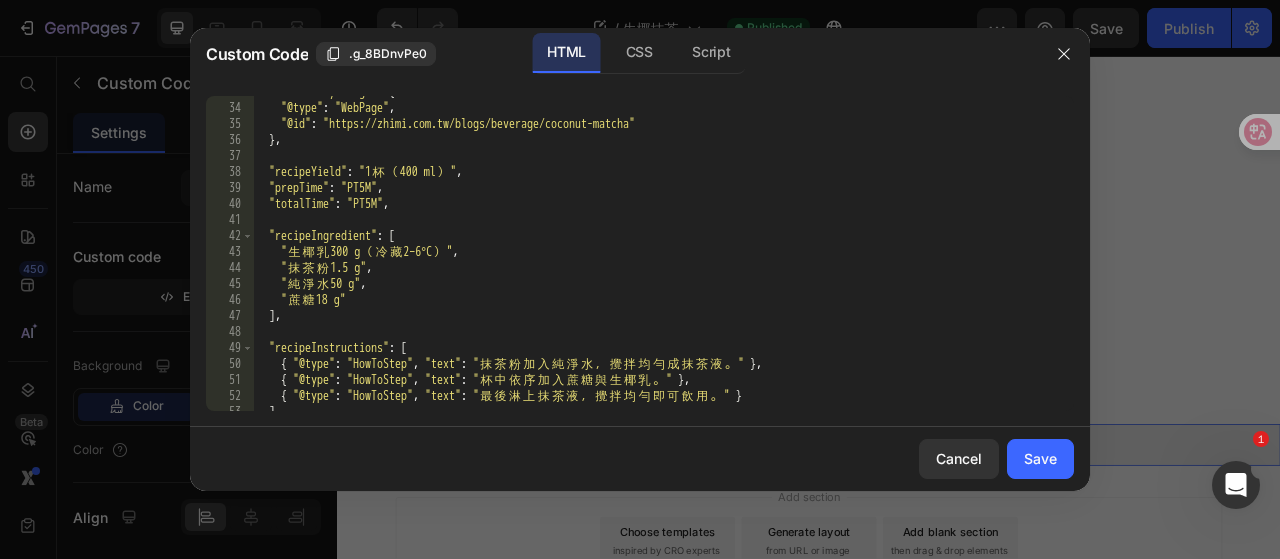 scroll, scrollTop: 480, scrollLeft: 0, axis: vertical 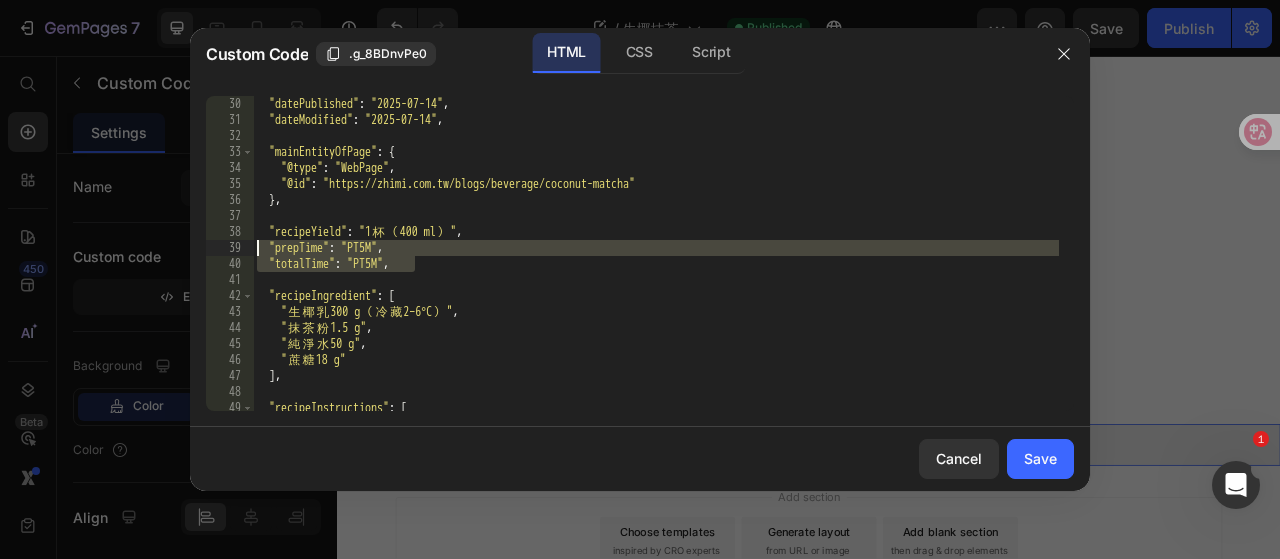 drag, startPoint x: 426, startPoint y: 259, endPoint x: 246, endPoint y: 253, distance: 180.09998 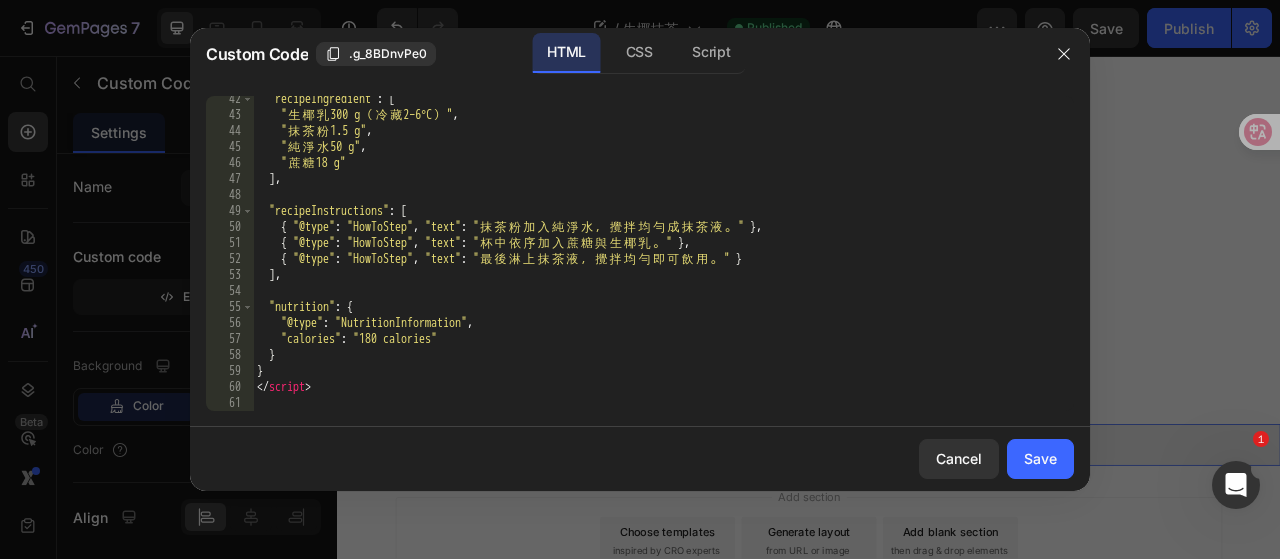 scroll, scrollTop: 676, scrollLeft: 0, axis: vertical 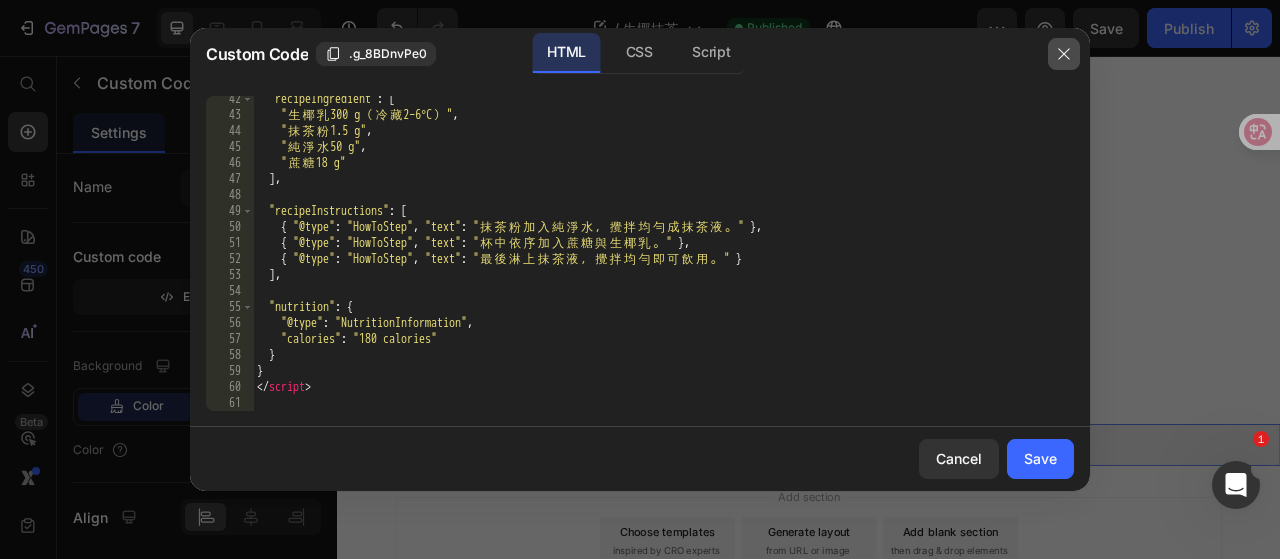 click 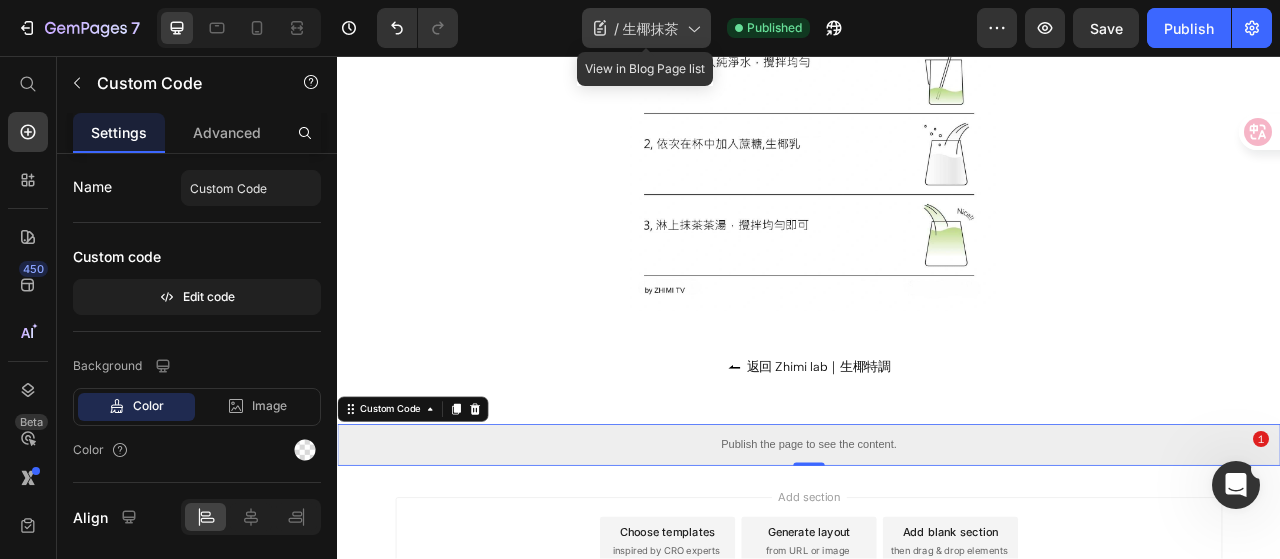 click on "/  生椰抹茶" 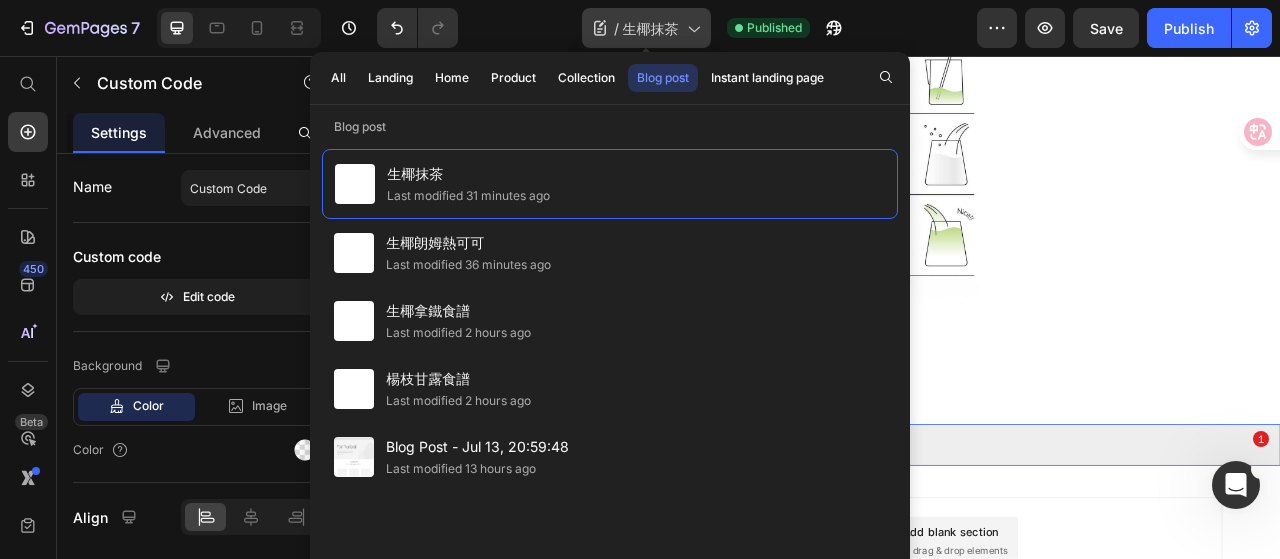 click on "/  生椰抹茶" 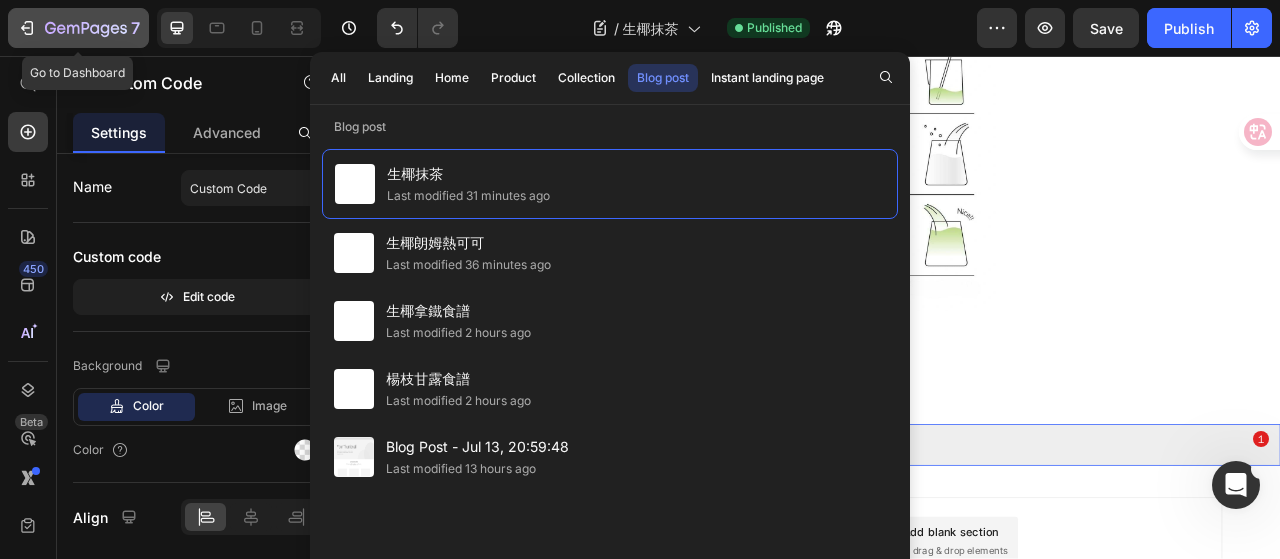 click on "7" 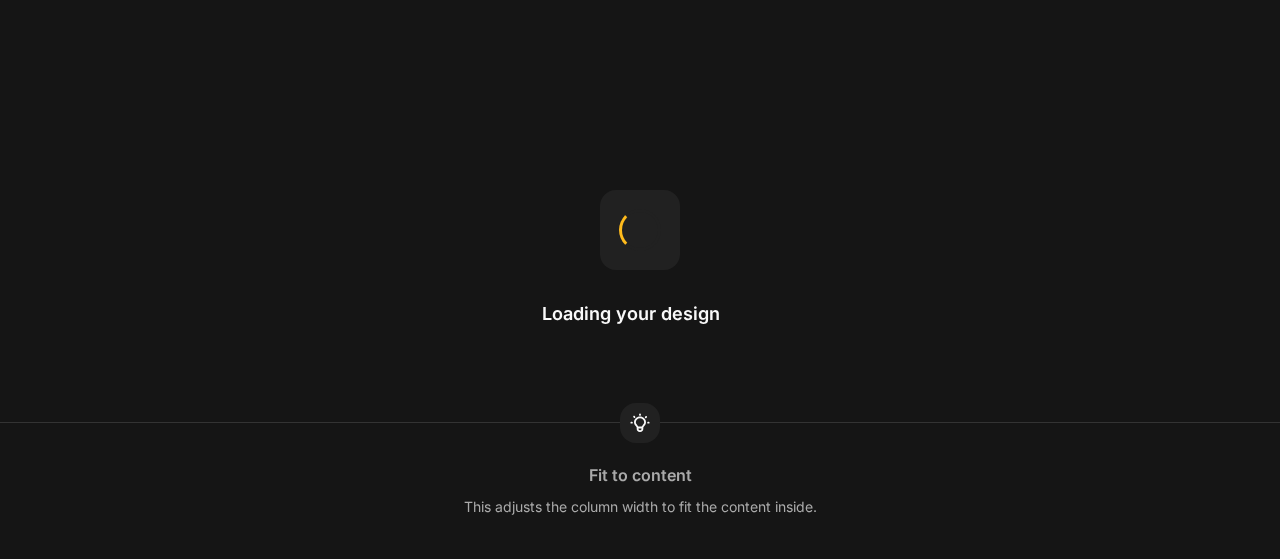 scroll, scrollTop: 0, scrollLeft: 0, axis: both 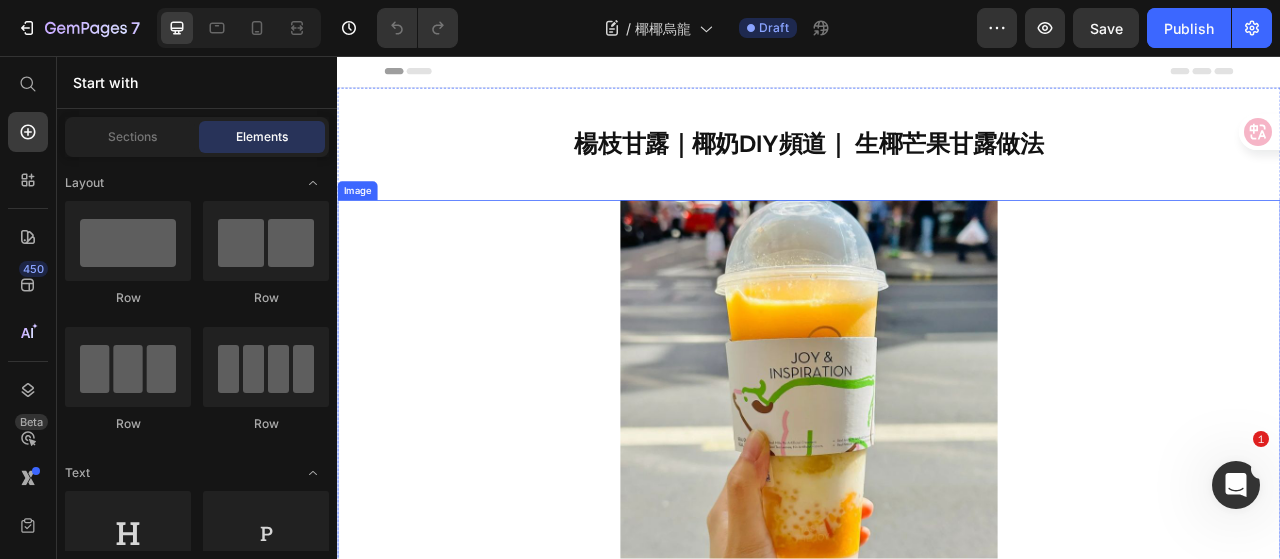 click at bounding box center [937, 480] 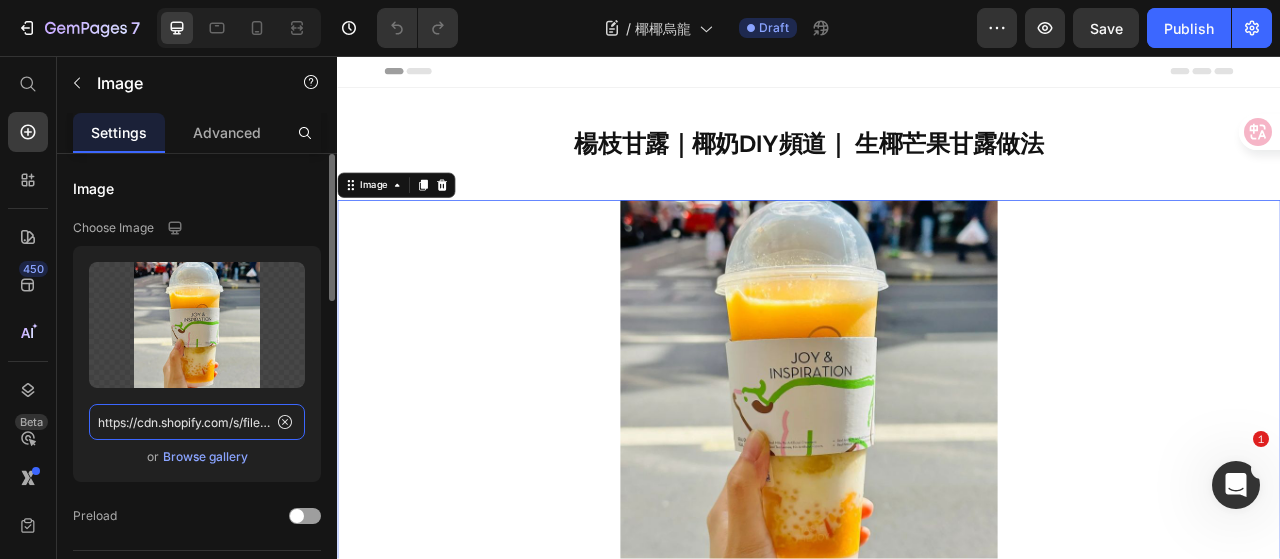 click on "https://cdn.shopify.com/s/files/1/0786/4005/4583/files/Square_mango_pomelo_sago.jpg?v=1748285191" 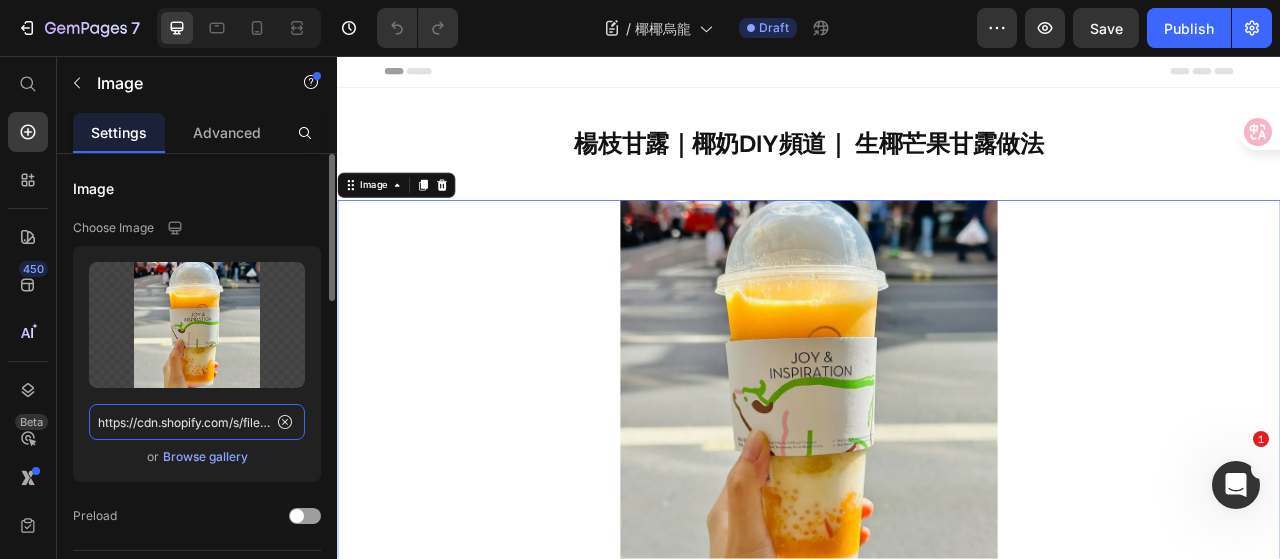 paste on "COCONUT-WITH-OOLING.jpg?v=1752458214" 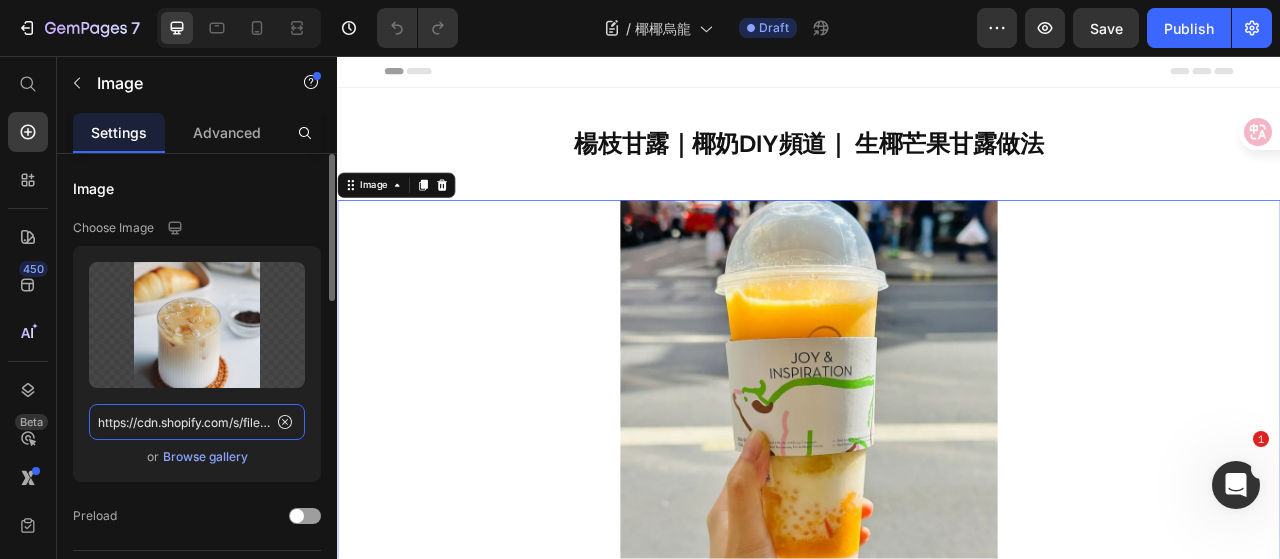 scroll, scrollTop: 0, scrollLeft: 400, axis: horizontal 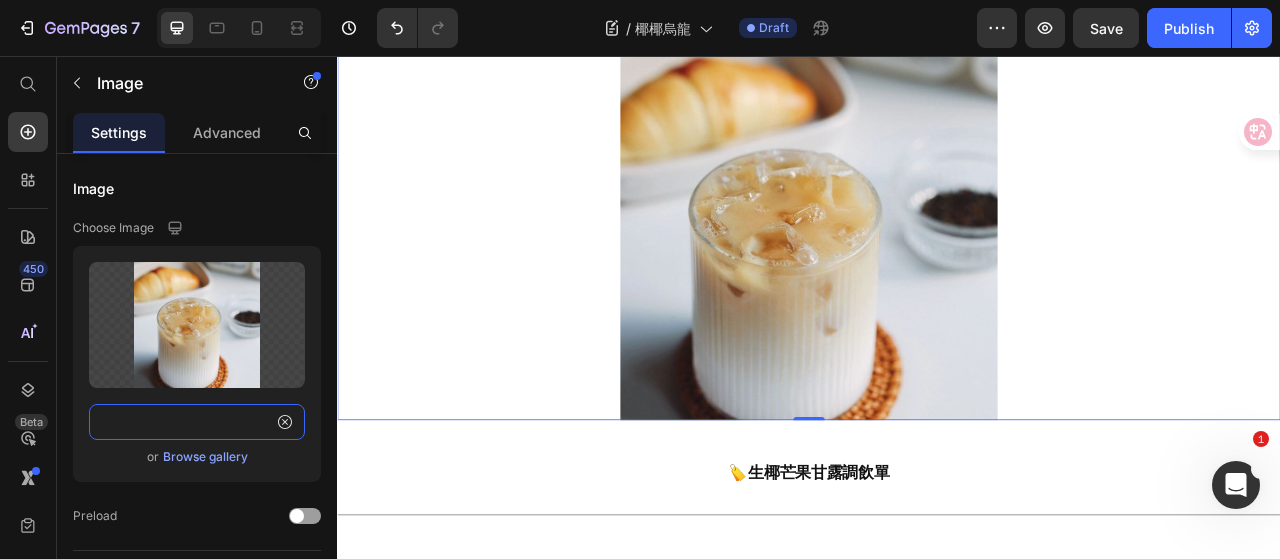type on "https://cdn.shopify.com/s/files/1/0786/4005/4583/files/COCONUT-WITH-OOLING.jpg?v=1752458214" 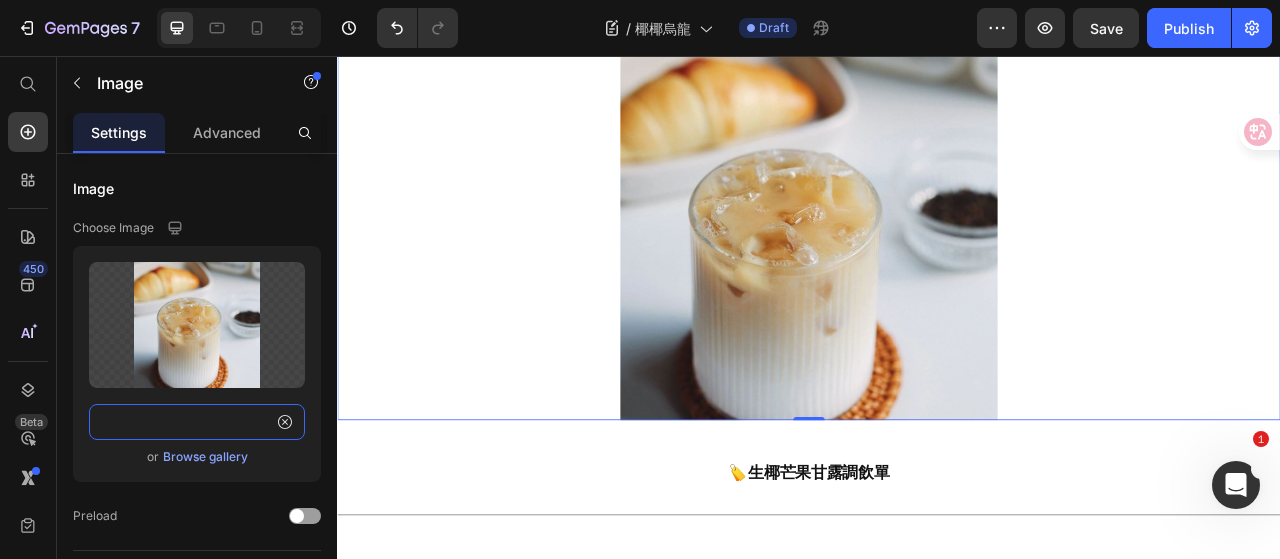 scroll, scrollTop: 0, scrollLeft: 0, axis: both 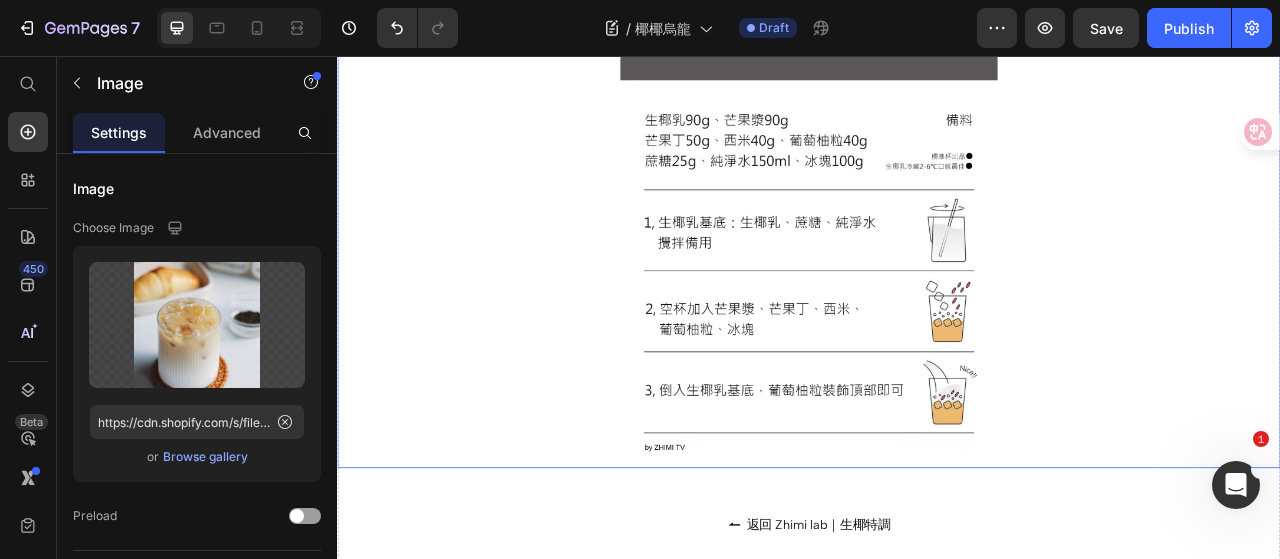 click at bounding box center [937, 261] 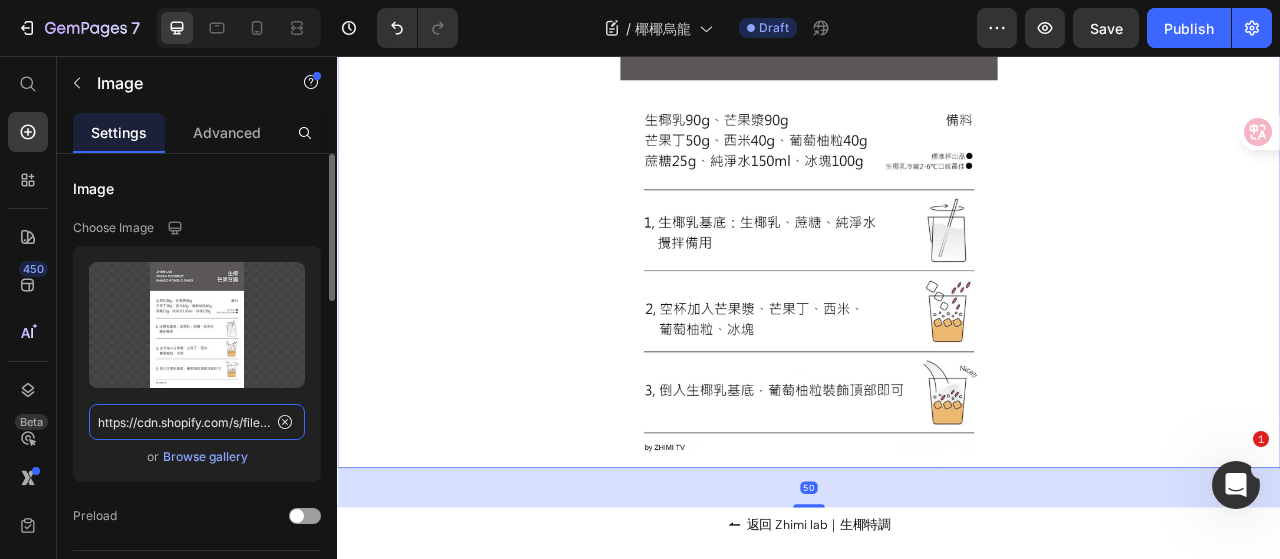 click on "https://cdn.shopify.com/s/files/1/0786/4005/4583/files/COCONUT-MANGO-POMELO-SAGO.jpg?v=1748287352" 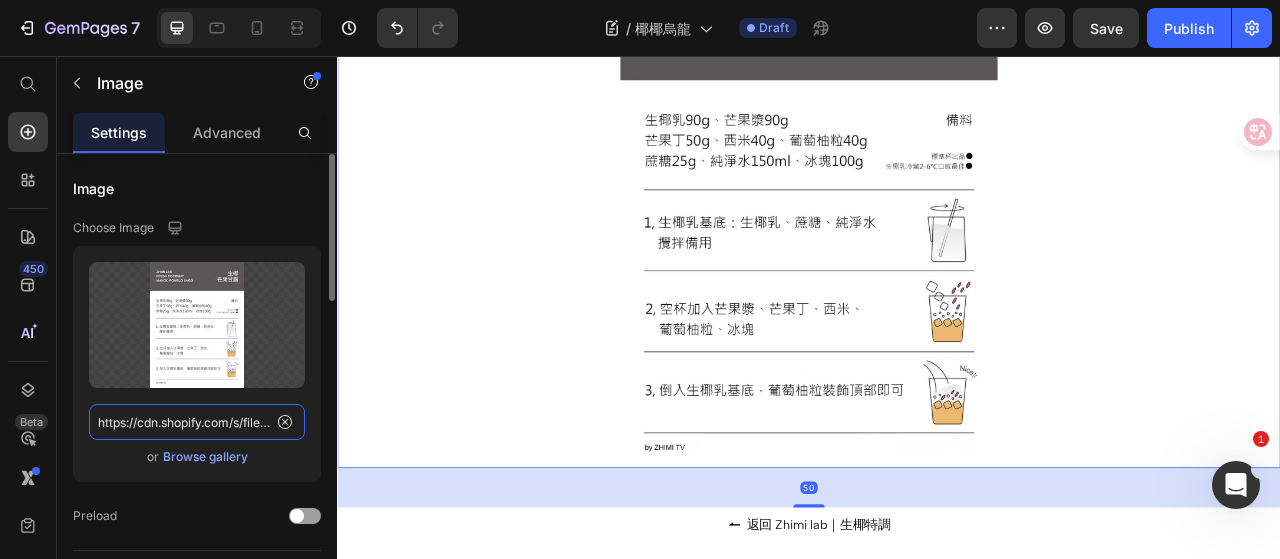 scroll, scrollTop: 0, scrollLeft: 430, axis: horizontal 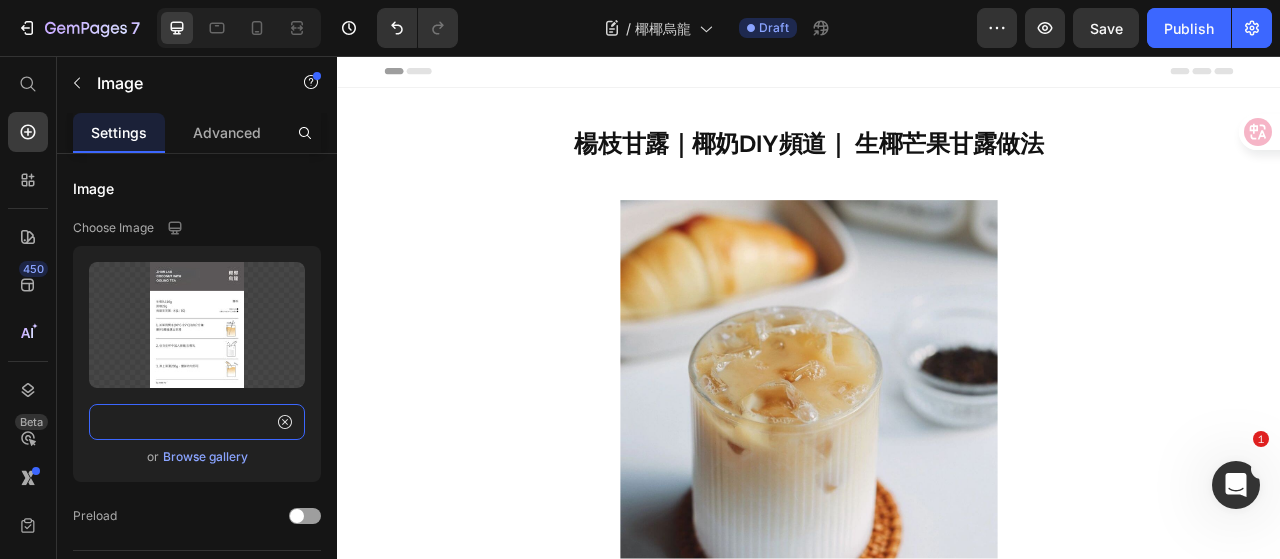 type on "https://cdn.shopify.com/s/files/1/0786/4005/4583/files/COCONUT-WITH-OOLING-TEA.jpg?v=1748284572" 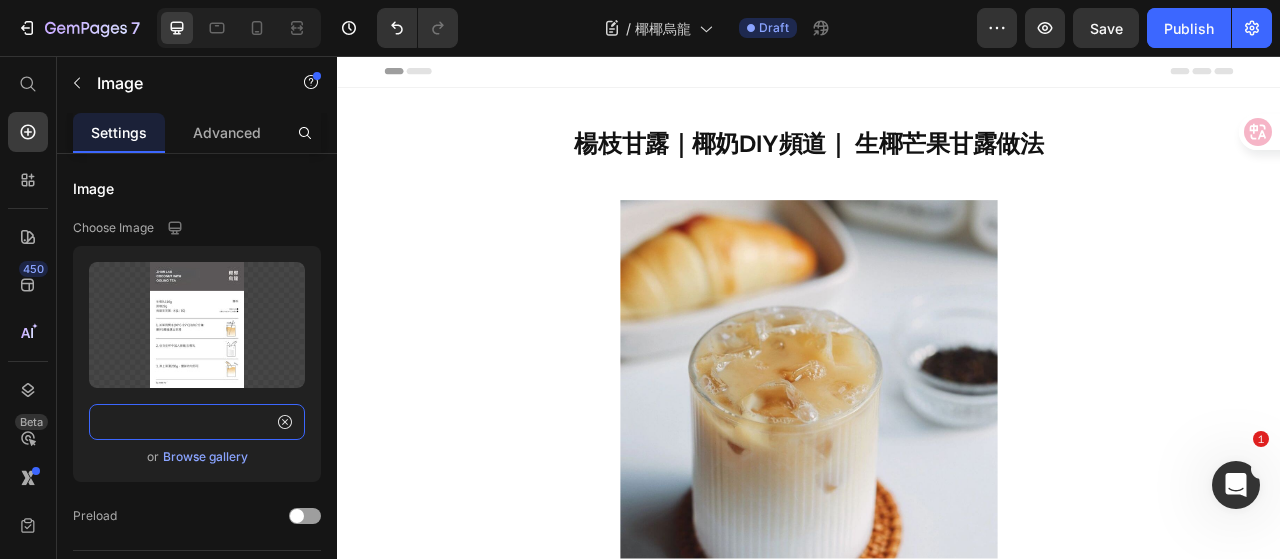 scroll, scrollTop: 0, scrollLeft: 0, axis: both 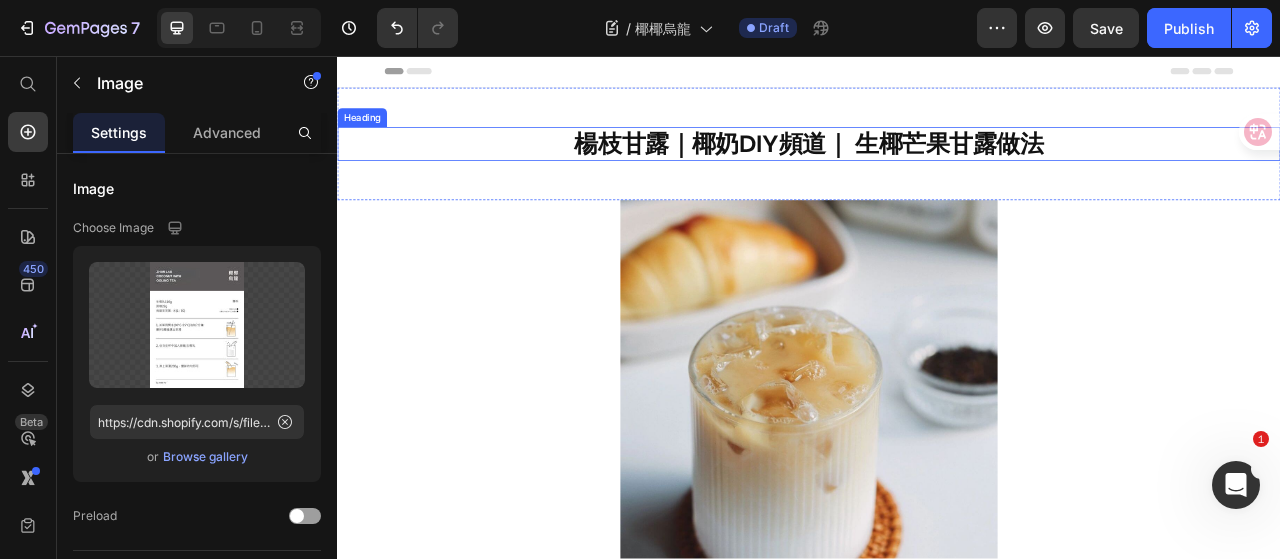 click on "楊枝甘露｜椰奶DIY頻道｜ 生椰芒果甘露做法" at bounding box center (937, 168) 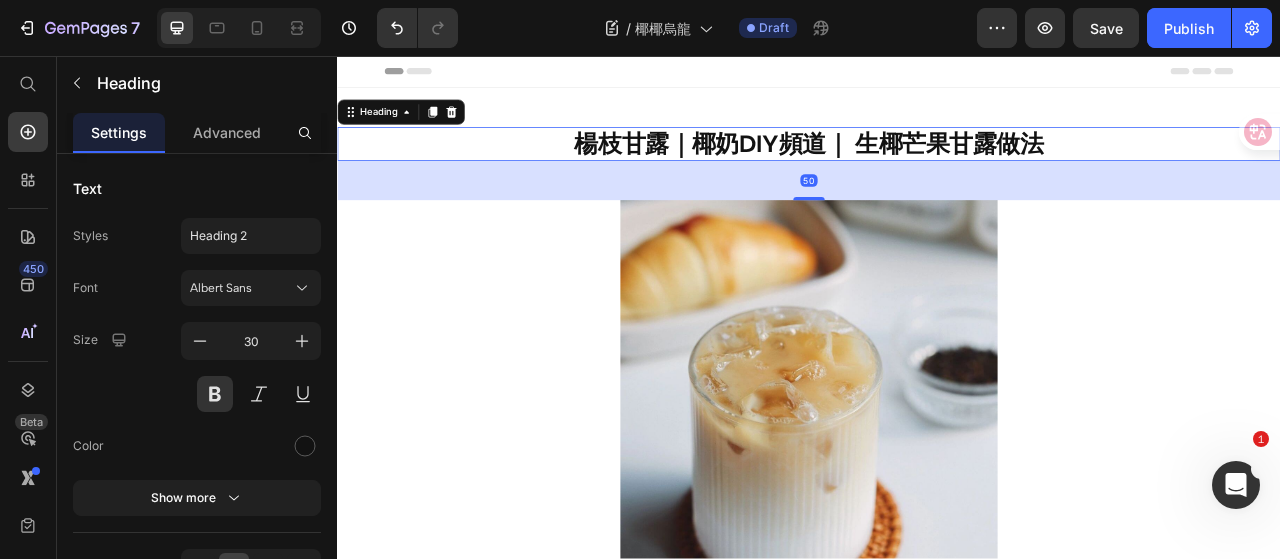 click on "楊枝甘露｜椰奶DIY頻道｜ 生椰芒果甘露做法" at bounding box center [937, 168] 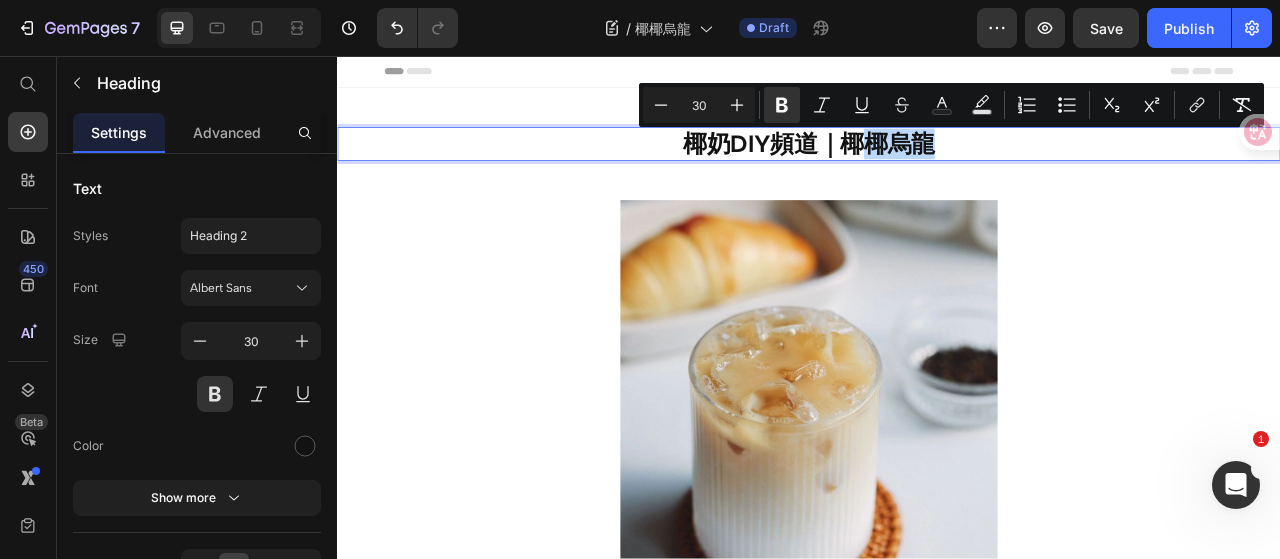 drag, startPoint x: 1099, startPoint y: 168, endPoint x: 992, endPoint y: 163, distance: 107.11676 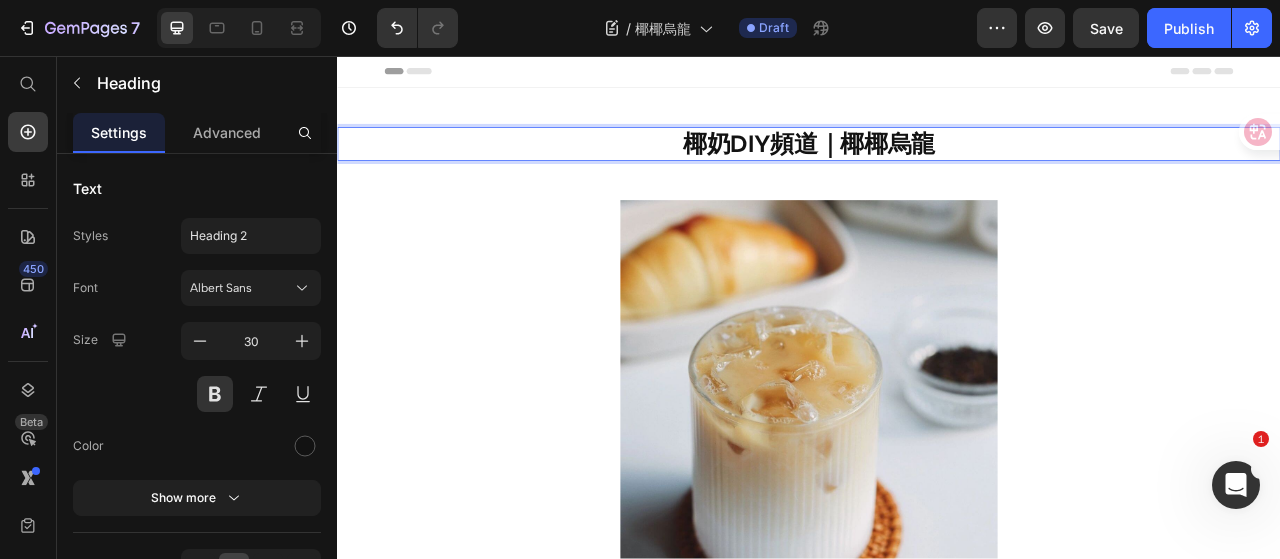 click on "椰奶DIY頻道｜椰椰烏龍" at bounding box center (937, 168) 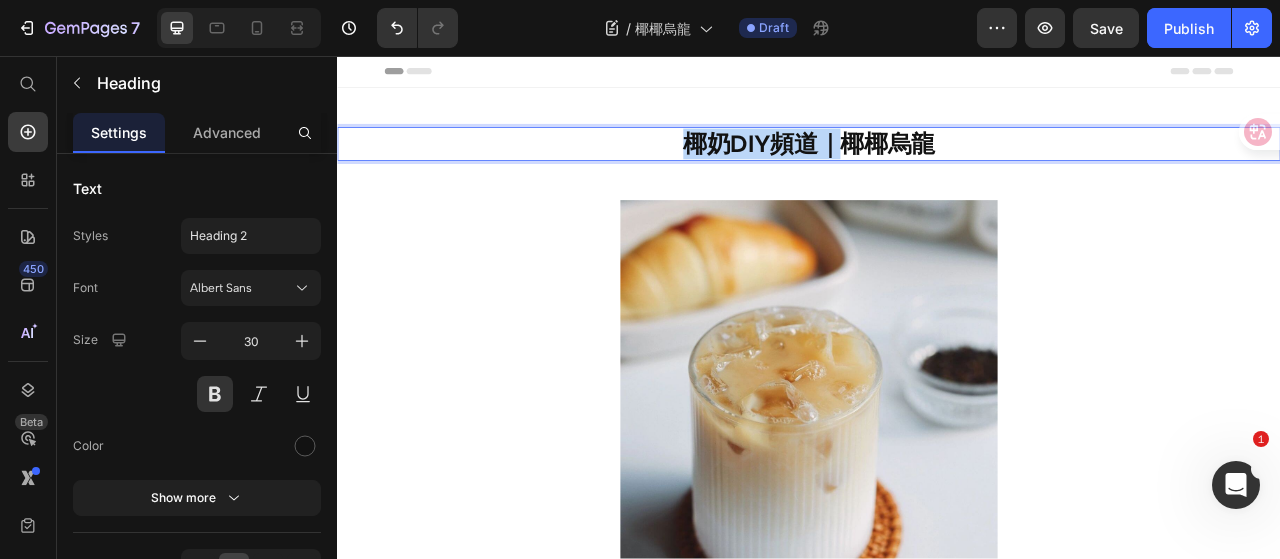 drag, startPoint x: 978, startPoint y: 170, endPoint x: 769, endPoint y: 163, distance: 209.11719 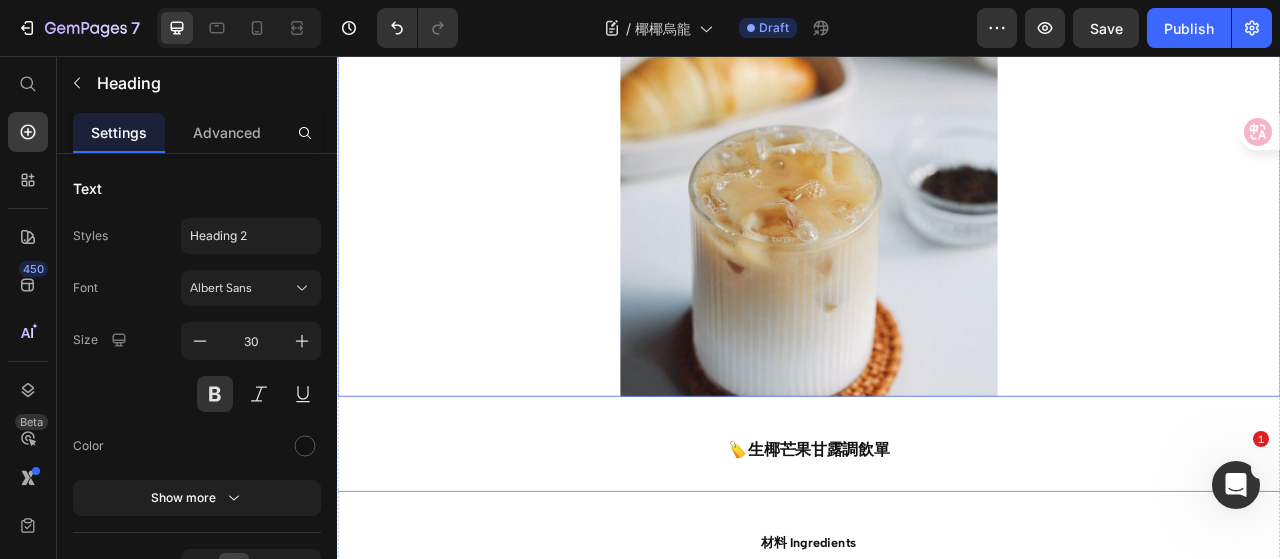 scroll, scrollTop: 200, scrollLeft: 0, axis: vertical 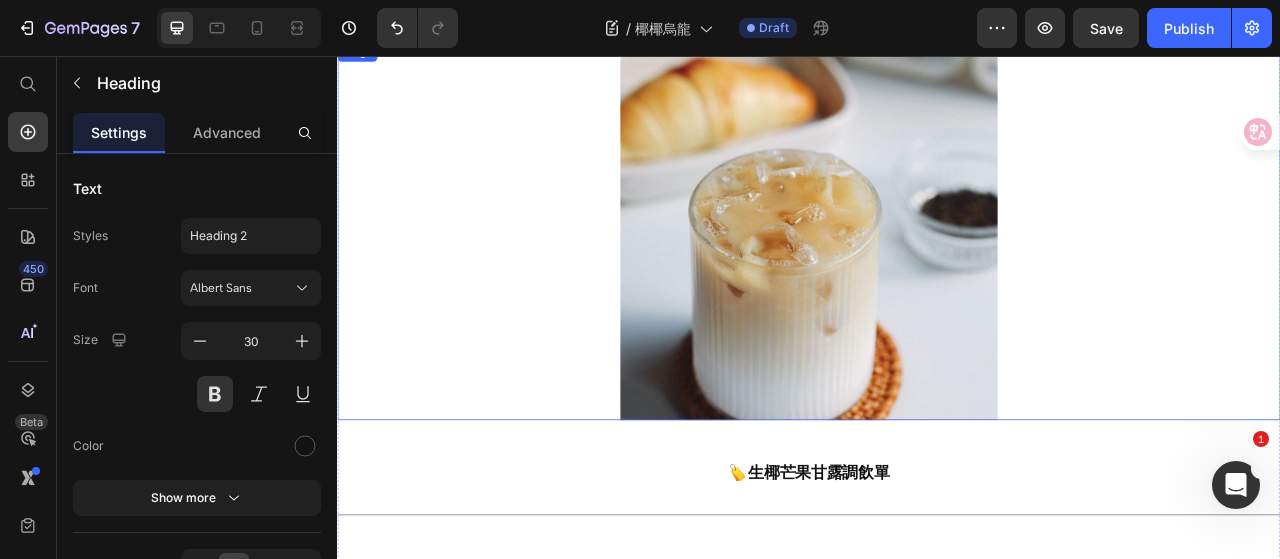 click at bounding box center (937, 280) 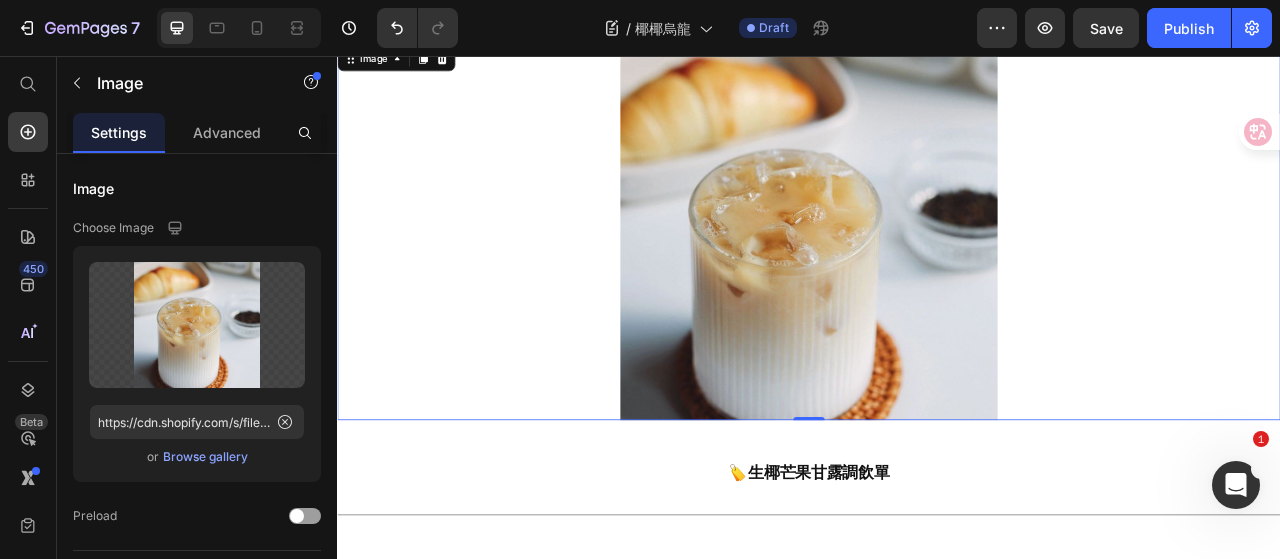 scroll, scrollTop: 100, scrollLeft: 0, axis: vertical 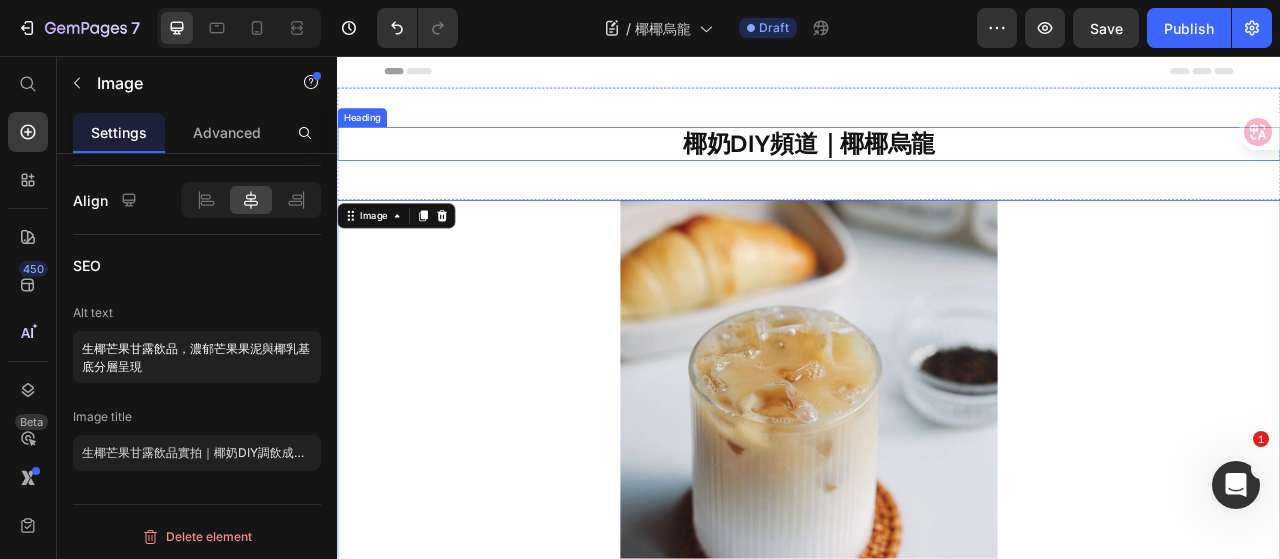 click on "椰奶DIY頻道｜椰椰烏龍" at bounding box center (937, 168) 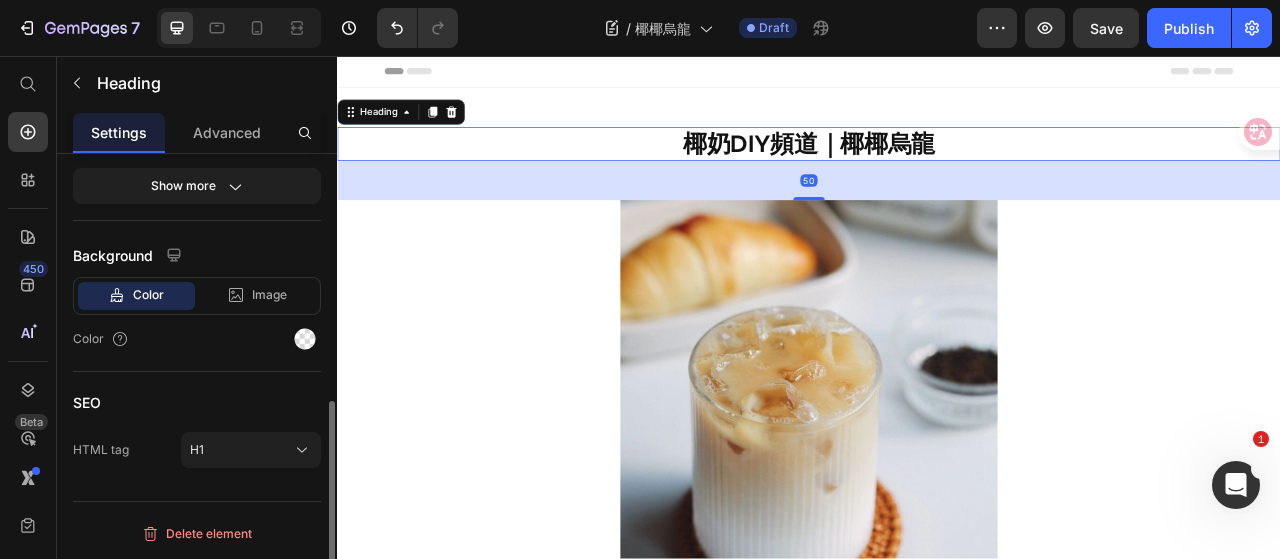 scroll, scrollTop: 0, scrollLeft: 0, axis: both 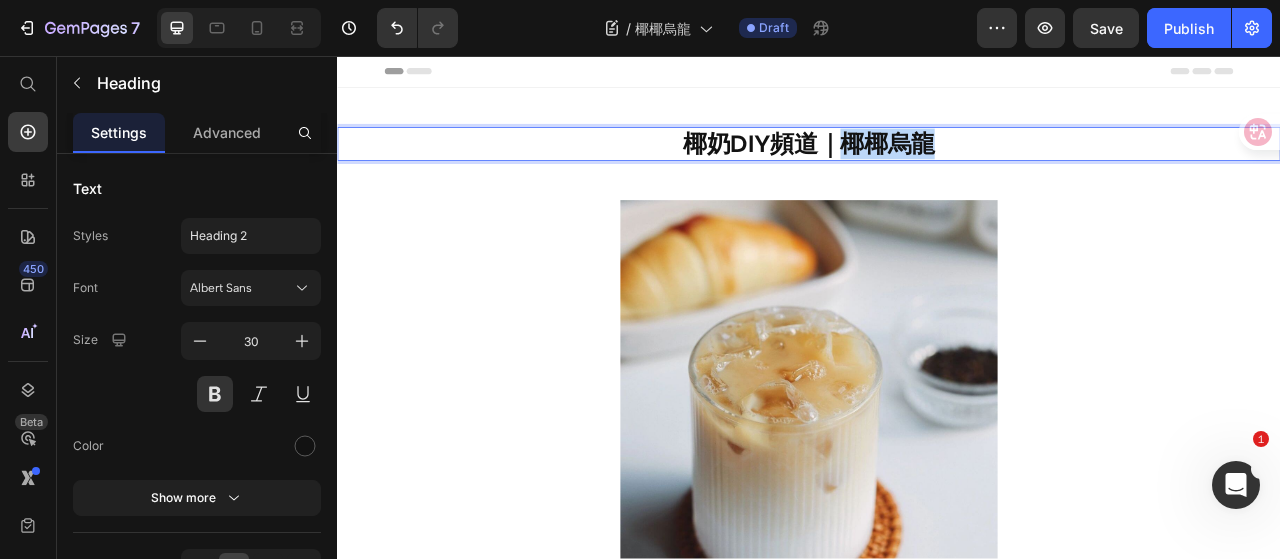 drag, startPoint x: 977, startPoint y: 170, endPoint x: 1098, endPoint y: 174, distance: 121.0661 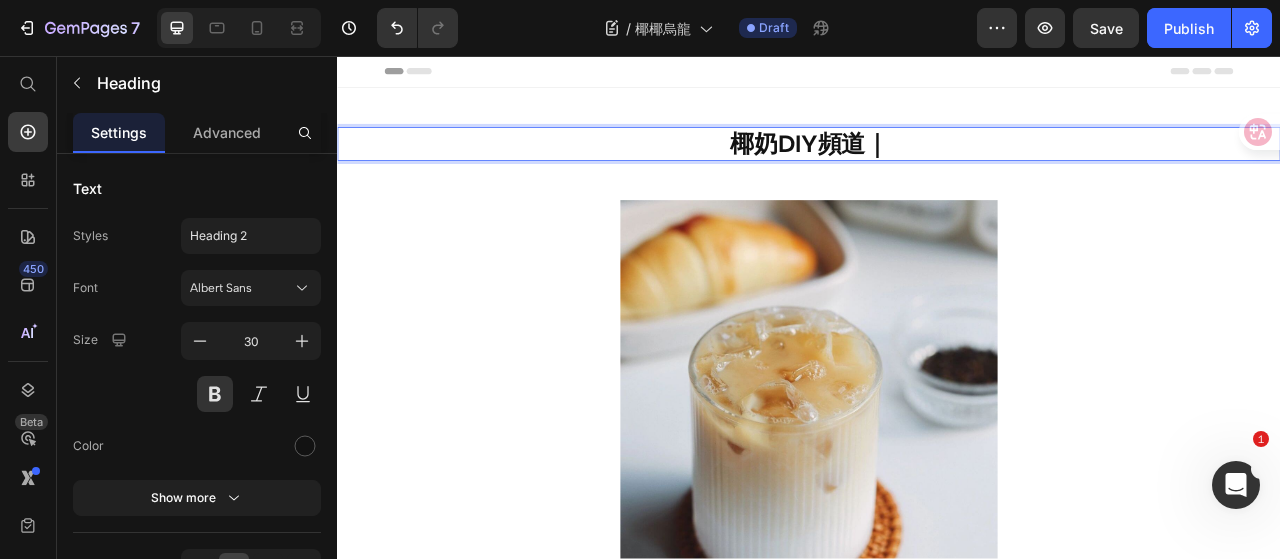 click on "椰奶DIY頻道｜" at bounding box center [937, 168] 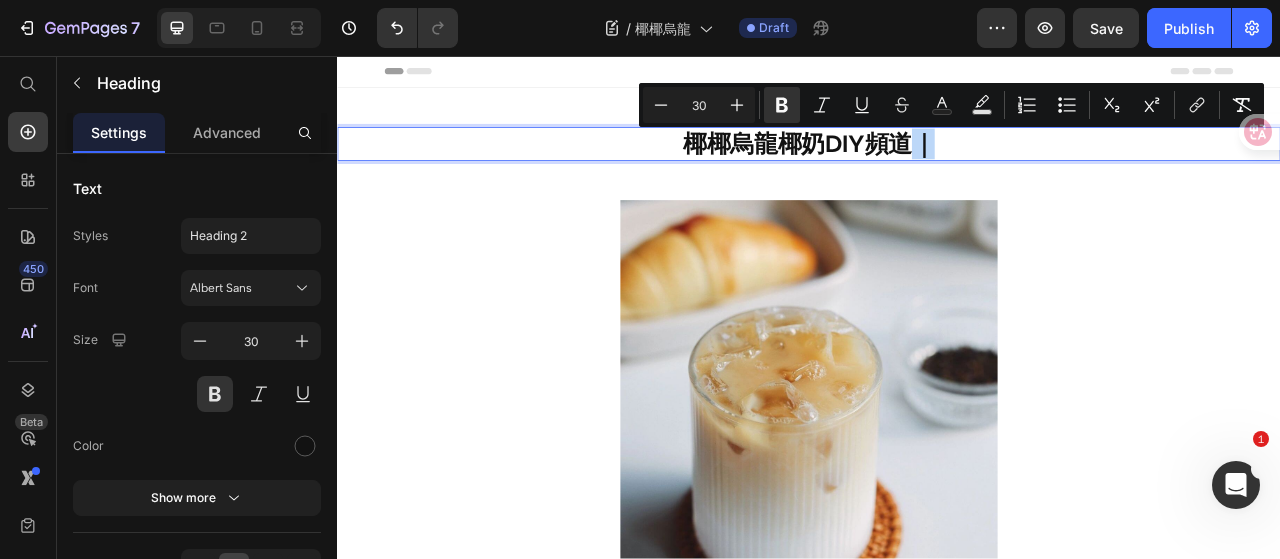 drag, startPoint x: 1085, startPoint y: 167, endPoint x: 1069, endPoint y: 166, distance: 16.03122 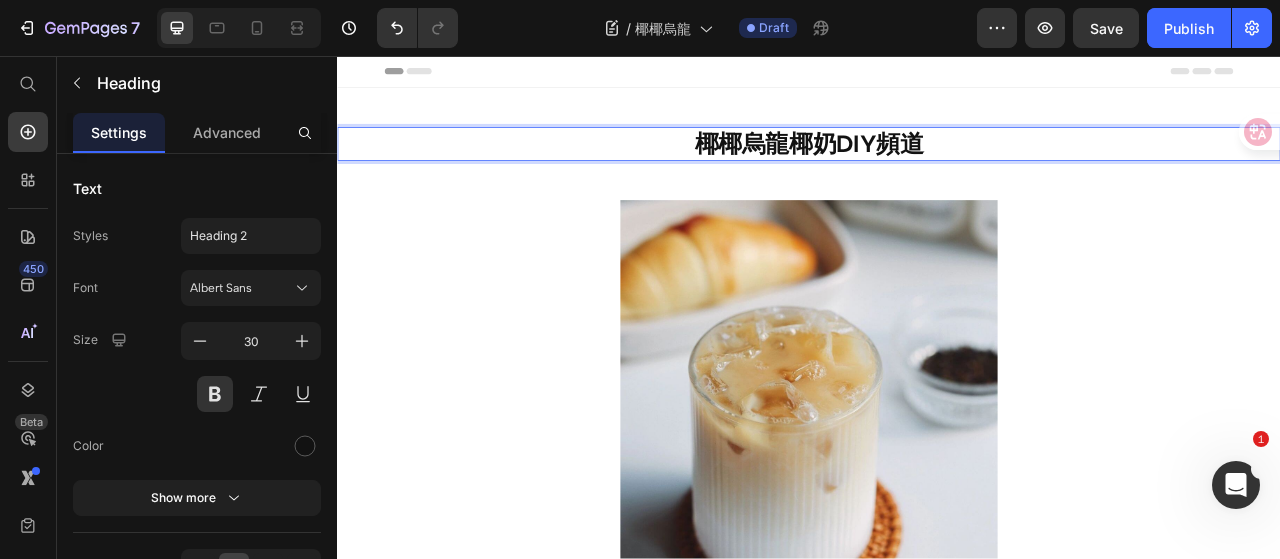 click on "椰椰烏龍椰奶DIY頻道" at bounding box center (937, 168) 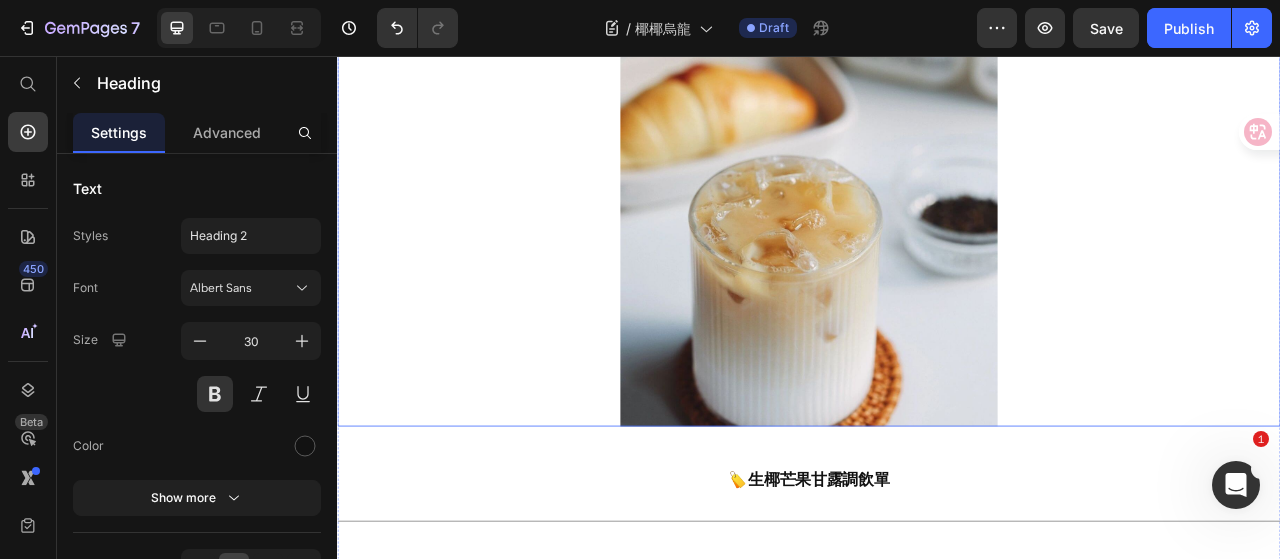 scroll, scrollTop: 200, scrollLeft: 0, axis: vertical 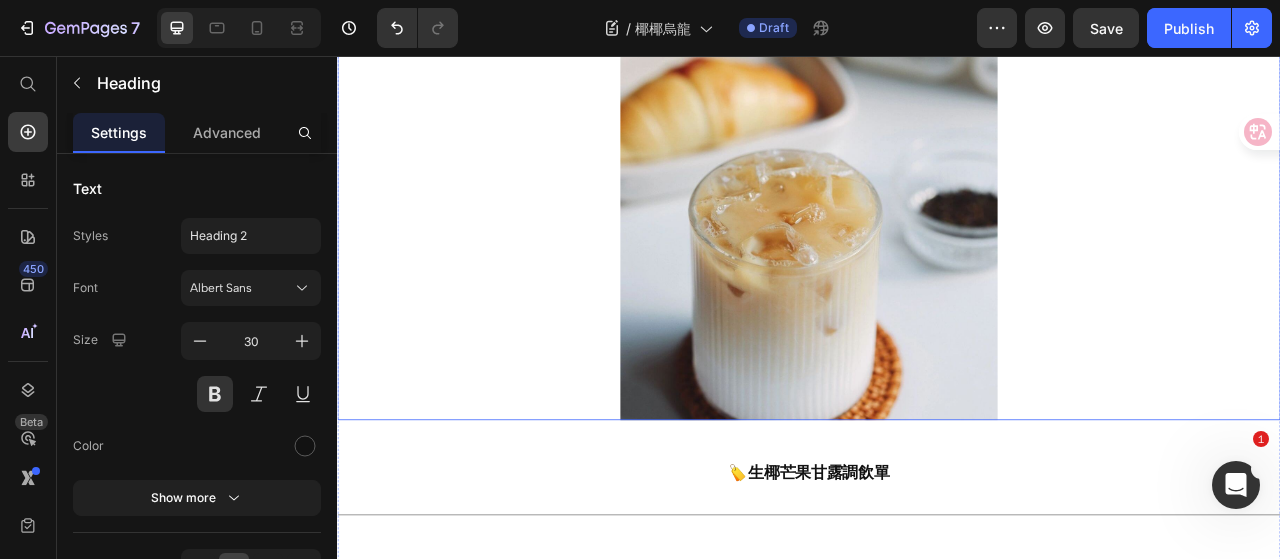 click at bounding box center [937, 280] 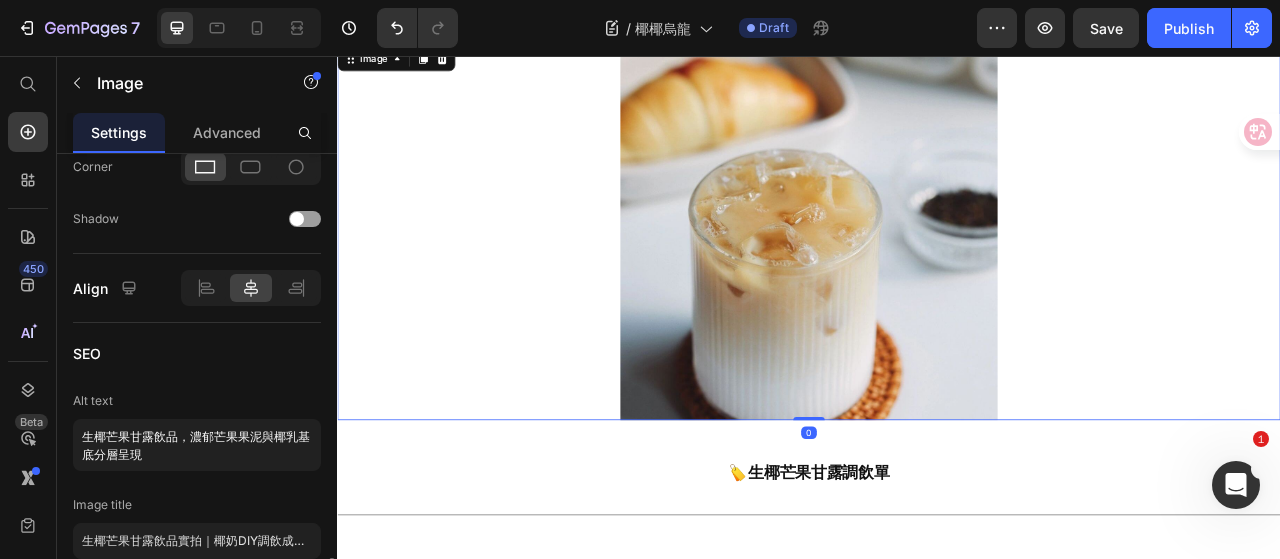 scroll, scrollTop: 988, scrollLeft: 0, axis: vertical 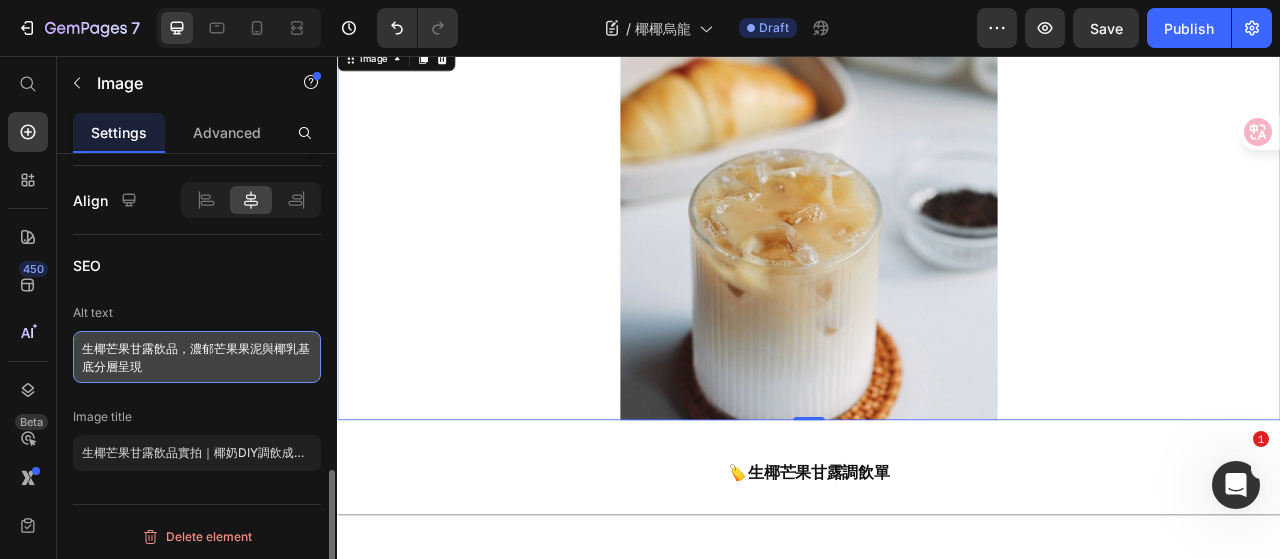 click on "生椰芒果甘露飲品，濃郁芒果果泥與椰乳基底分層呈現" at bounding box center (197, 357) 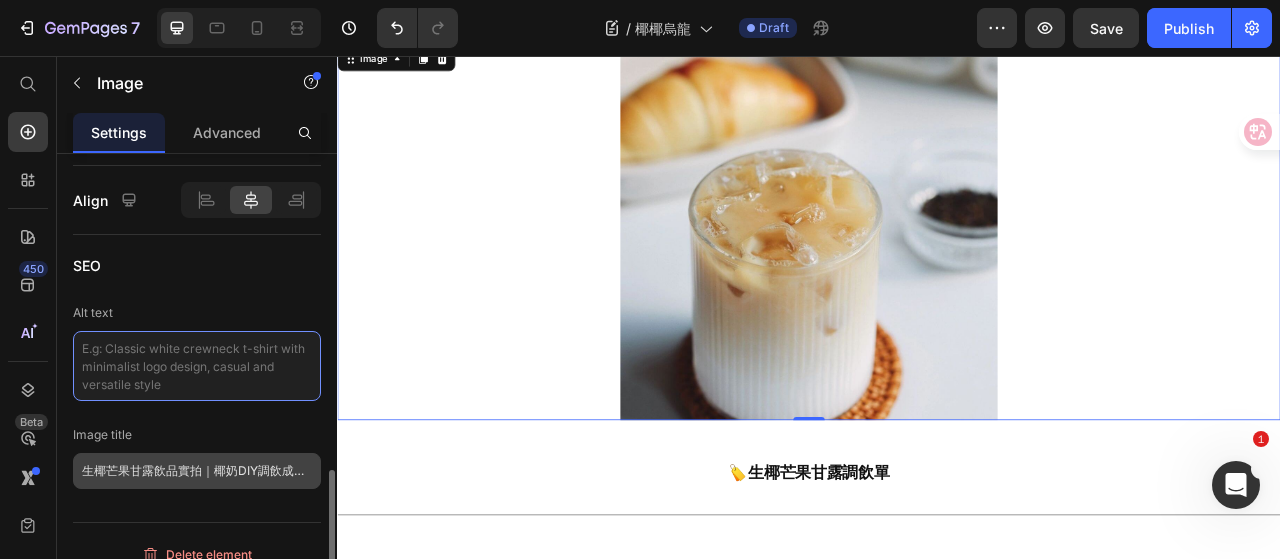 type 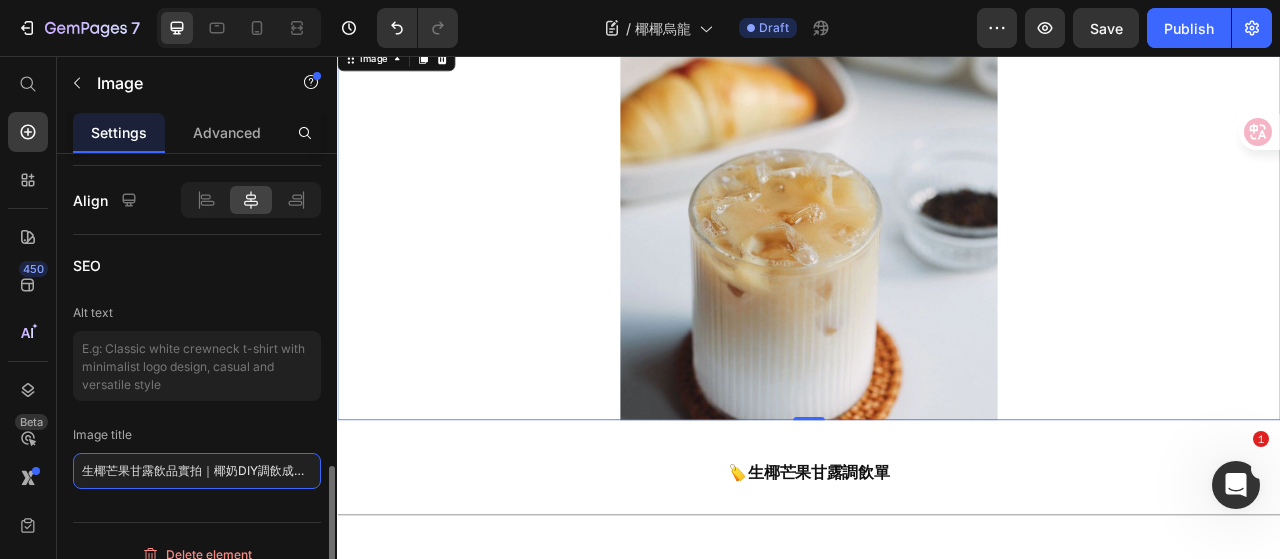 click on "生椰芒果甘露飲品實拍｜椰奶DIY調飲成品圖" 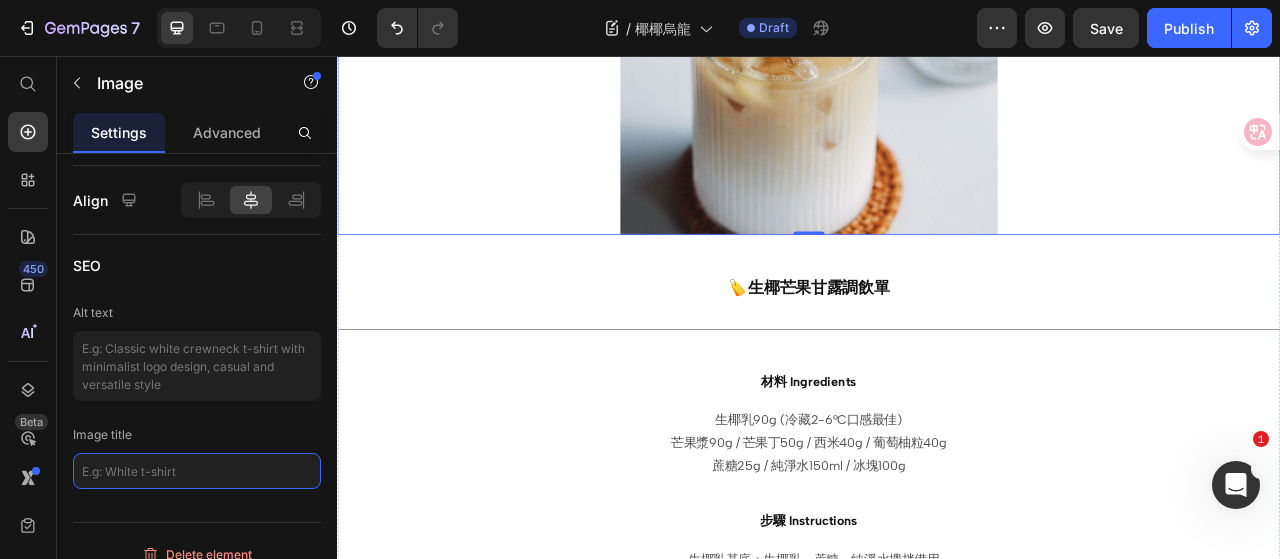 scroll, scrollTop: 100, scrollLeft: 0, axis: vertical 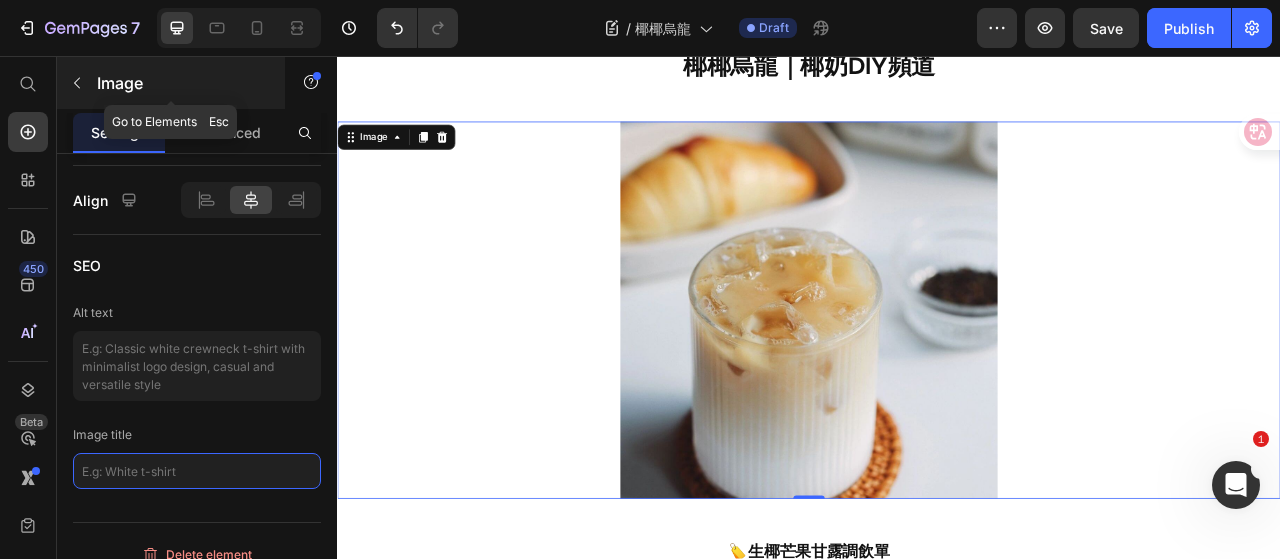 type 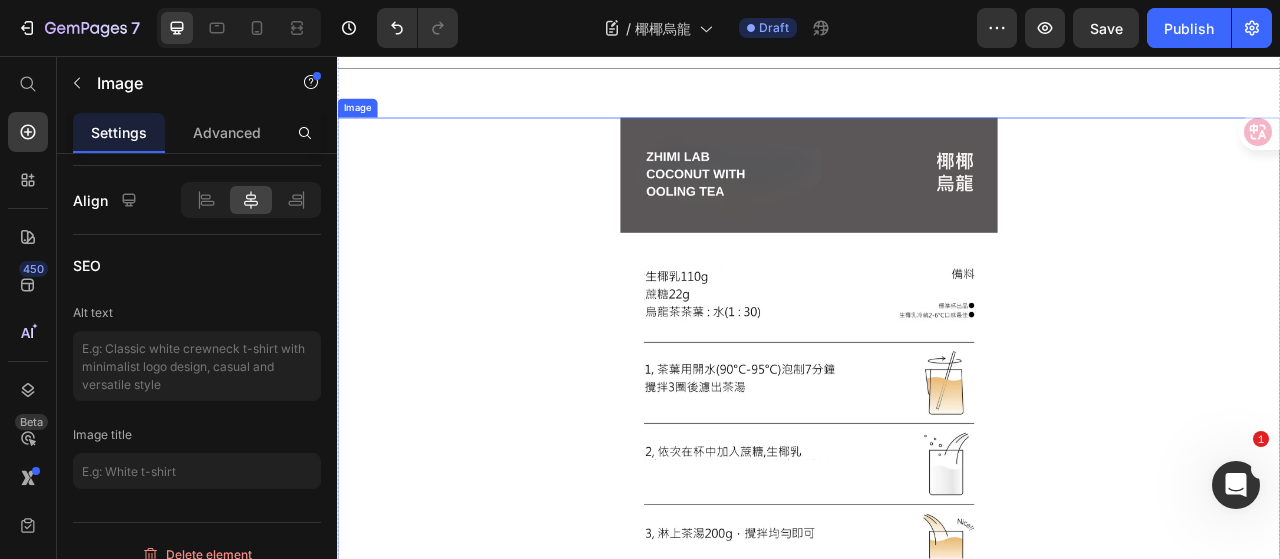 scroll, scrollTop: 1300, scrollLeft: 0, axis: vertical 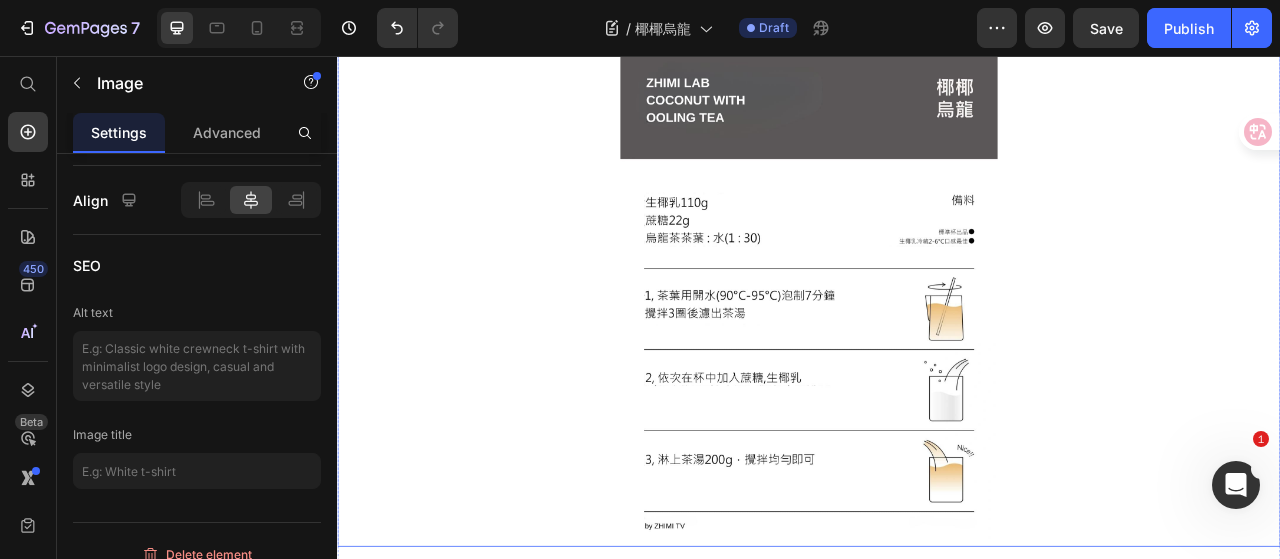 click at bounding box center [937, 361] 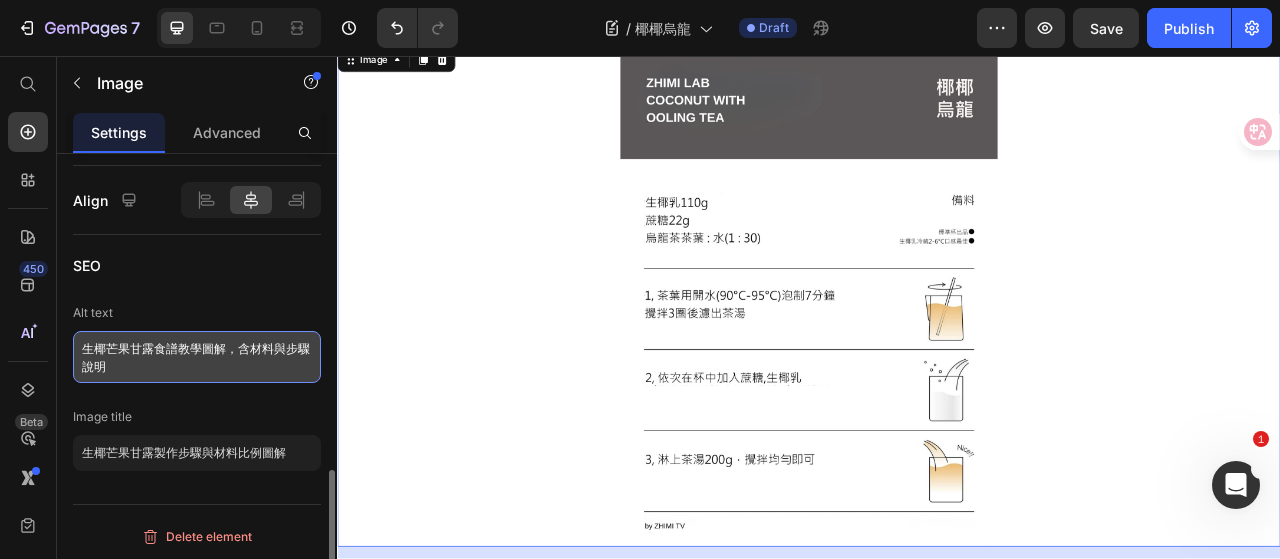 click on "生椰芒果甘露食譜教學圖解，含材料與步驟說明" at bounding box center [197, 357] 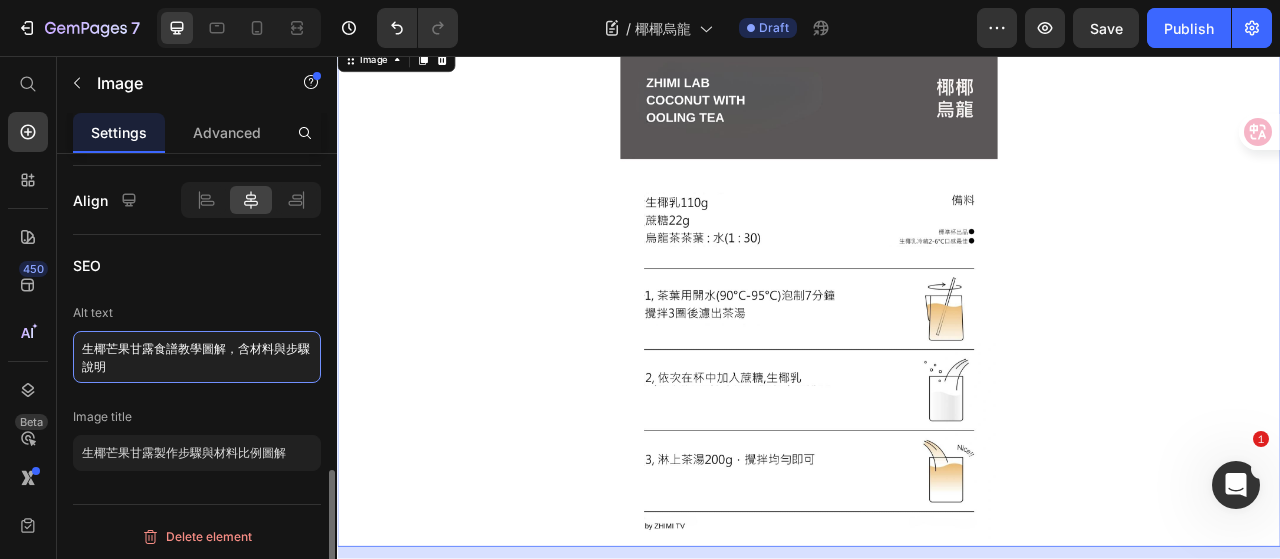 drag, startPoint x: 160, startPoint y: 362, endPoint x: 78, endPoint y: 323, distance: 90.80198 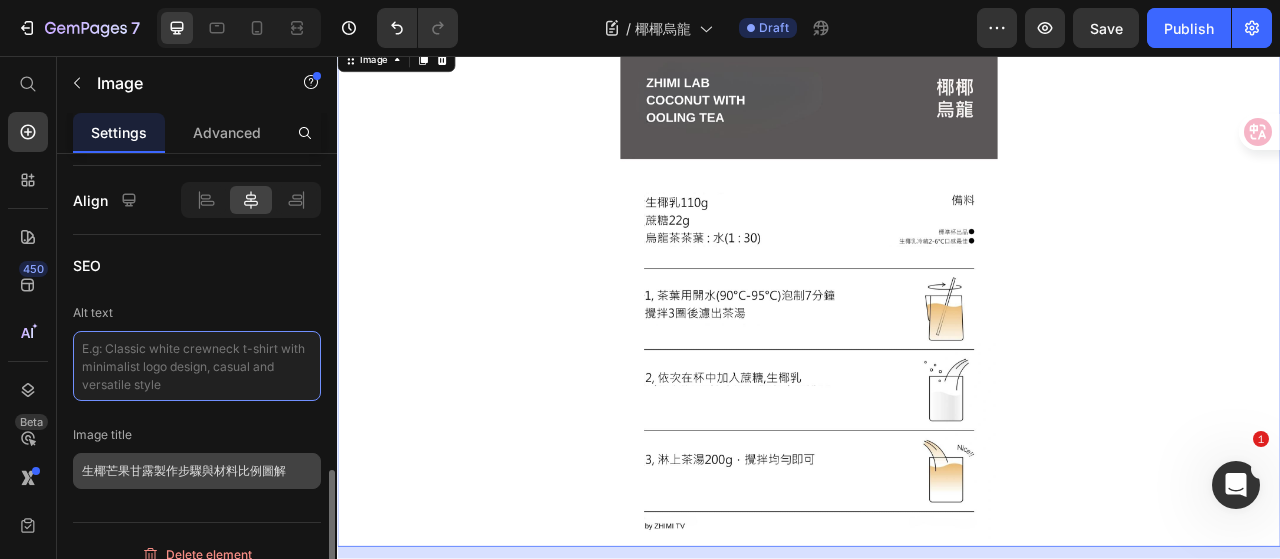 type 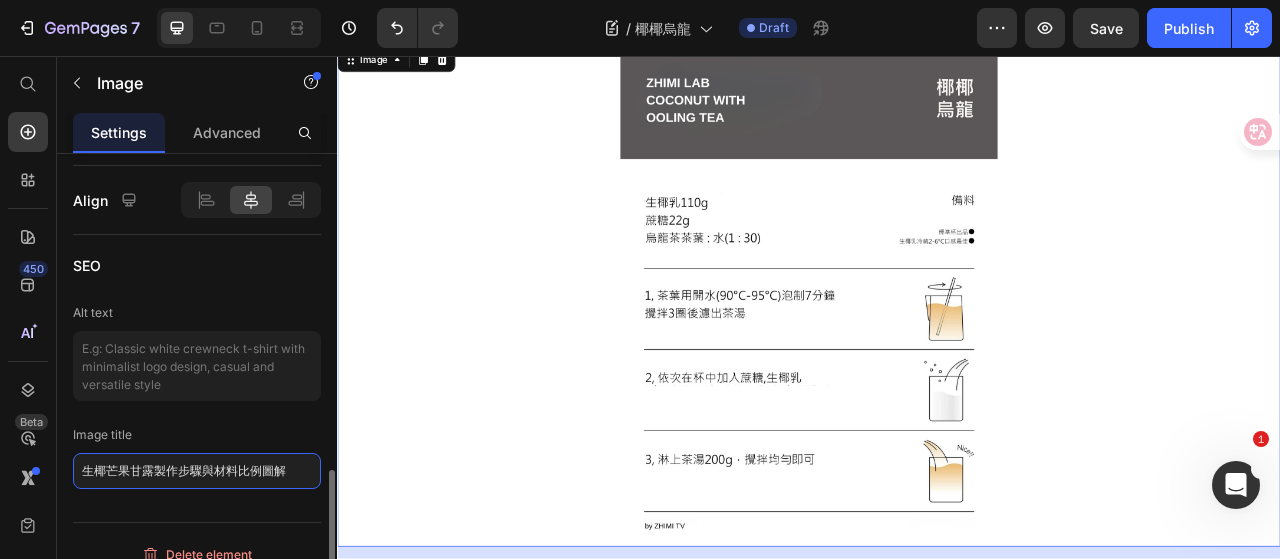 click on "生椰芒果甘露製作步驟與材料比例圖解" 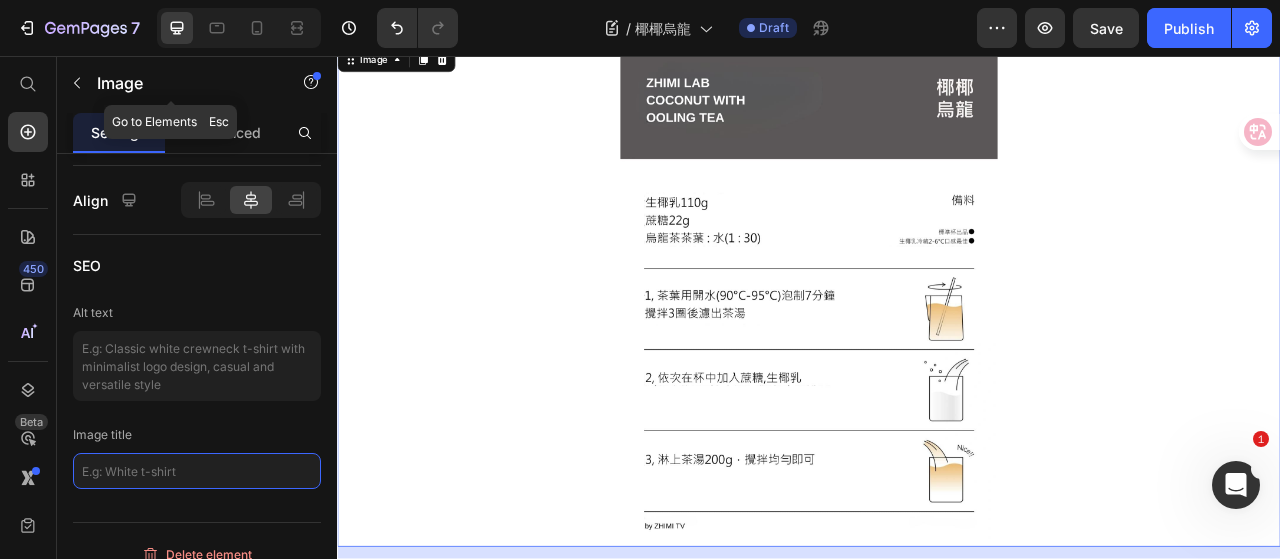 type 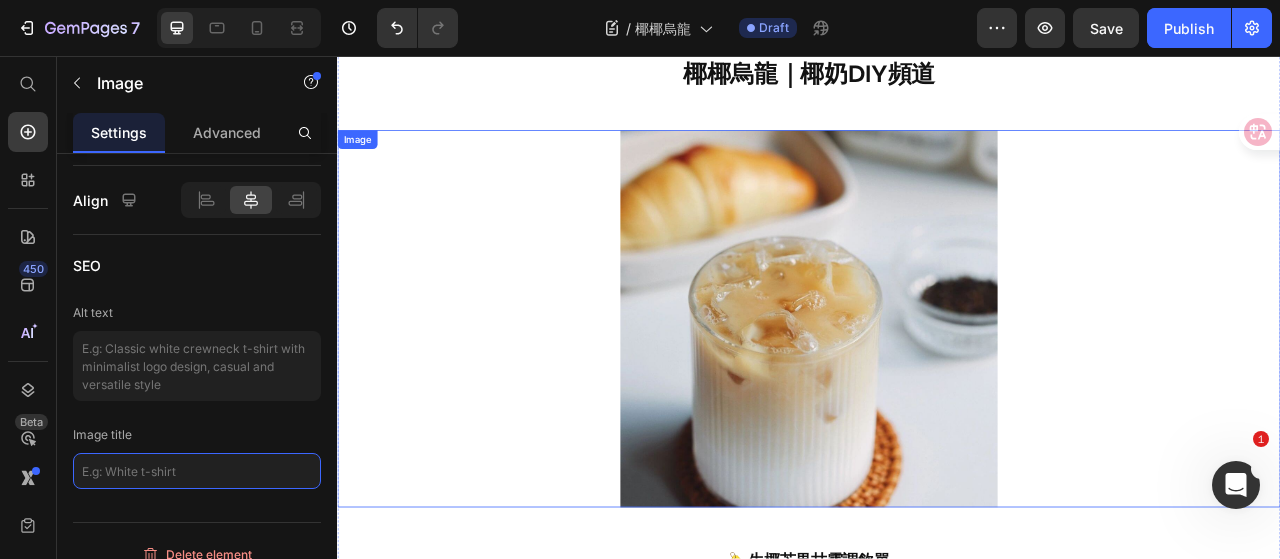 scroll, scrollTop: 0, scrollLeft: 0, axis: both 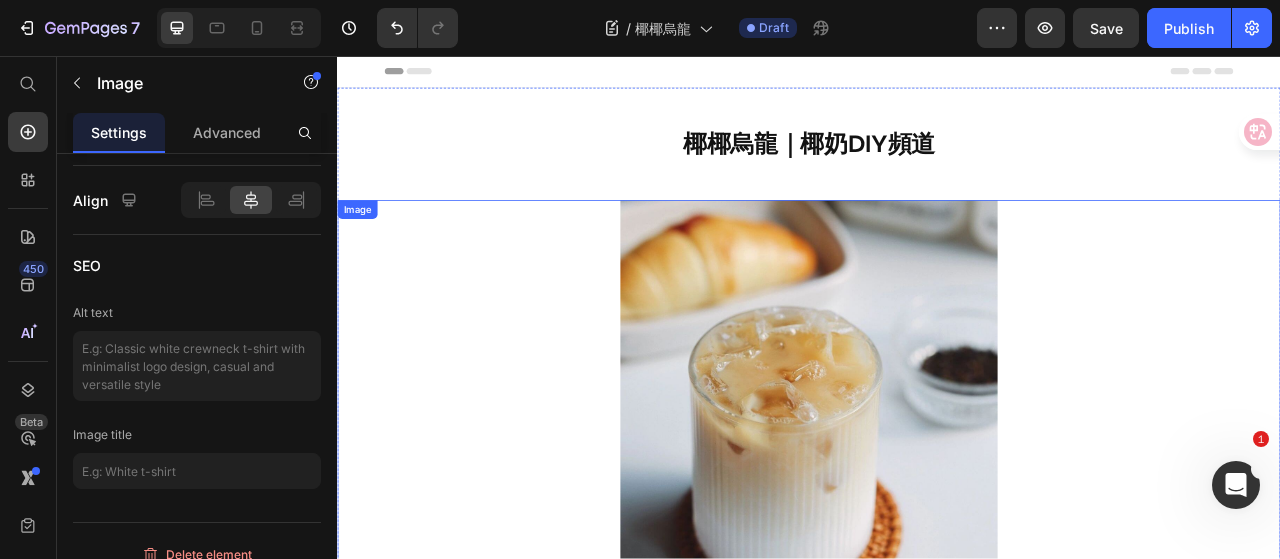 click at bounding box center [937, 480] 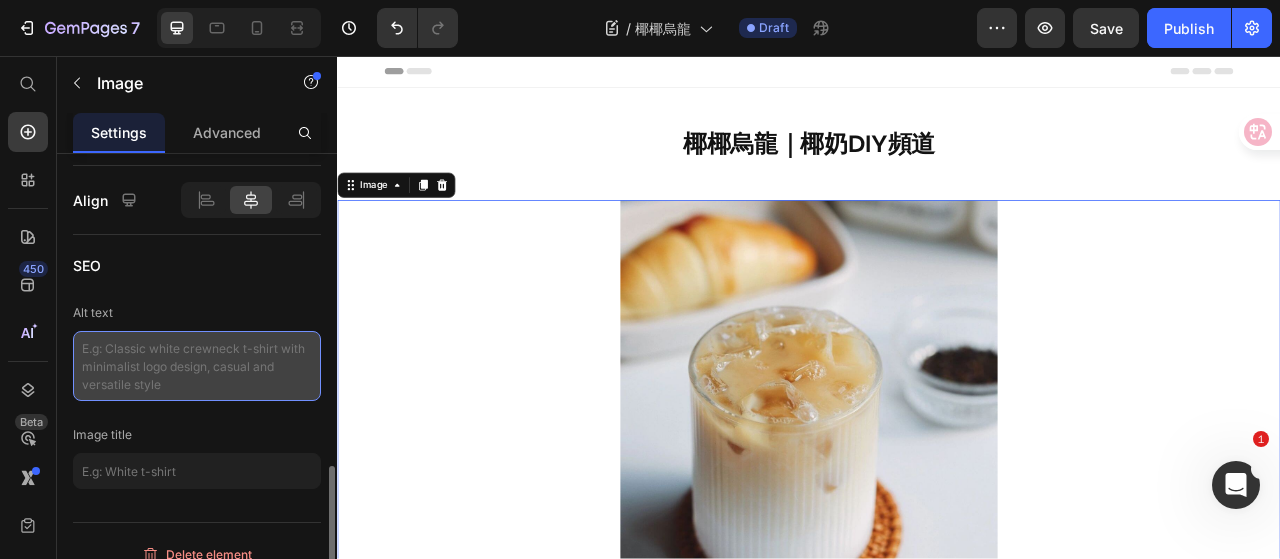 click at bounding box center (197, 366) 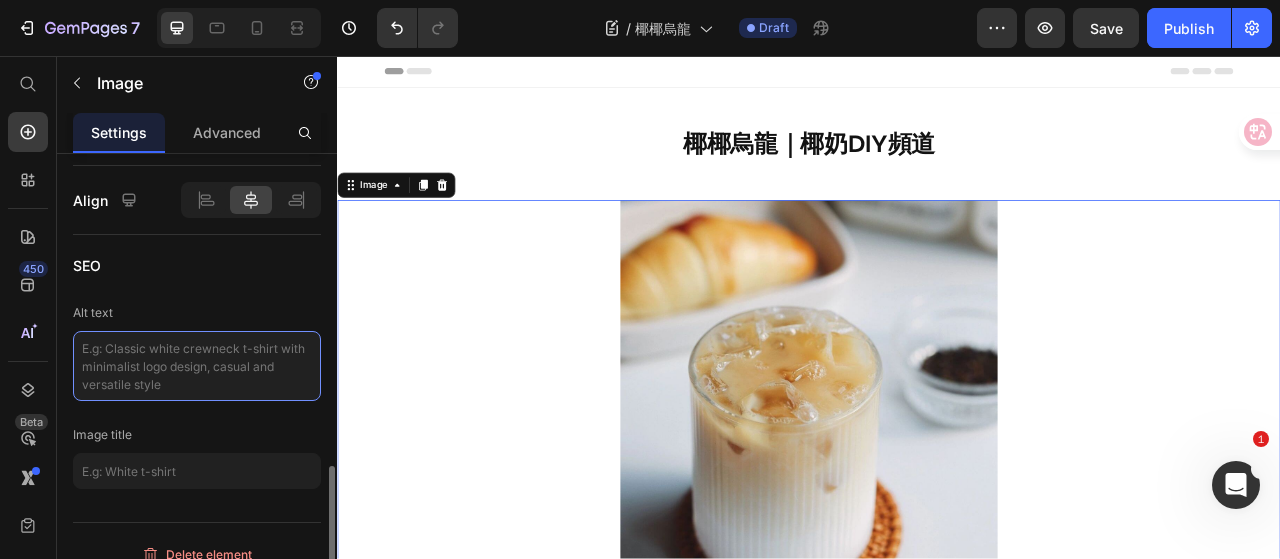 paste on "椰奶烏龍飲品實拍圖，冰塊與椰奶融合烏龍茶香" 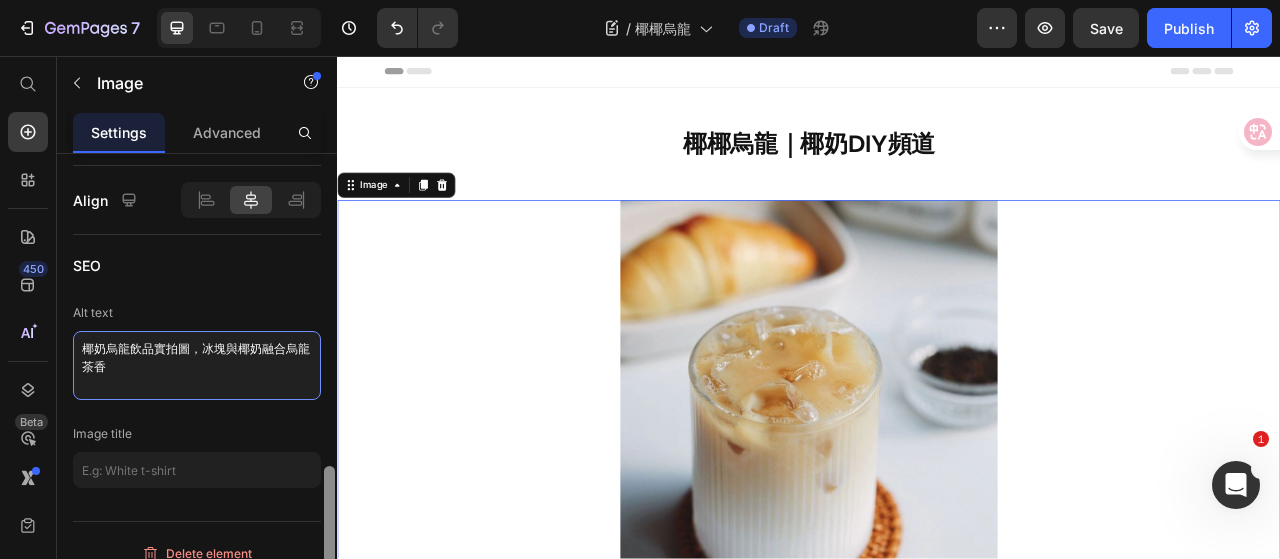type on "椰奶烏龍飲品實拍圖，冰塊與椰奶融合烏龍茶香" 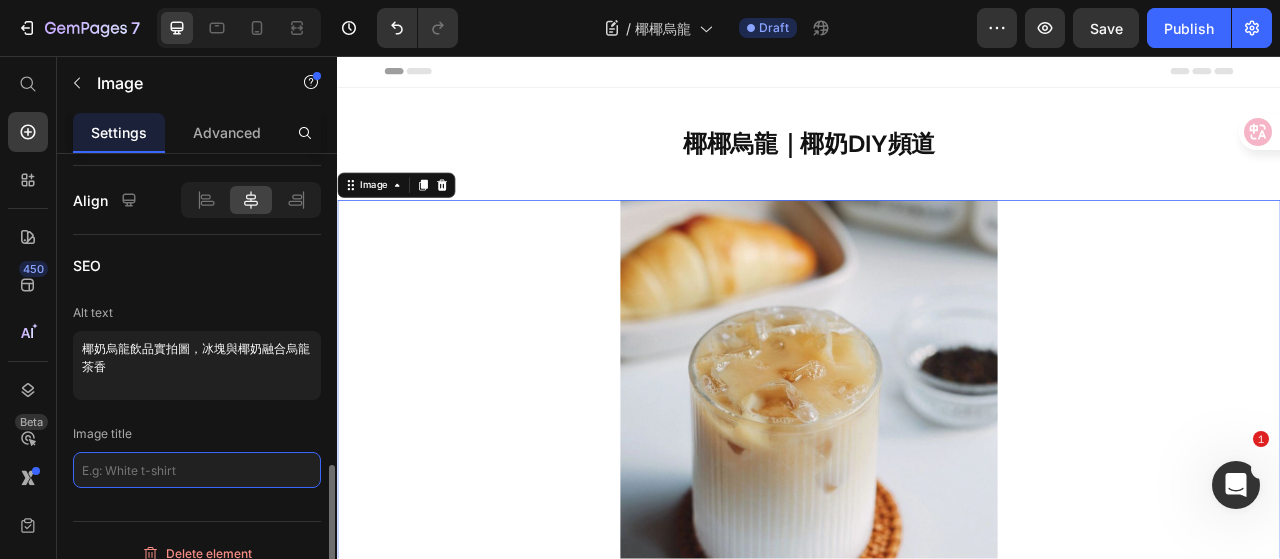 click 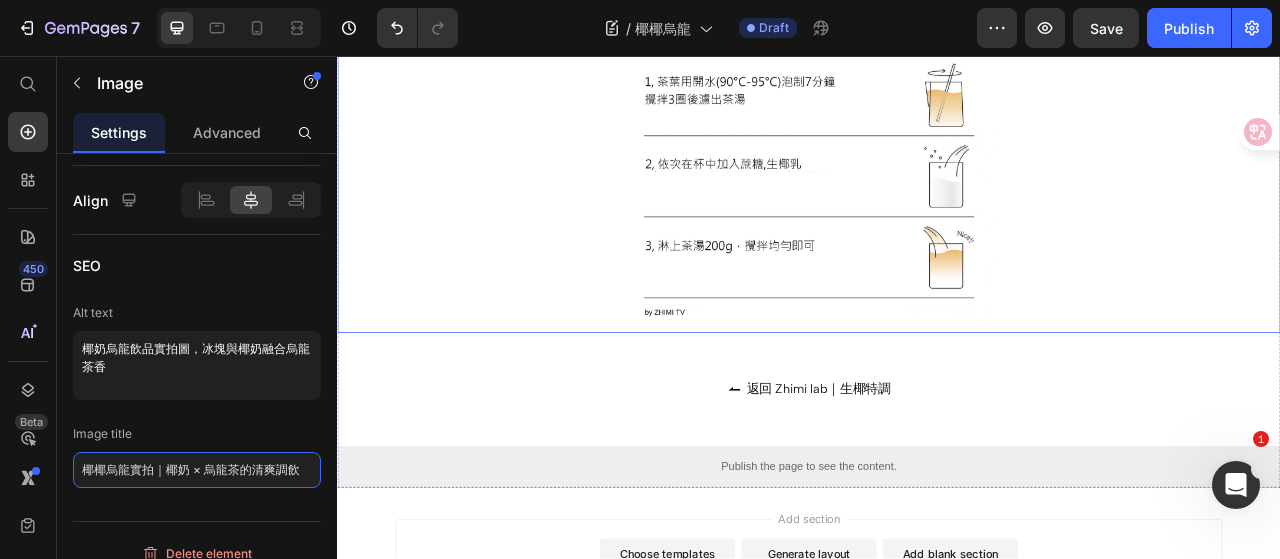 scroll, scrollTop: 1454, scrollLeft: 0, axis: vertical 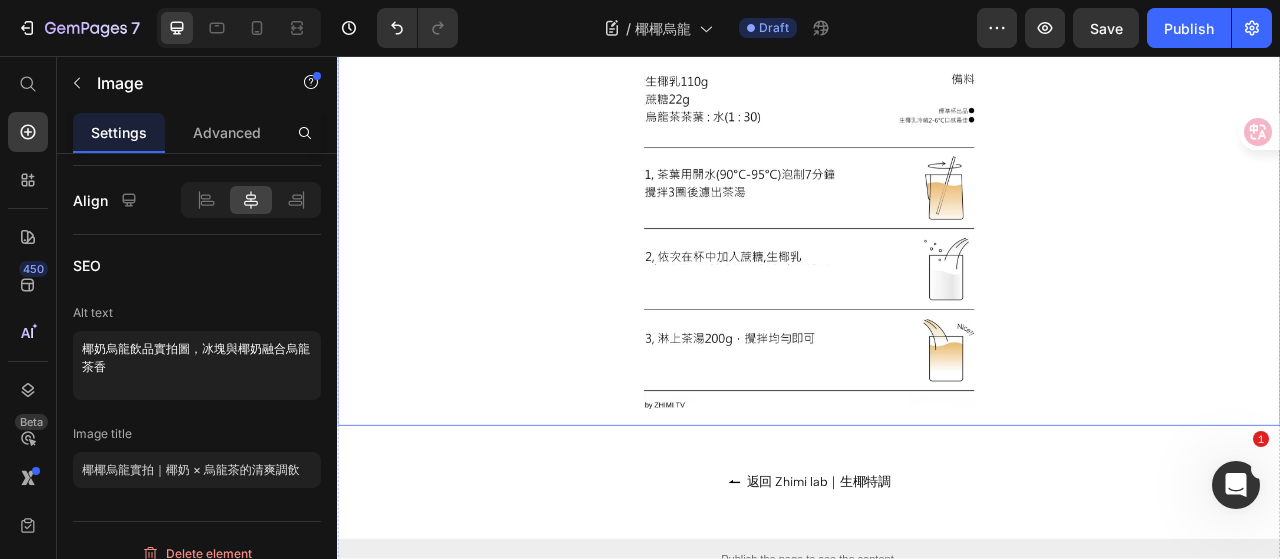 click at bounding box center [937, 207] 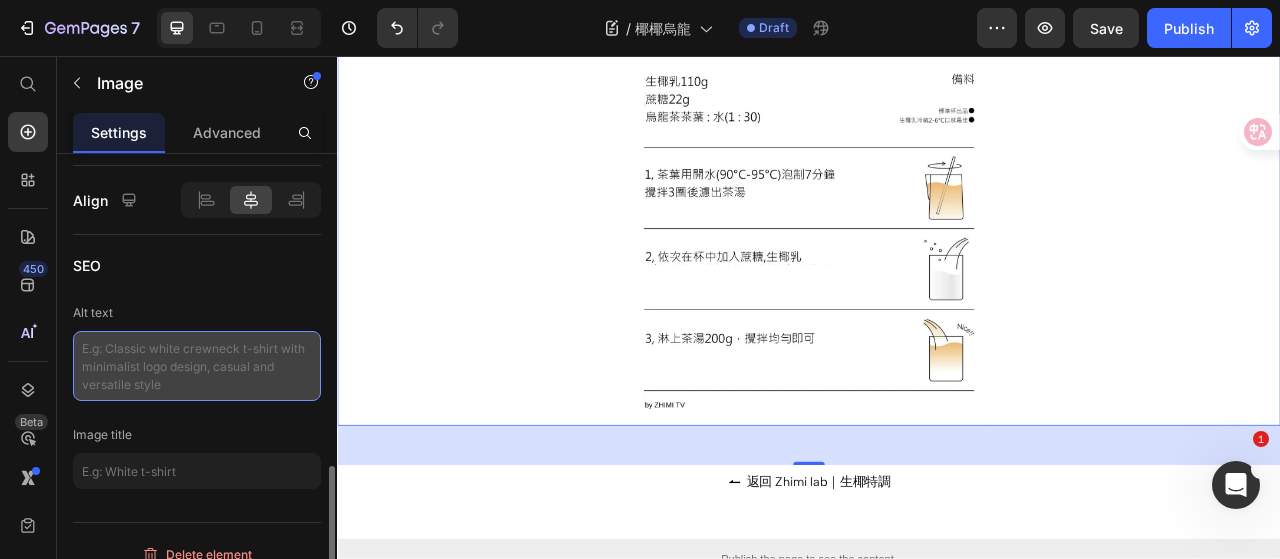 click at bounding box center [197, 366] 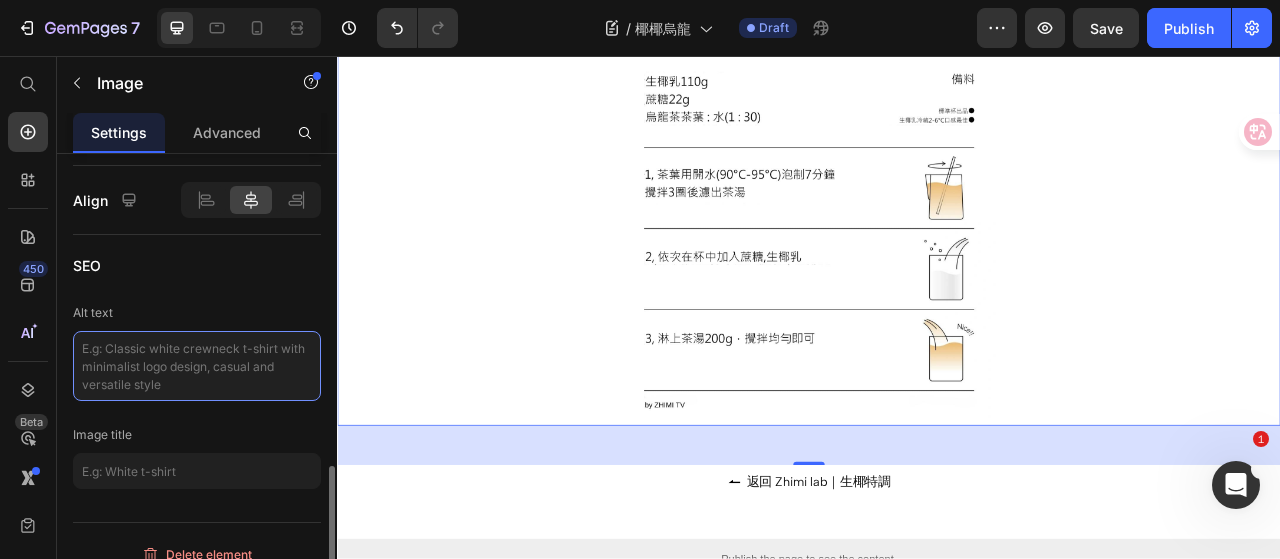 paste on "椰椰烏龍食譜製作圖解，三步驟調製椰奶烏龍茶" 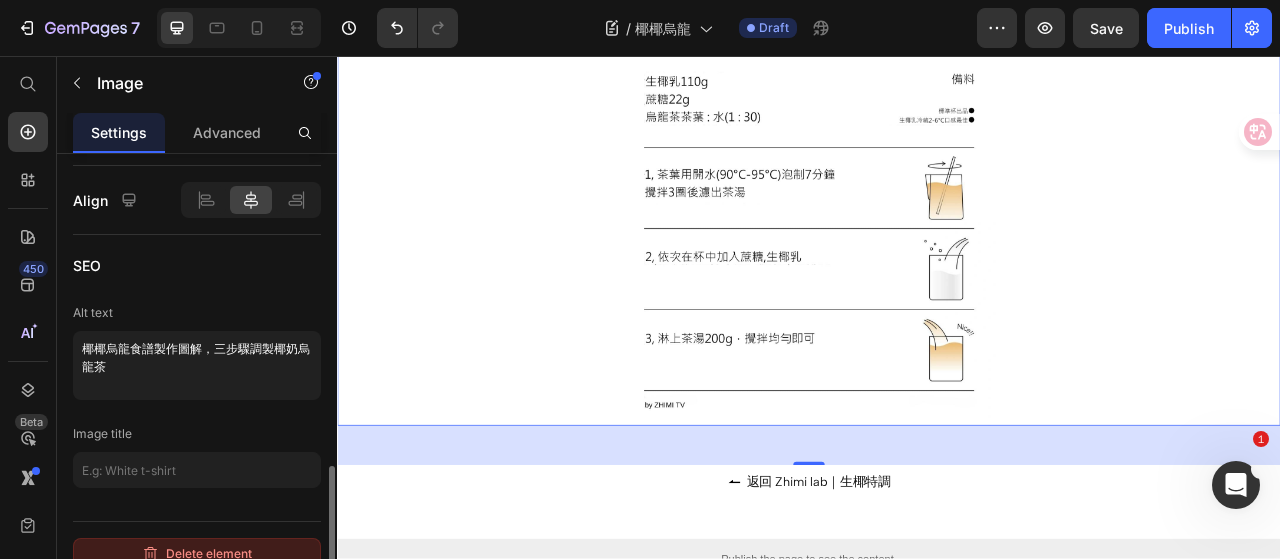 type on "椰椰烏龍食譜製作圖解，三步驟調製椰奶烏龍茶" 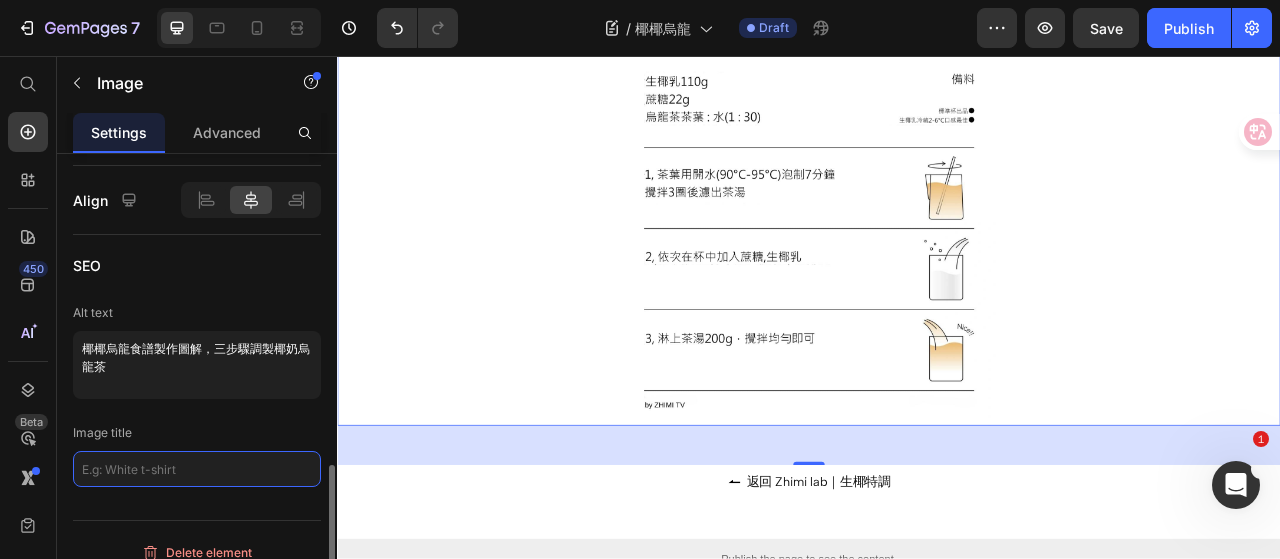 click 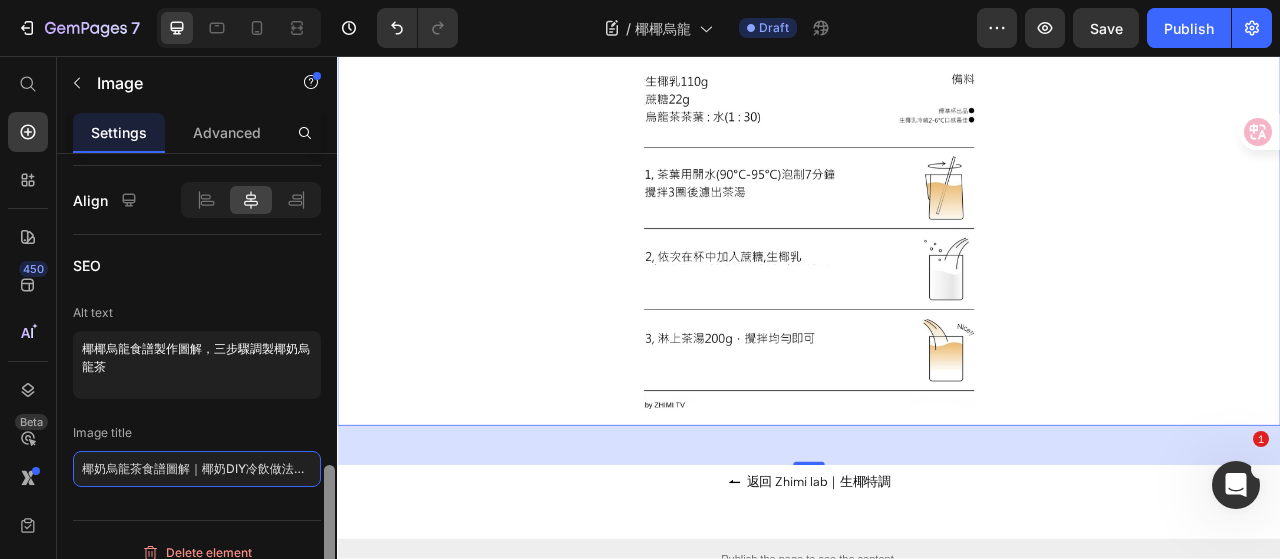scroll, scrollTop: 0, scrollLeft: 5, axis: horizontal 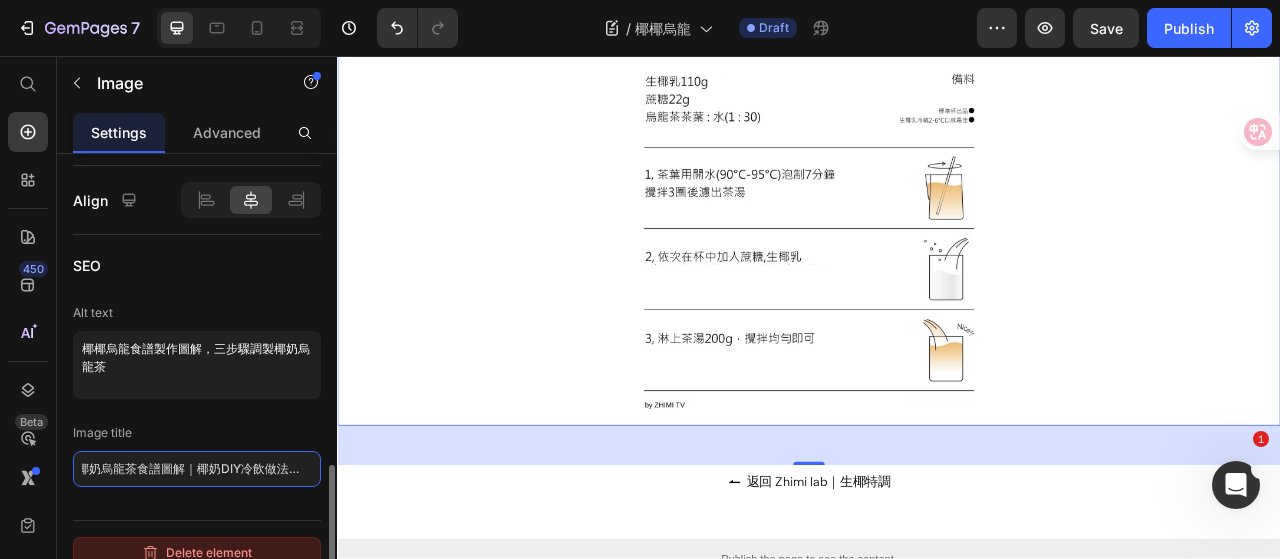 type on "椰奶烏龍茶食譜圖解｜椰奶DIY冷飲做法教學" 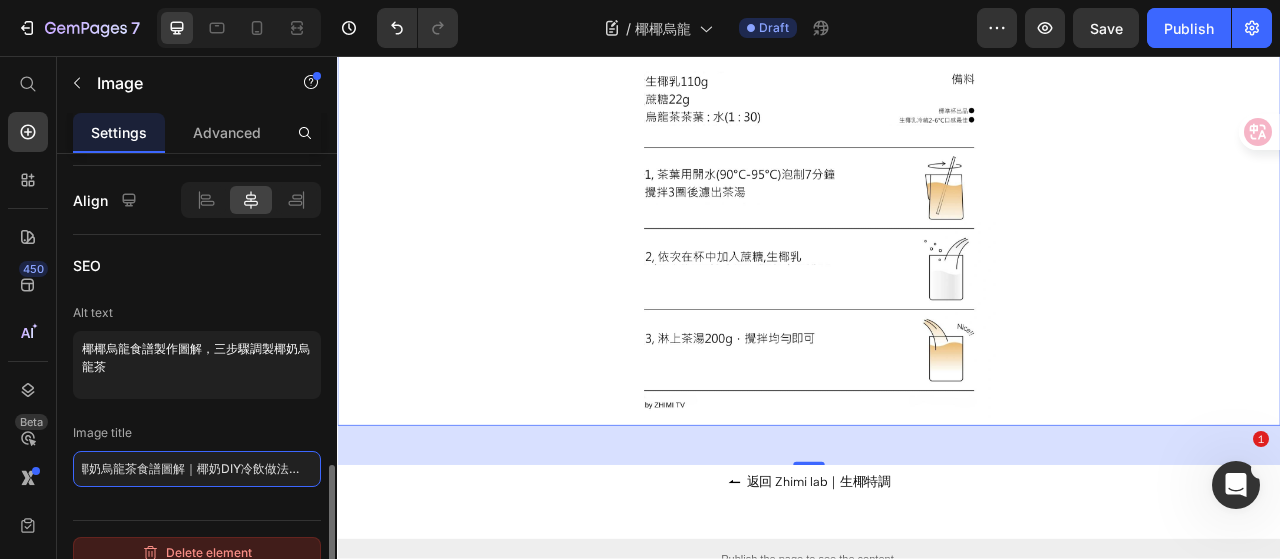 scroll, scrollTop: 0, scrollLeft: 0, axis: both 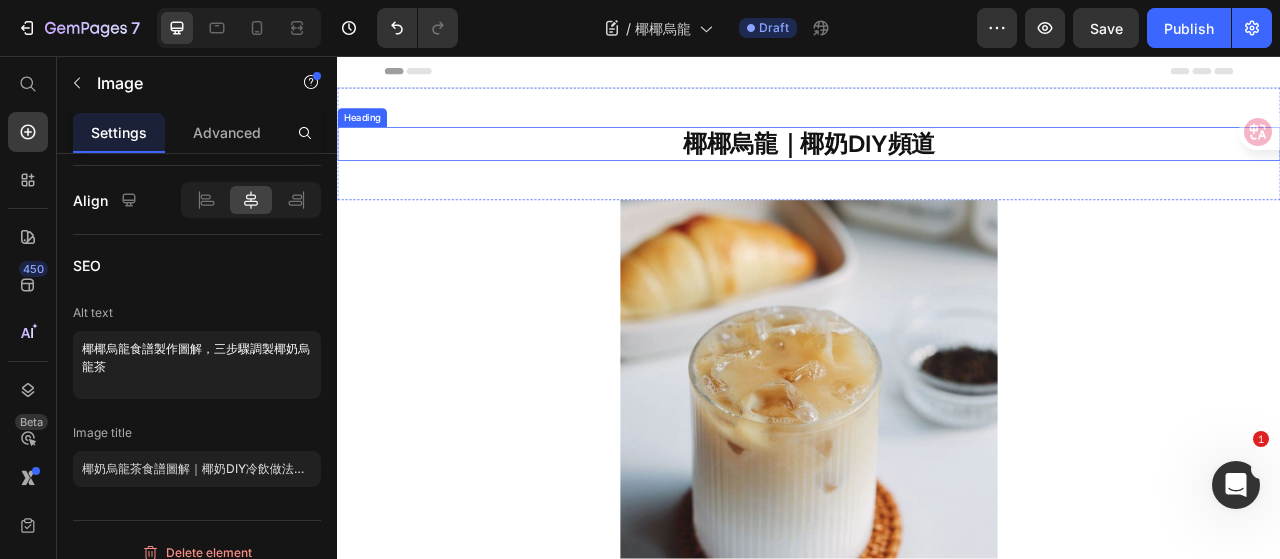 click on "椰椰烏龍｜椰奶DIY頻道" at bounding box center (937, 168) 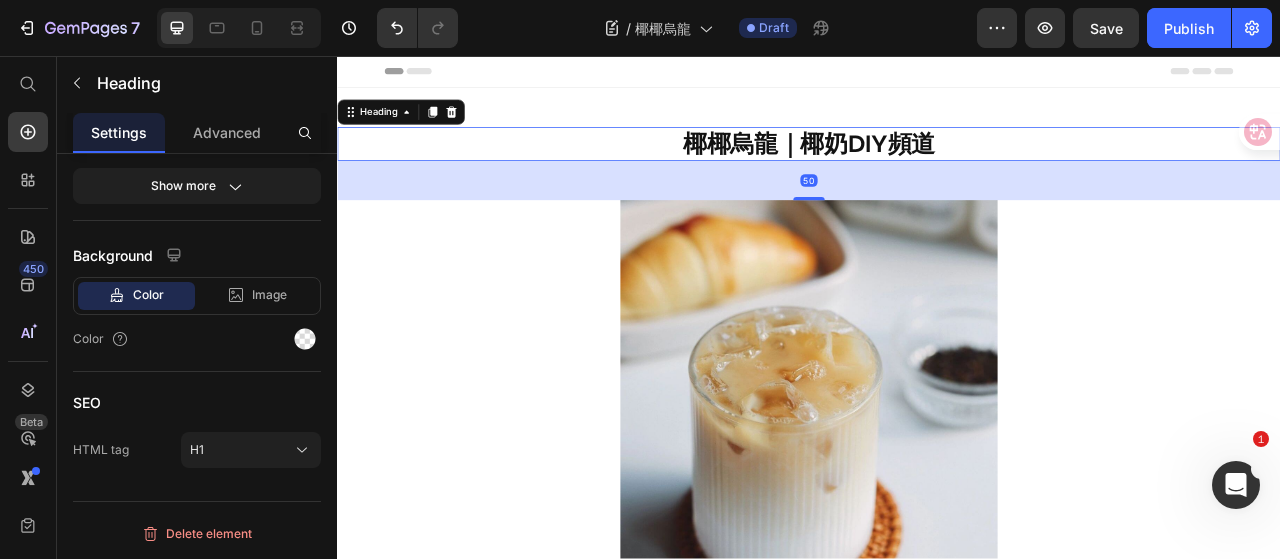 scroll, scrollTop: 0, scrollLeft: 0, axis: both 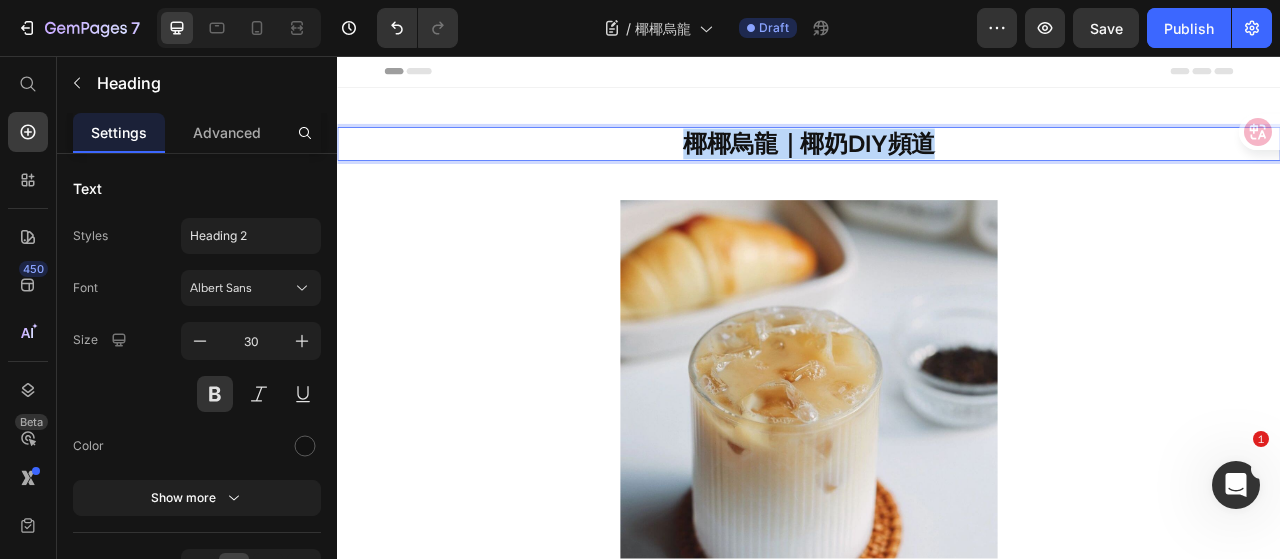 drag, startPoint x: 1159, startPoint y: 170, endPoint x: 776, endPoint y: 182, distance: 383.18796 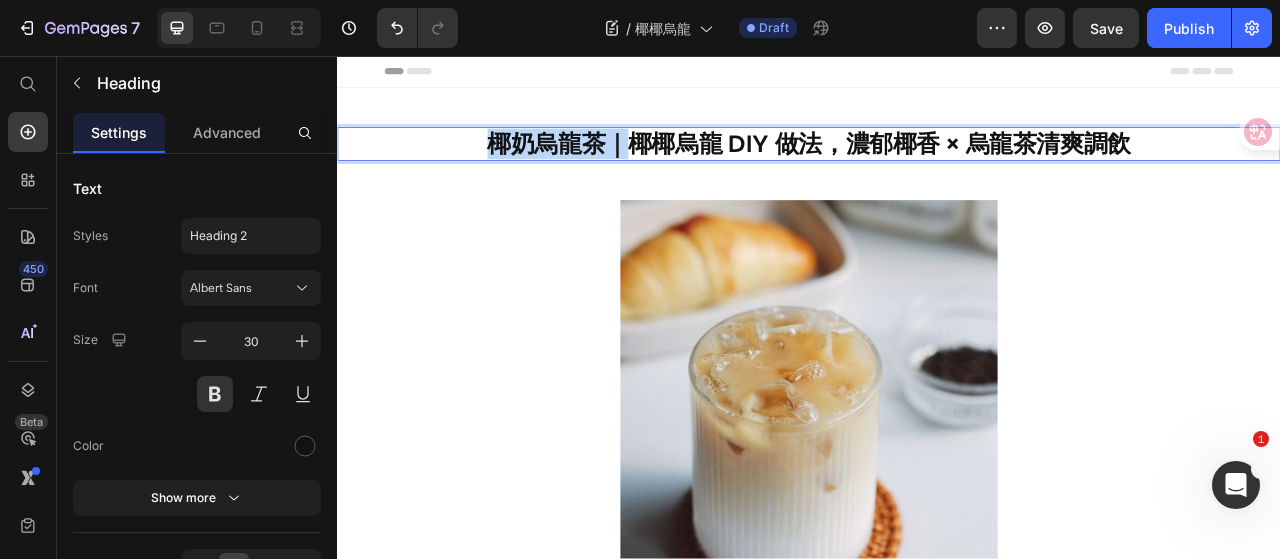 drag, startPoint x: 713, startPoint y: 166, endPoint x: 529, endPoint y: 171, distance: 184.06792 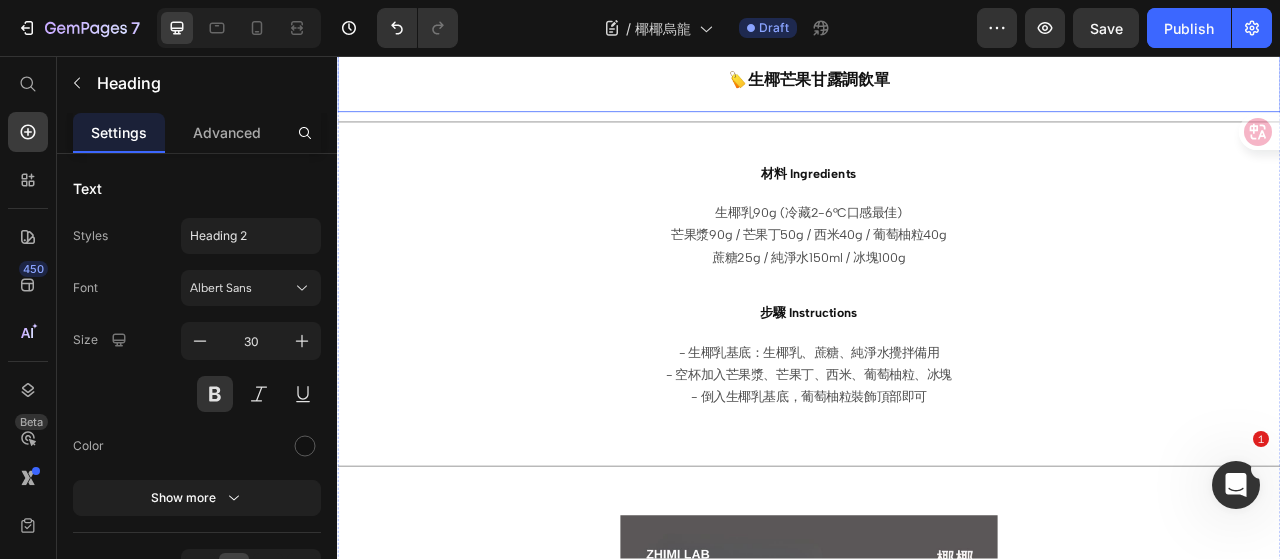 scroll, scrollTop: 400, scrollLeft: 0, axis: vertical 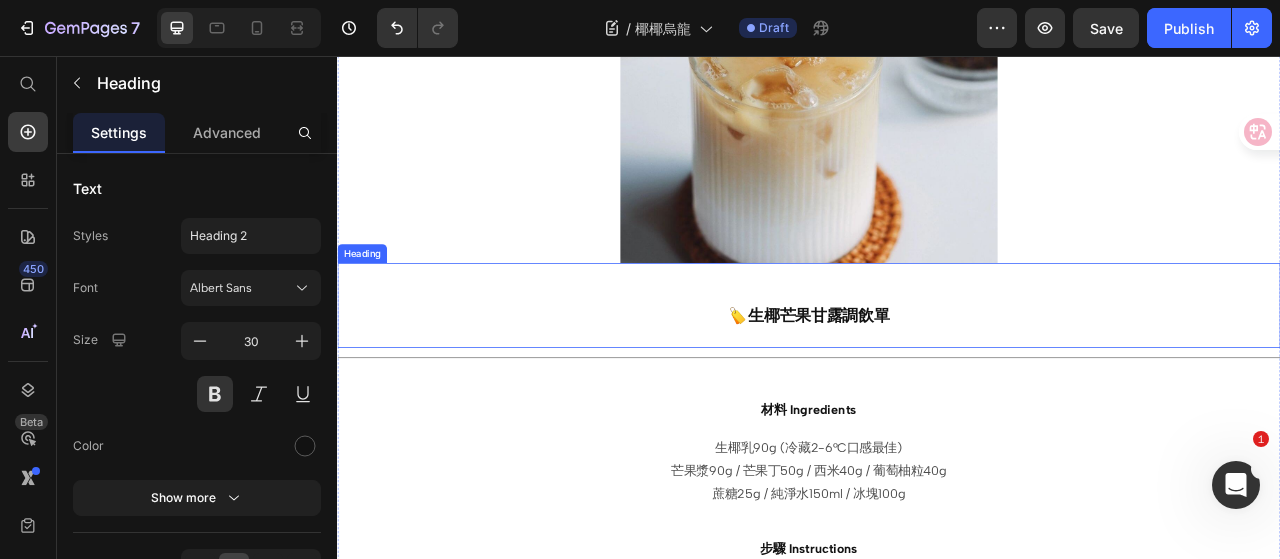 click on "🏷️生椰芒果甘露調飲單" at bounding box center (937, 387) 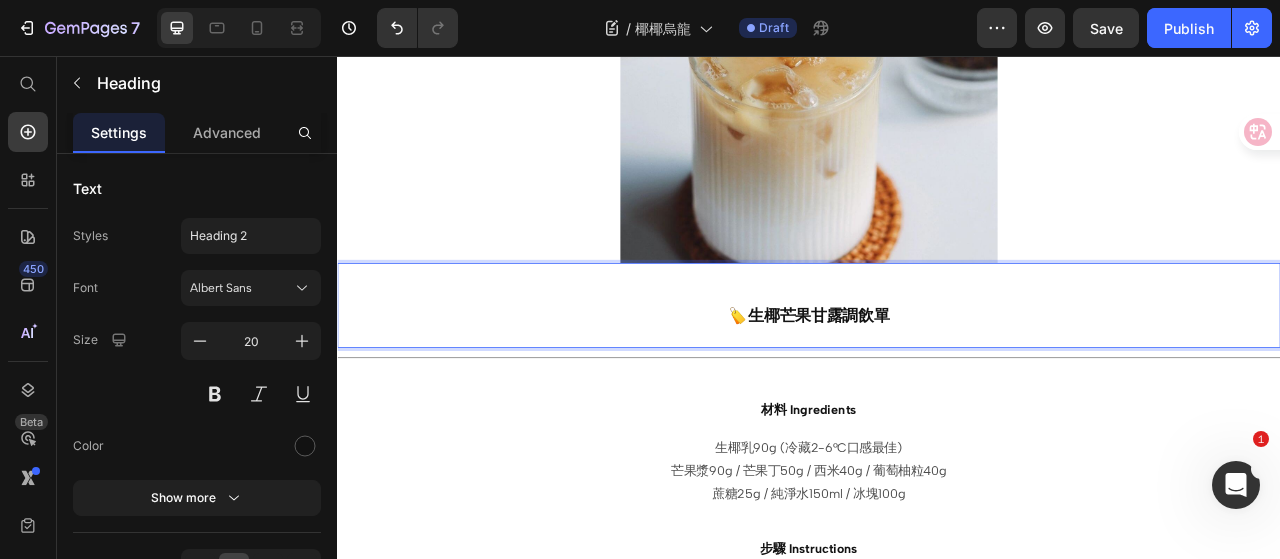 click on "🏷️生椰芒果甘露調飲單" at bounding box center (937, 387) 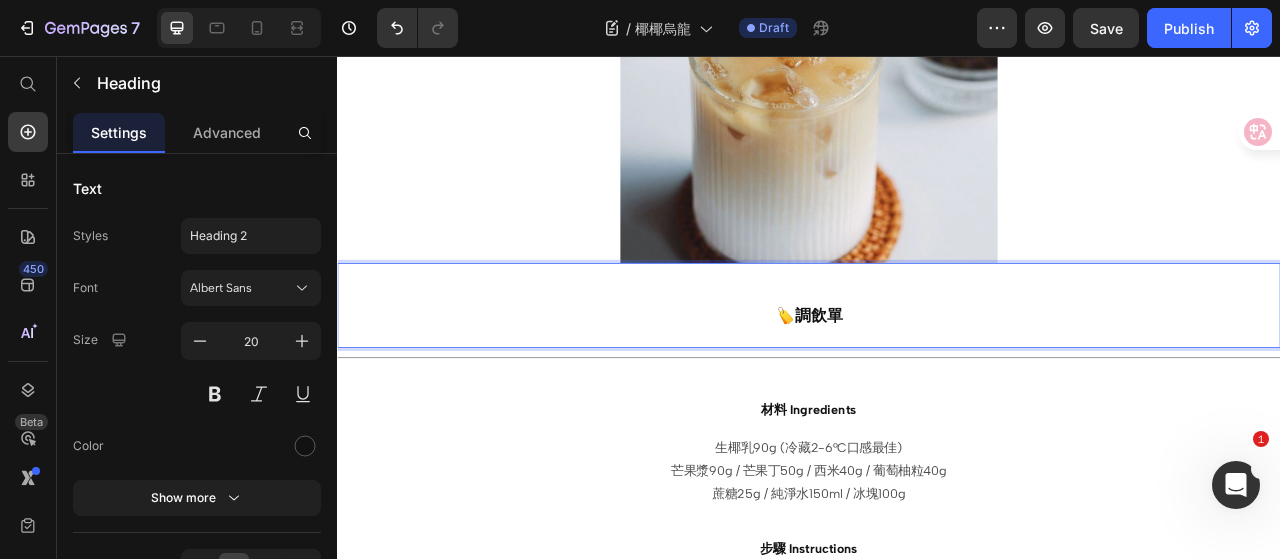 type 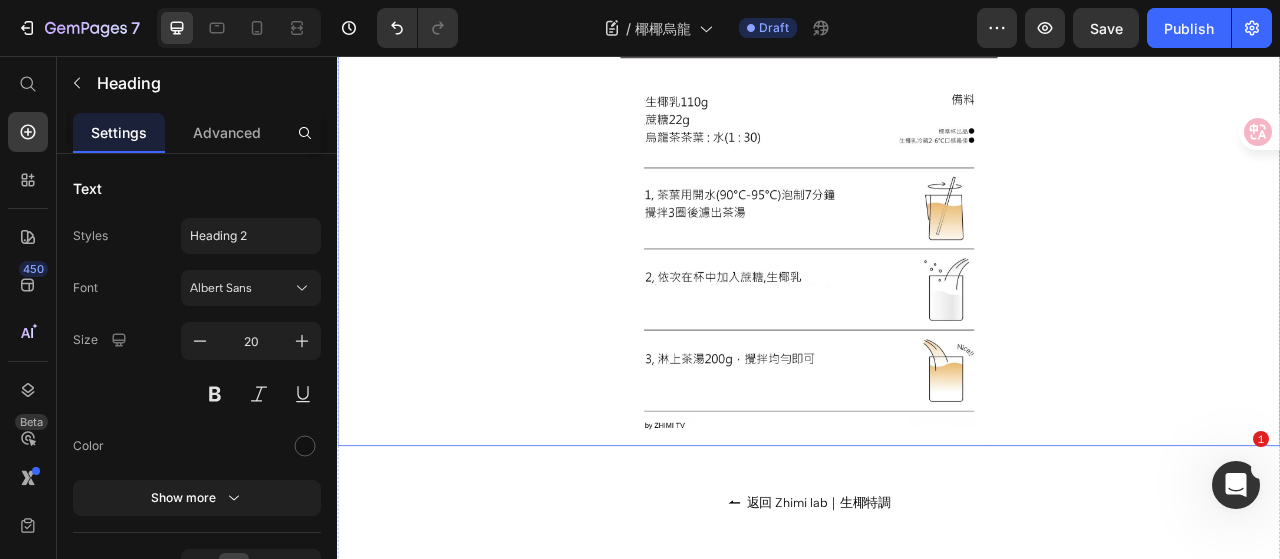 scroll, scrollTop: 1600, scrollLeft: 0, axis: vertical 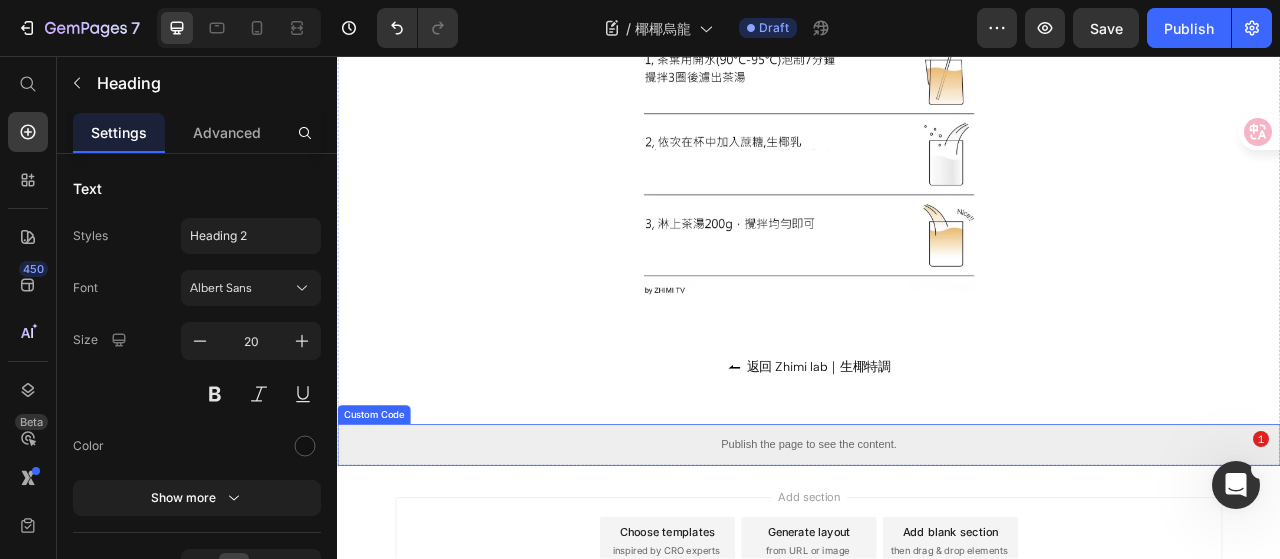 click on "Publish the page to see the content." at bounding box center (937, 551) 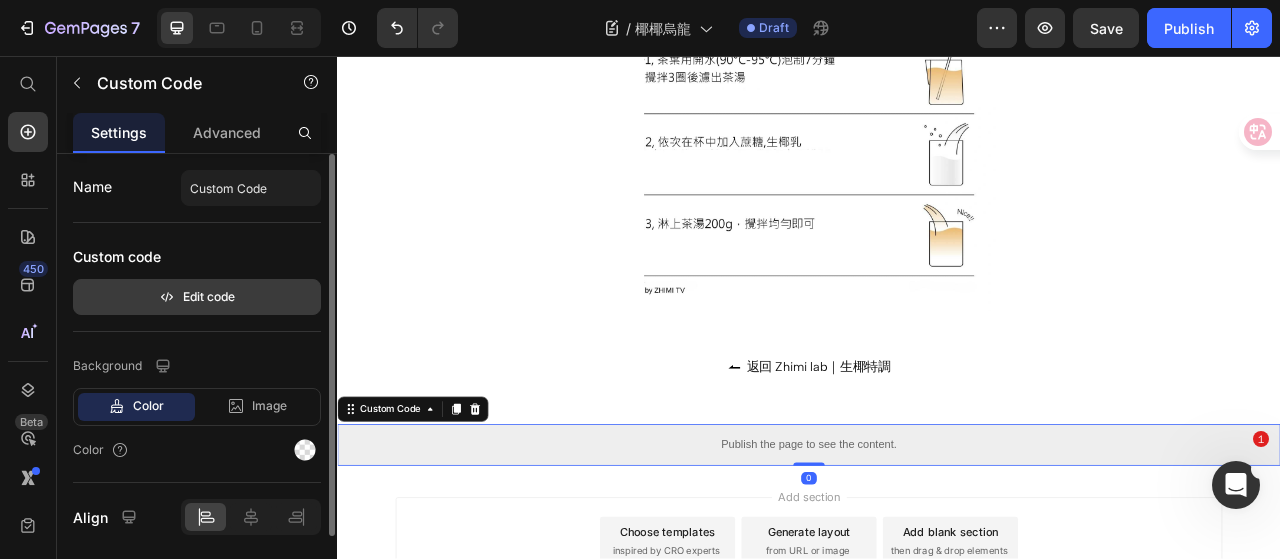 click on "Edit code" at bounding box center [197, 297] 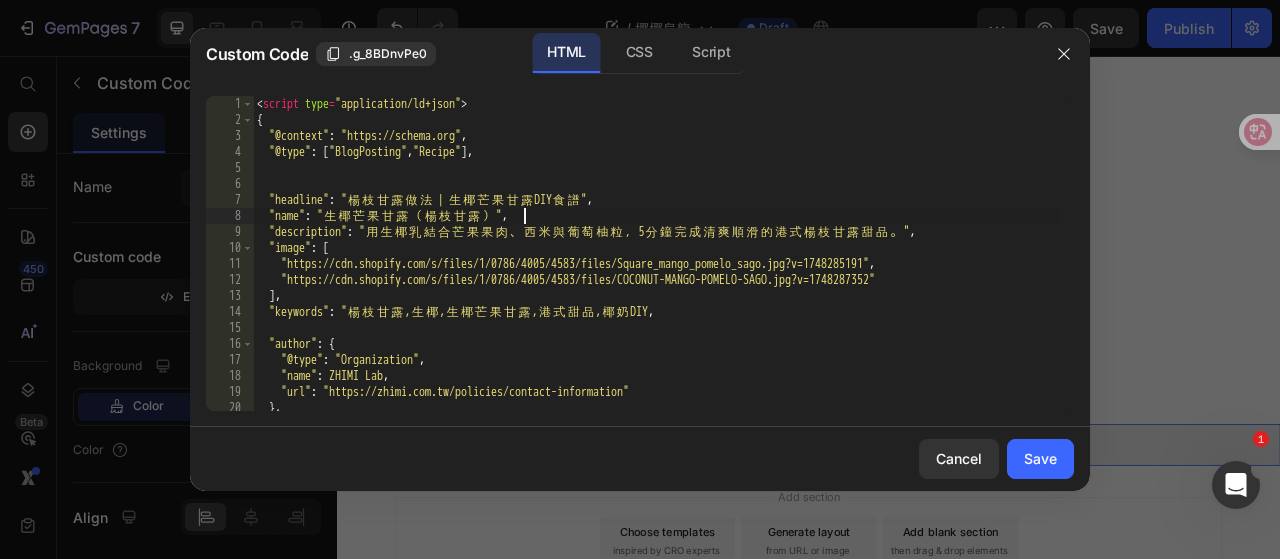 click on ""author": {      "@type": "Organization" ,      "name": "ZHIMI LAB" ,      "url": "https://zhimi.com.tw/policies/contact-information"    } ," at bounding box center (656, 269) 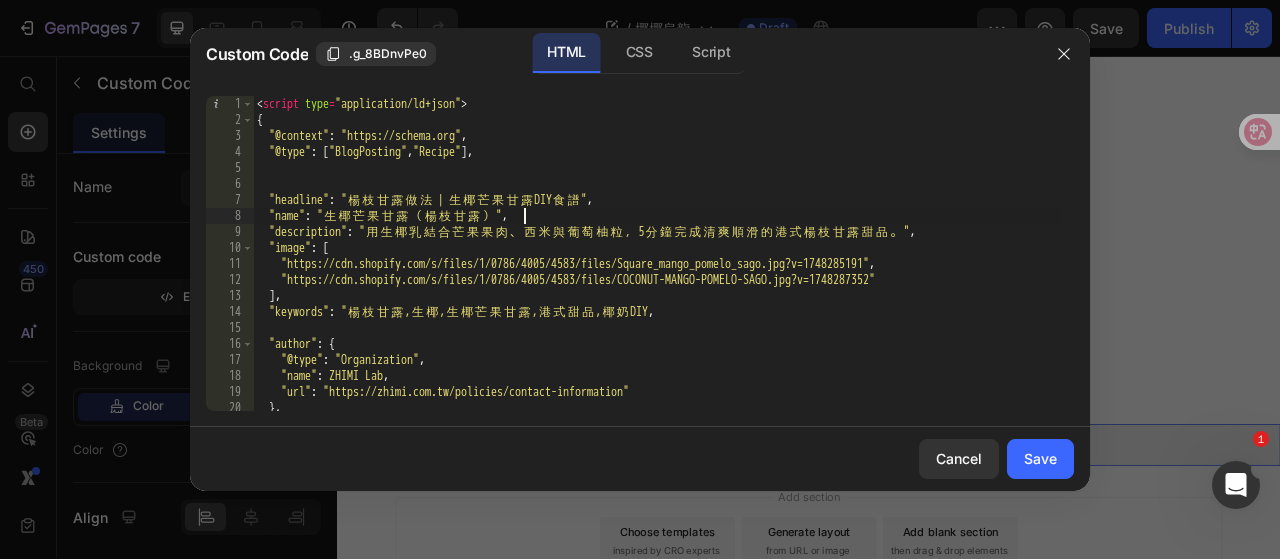 type on "</script>" 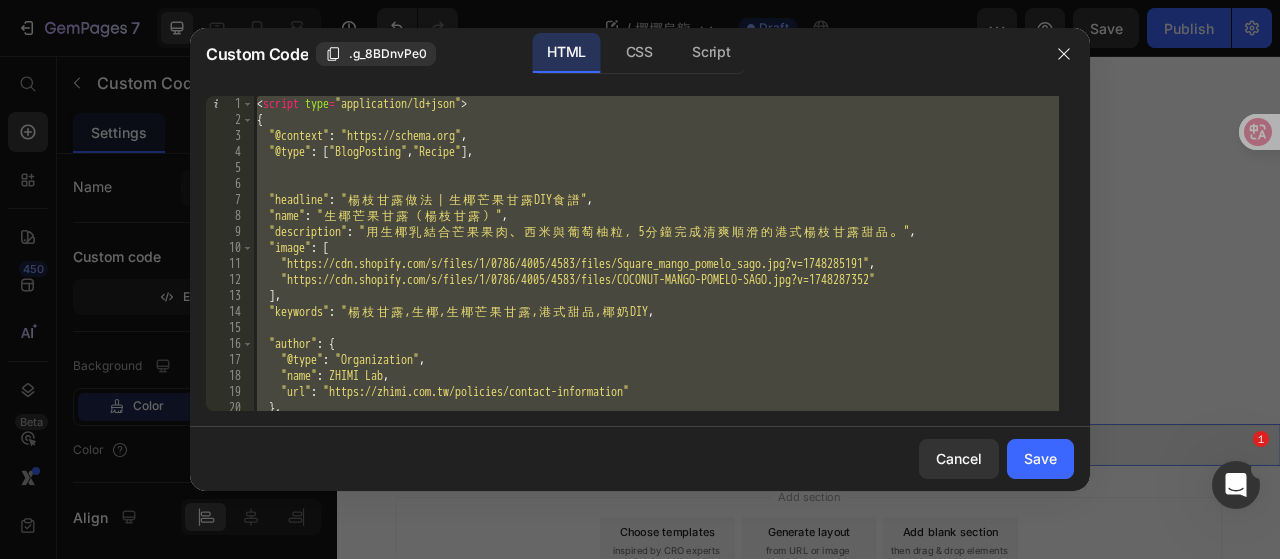 paste 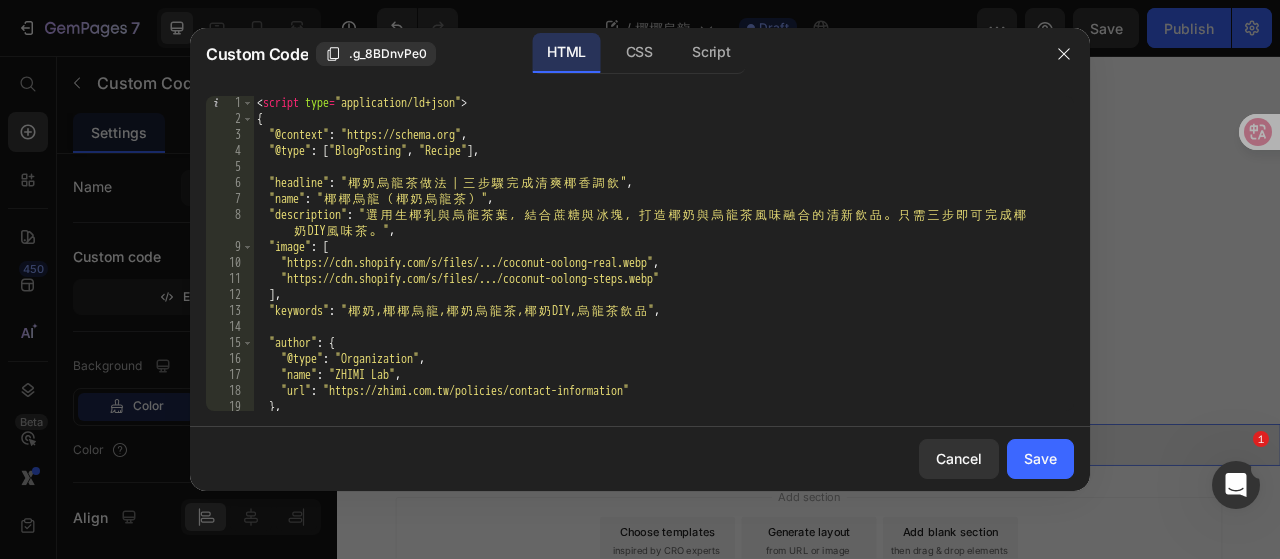 scroll, scrollTop: 0, scrollLeft: 0, axis: both 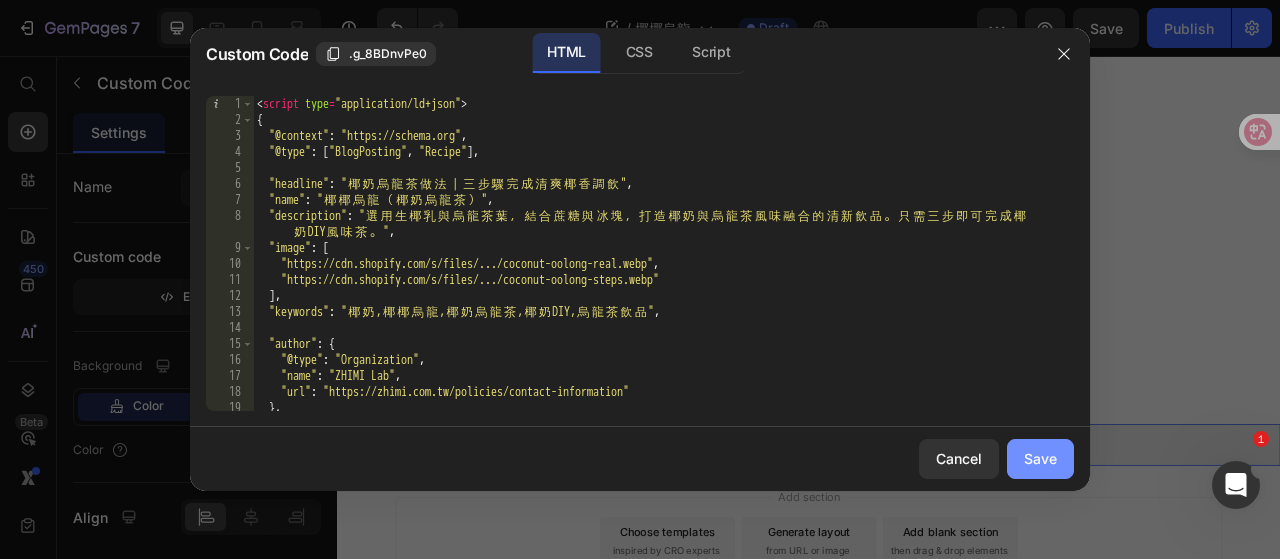 click on "Save" 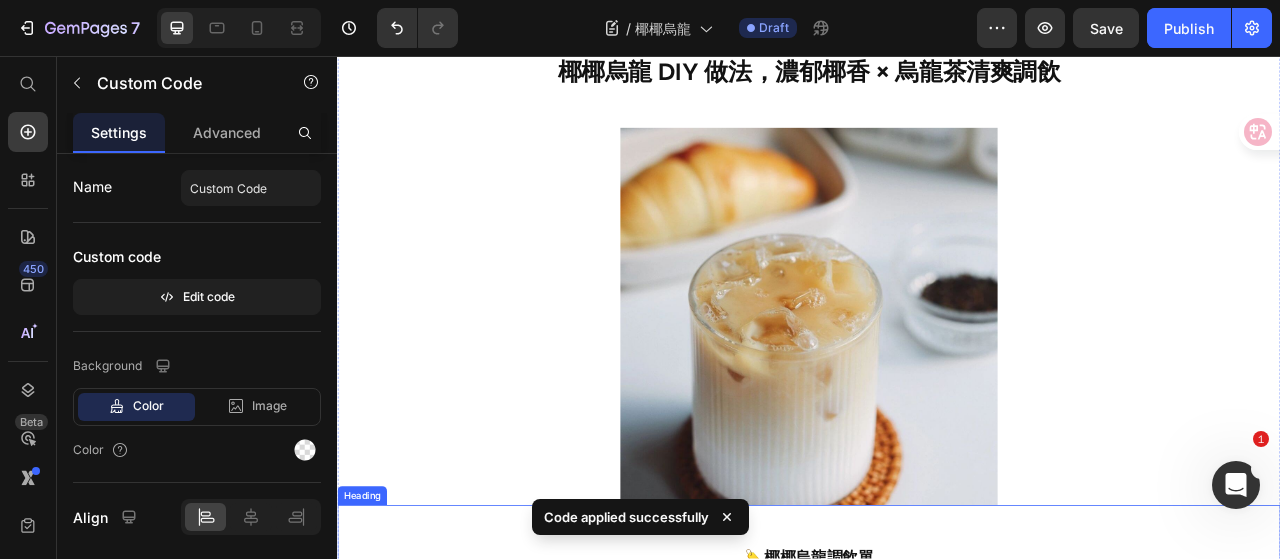 scroll, scrollTop: 0, scrollLeft: 0, axis: both 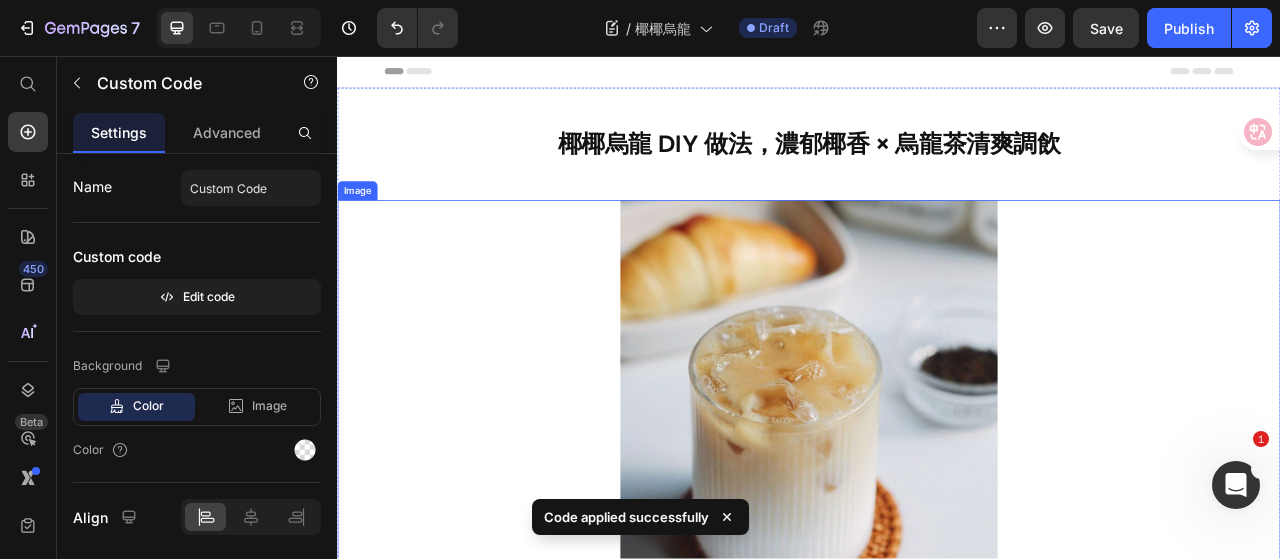 click at bounding box center [937, 480] 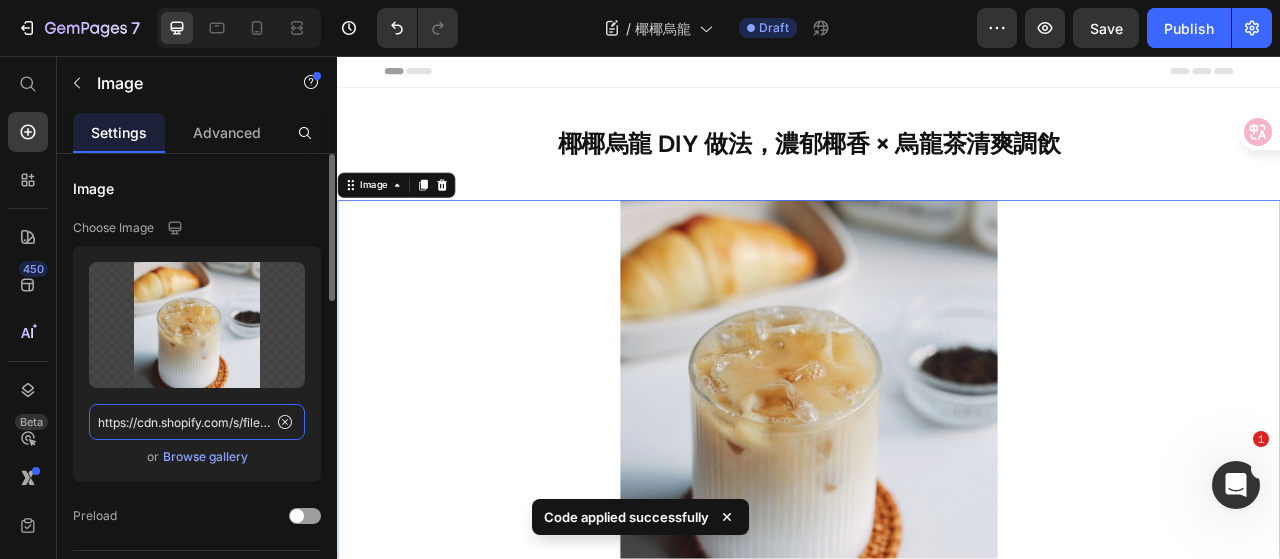 click on "https://cdn.shopify.com/s/files/1/0786/4005/4583/files/COCONUT-WITH-OOLING.jpg?v=1752458214" 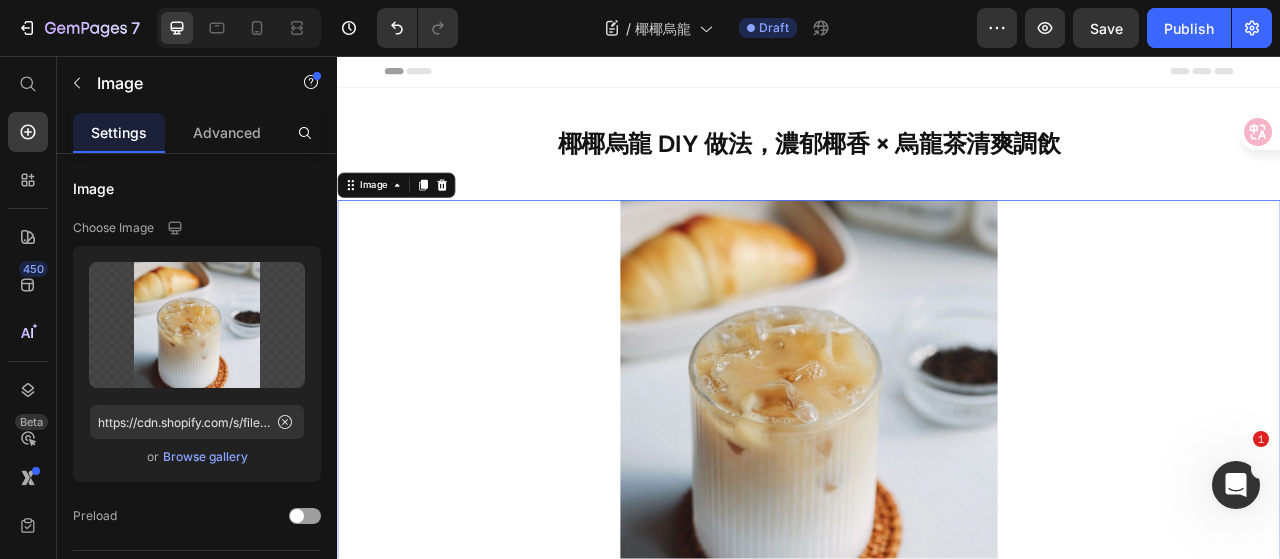 click at bounding box center (937, 480) 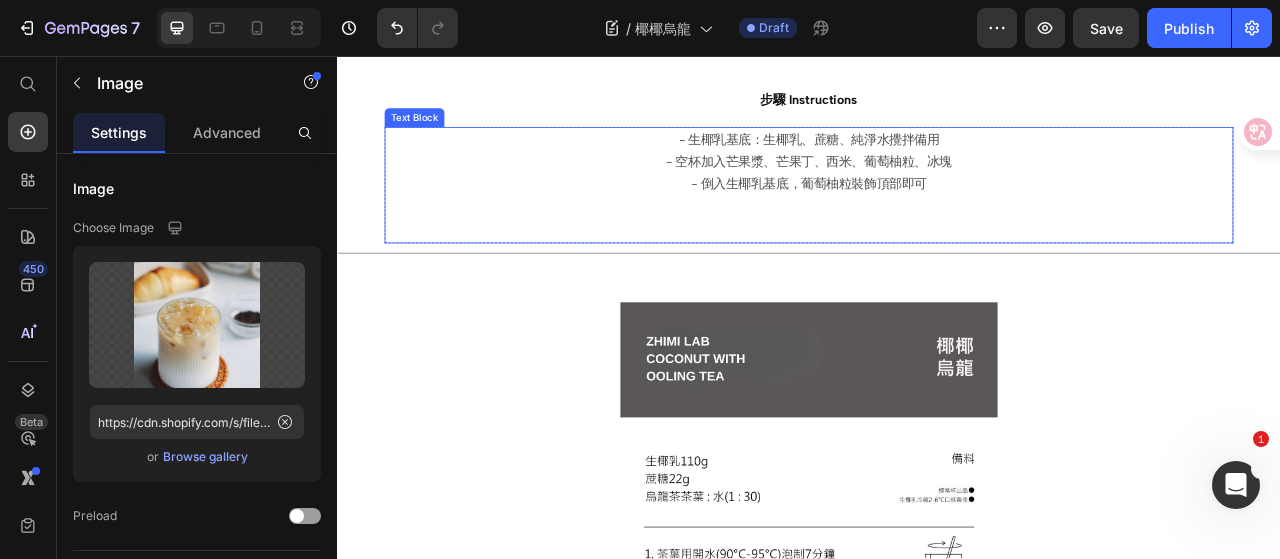 scroll, scrollTop: 1200, scrollLeft: 0, axis: vertical 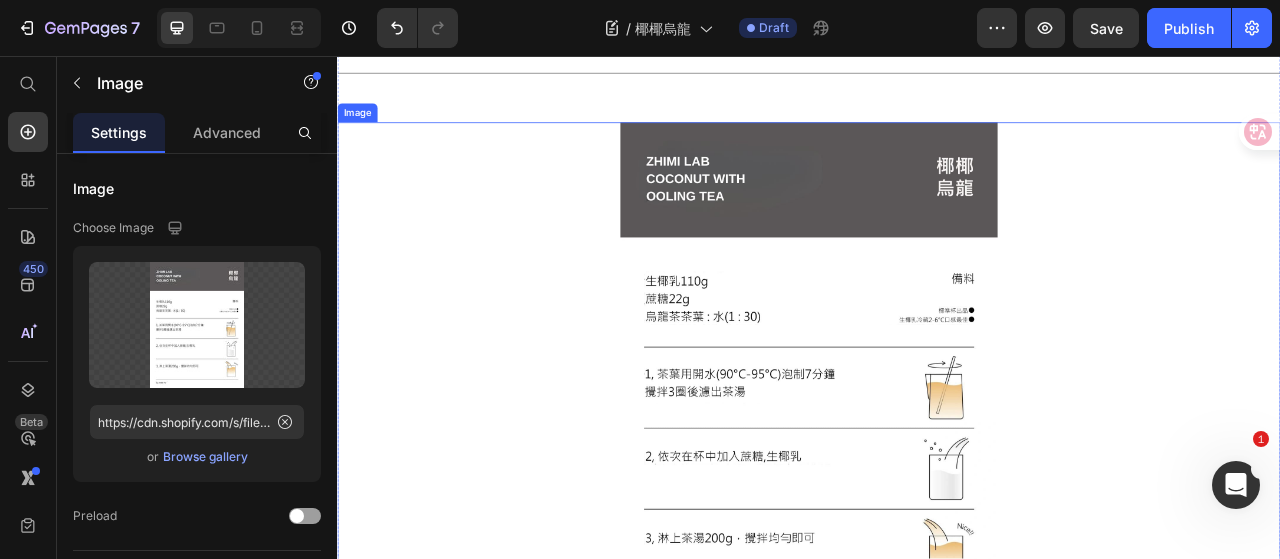 click at bounding box center [937, 461] 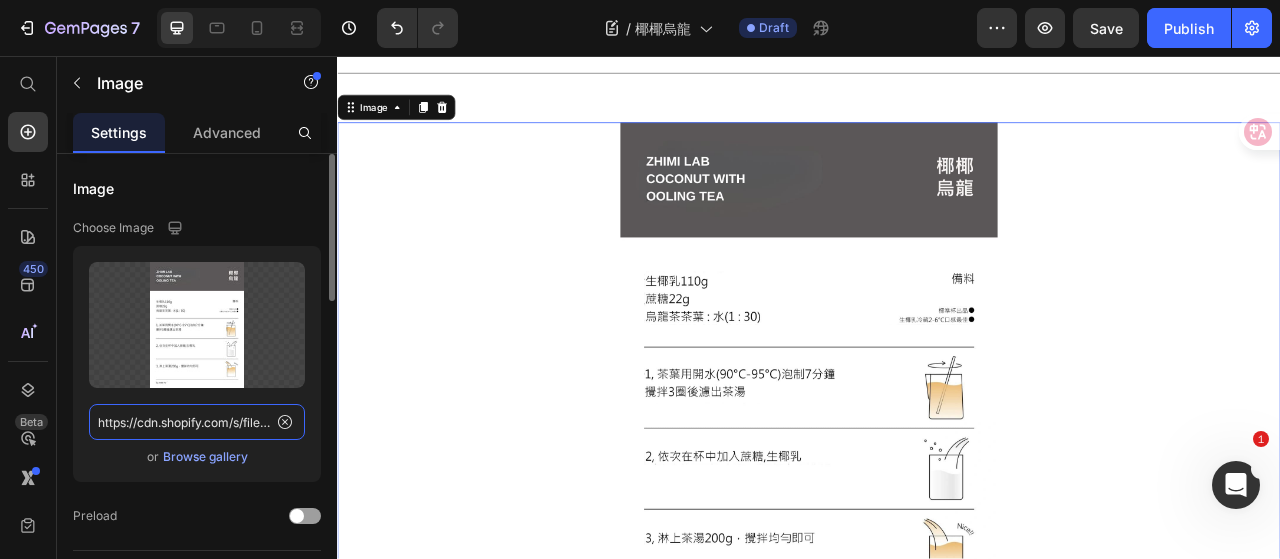 click on "https://cdn.shopify.com/s/files/1/0786/4005/4583/files/COCONUT-WITH-OOLING-TEA.jpg?v=1748284572" 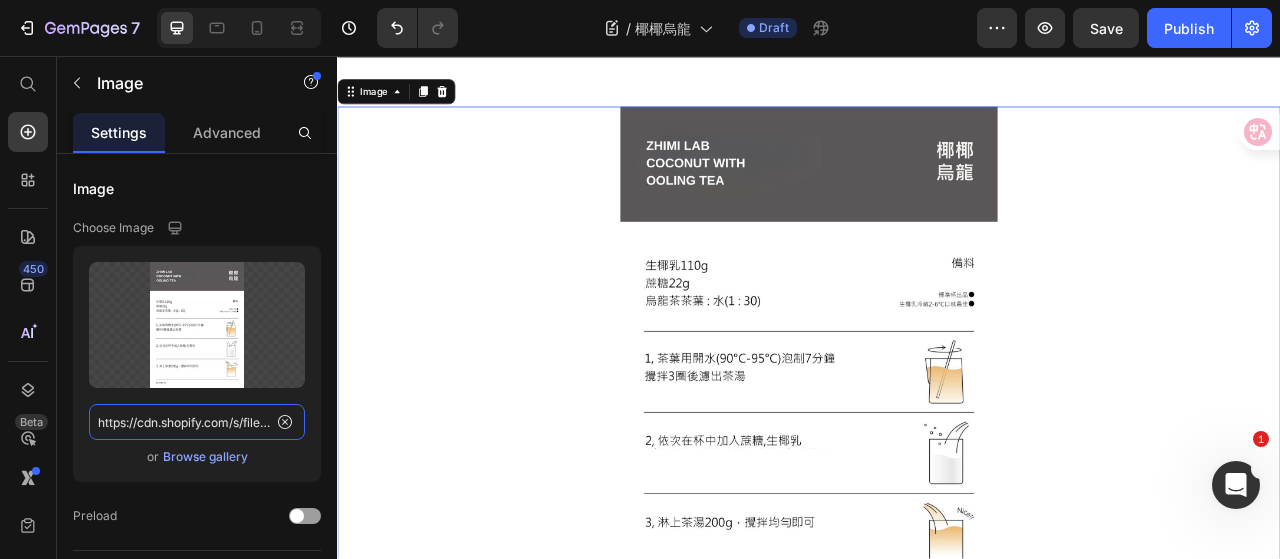 scroll, scrollTop: 1754, scrollLeft: 0, axis: vertical 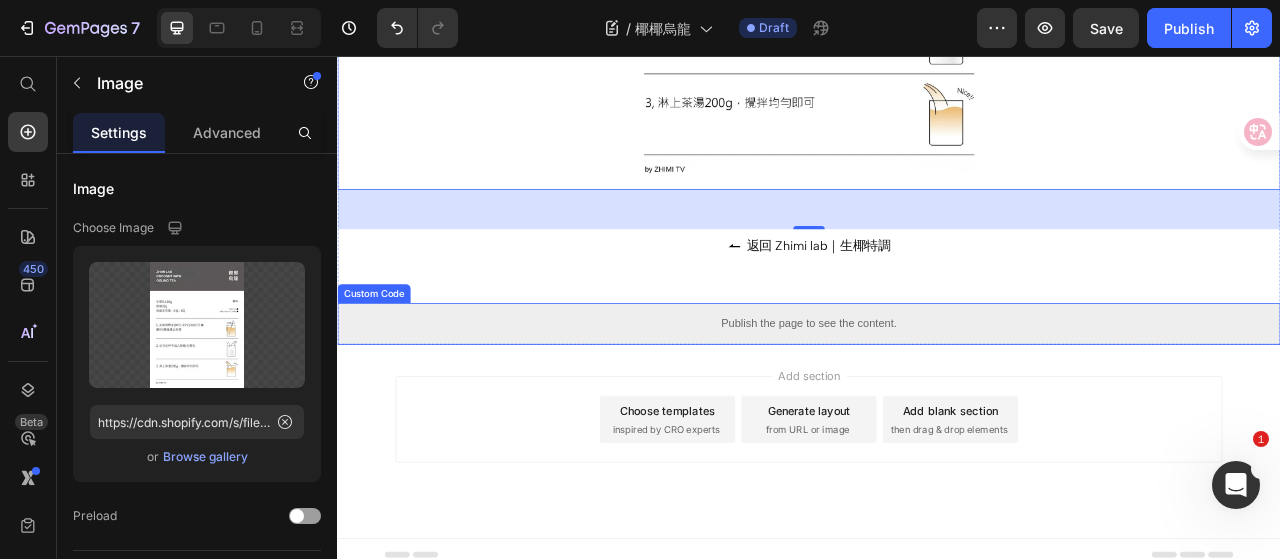 click on "Publish the page to see the content." at bounding box center [937, 397] 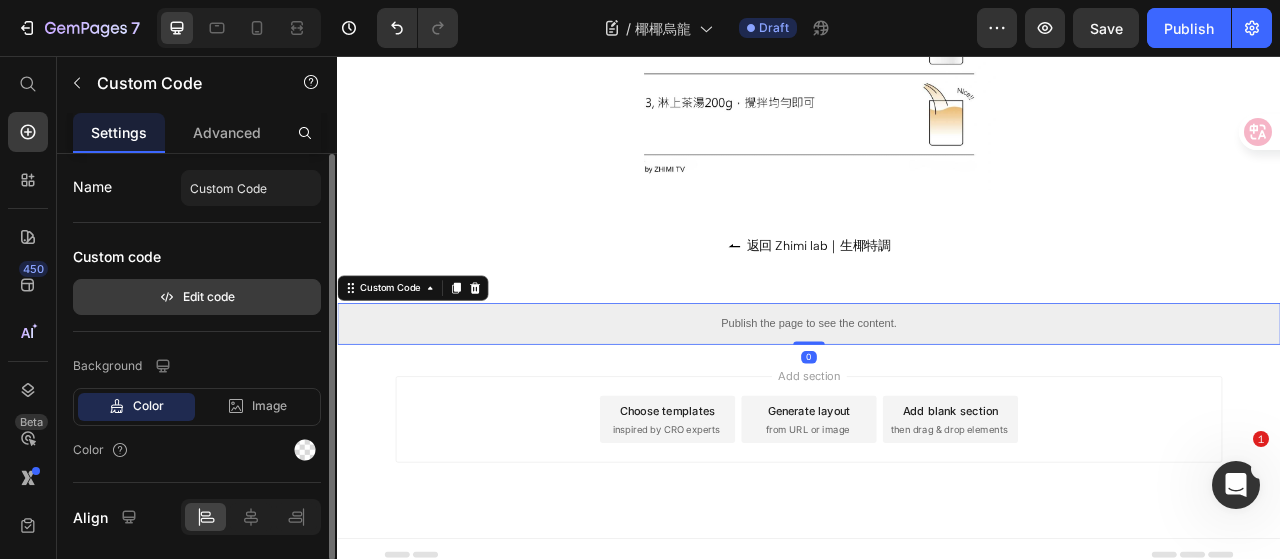 click on "Edit code" at bounding box center [197, 297] 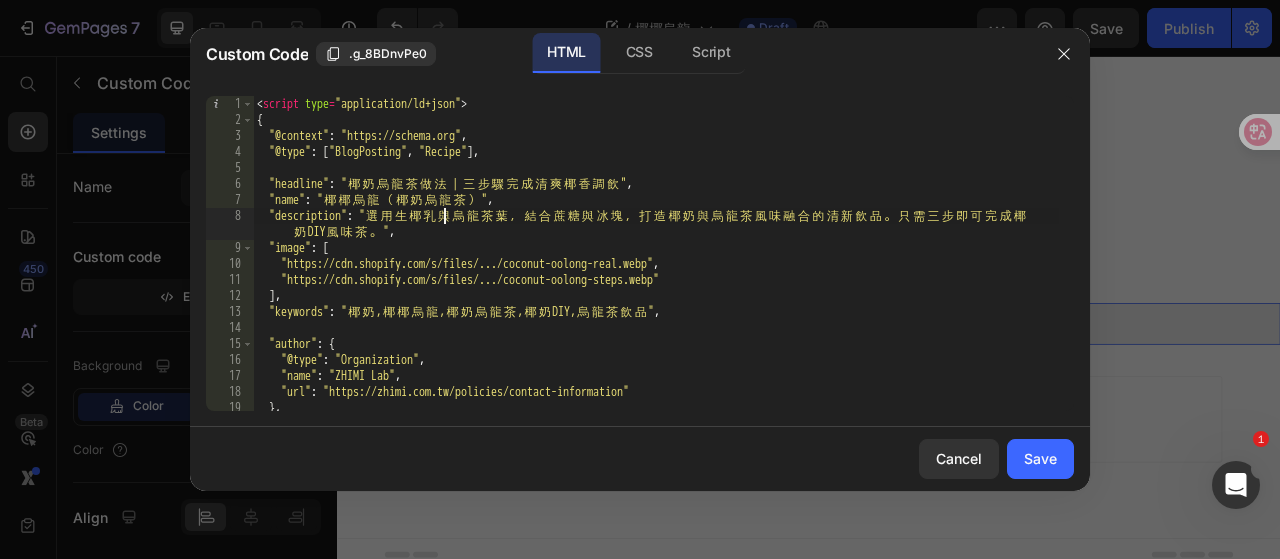 click on "< script   type = "application/ld+json" > {    "@context" :   "https://schema.org" ,    "@type" :   [ "BlogPosting" ,   "Recipe" ] ,    "headline" :   " 椰 奶 烏 龍 茶 做 法 ｜ 三 步 驟 完 成 清 爽 椰 香 調 飲 " ,    "name" :   " 椰 椰 烏 龍 （ 椰 奶 烏 龍 茶 ） " ,    "description" :   " 選 用 生 椰 乳 與 烏 龍 茶 葉 ， 結 合 蔗 糖 與 冰 塊 ， 打 造 椰 奶 與 烏 龍 茶 風 味 融 合 的 清 新 飲 品 。 只 需 三 步 即 可 完 成 椰        奶 DIY 風 味 茶 。 " ,    "image" :   [      "https://cdn.shopify.com/s/files/.../coconut-oolong-real.webp" ,      "https://cdn.shopify.com/s/files/.../coconut-oolong-steps.webp"    ] ,    "keywords" :   " 椰 奶 ,  椰 椰 烏 龍 ,  椰 奶 烏 龍 茶 ,  椰 奶 DIY,  烏 龍 茶 飲 品 " ,    "author" :   {      "@type" :   "Organization" ,      "name" :   "ZHIMI Lab" ,      "url" :   "https://zhimi.com.tw/policies/contact-information"    } ," at bounding box center [656, 269] 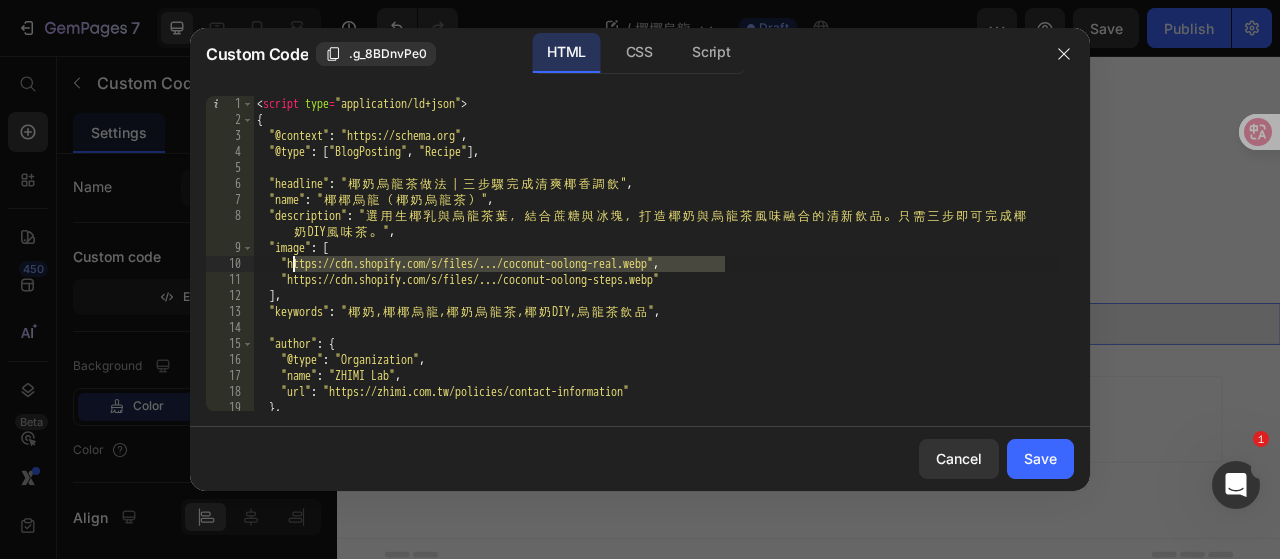 drag, startPoint x: 728, startPoint y: 261, endPoint x: 296, endPoint y: 269, distance: 432.07407 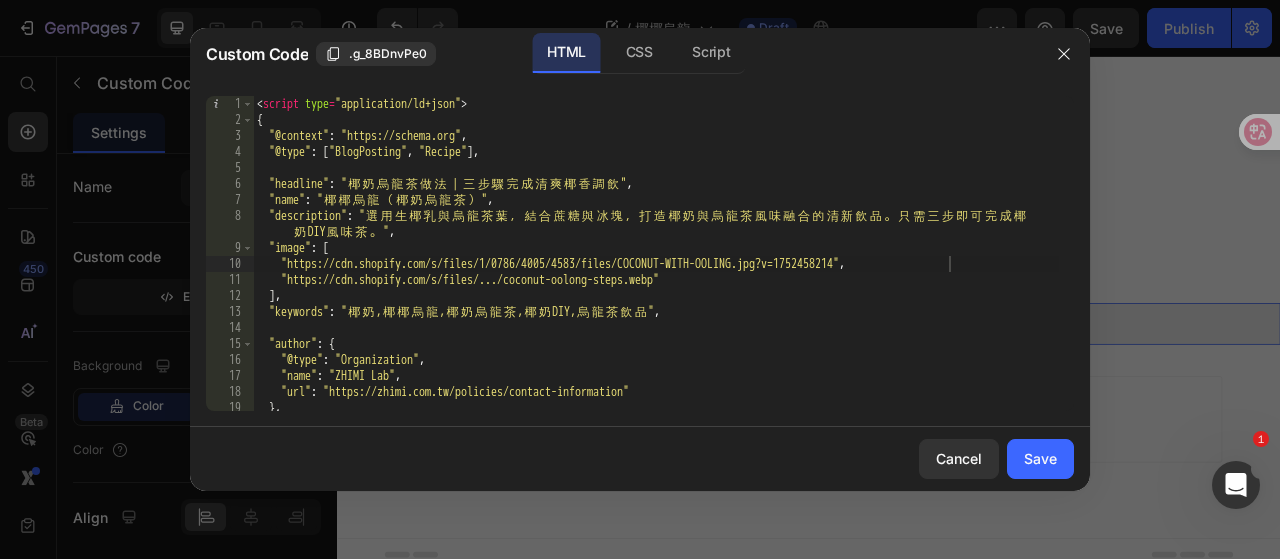 click on "< script   type = "application/ld+json" > {    "@context" :   "https://schema.org" ,    "@type" :   [ "BlogPosting" ,   "Recipe" ] ,    "headline" :   " 椰 奶 烏 龍 茶 做 法 ｜ 三 步 驟 完 成 清 爽 椰 香 調 飲 " ,    "name" :   " 椰 椰 烏 龍 （ 椰 奶 烏 龍 茶 ） " ,    "description" :   " 選 用 生 椰 乳 與 烏 龍 茶 葉 ， 結 合 蔗 糖 與 冰 塊 ， 打 造 椰 奶 與 烏 龍 茶 風 味 融 合 的 清 新 飲 品 。 只 需 三 步 即 可 完 成 椰        奶 DIY 風 味 茶 。 " ,    "image" :   [      "https://cdn.shopify.com/s/files/1/0786/4005/4583/files/COCONUT-WITH-OOLING.jpg?v=1752458214" ,      "https://cdn.shopify.com/s/files/.../coconut-oolong-steps.webp"    ] ,    "keywords" :   " 椰 奶 ,  椰 椰 烏 龍 ,  椰 奶 烏 龍 茶 ,  椰 奶 DIY,  烏 龍 茶 飲 品 " ,    "author" :   {      "@type" :   "Organization" ,      "name" :   "ZHIMI Lab" ,      "url" :   "https://zhimi.com.tw/policies/contact-information"    } ," at bounding box center (656, 269) 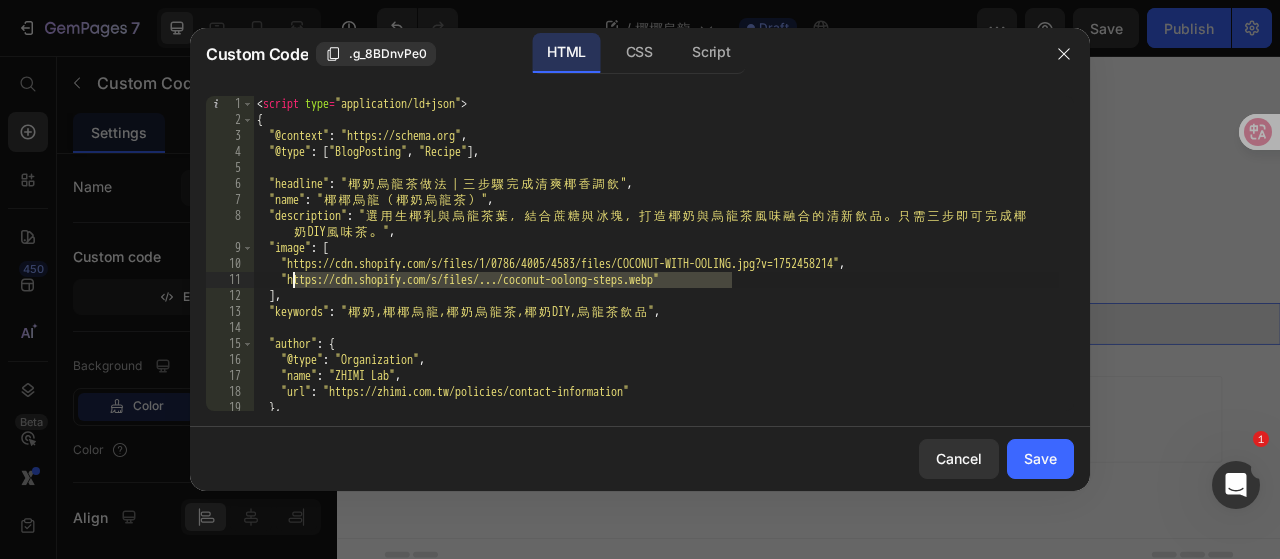 drag, startPoint x: 733, startPoint y: 283, endPoint x: 290, endPoint y: 279, distance: 443.01807 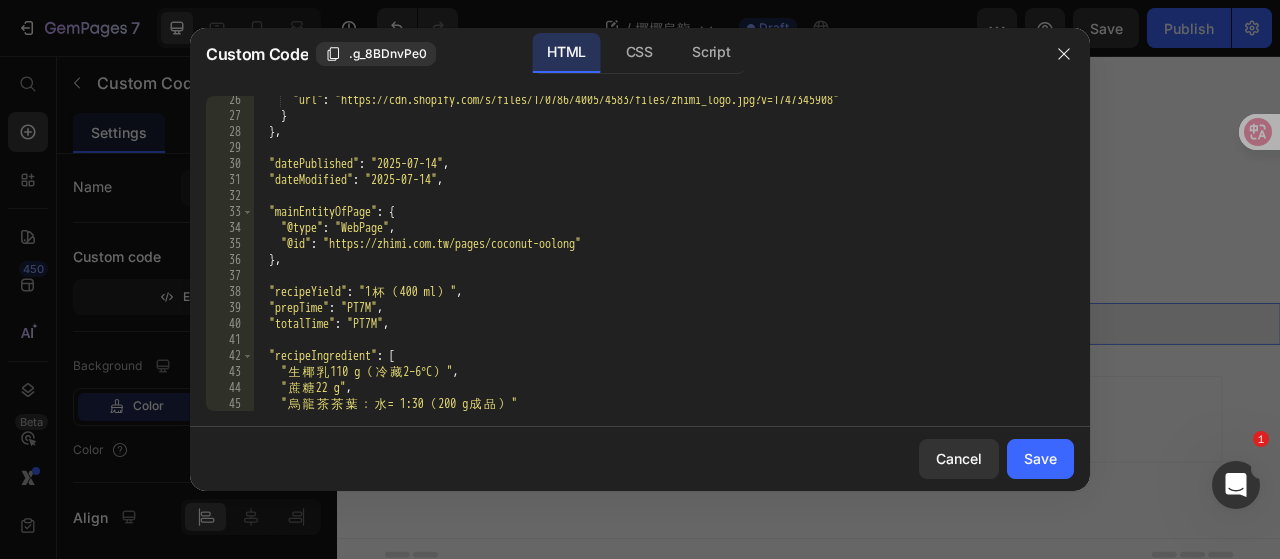 scroll, scrollTop: 420, scrollLeft: 0, axis: vertical 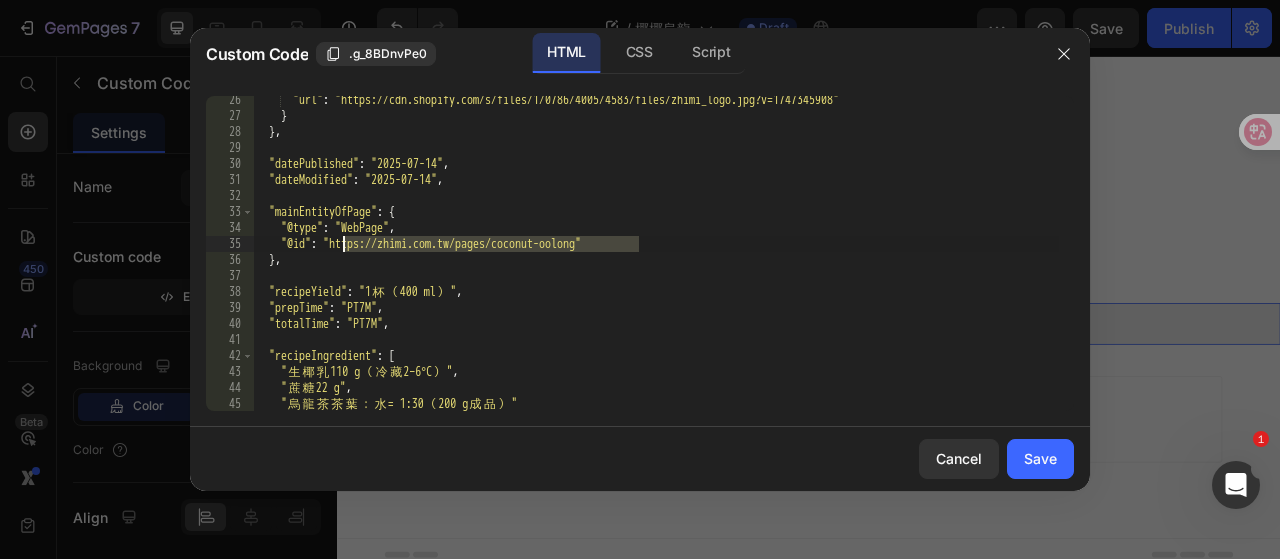 drag, startPoint x: 638, startPoint y: 240, endPoint x: 343, endPoint y: 243, distance: 295.01526 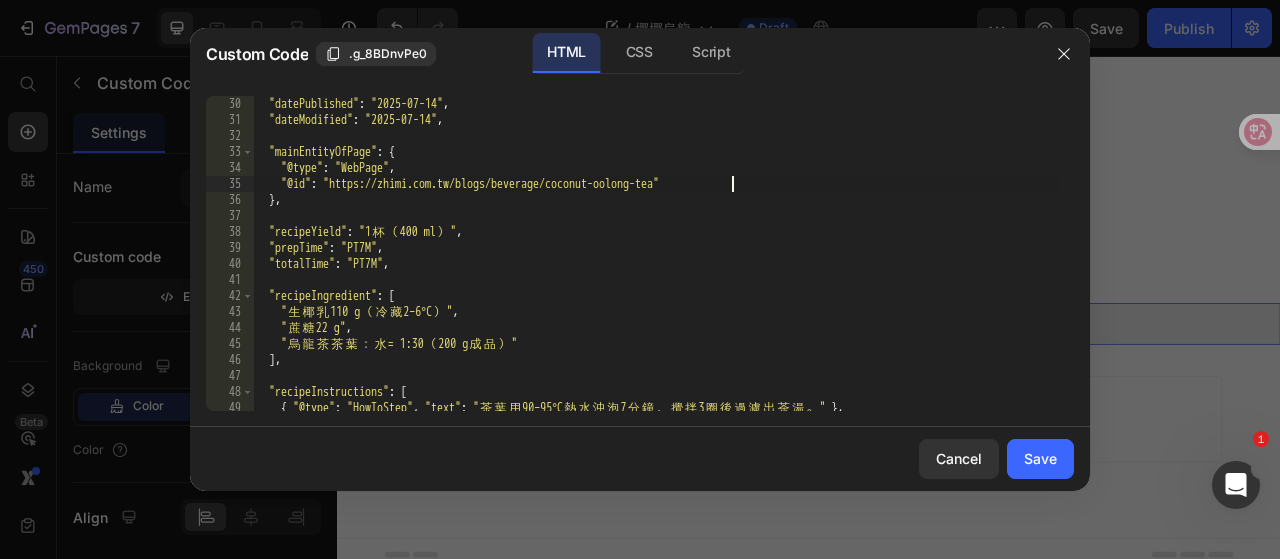scroll, scrollTop: 360, scrollLeft: 0, axis: vertical 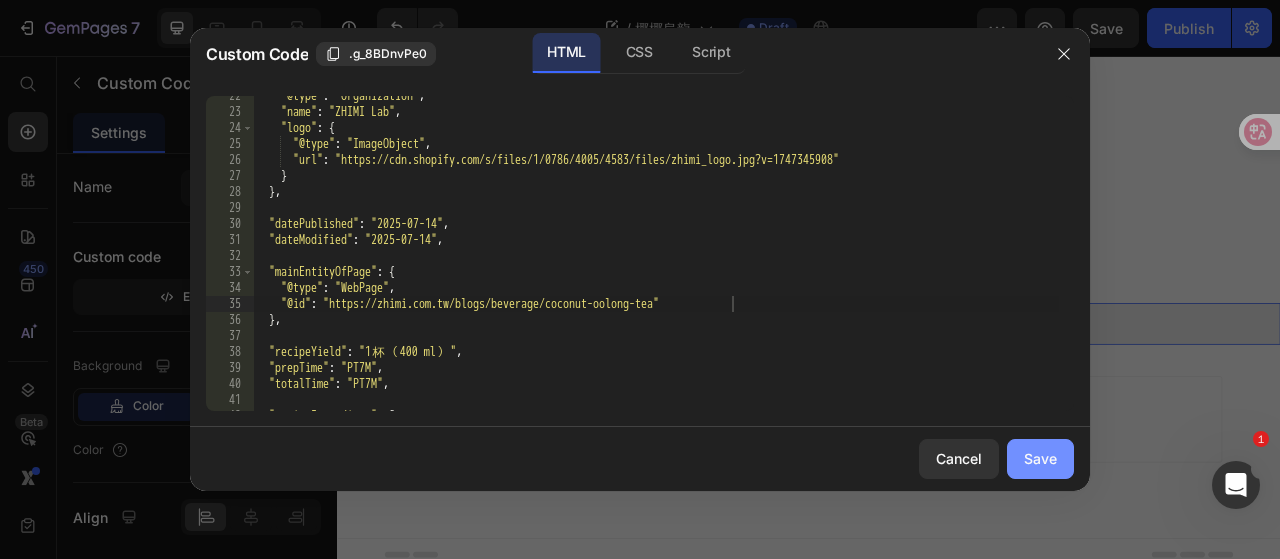 click on "Save" at bounding box center [1040, 458] 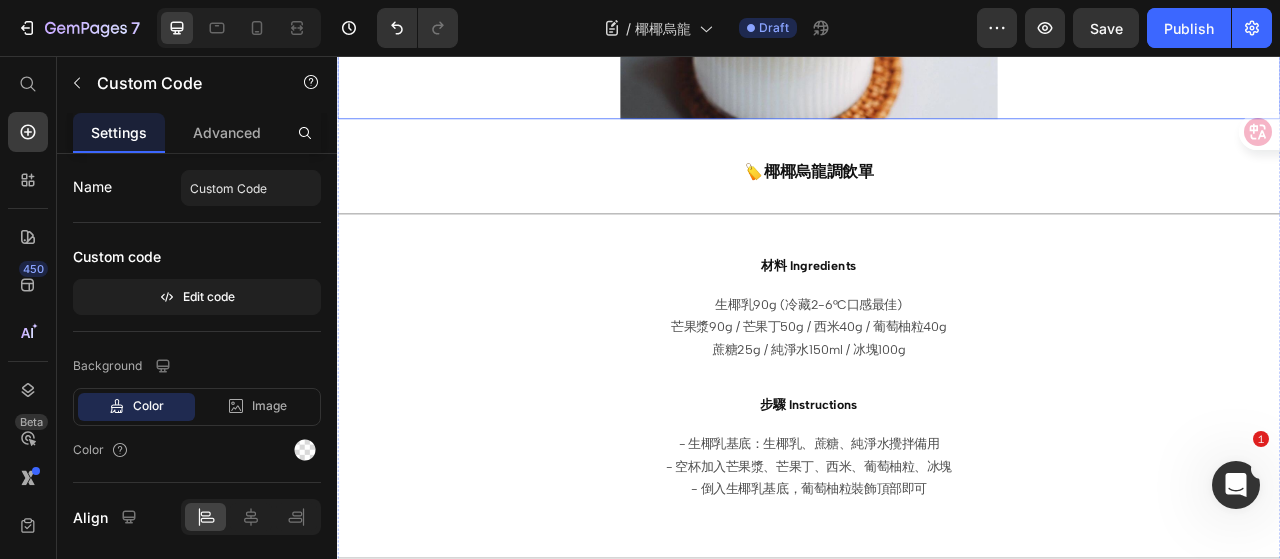 scroll, scrollTop: 700, scrollLeft: 0, axis: vertical 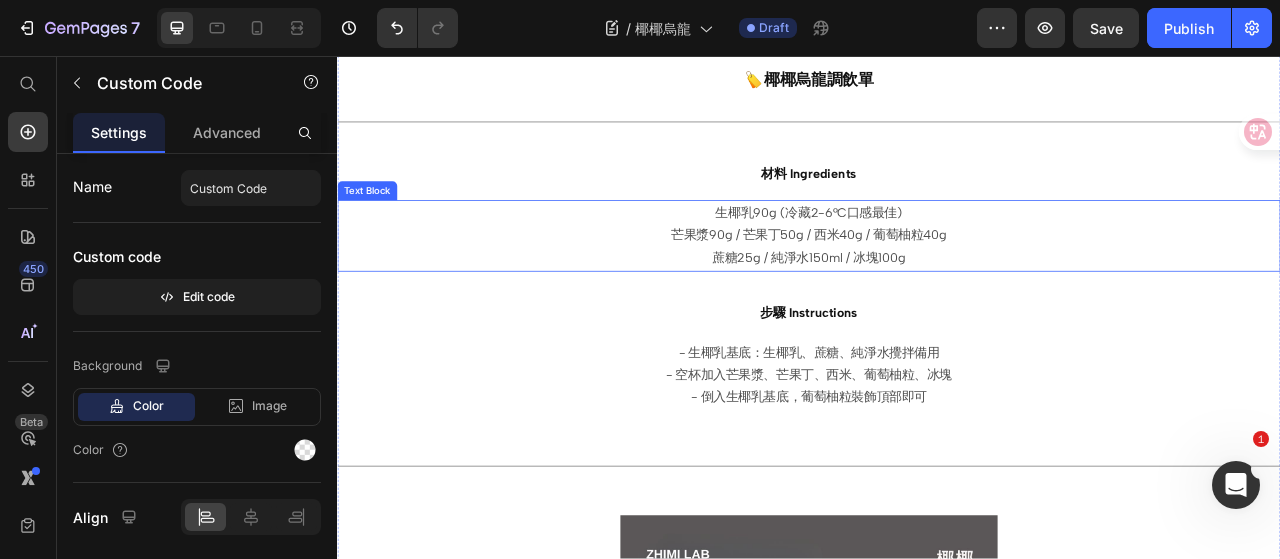 click on "芒果漿90g / 芒果丁50g / 西米40g / 葡萄柚粒40g" at bounding box center (937, 285) 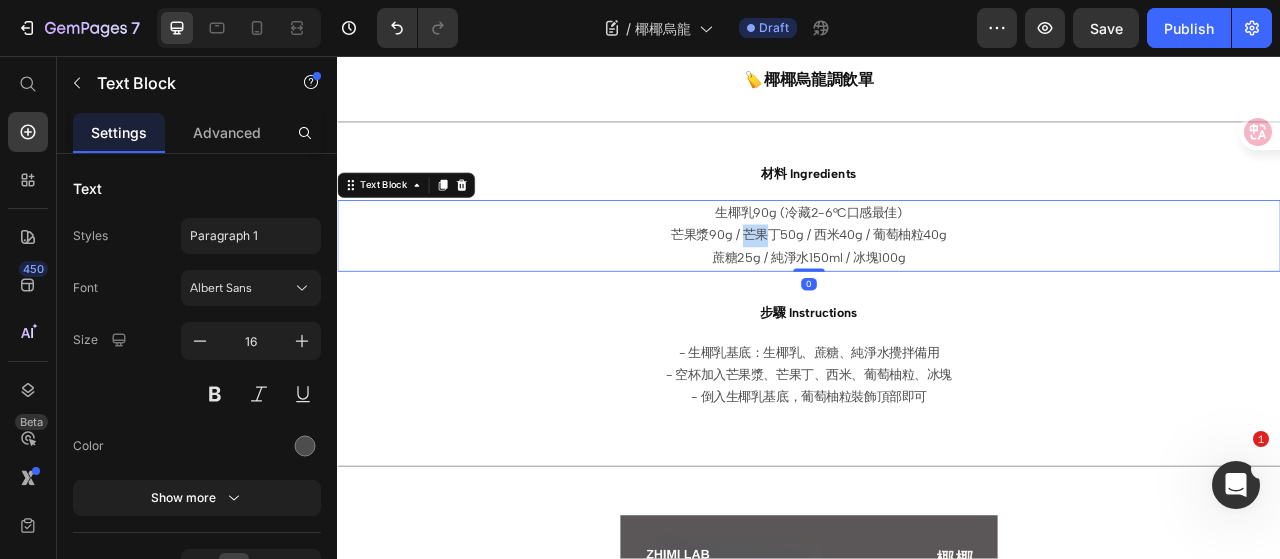 click on "芒果漿90g / 芒果丁50g / 西米40g / 葡萄柚粒40g" at bounding box center (937, 285) 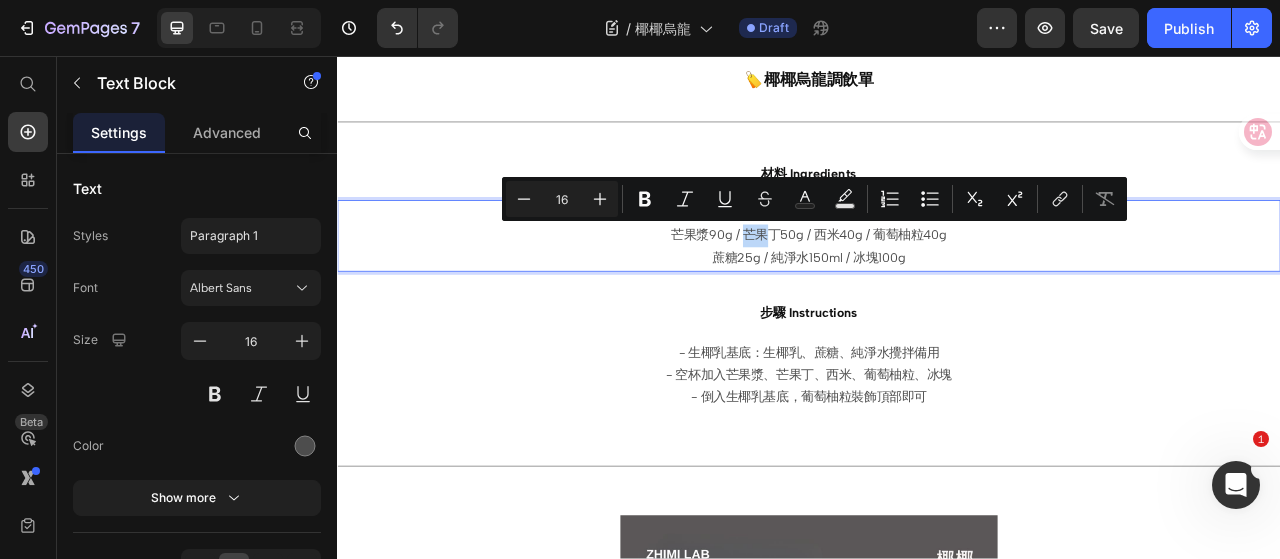 click on "芒果漿90g / 芒果丁50g / 西米40g / 葡萄柚粒40g" at bounding box center (937, 285) 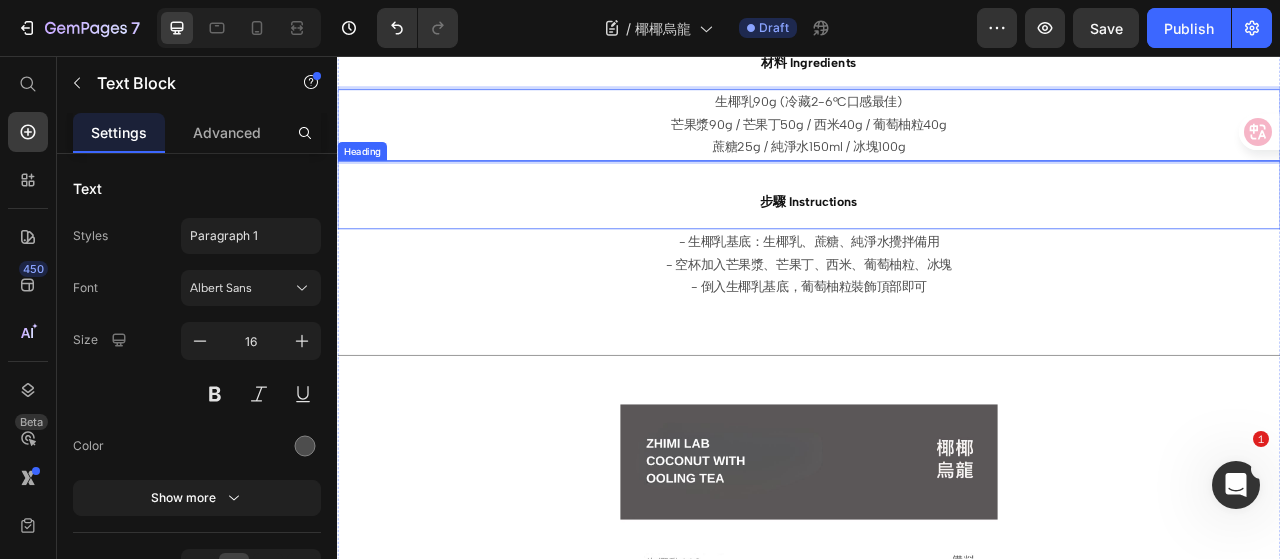 scroll, scrollTop: 800, scrollLeft: 0, axis: vertical 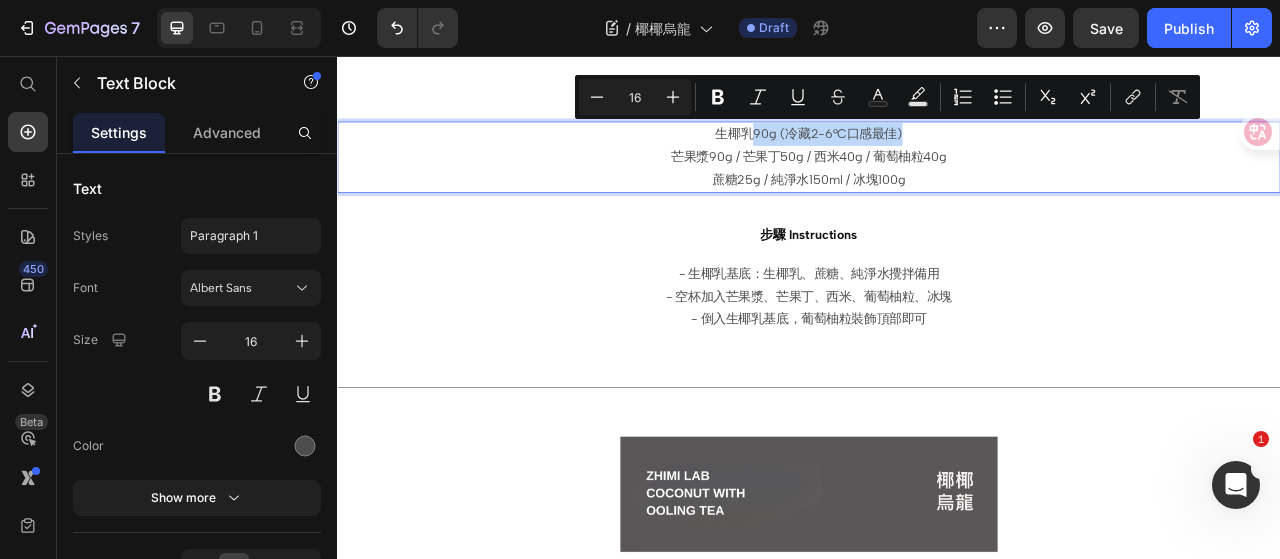 drag, startPoint x: 860, startPoint y: 144, endPoint x: 1119, endPoint y: 154, distance: 259.193 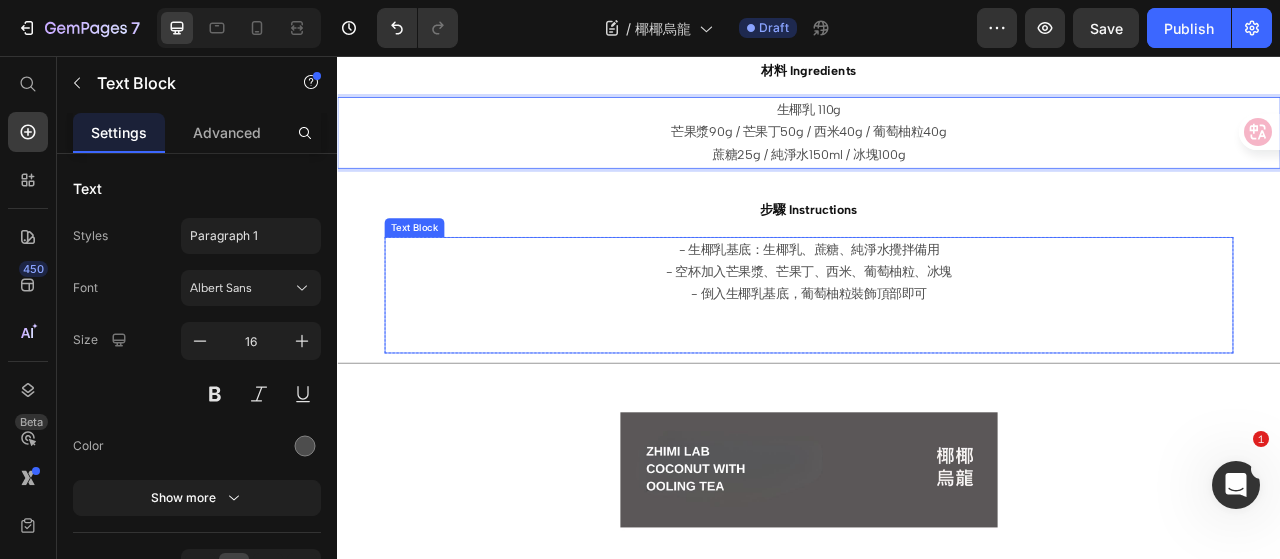 scroll, scrollTop: 800, scrollLeft: 0, axis: vertical 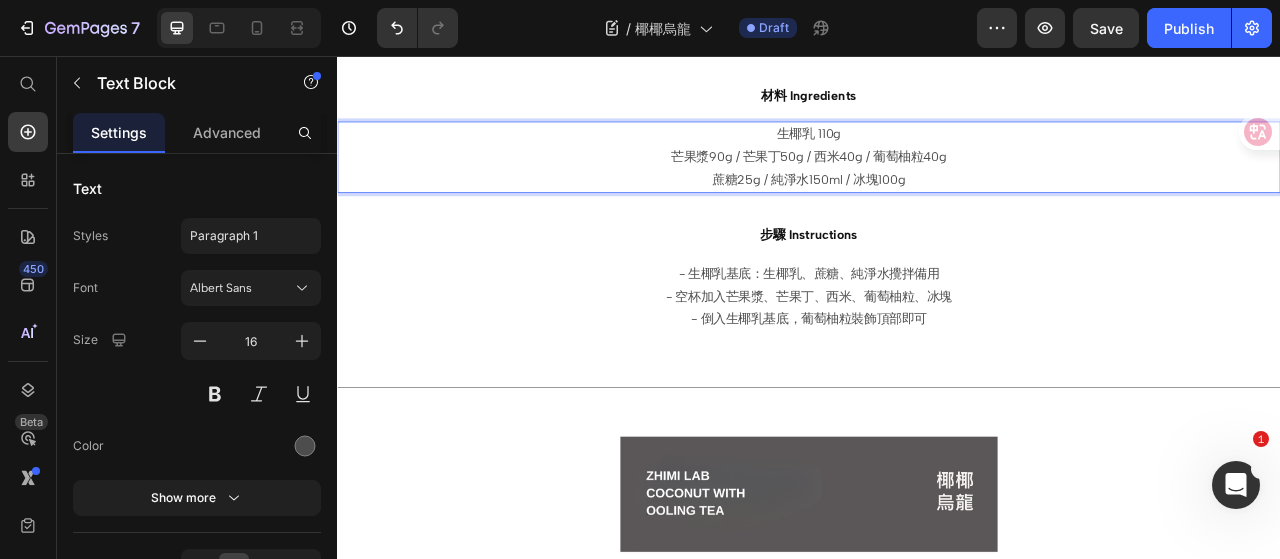 click on "芒果漿90g / 芒果丁50g / 西米40g / 葡萄柚粒40g" at bounding box center (937, 185) 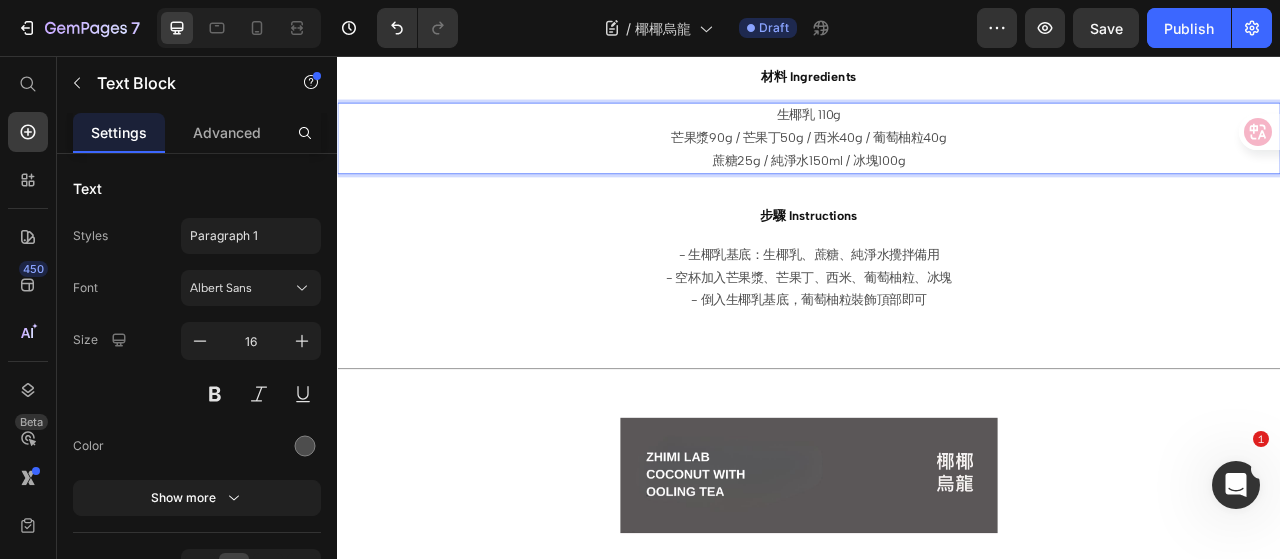 scroll, scrollTop: 800, scrollLeft: 0, axis: vertical 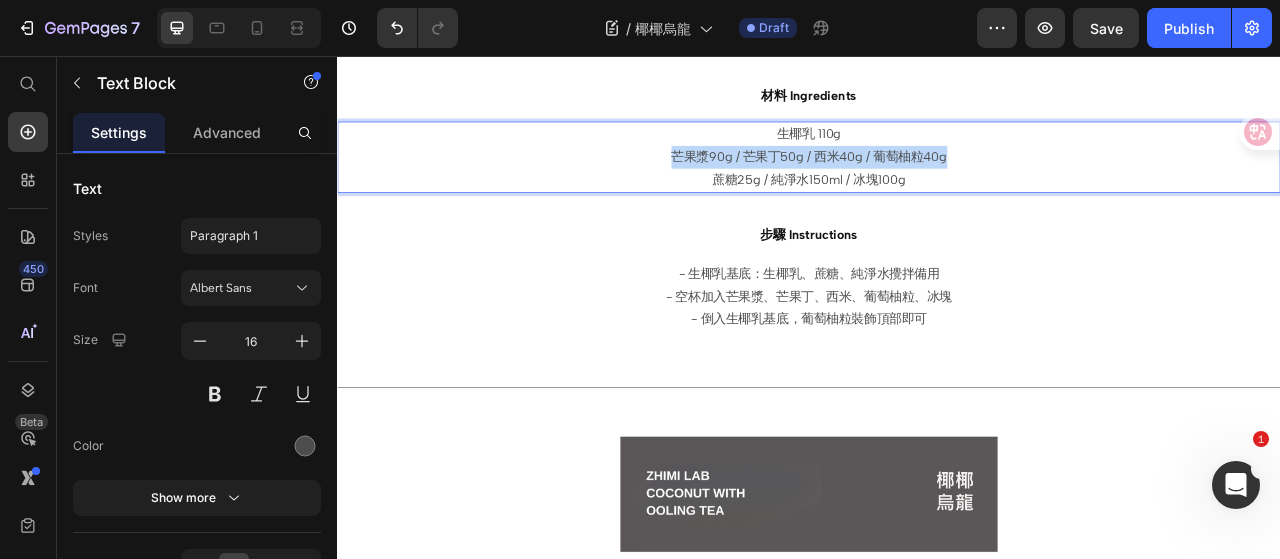 drag, startPoint x: 758, startPoint y: 171, endPoint x: 1117, endPoint y: 182, distance: 359.1685 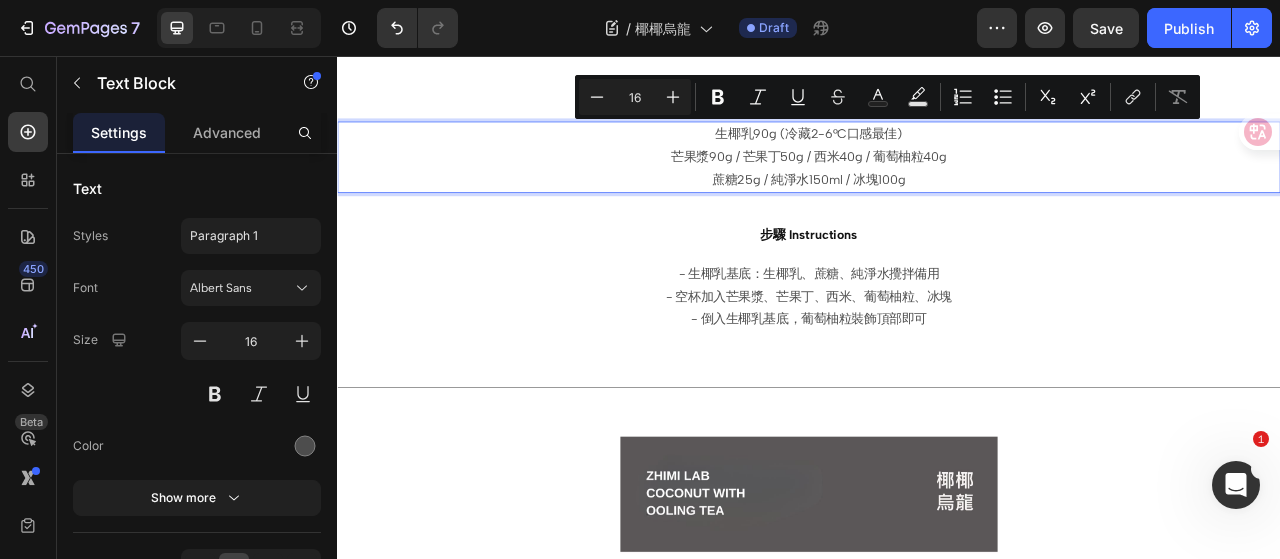 click on "生椰乳90g (冷藏2-6°C口感最佳)" at bounding box center (937, 156) 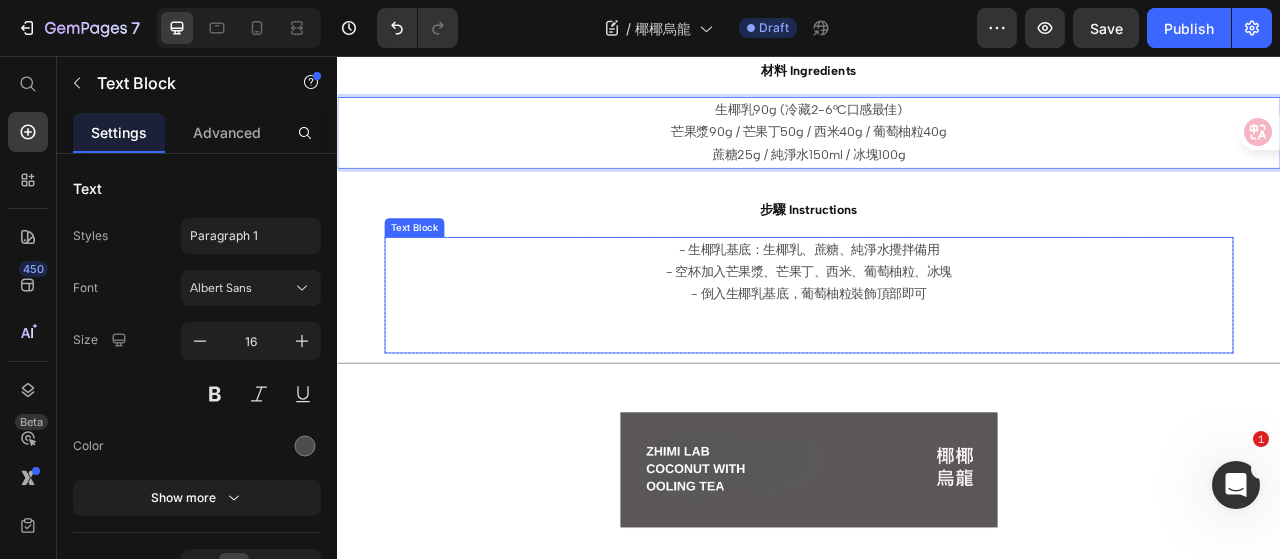 scroll, scrollTop: 800, scrollLeft: 0, axis: vertical 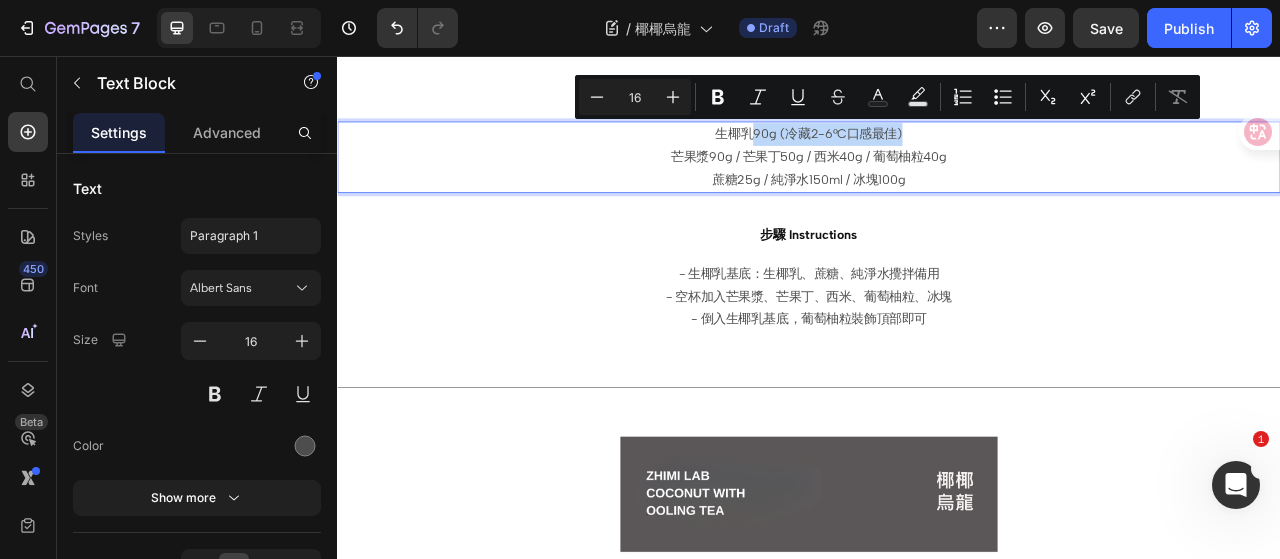 drag, startPoint x: 1066, startPoint y: 153, endPoint x: 860, endPoint y: 152, distance: 206.00243 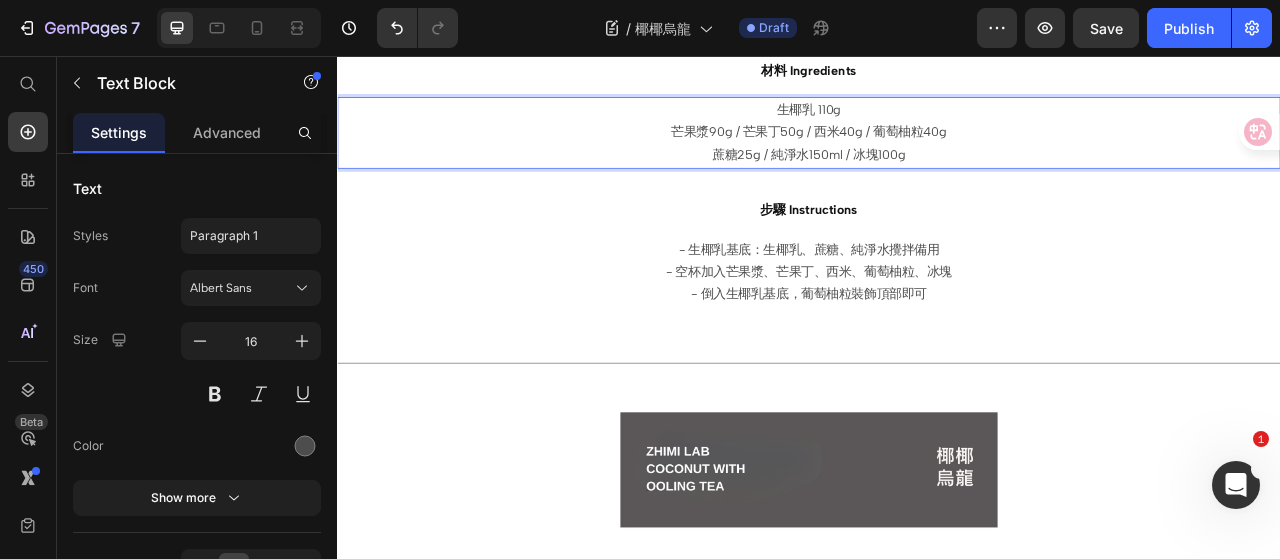 scroll, scrollTop: 800, scrollLeft: 0, axis: vertical 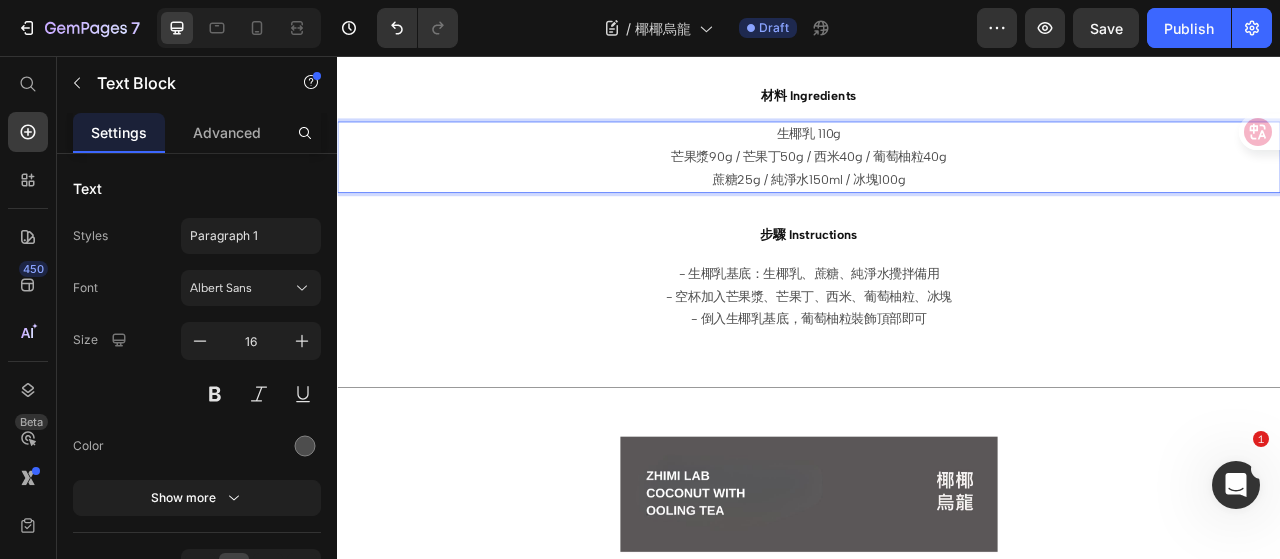 click on "芒果漿90g / 芒果丁50g / 西米40g / 葡萄柚粒40g" at bounding box center (937, 185) 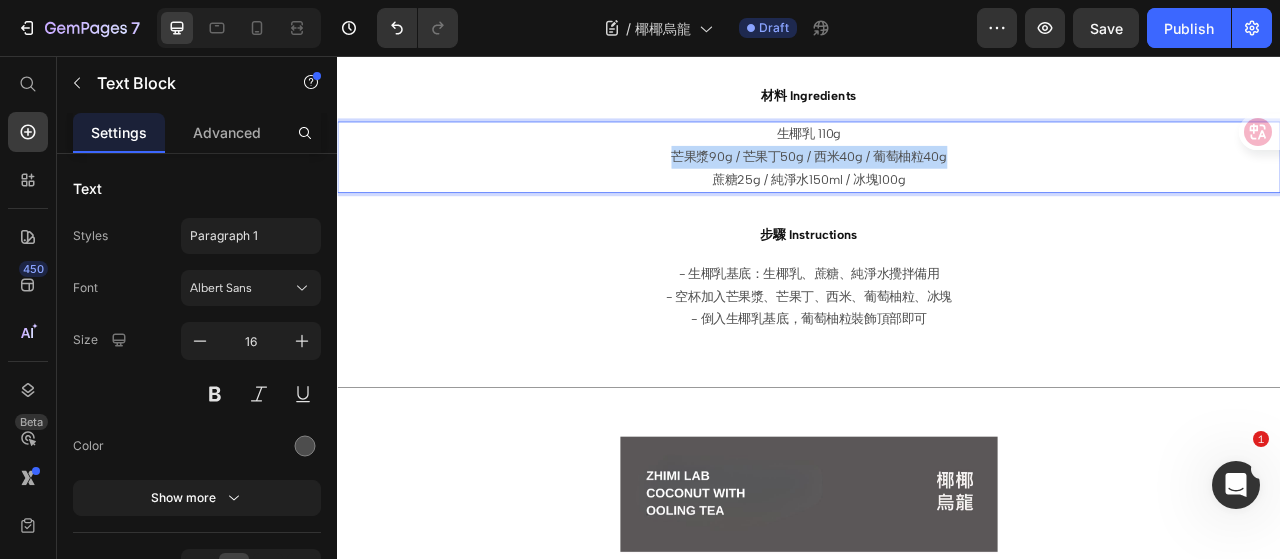 drag, startPoint x: 1109, startPoint y: 176, endPoint x: 743, endPoint y: 176, distance: 366 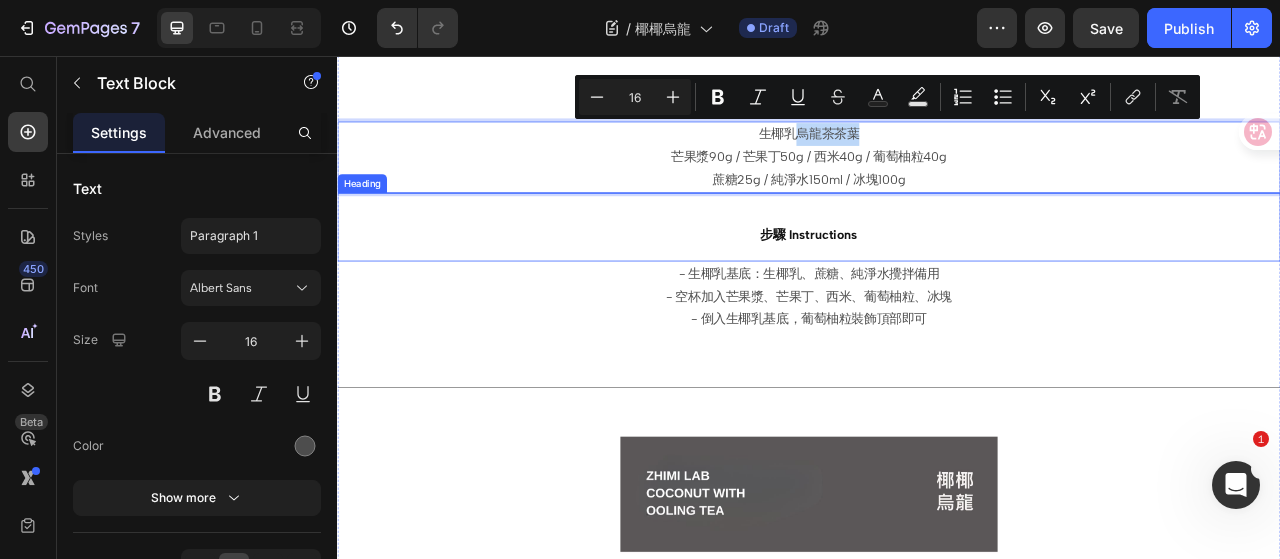 click on "步驟 Instructions" at bounding box center (937, 274) 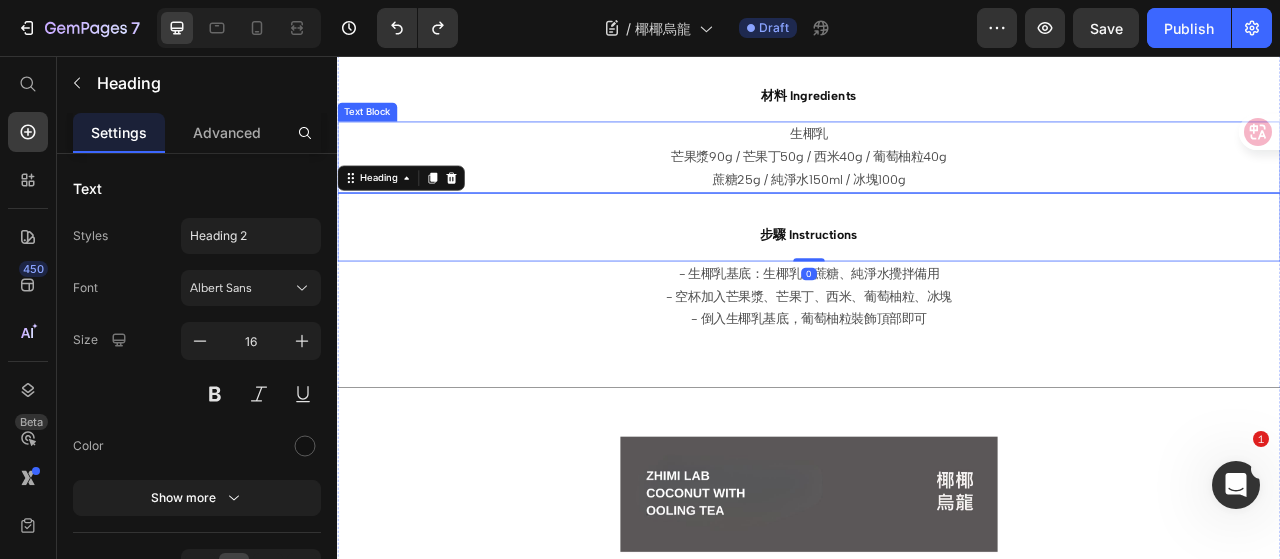 click on "芒果漿90g / 芒果丁50g / 西米40g / 葡萄柚粒40g" at bounding box center [937, 185] 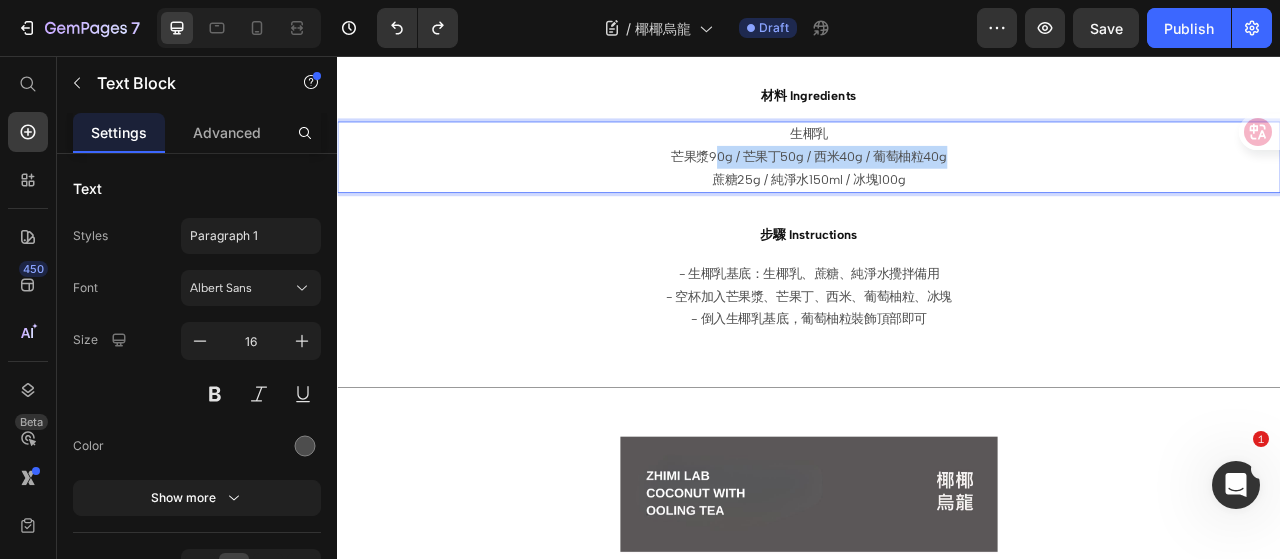drag, startPoint x: 1117, startPoint y: 175, endPoint x: 806, endPoint y: 184, distance: 311.1302 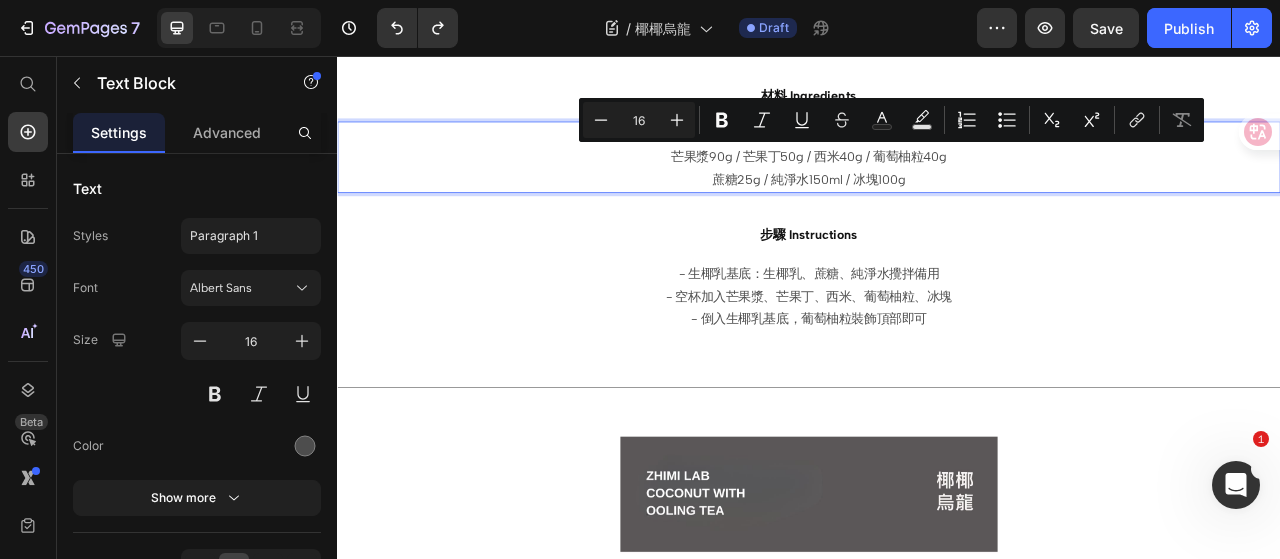 click on "蔗糖25g / 純淨水150ml / 冰塊100g" at bounding box center (937, 214) 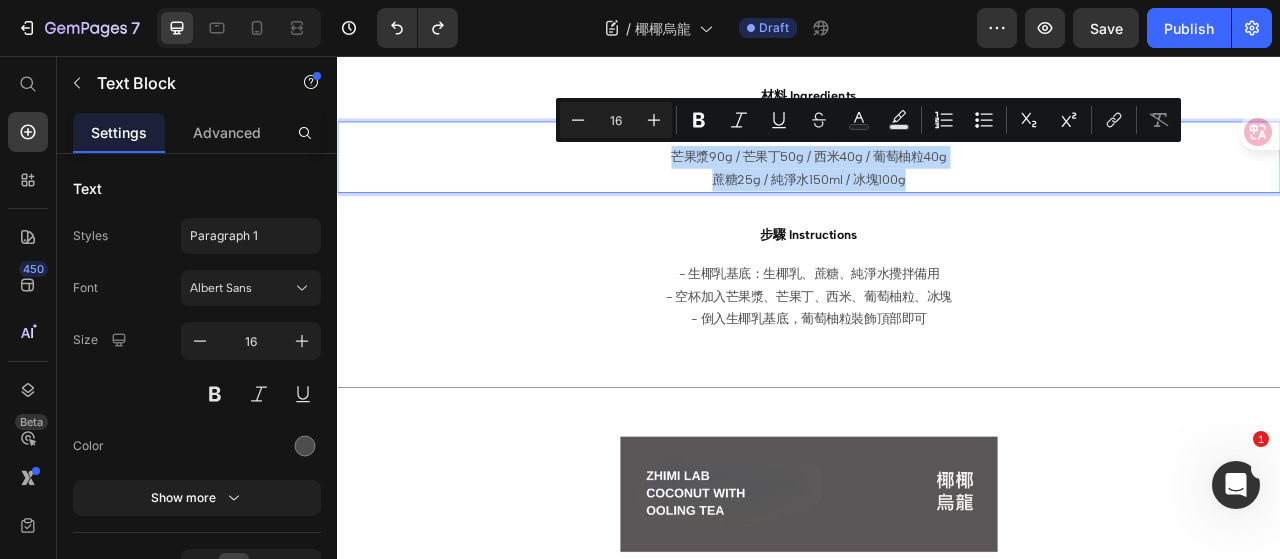 drag, startPoint x: 1074, startPoint y: 209, endPoint x: 755, endPoint y: 186, distance: 319.82806 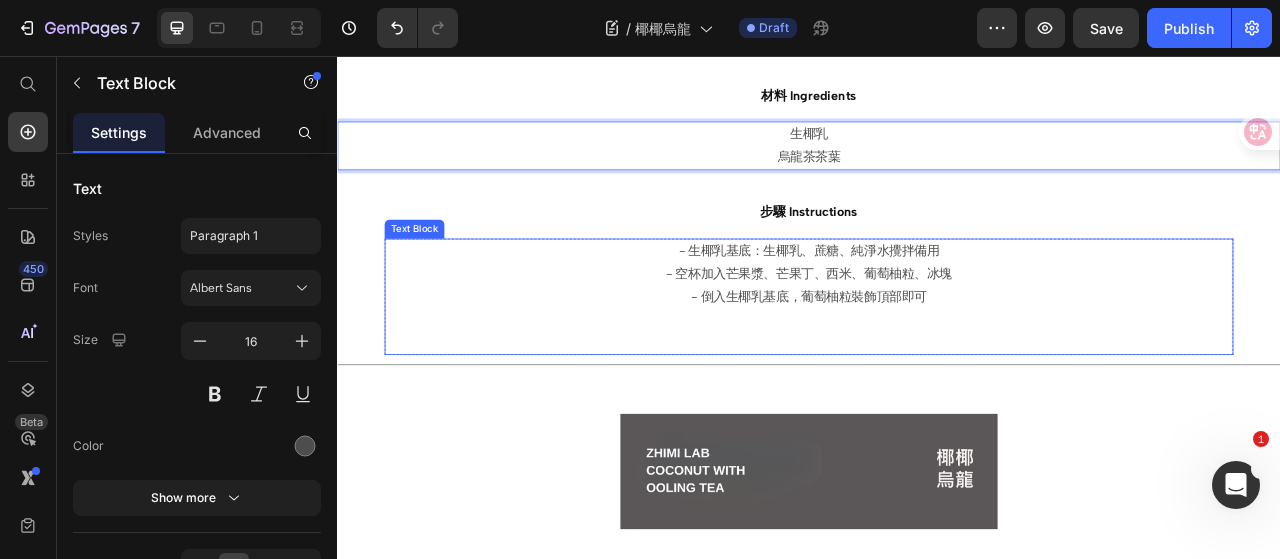 click on "- 空杯加入芒果漿、芒果丁、西米、葡萄柚粒、冰塊" at bounding box center [937, 334] 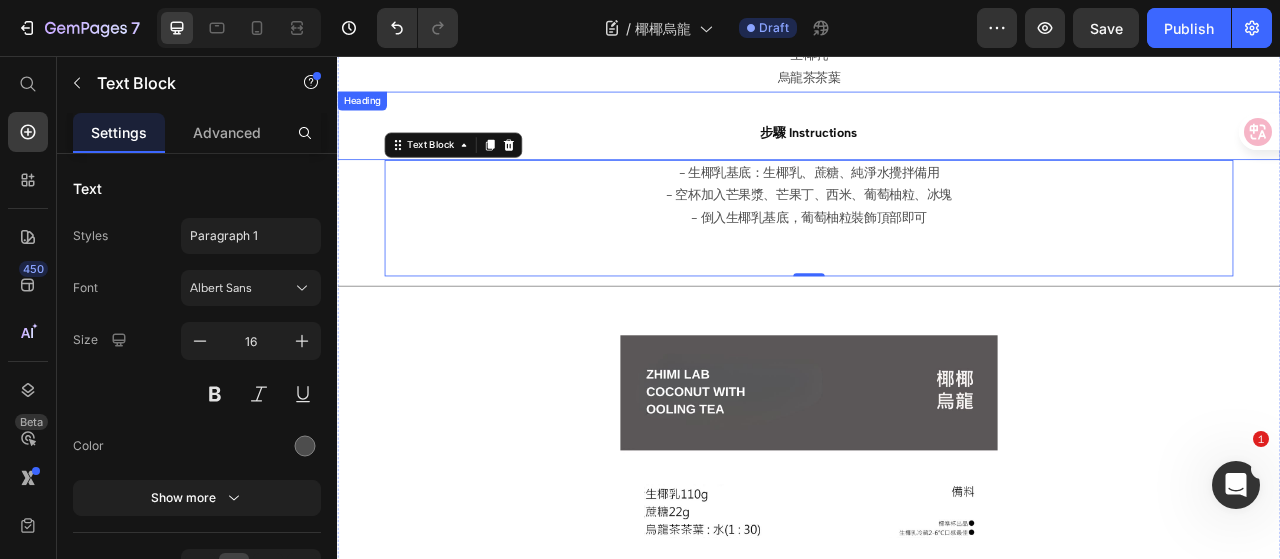 scroll, scrollTop: 800, scrollLeft: 0, axis: vertical 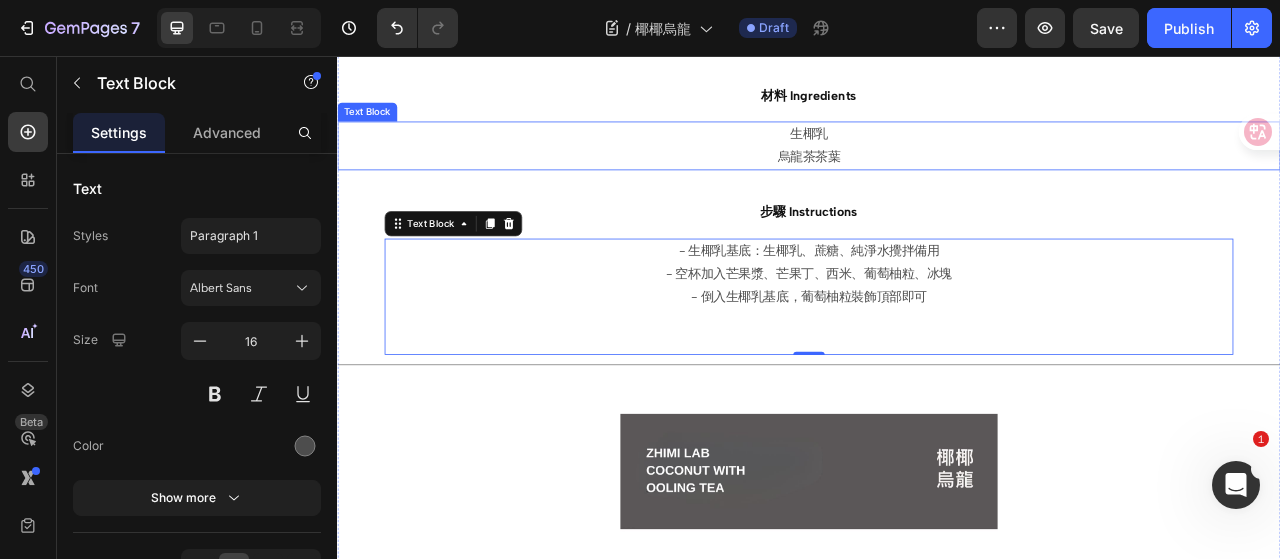 click on "烏龍茶茶葉" at bounding box center (937, 185) 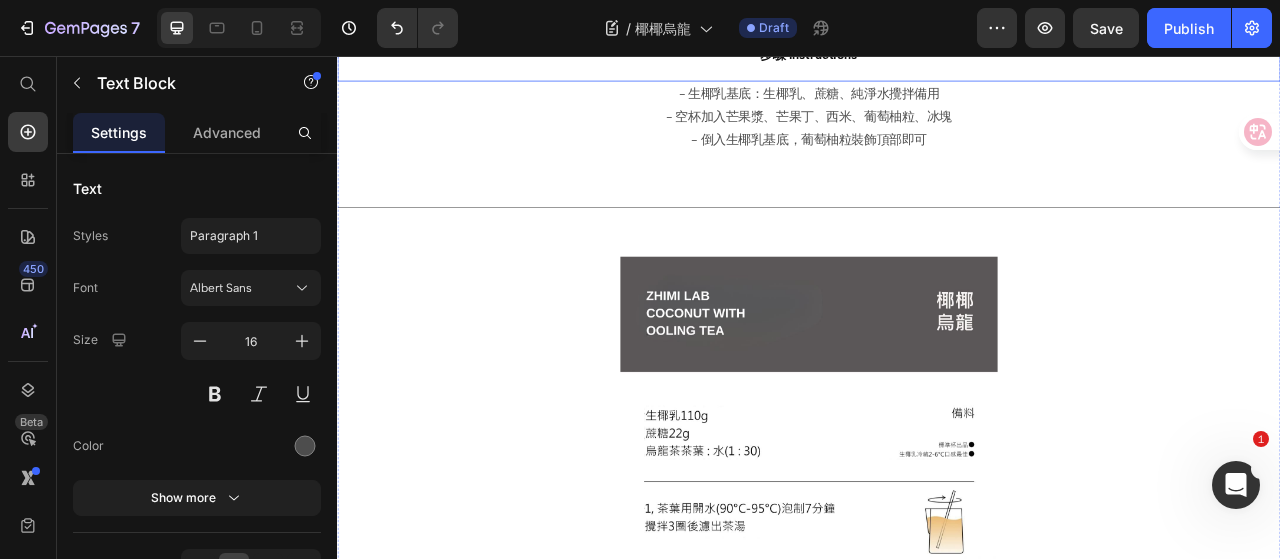 scroll, scrollTop: 900, scrollLeft: 0, axis: vertical 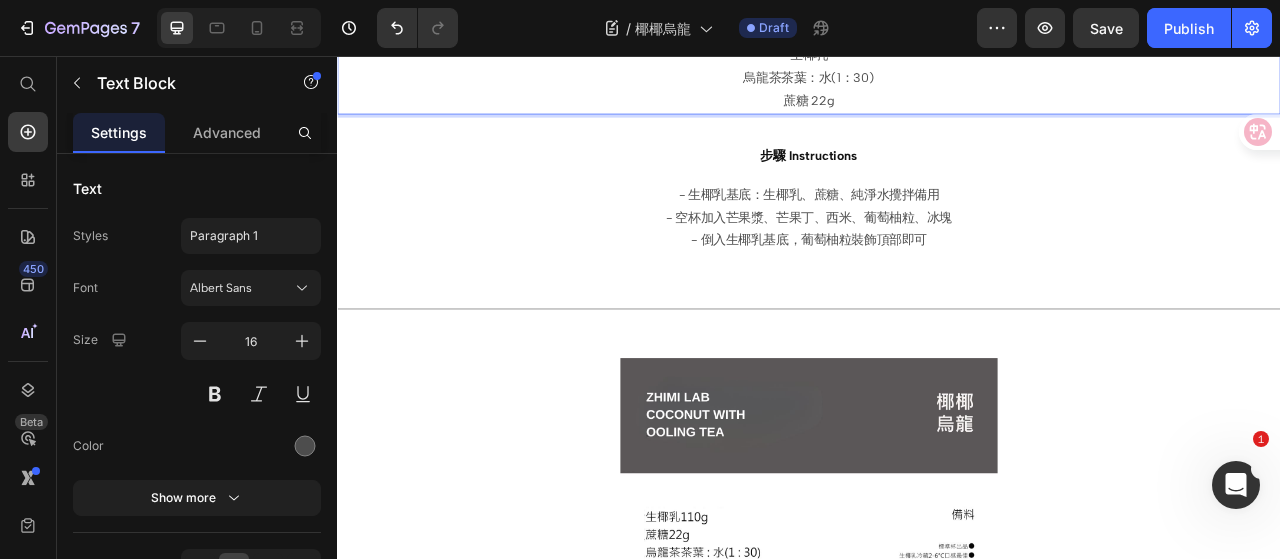 click on "烏龍茶茶葉：水(1：30)" at bounding box center [937, 85] 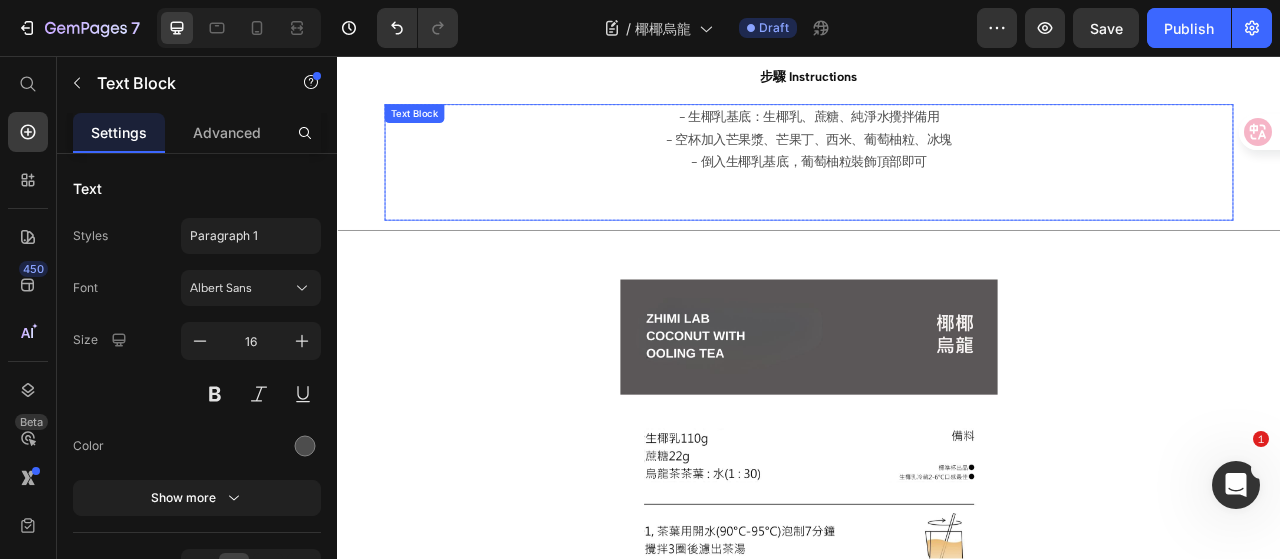 click on "- 倒入生椰乳基底，葡萄柚粒裝飾頂部即可" at bounding box center [937, 191] 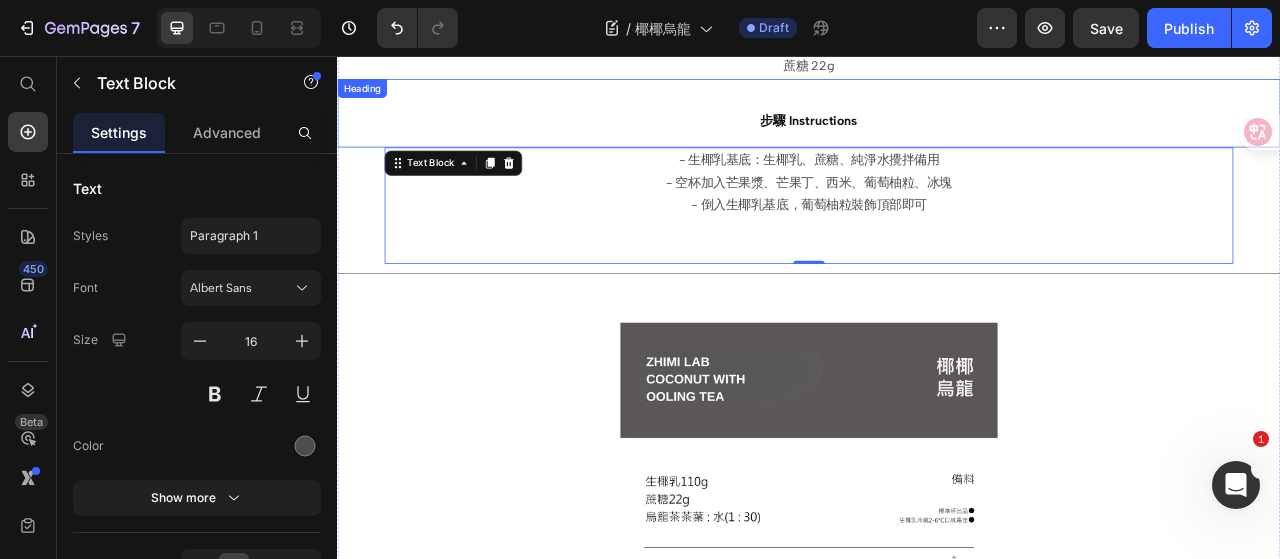 scroll, scrollTop: 900, scrollLeft: 0, axis: vertical 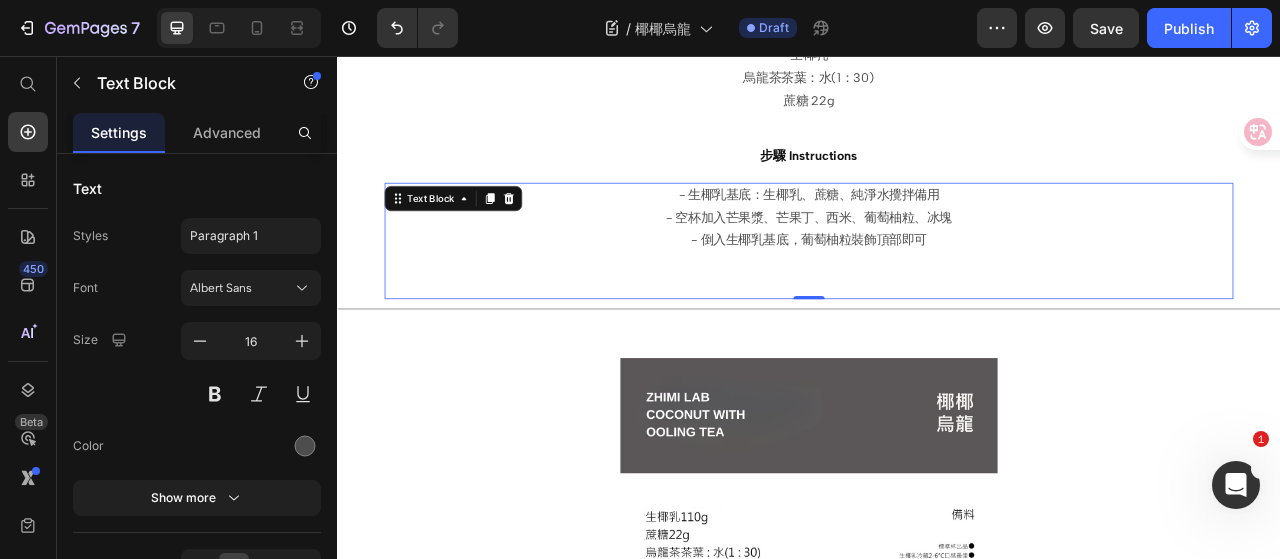 click on "- 空杯加入芒果漿、芒果丁、西米、葡萄柚粒、冰塊" at bounding box center (937, 263) 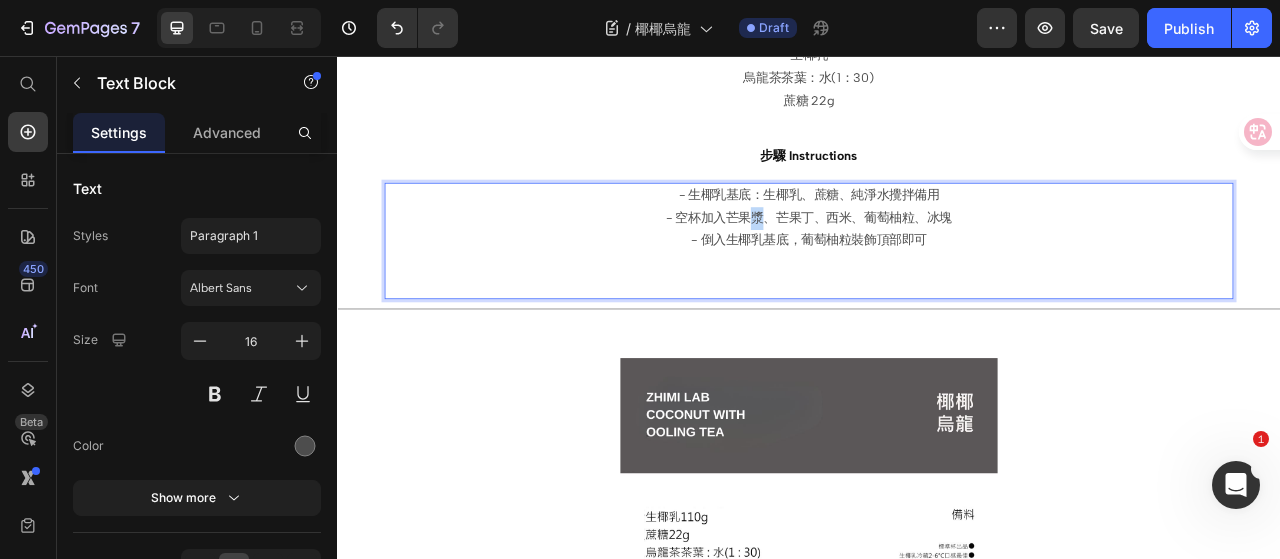 click on "- 空杯加入芒果漿、芒果丁、西米、葡萄柚粒、冰塊" at bounding box center [937, 263] 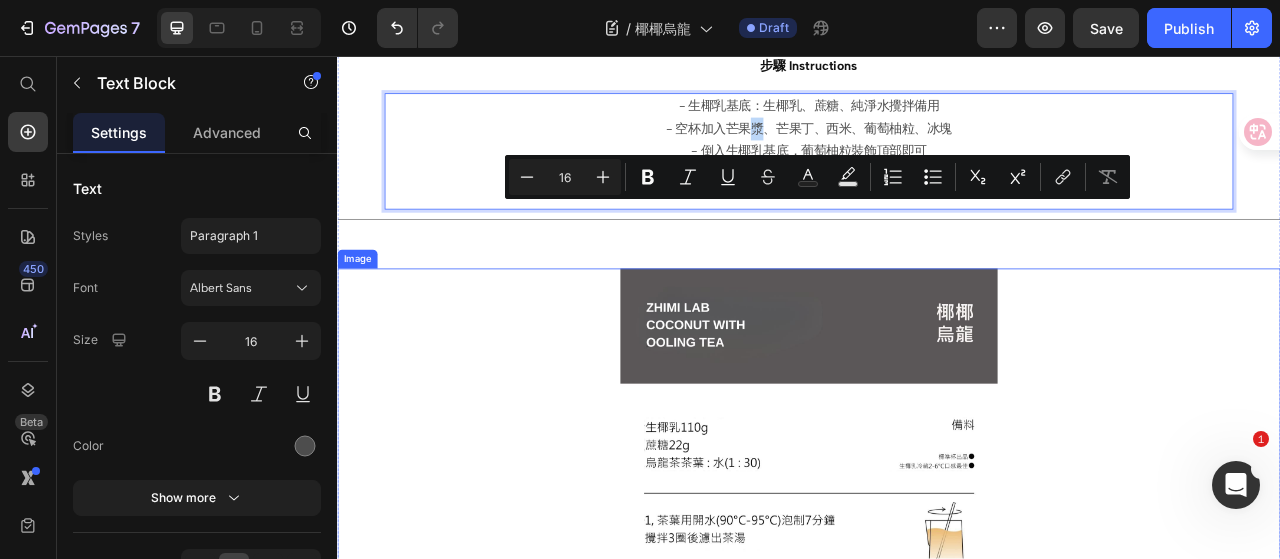 scroll, scrollTop: 900, scrollLeft: 0, axis: vertical 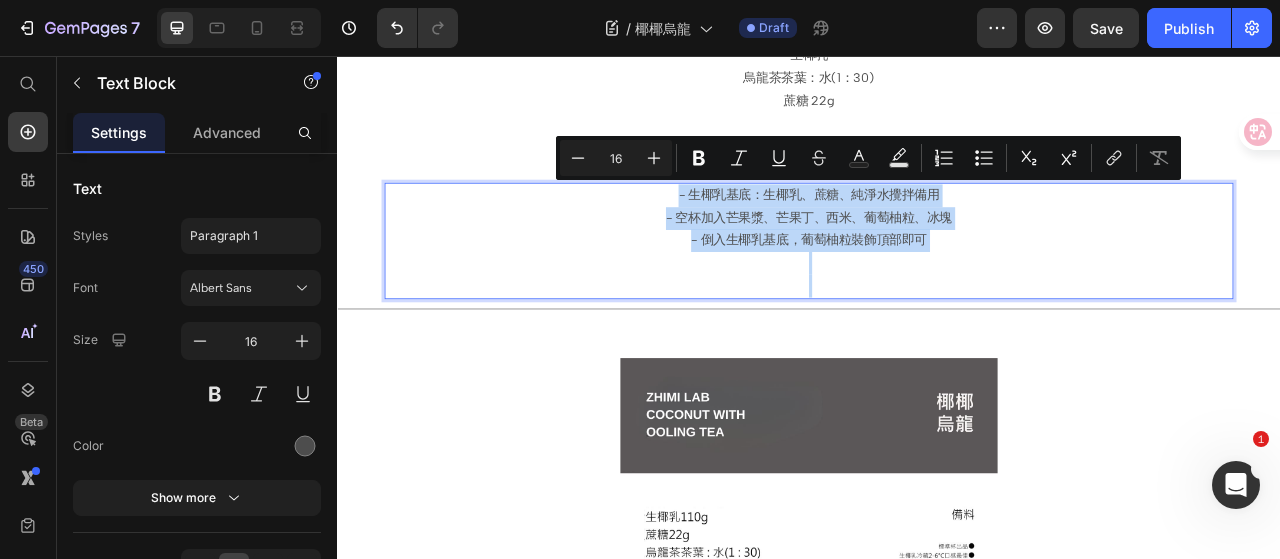click on "- 生椰乳基底：生椰乳、蔗糖、純淨水攪拌備用" at bounding box center [937, 234] 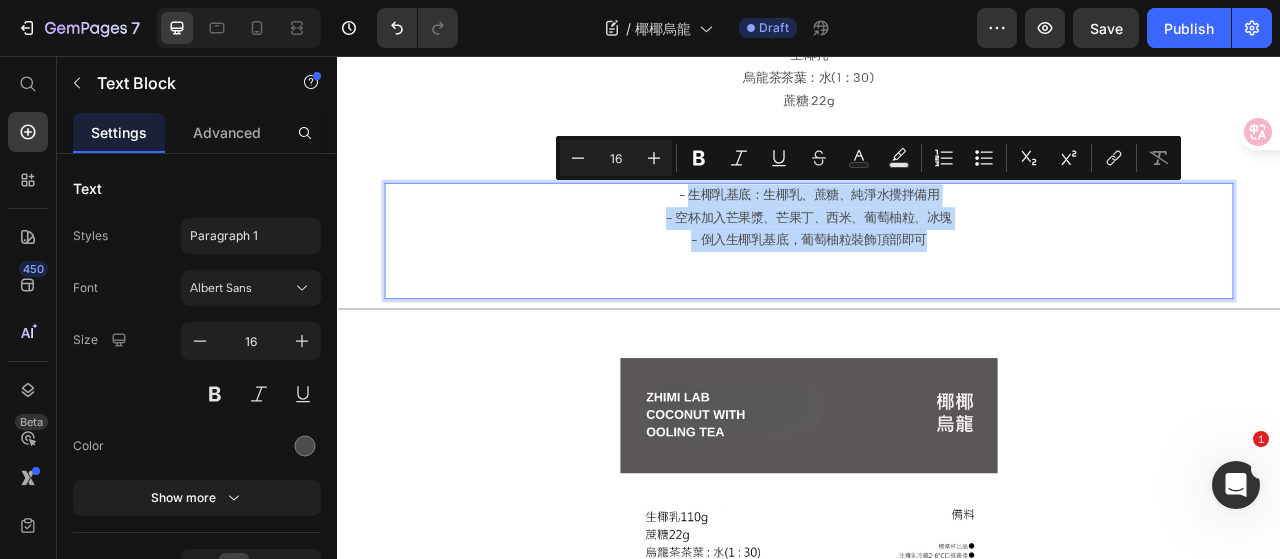 drag, startPoint x: 778, startPoint y: 223, endPoint x: 1095, endPoint y: 278, distance: 321.73593 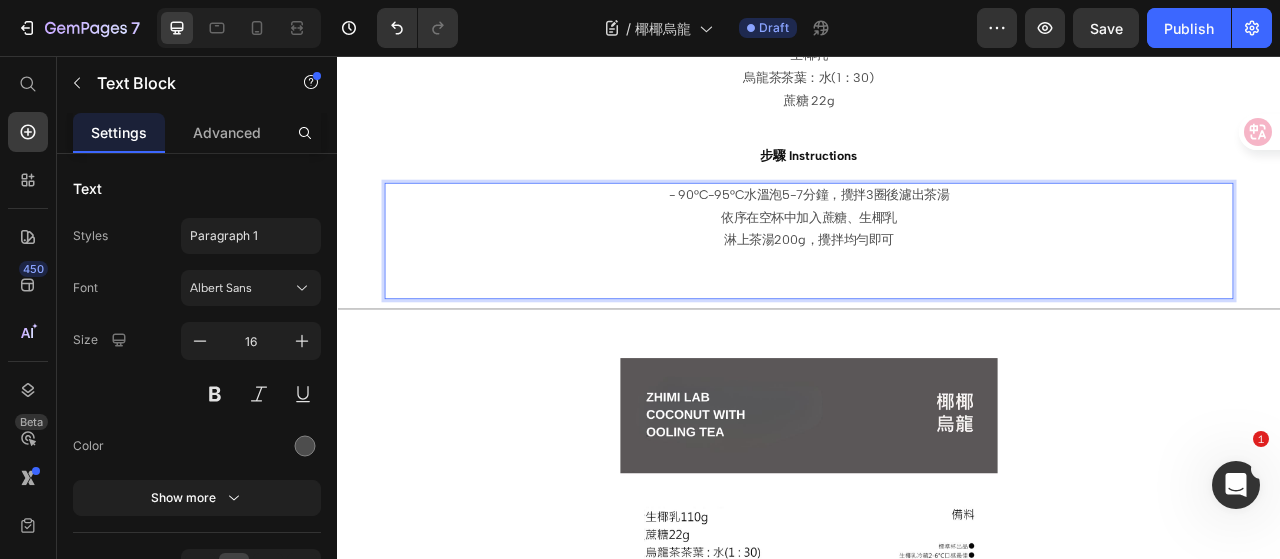click on "- 90°C-95°C水溫泡5-7分鐘，攪拌3圈後濾出茶湯 依序在空杯中加入蔗糖、生椰乳 淋上茶湯200g，攪拌均勻即可" at bounding box center (937, 263) 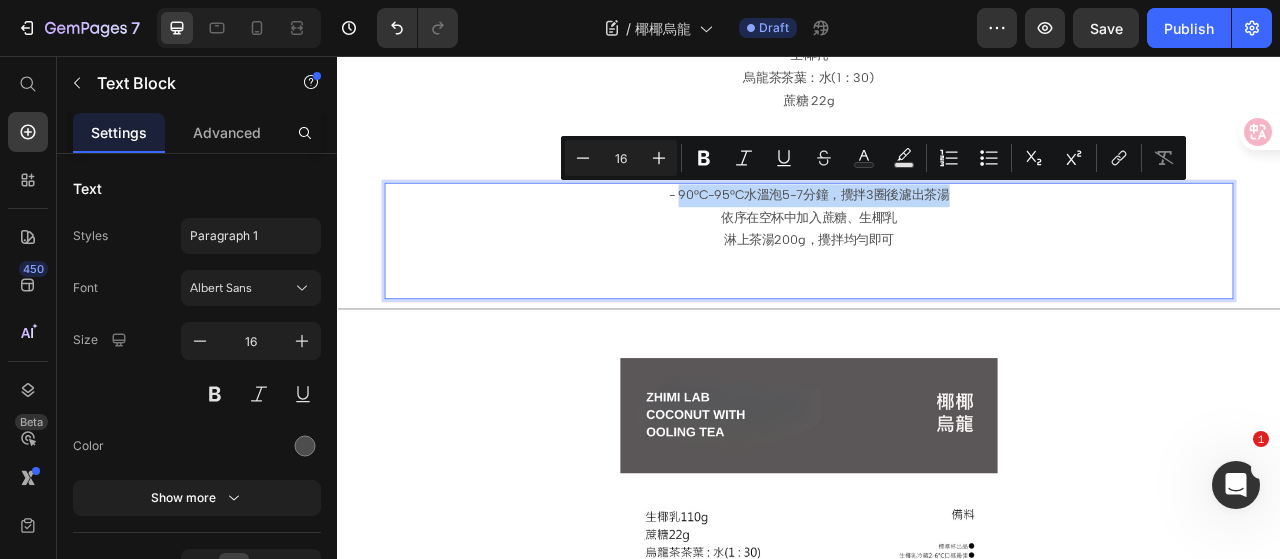 drag, startPoint x: 1116, startPoint y: 221, endPoint x: 763, endPoint y: 232, distance: 353.17136 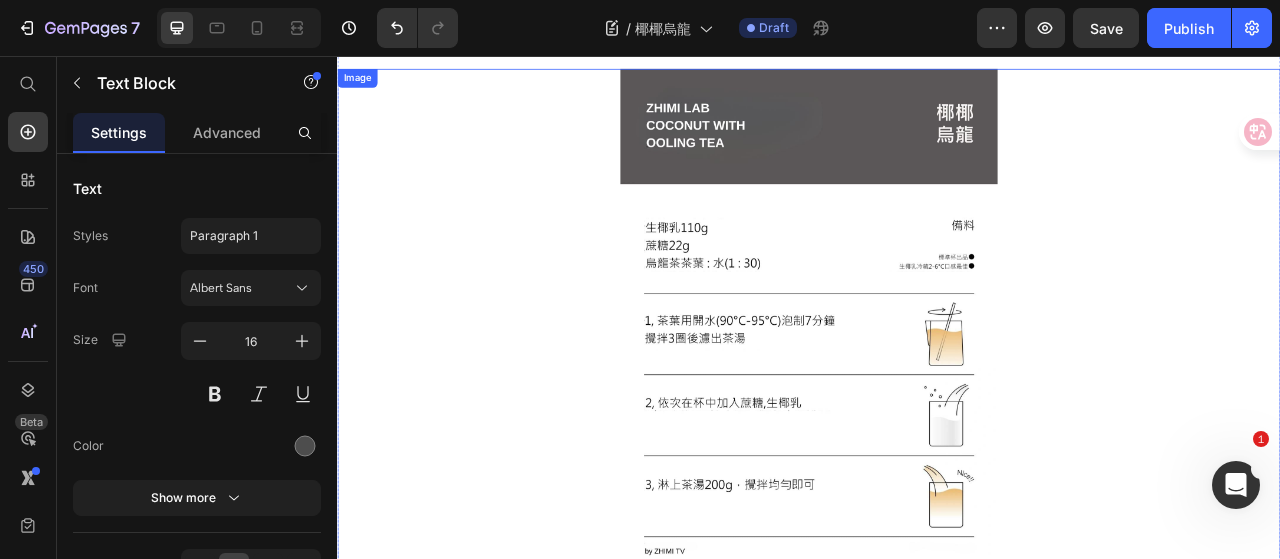 scroll, scrollTop: 1154, scrollLeft: 0, axis: vertical 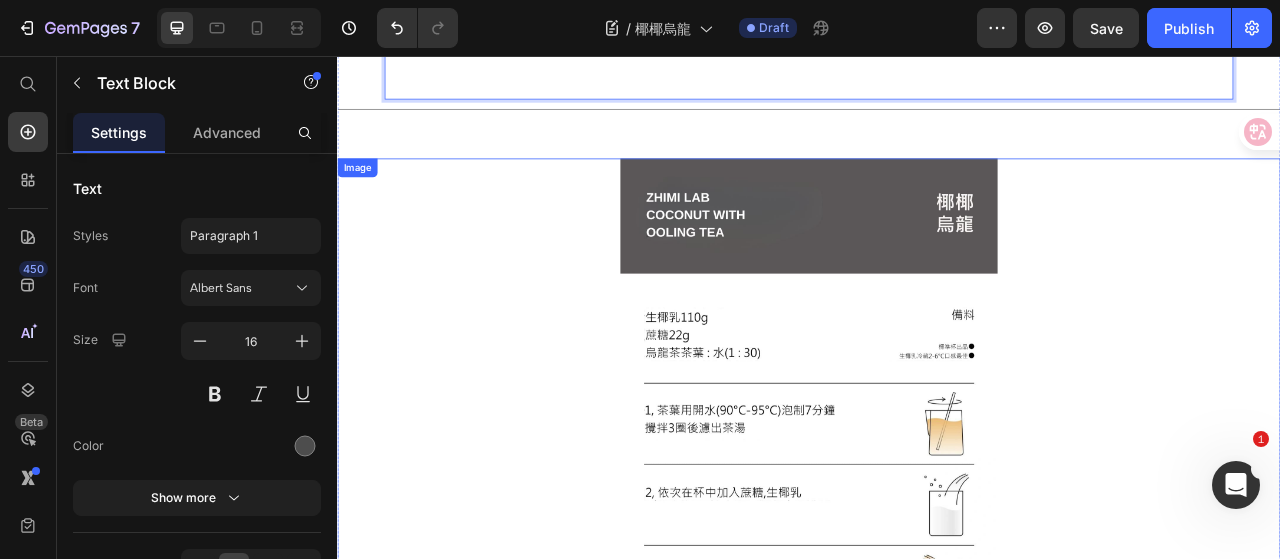click at bounding box center (937, 507) 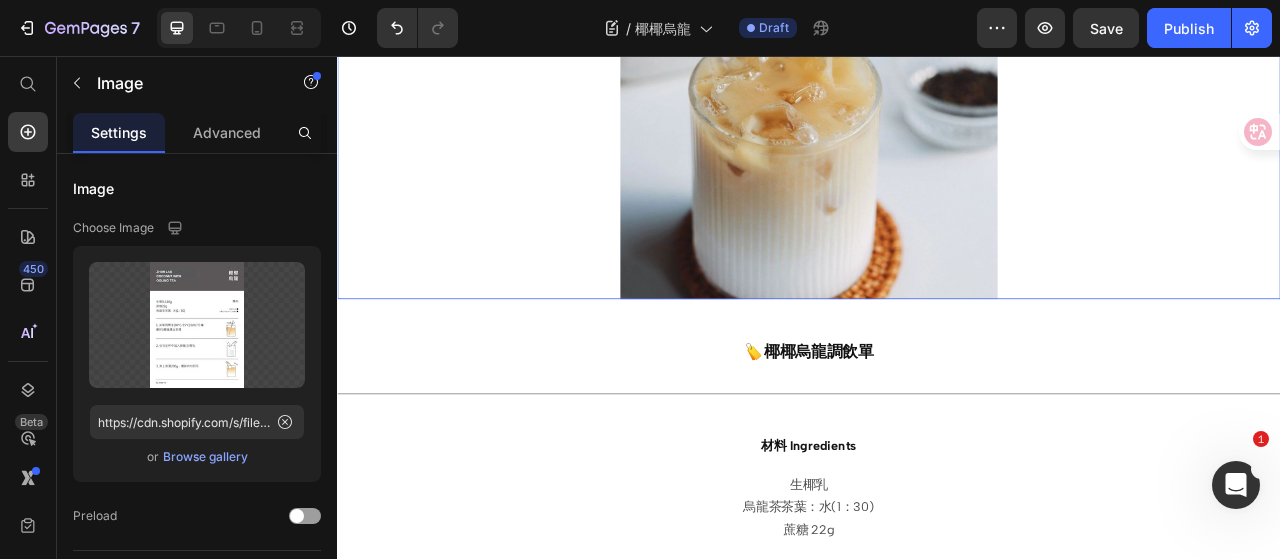 click at bounding box center [937, 126] 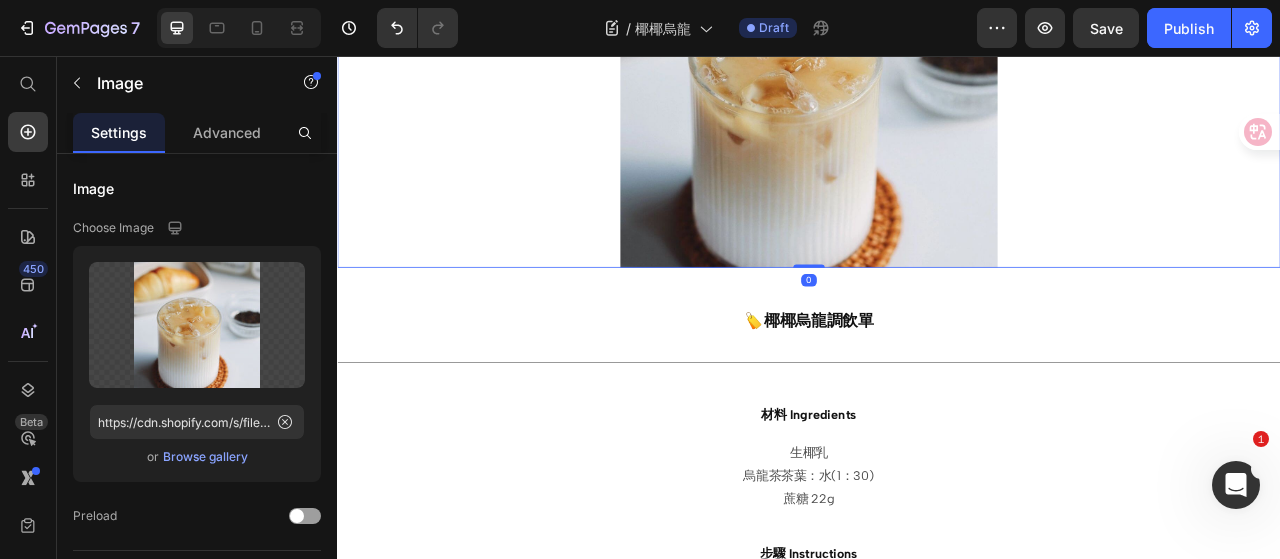 scroll, scrollTop: 454, scrollLeft: 0, axis: vertical 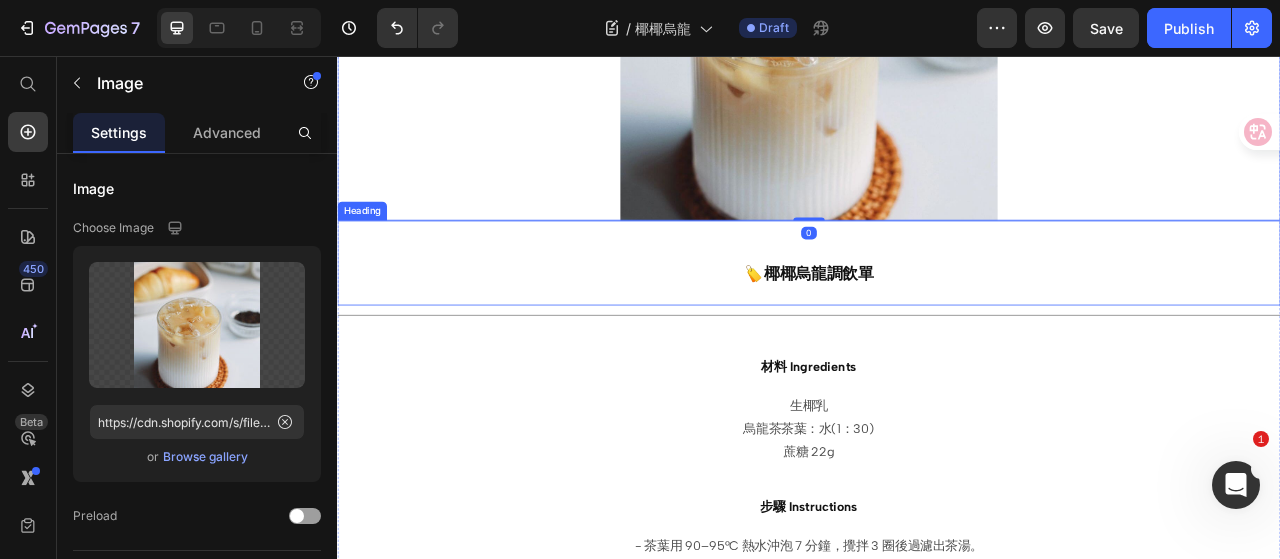 click on "🏷️椰椰烏龍調飲單" at bounding box center [937, 333] 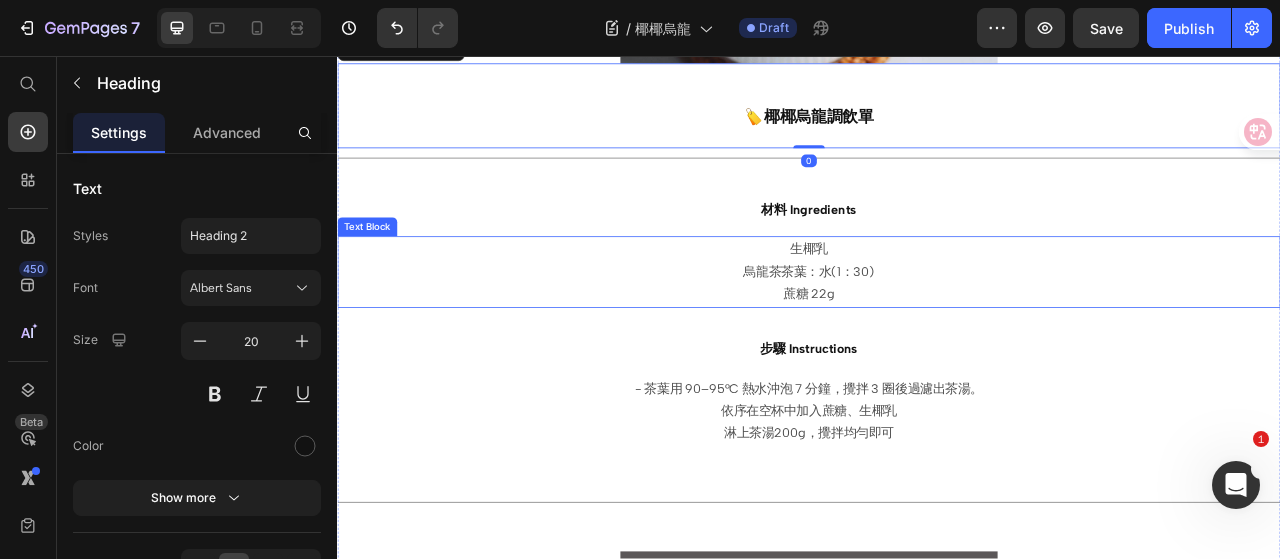 scroll, scrollTop: 754, scrollLeft: 0, axis: vertical 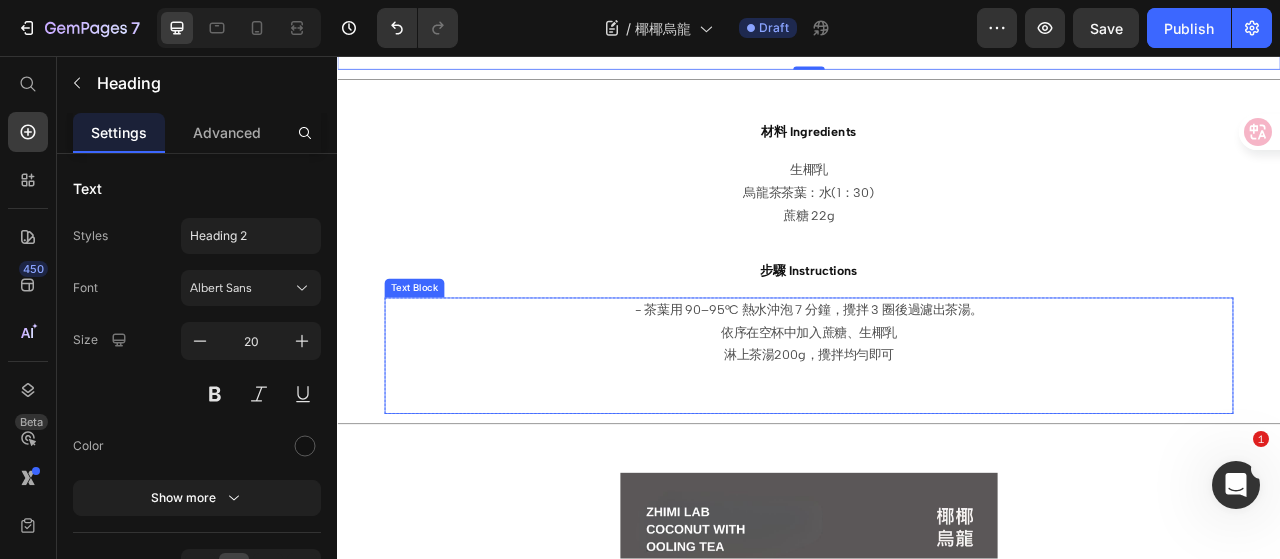 click on "- 茶葉用 90–95°C 熱水沖泡 7 分鐘，攪拌 3 圈後過濾出茶湯。 依序在空杯中加入蔗糖、生椰乳 淋上茶湯200g，攪拌均勻即可" at bounding box center (937, 409) 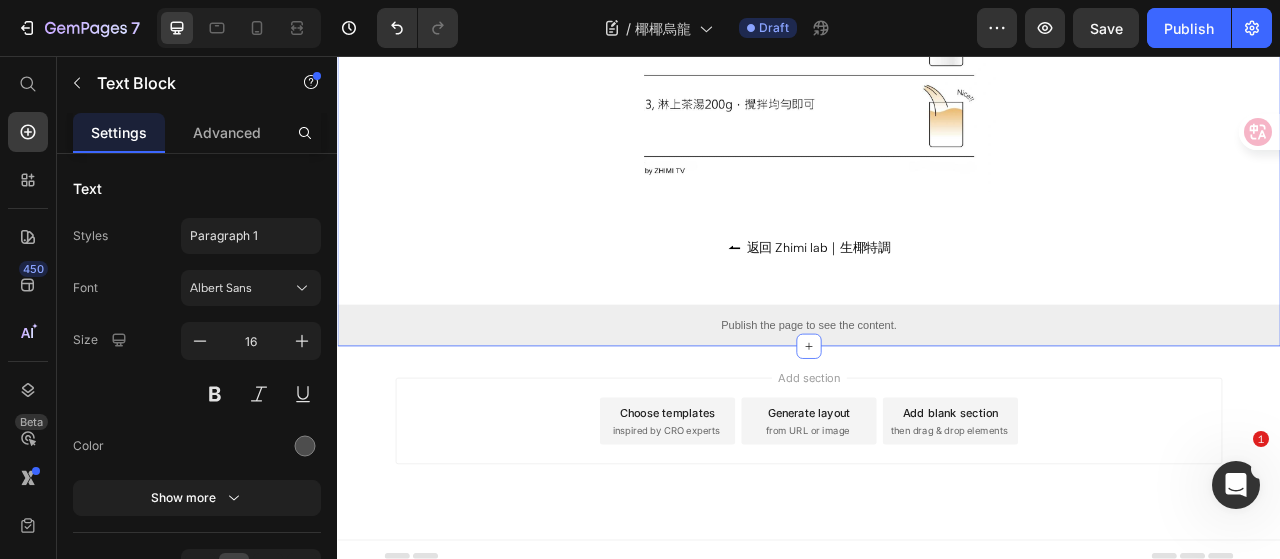 scroll, scrollTop: 1754, scrollLeft: 0, axis: vertical 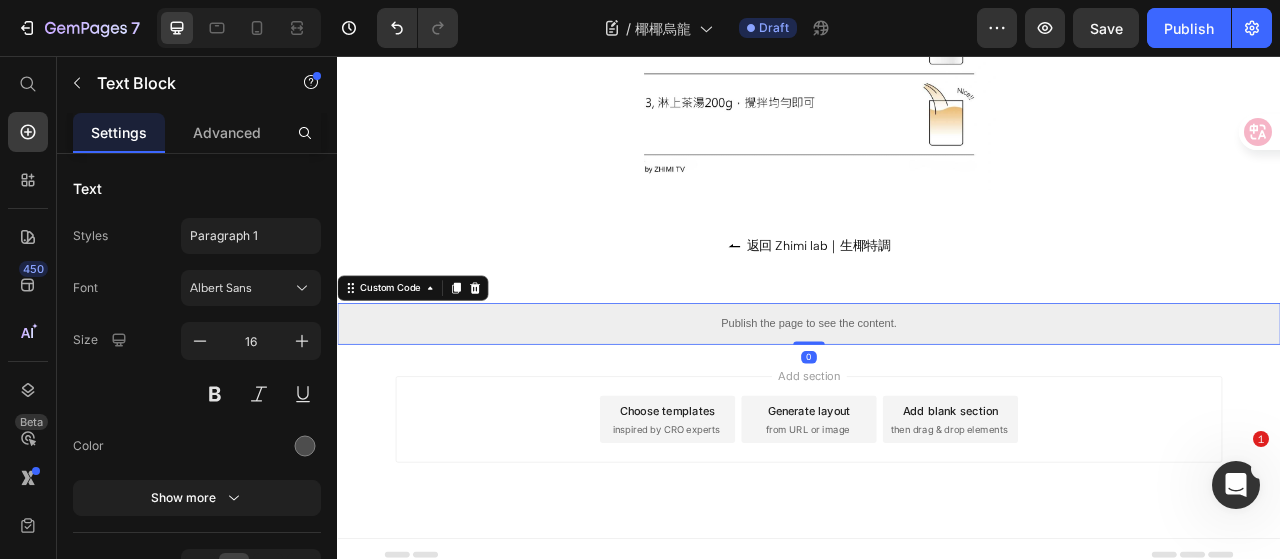 click on "Publish the page to see the content." at bounding box center (937, 397) 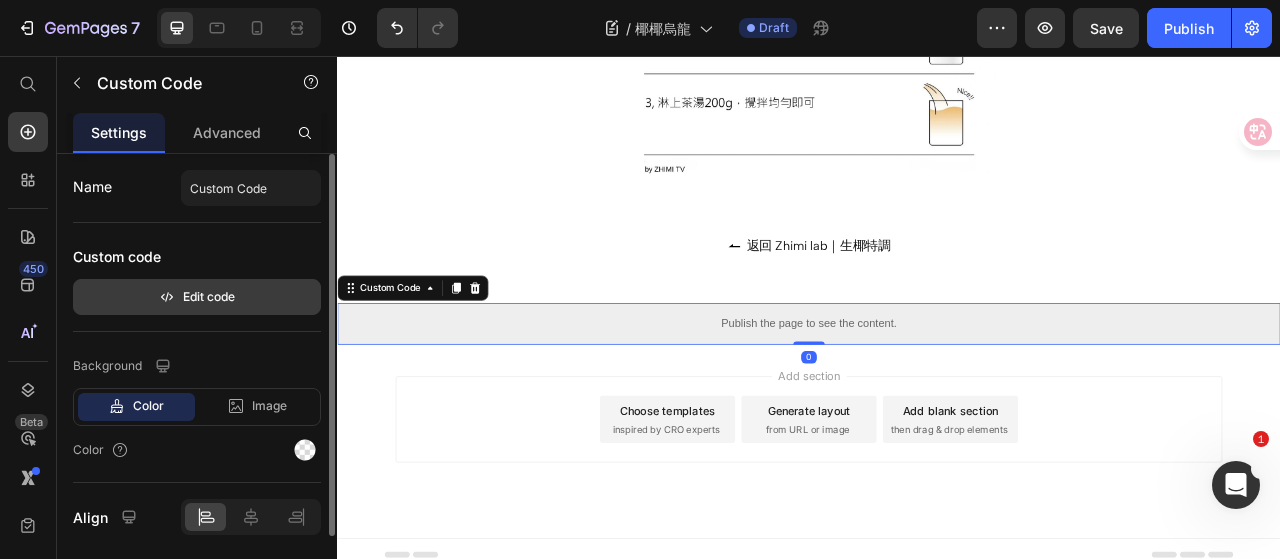 click on "Edit code" at bounding box center (197, 297) 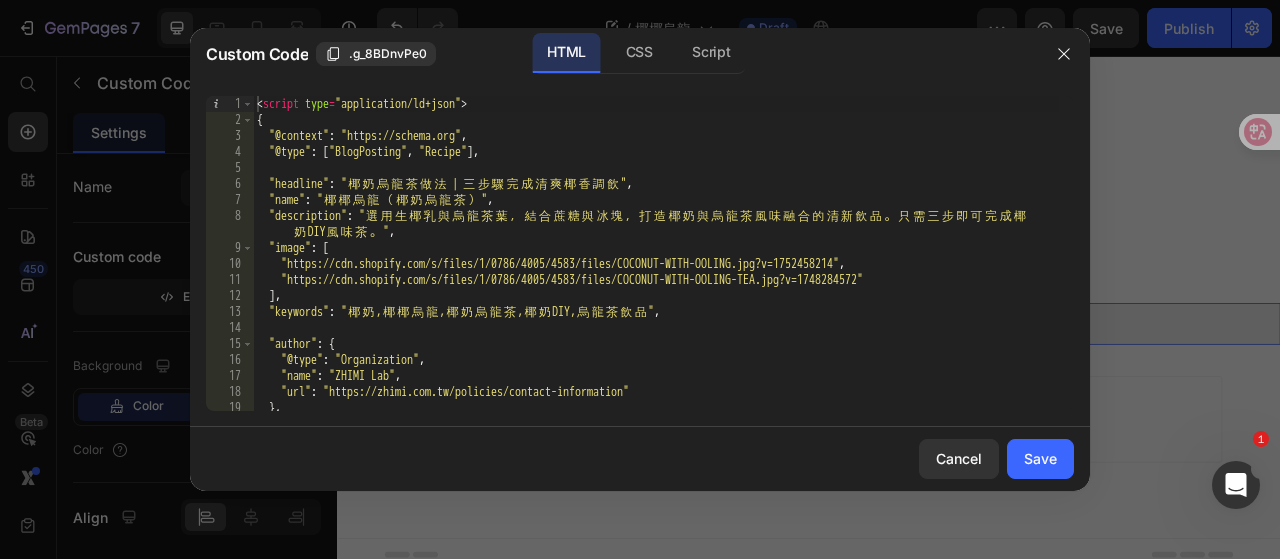 scroll, scrollTop: 0, scrollLeft: 0, axis: both 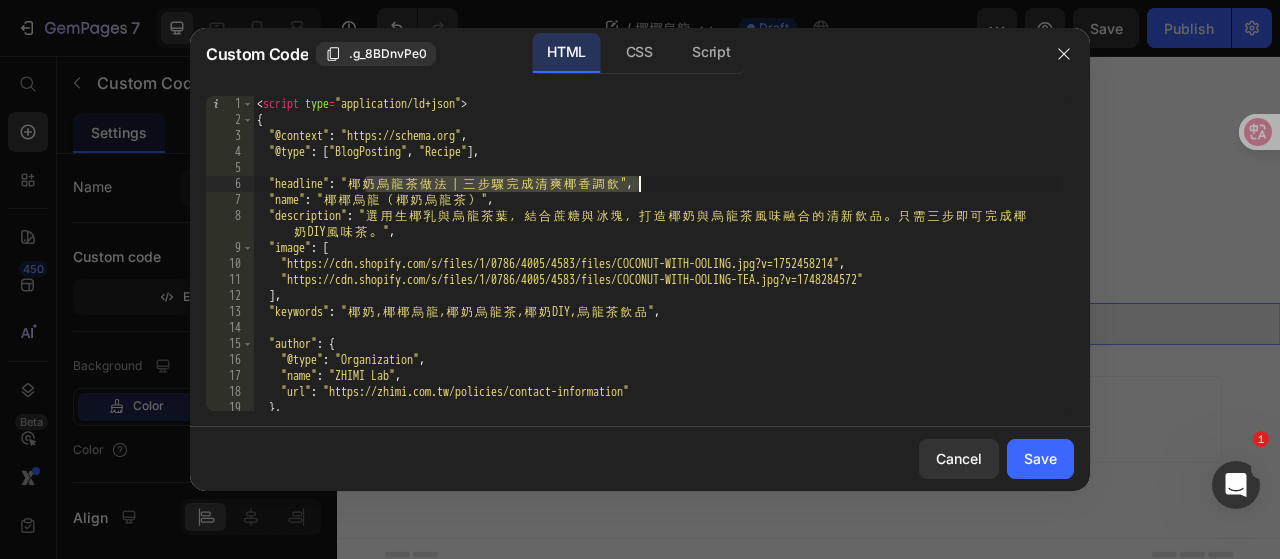 drag, startPoint x: 364, startPoint y: 178, endPoint x: 636, endPoint y: 187, distance: 272.14886 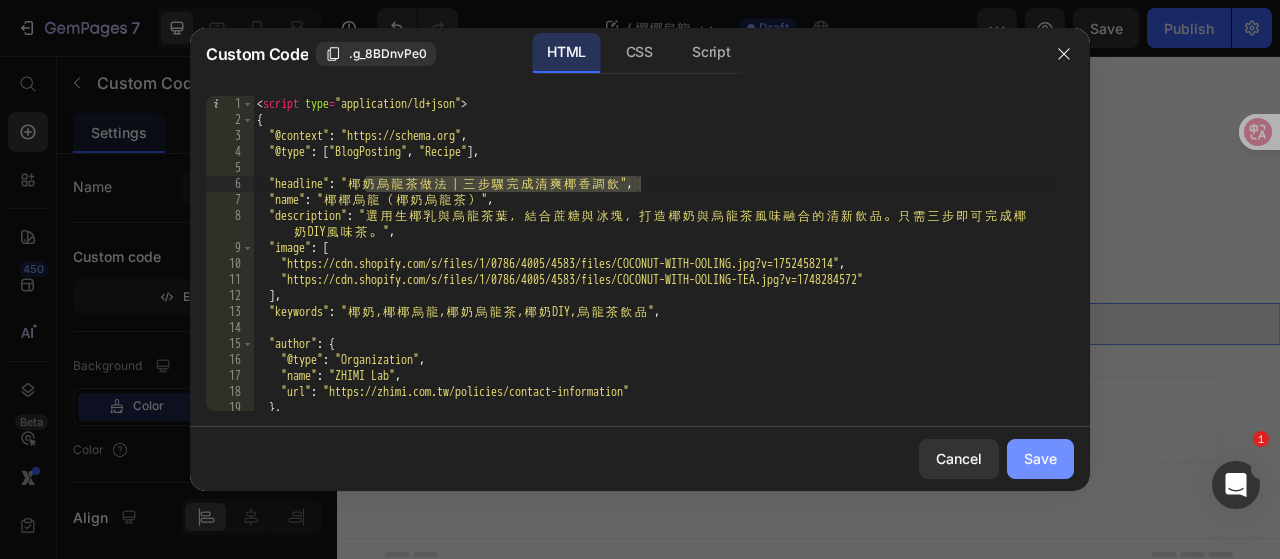 click on "Save" at bounding box center [1040, 458] 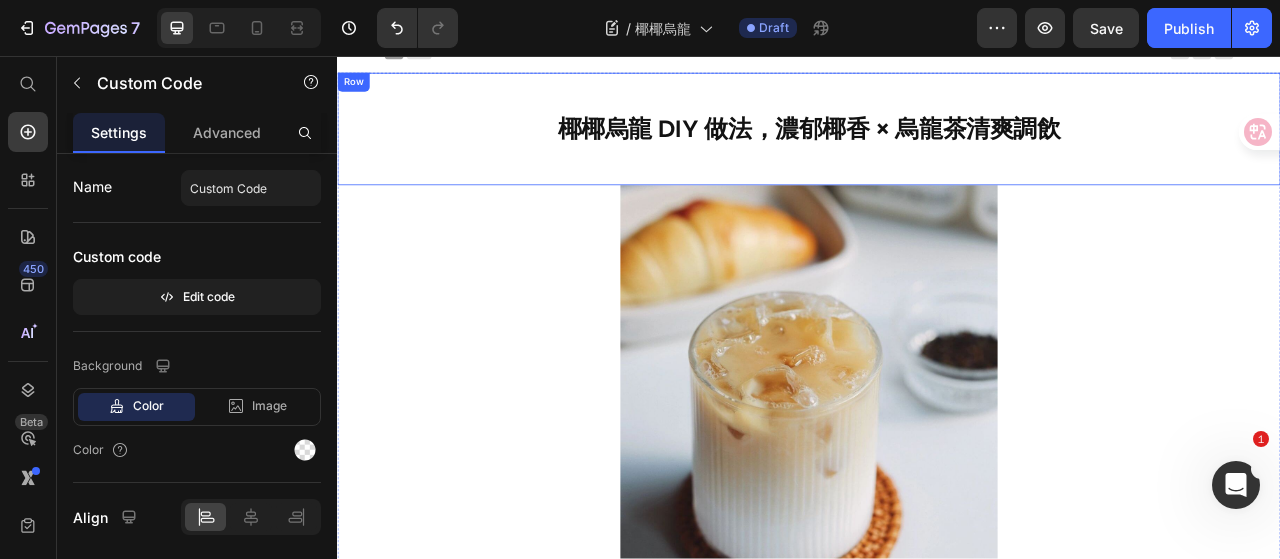 scroll, scrollTop: 0, scrollLeft: 0, axis: both 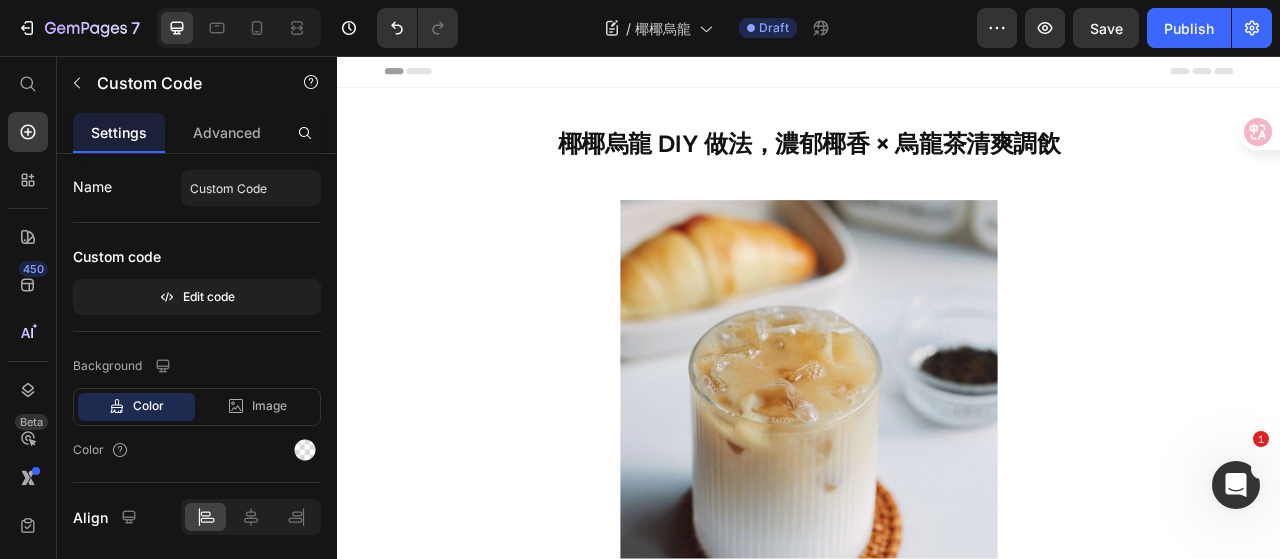 click on "Header" at bounding box center (394, 76) 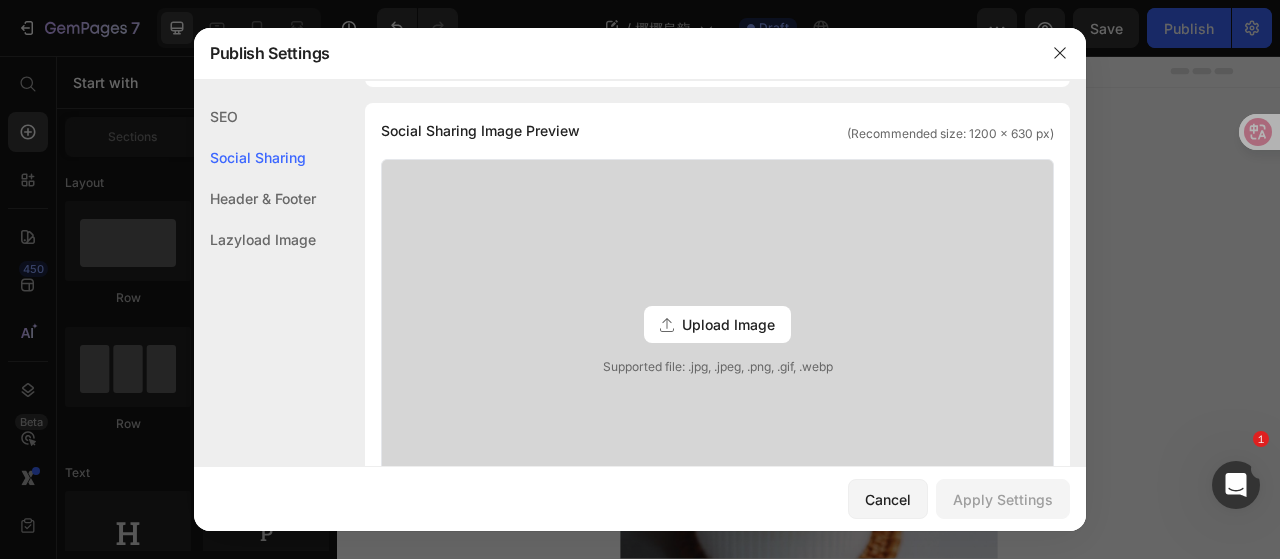 scroll, scrollTop: 0, scrollLeft: 0, axis: both 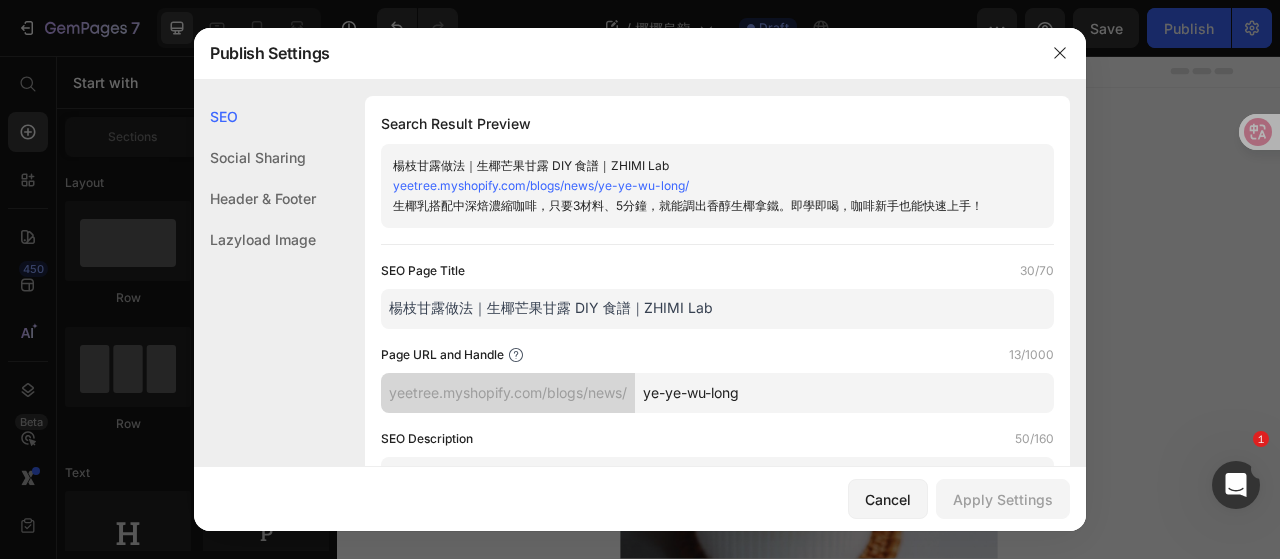 drag, startPoint x: 755, startPoint y: 309, endPoint x: 351, endPoint y: 294, distance: 404.27838 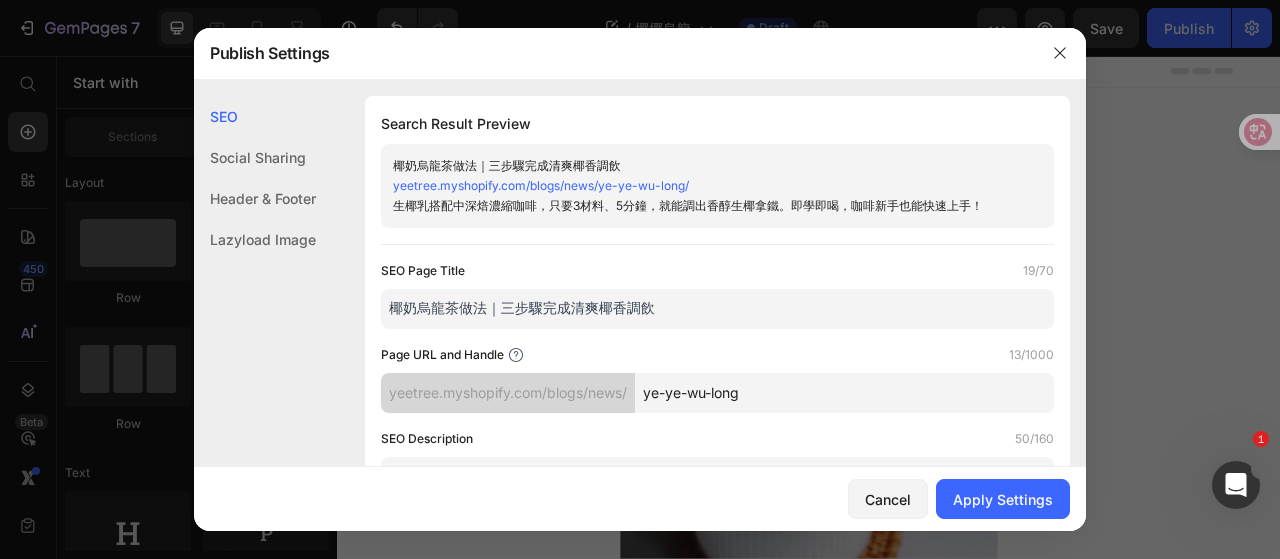 scroll, scrollTop: 100, scrollLeft: 0, axis: vertical 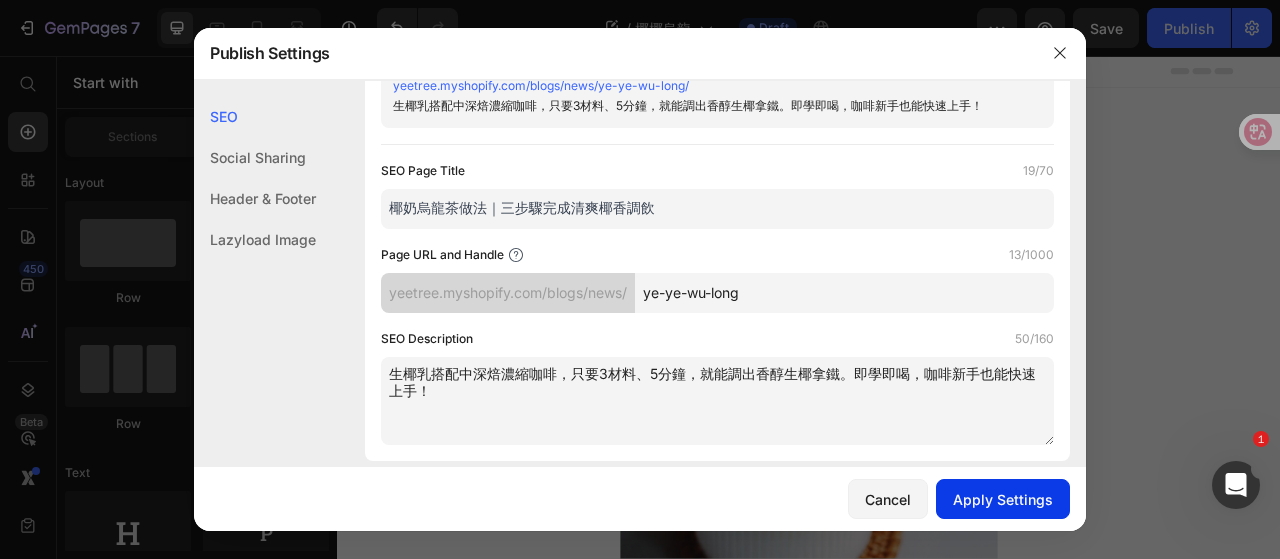 type on "椰奶烏龍茶做法｜三步驟完成清爽椰香調飲" 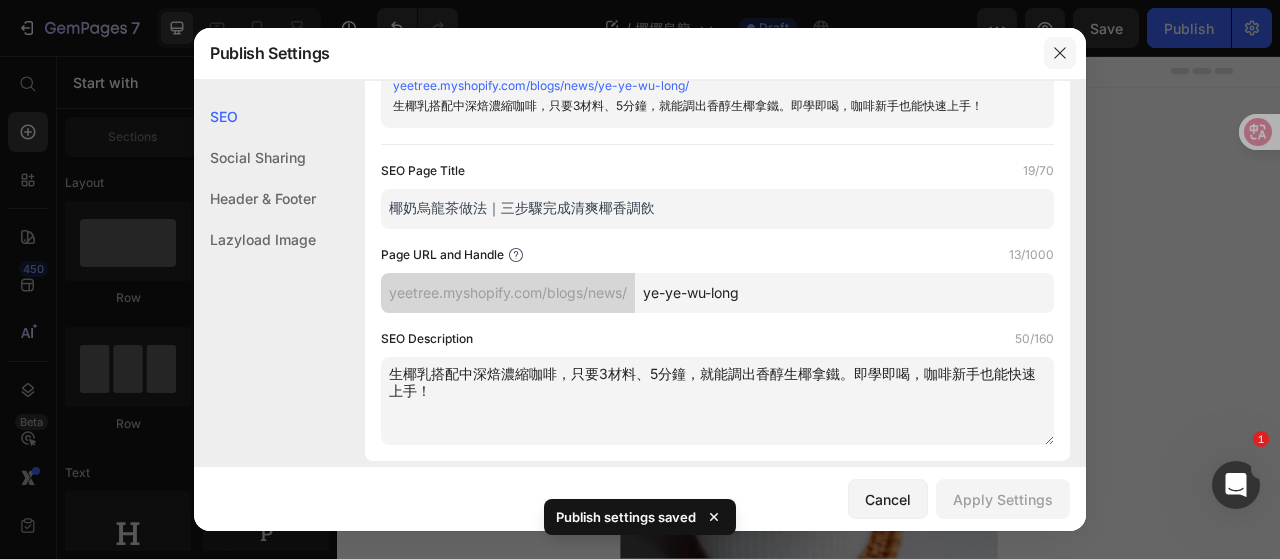 click at bounding box center [1060, 53] 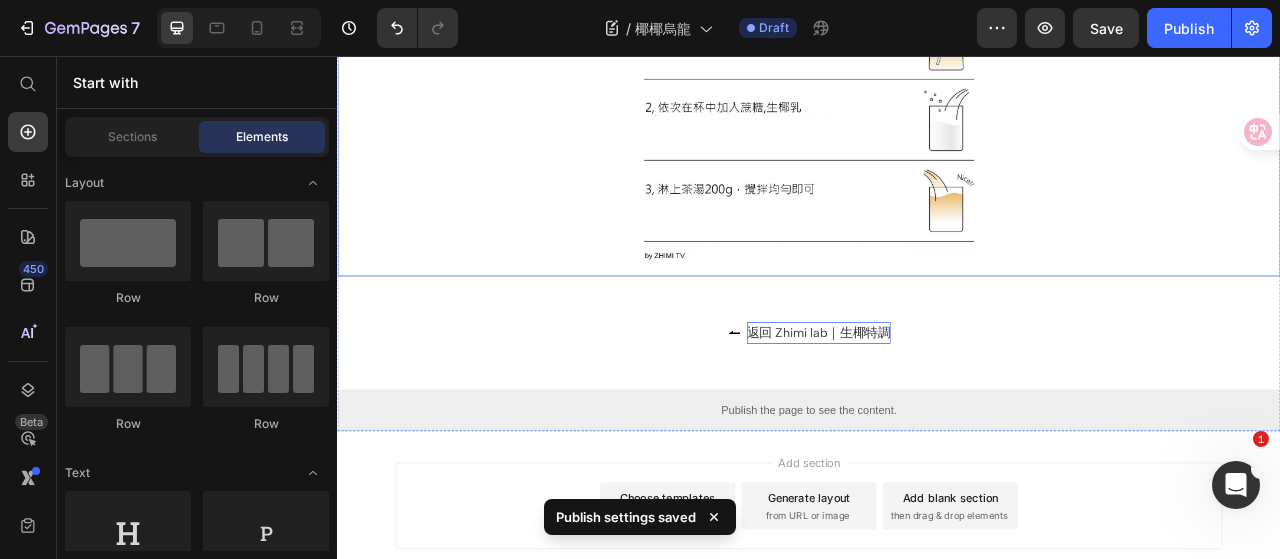 scroll, scrollTop: 1754, scrollLeft: 0, axis: vertical 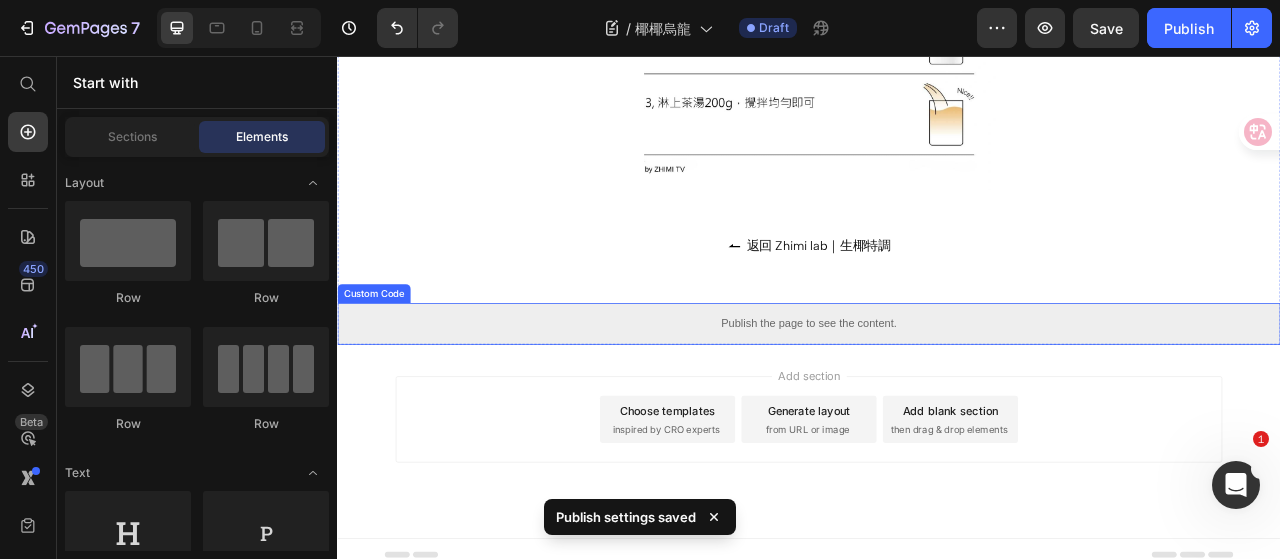 click on "Publish the page to see the content." at bounding box center (937, 397) 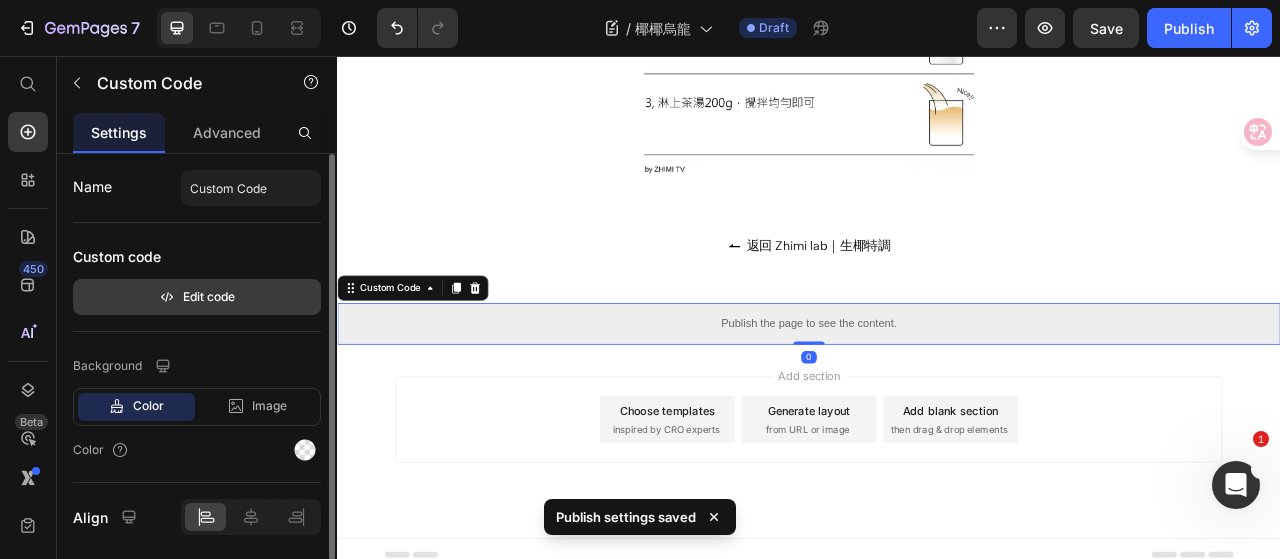 click on "Edit code" at bounding box center (197, 297) 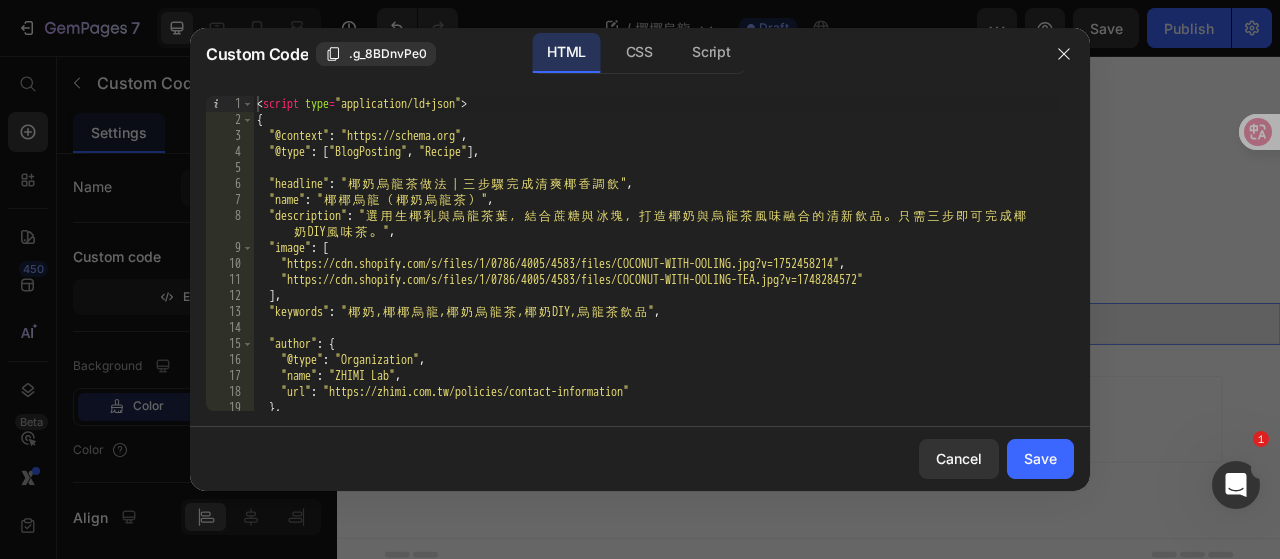 type on ""description": "選用生椰乳與烏龍茶葉，結合蔗糖與冰塊，打造椰奶與烏龍茶風味融合的清新飲品。只需三步即可完成椰奶DIY風味茶。"," 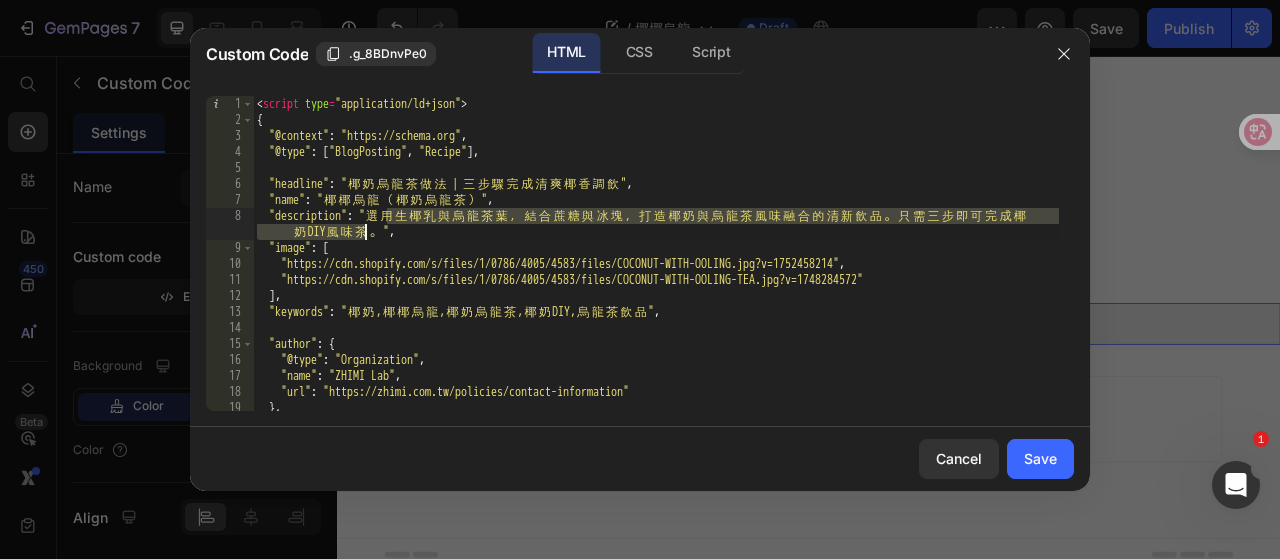 drag, startPoint x: 387, startPoint y: 215, endPoint x: 375, endPoint y: 239, distance: 26.832815 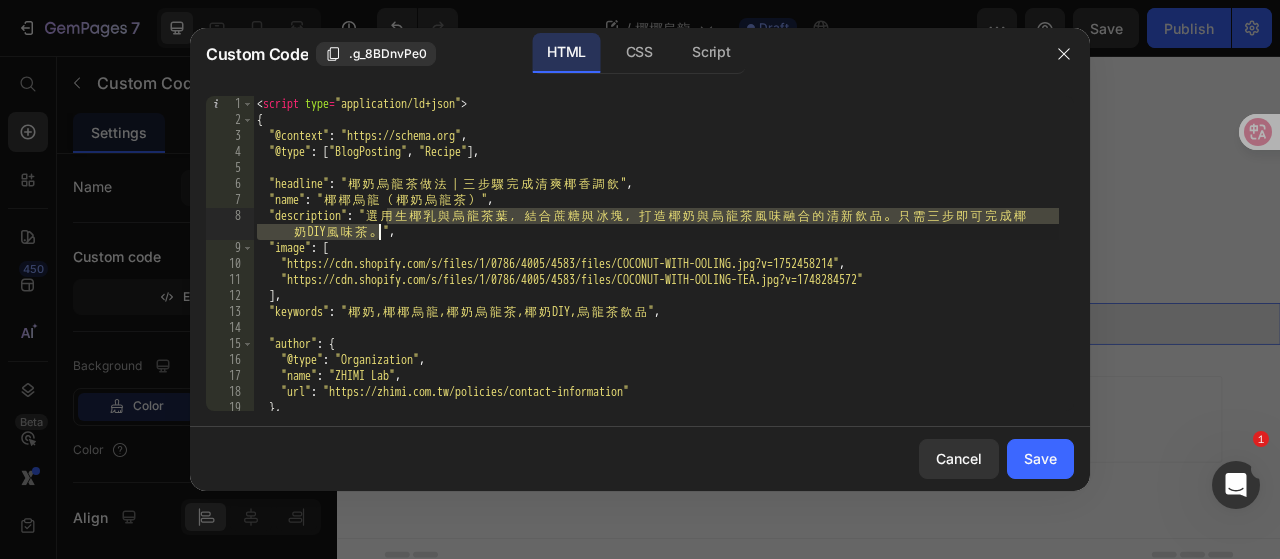 drag, startPoint x: 390, startPoint y: 212, endPoint x: 377, endPoint y: 239, distance: 29.966648 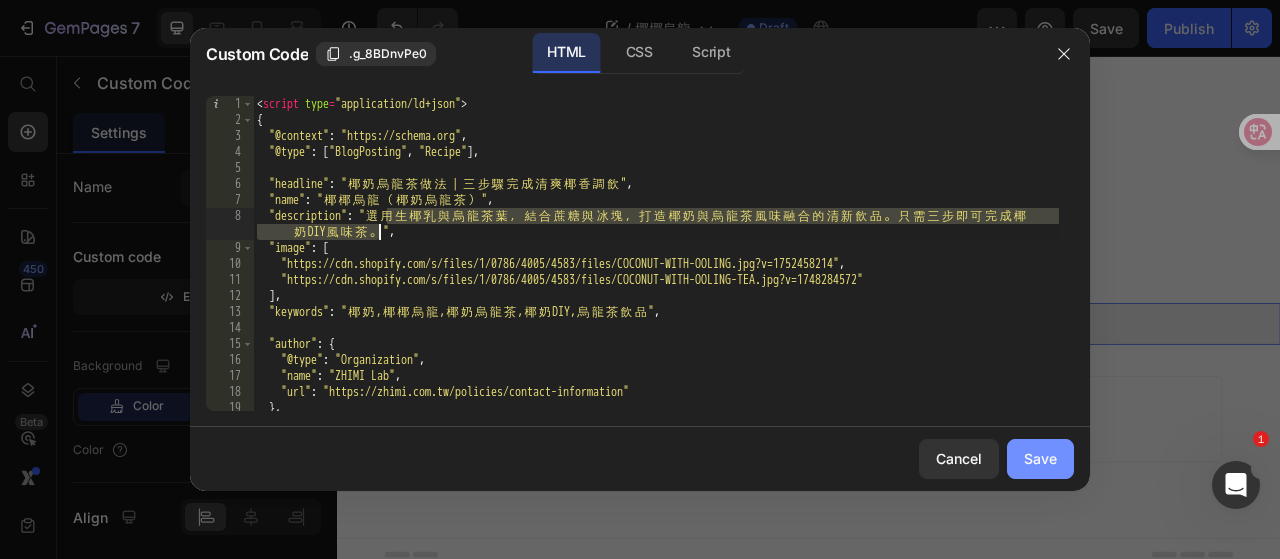 click on "Save" at bounding box center (1040, 458) 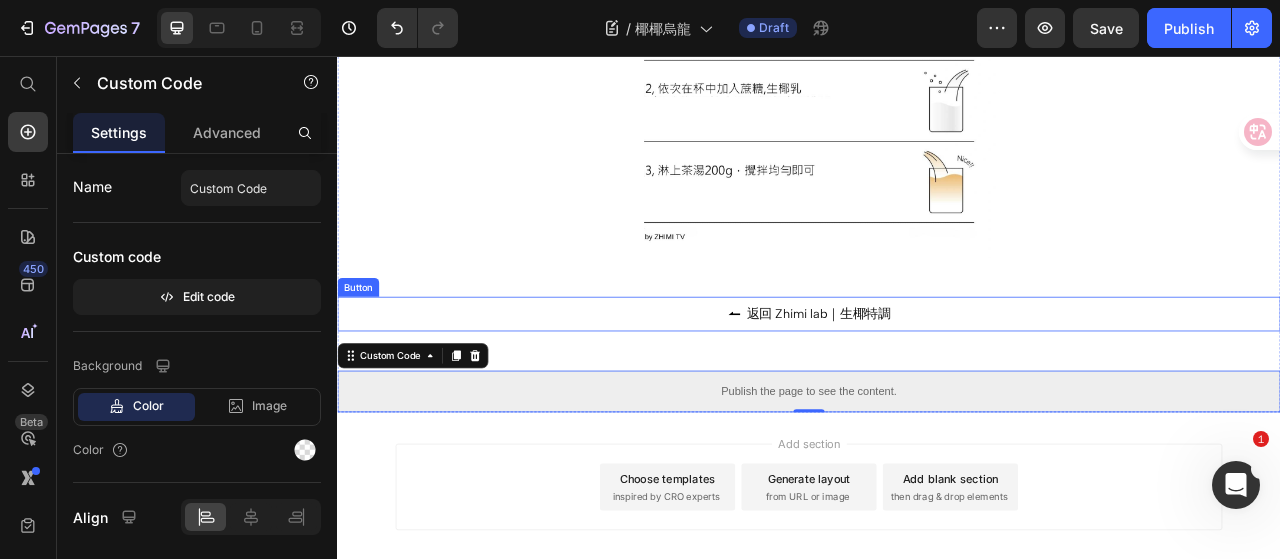 scroll, scrollTop: 1700, scrollLeft: 0, axis: vertical 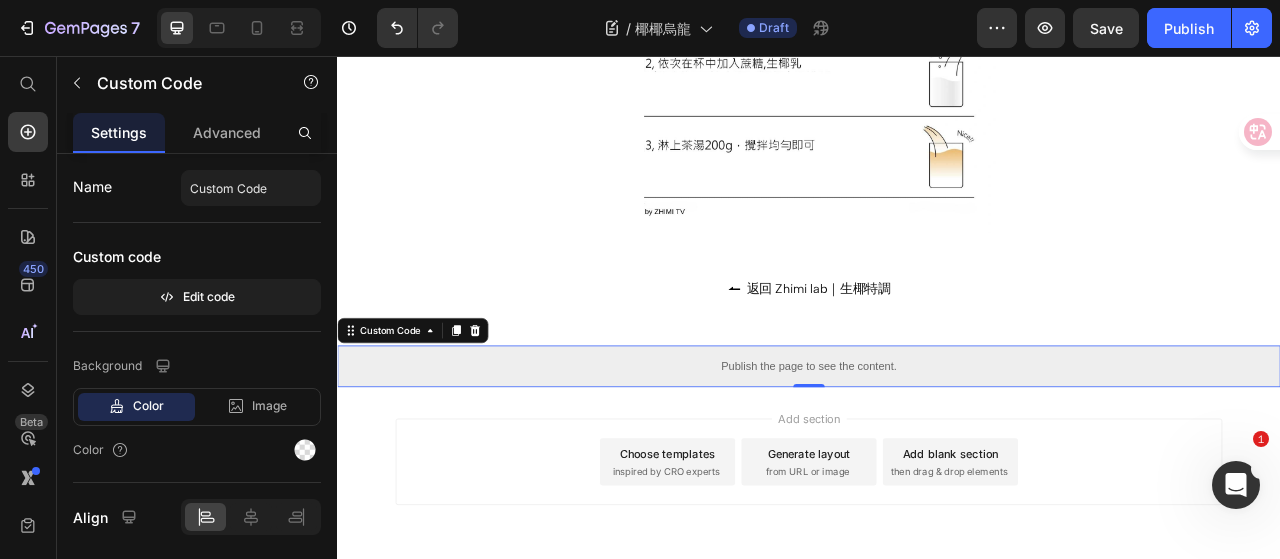 click on "Publish the page to see the content." at bounding box center [937, 451] 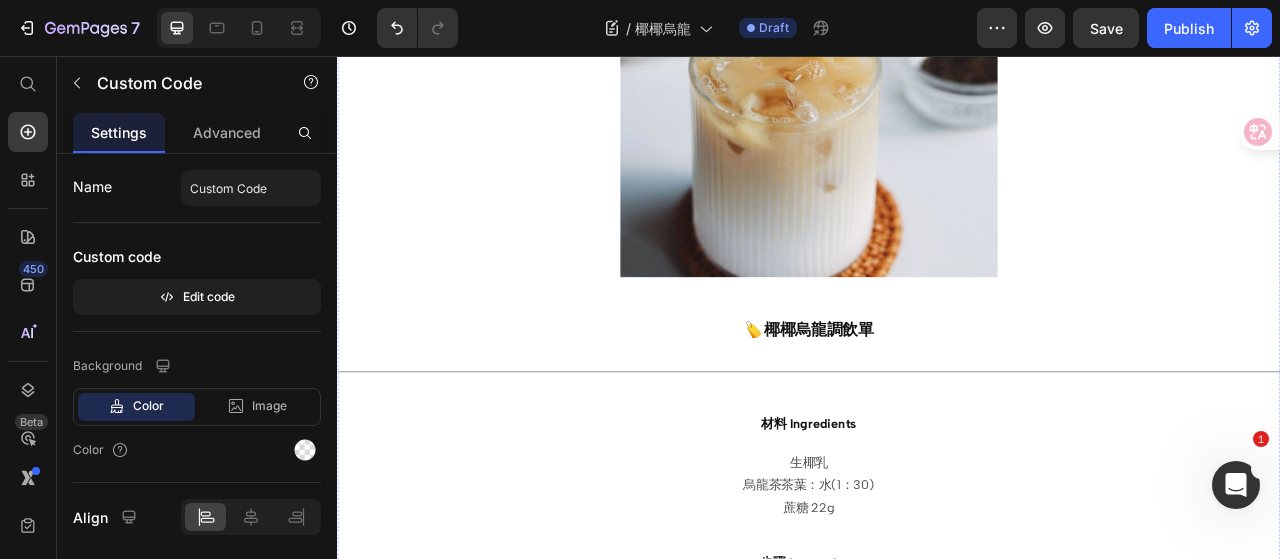 scroll, scrollTop: 0, scrollLeft: 0, axis: both 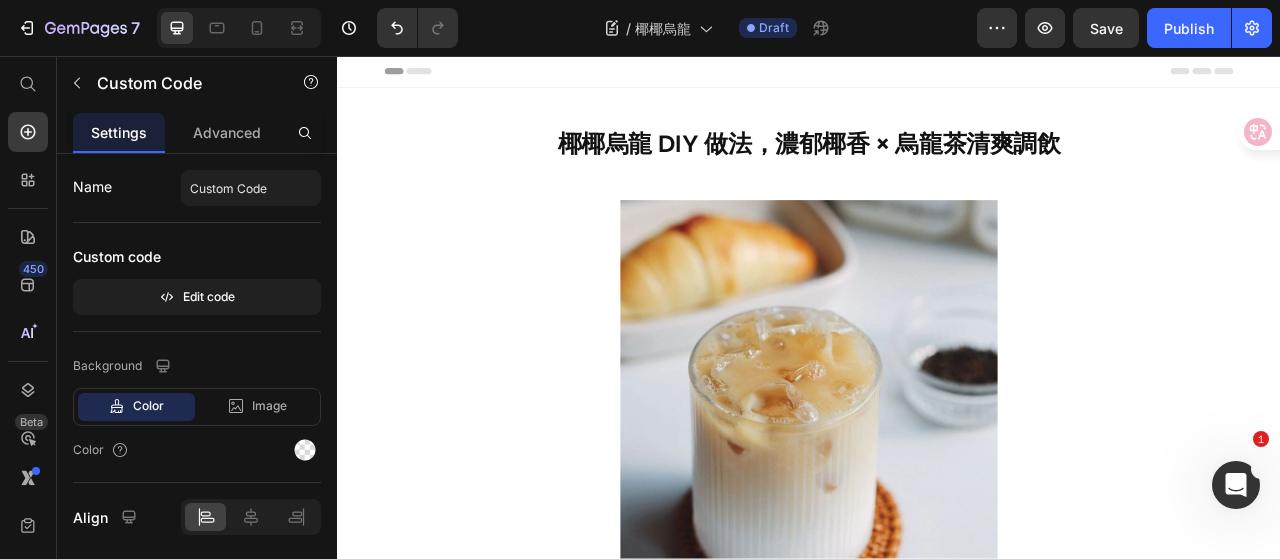 click on "Header" at bounding box center [394, 76] 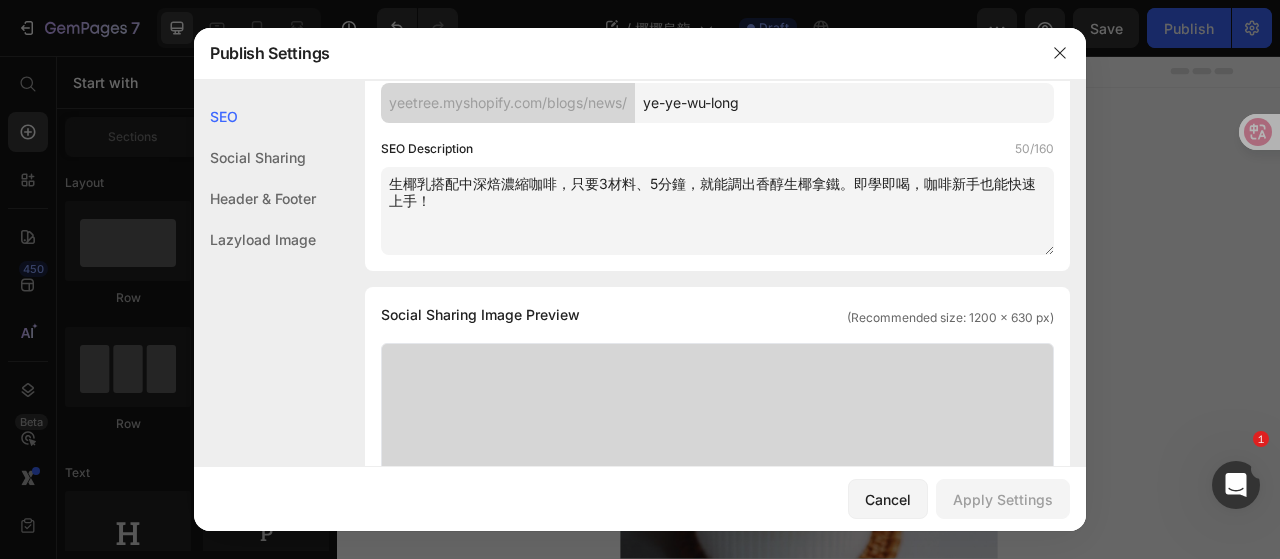 scroll, scrollTop: 300, scrollLeft: 0, axis: vertical 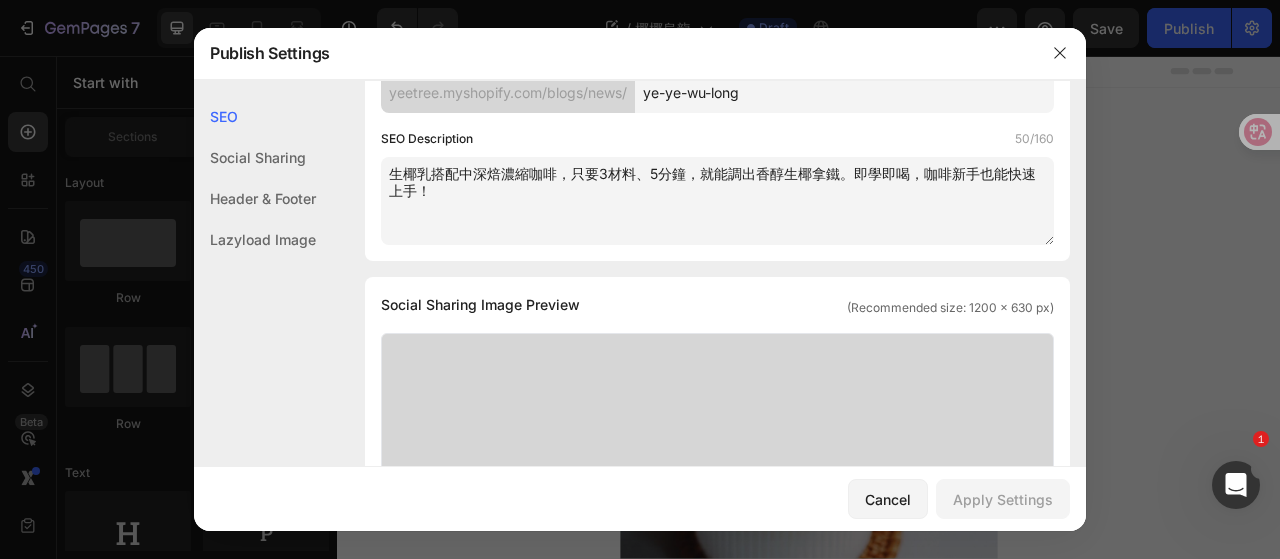 click on "生椰乳搭配中深焙濃縮咖啡，只要3材料、5分鐘，就能調出香醇生椰拿鐵。即學即喝，咖啡新手也能快速上手！" at bounding box center (717, 201) 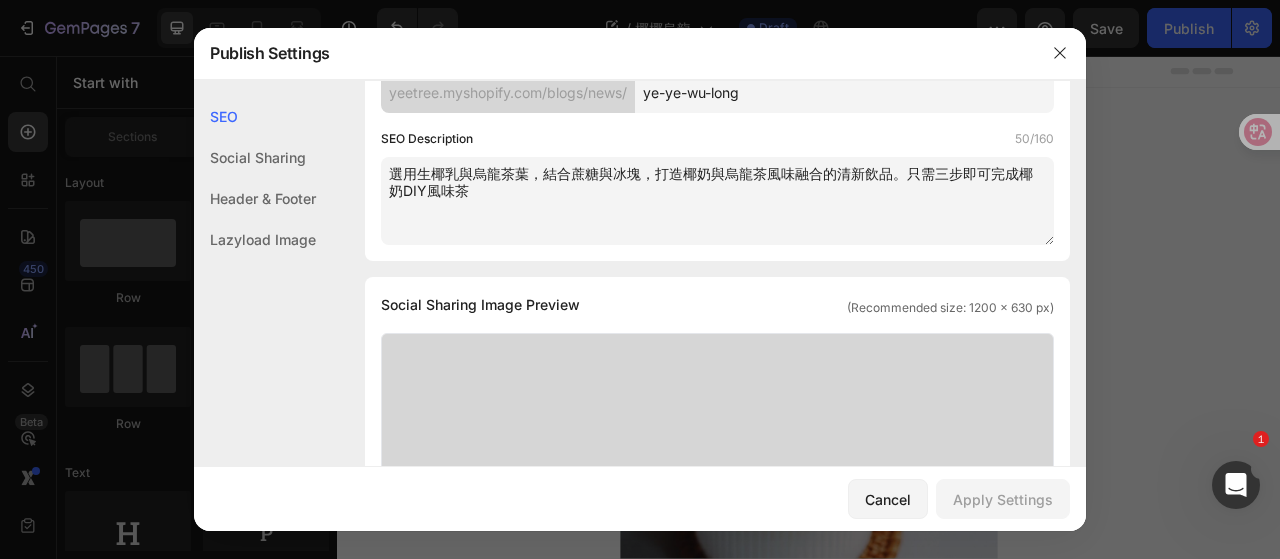 scroll, scrollTop: 320, scrollLeft: 0, axis: vertical 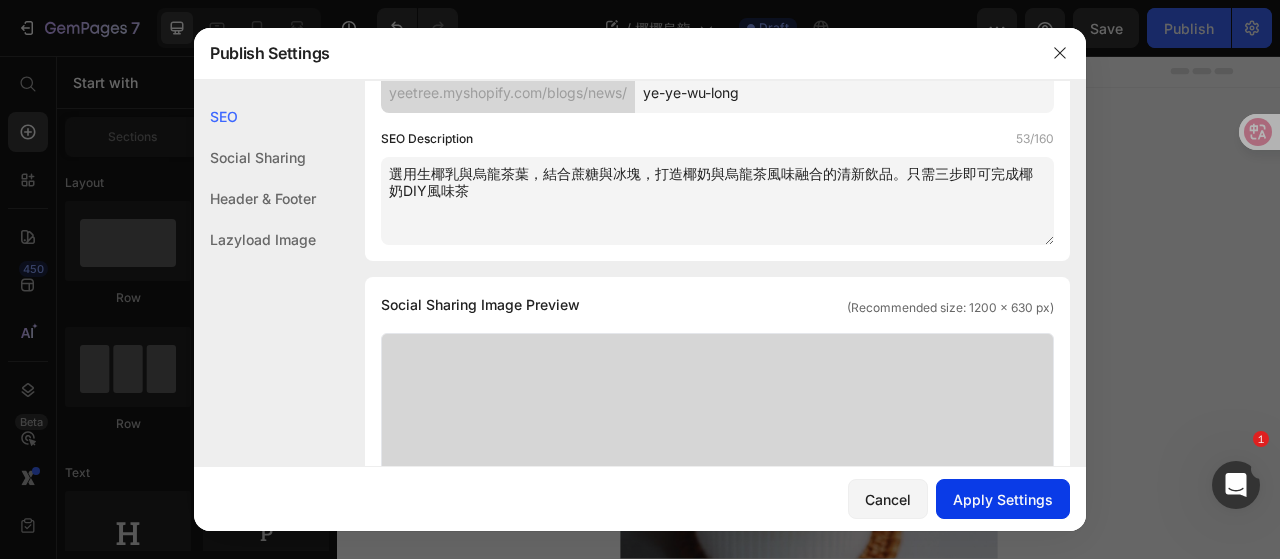 type on "選用生椰乳與烏龍茶葉，結合蔗糖與冰塊，打造椰奶與烏龍茶風味融合的清新飲品。只需三步即可完成椰奶DIY風味茶" 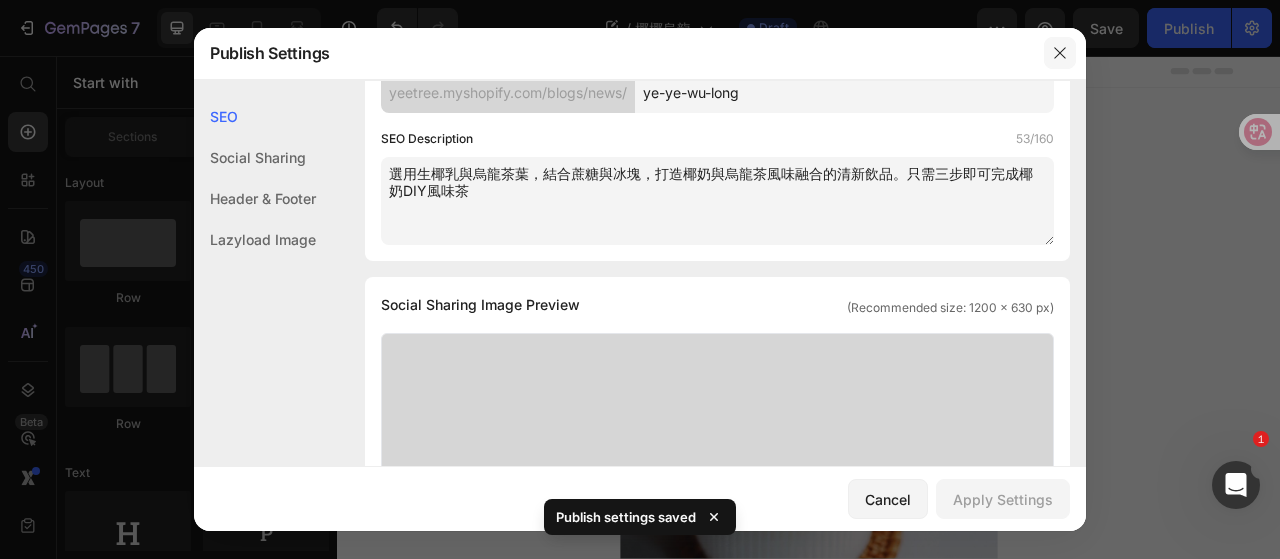 click 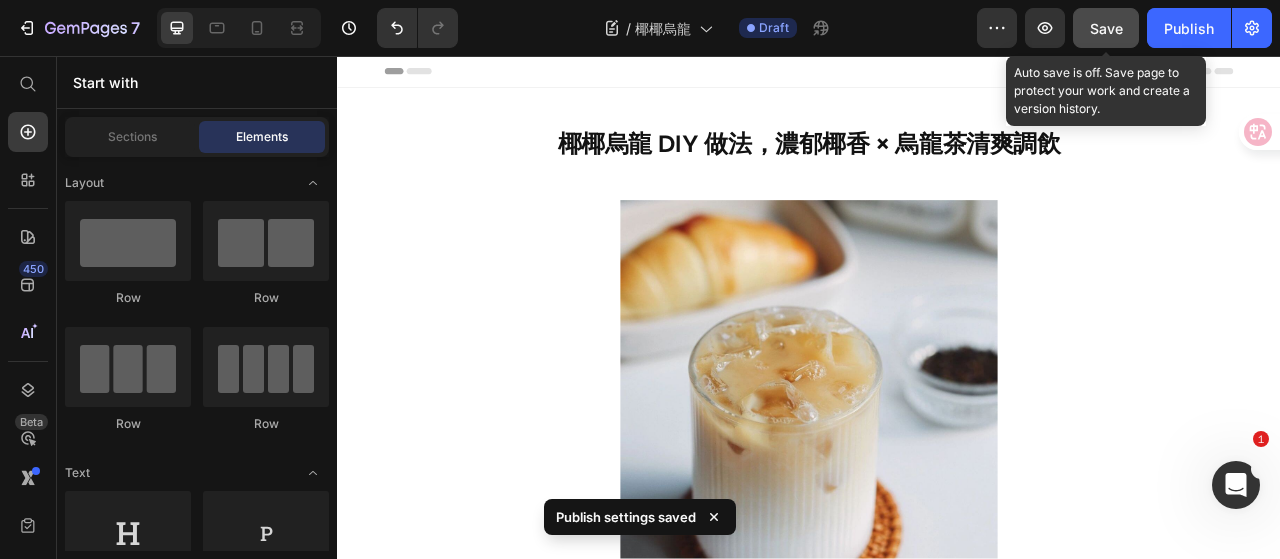 click on "Save" 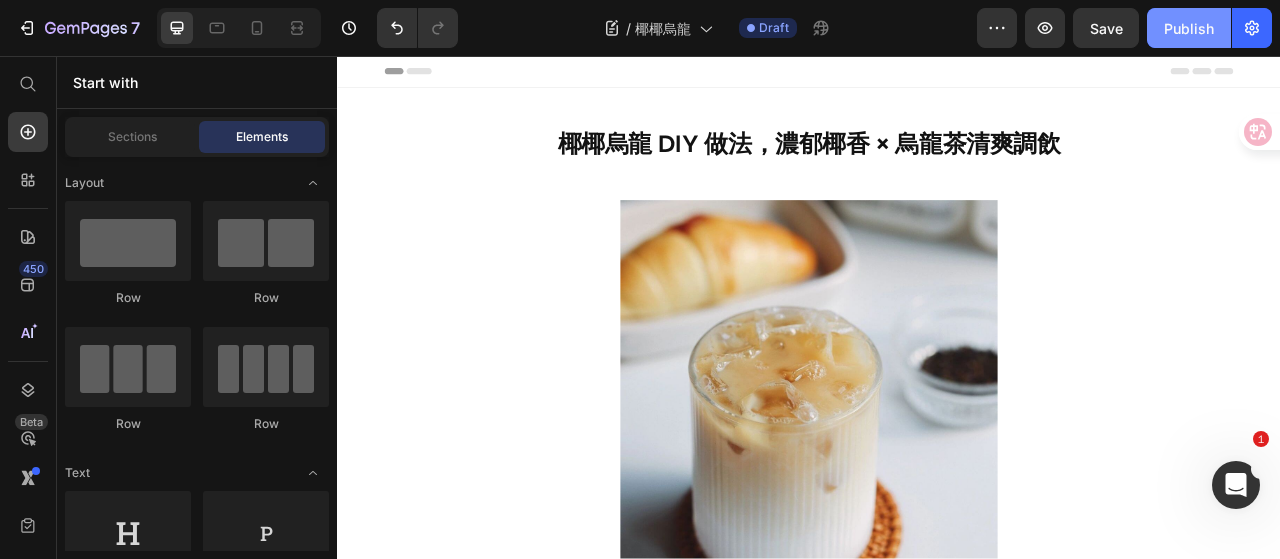 click on "Publish" at bounding box center (1189, 28) 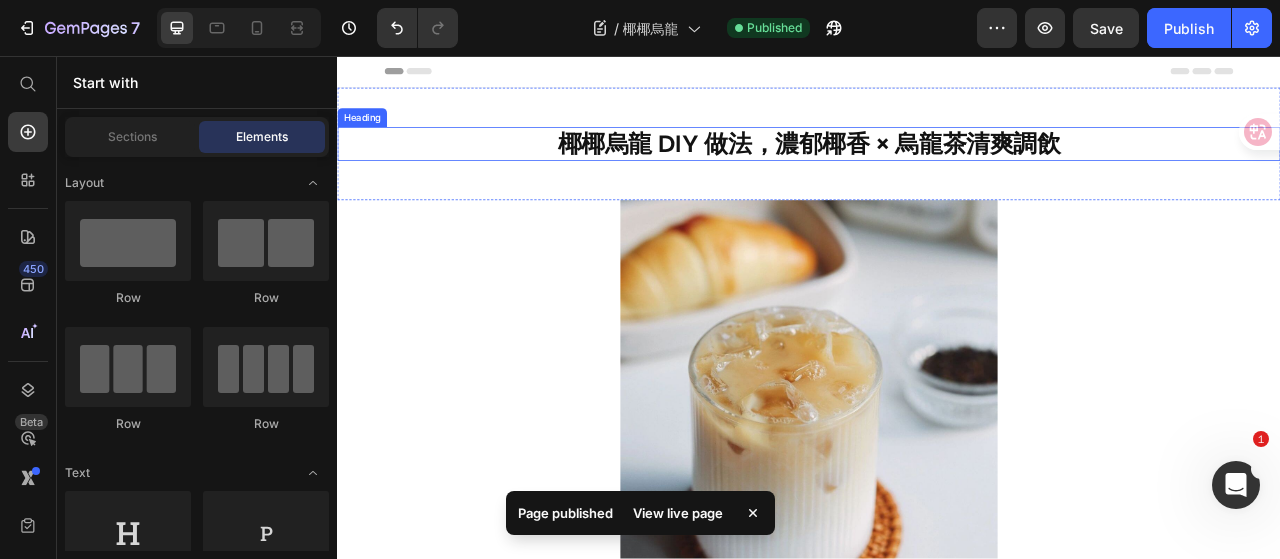 click on "椰椰烏龍 DIY 做法，濃郁椰香 × 烏龍茶清爽調飲" at bounding box center [937, 168] 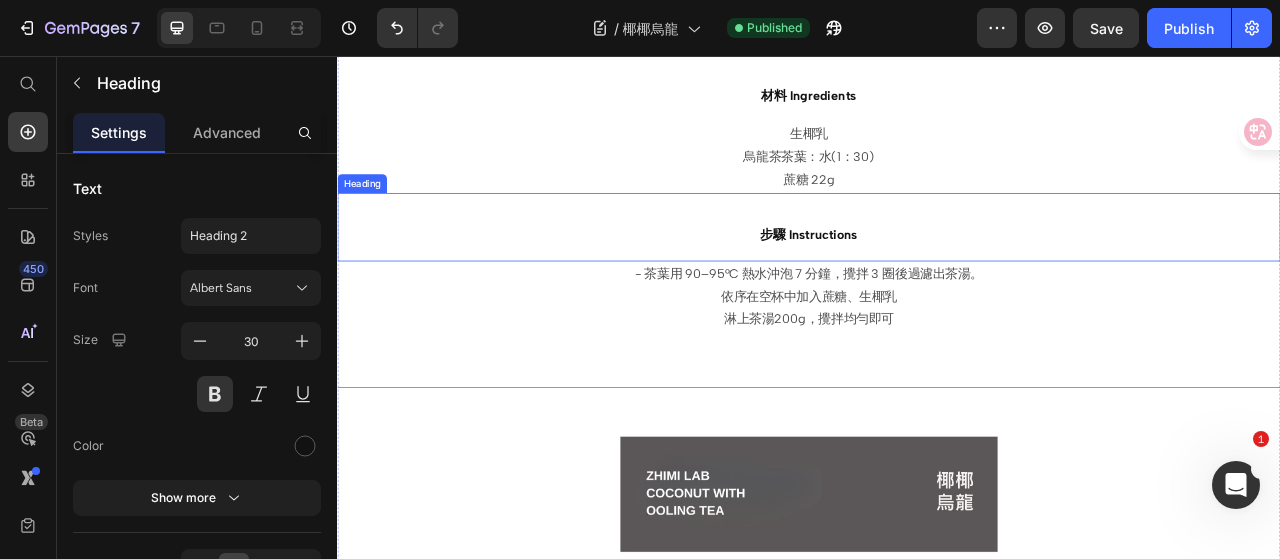 scroll, scrollTop: 1100, scrollLeft: 0, axis: vertical 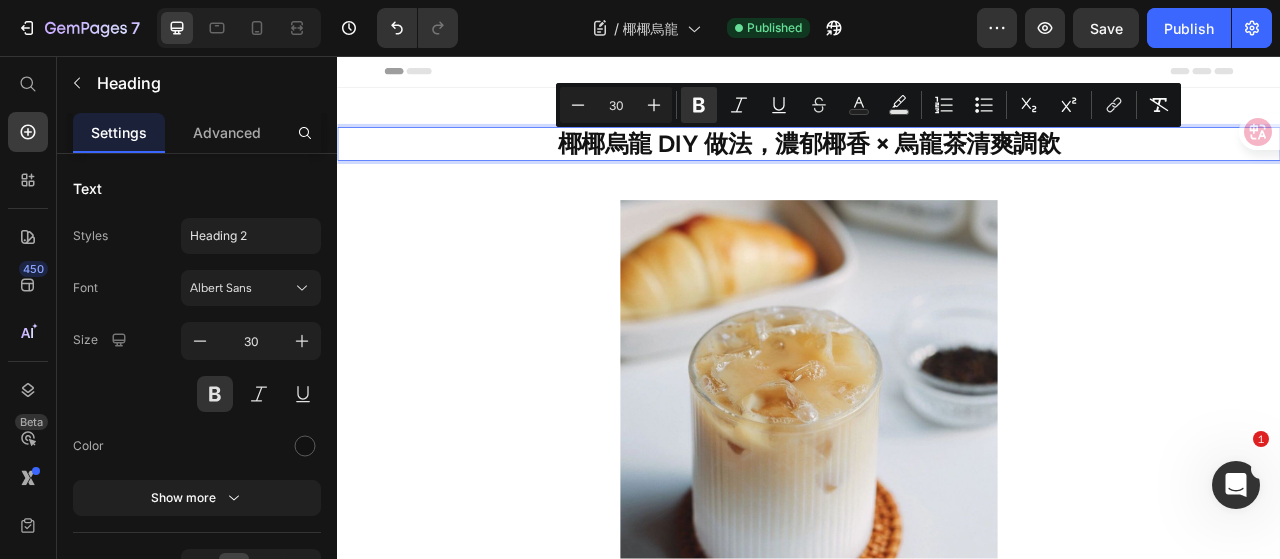 click on "椰椰烏龍 DIY 做法，濃郁椰香 × 烏龍茶清爽調飲" at bounding box center (937, 168) 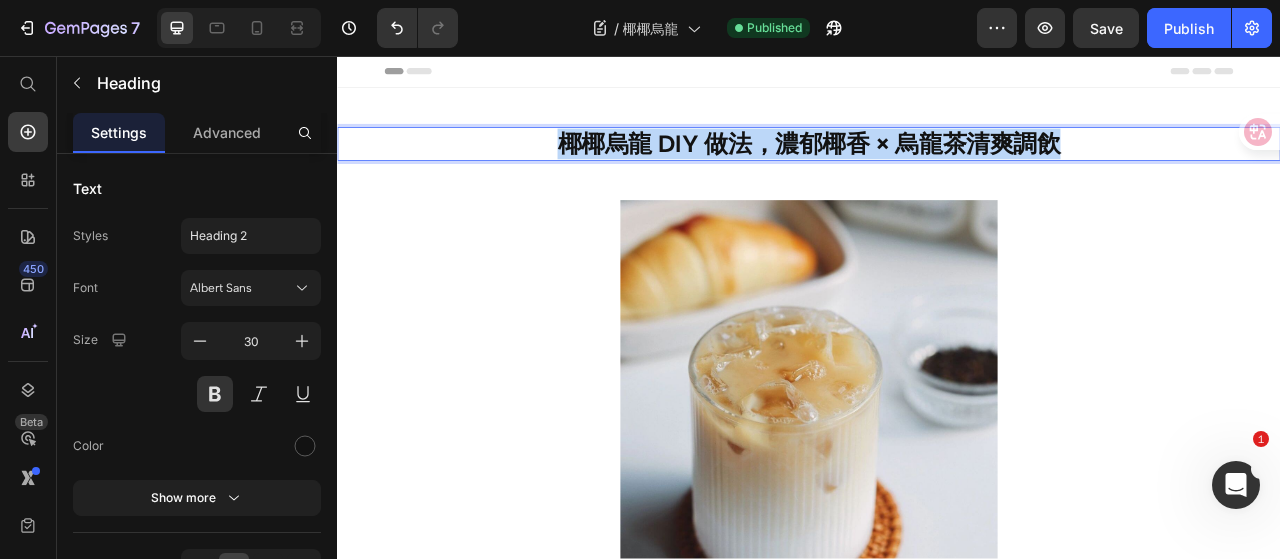 drag, startPoint x: 605, startPoint y: 161, endPoint x: 1242, endPoint y: 170, distance: 637.0636 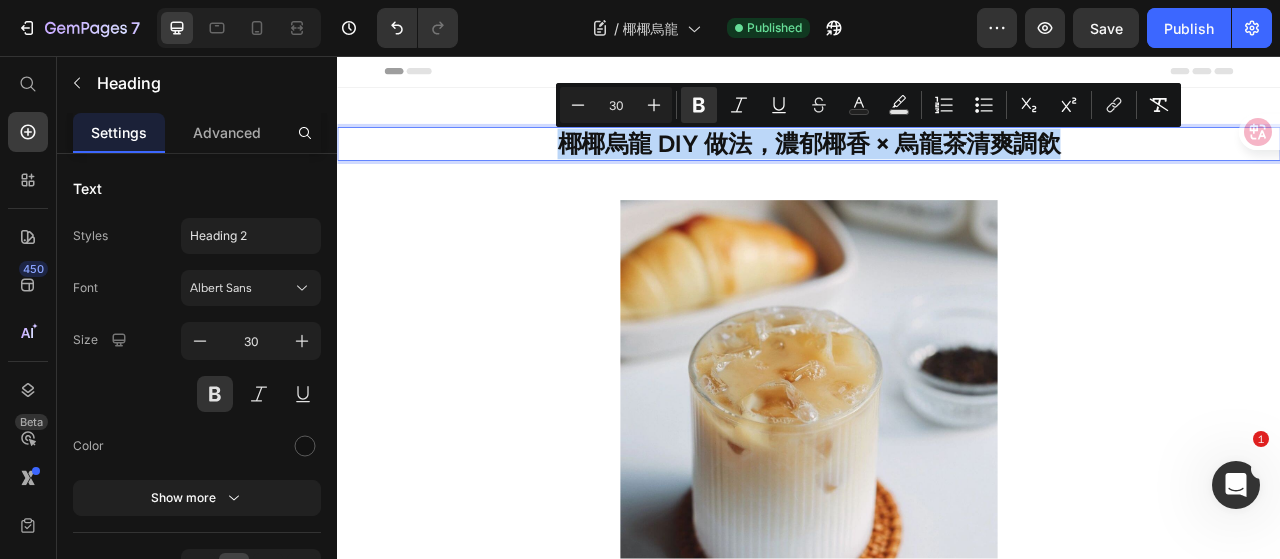 copy on "椰椰烏龍 DIY 做法，濃郁椰香 × 烏龍茶清爽調飲" 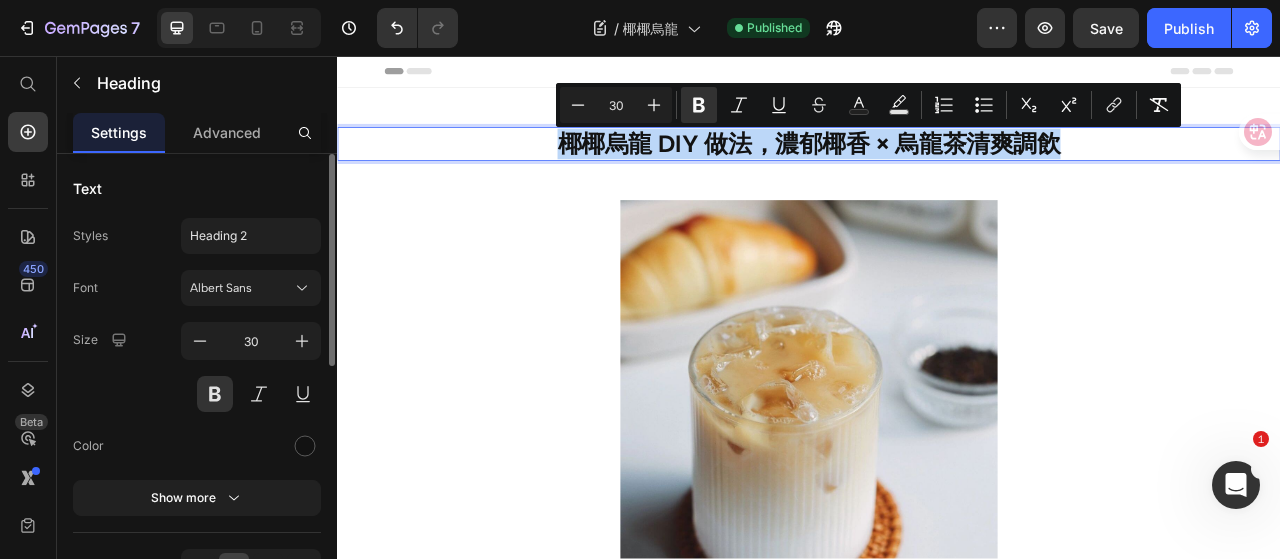 scroll, scrollTop: 546, scrollLeft: 0, axis: vertical 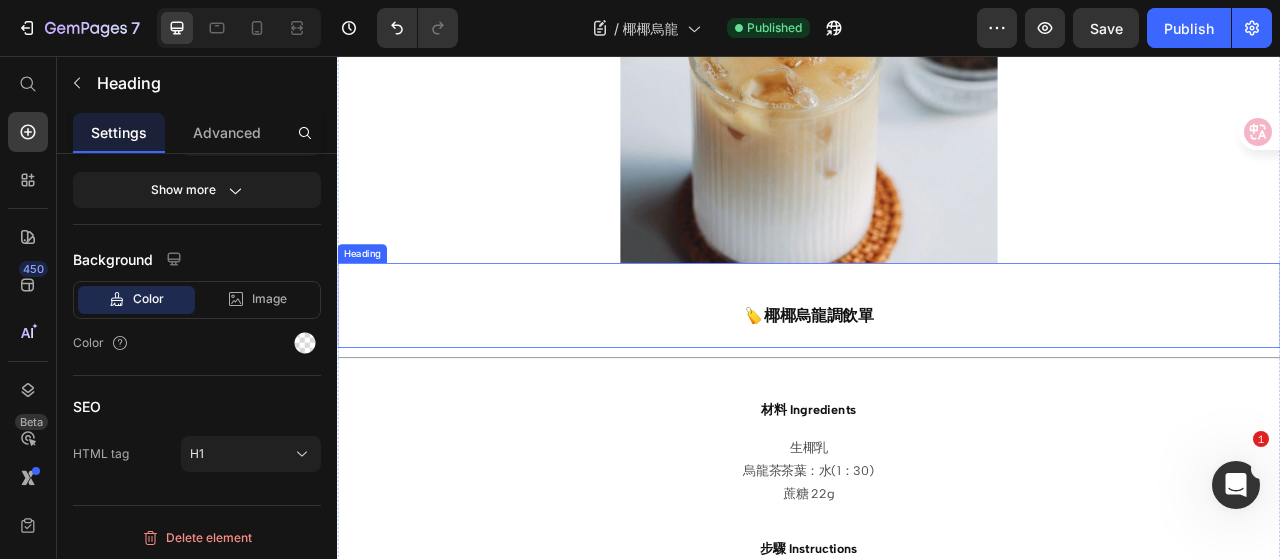 click on "🏷️椰椰烏龍調飲單" at bounding box center (937, 387) 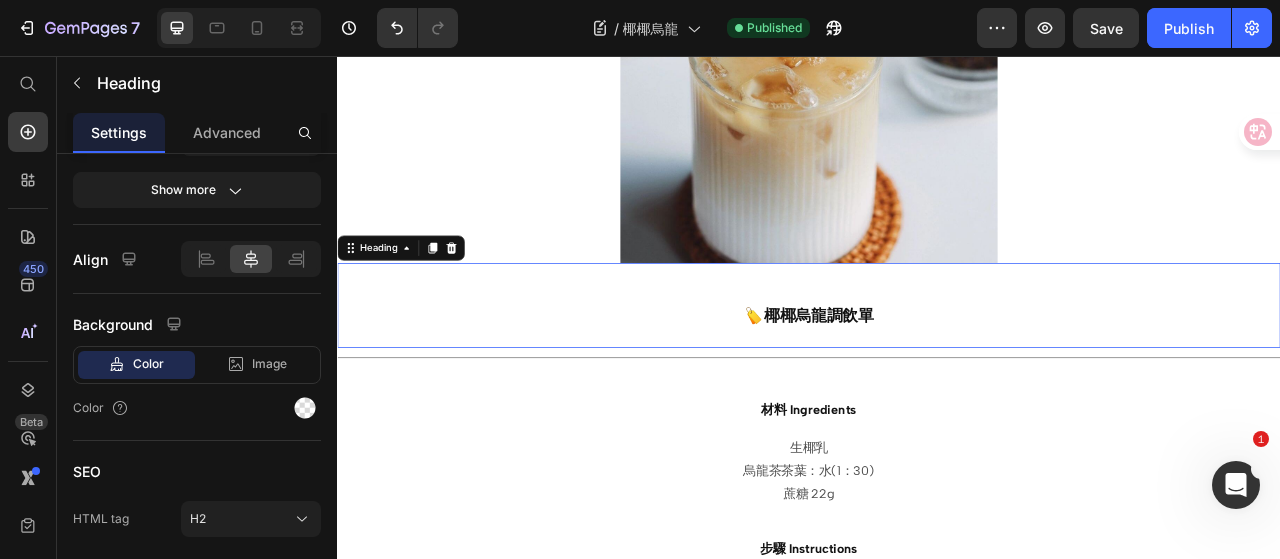 scroll, scrollTop: 546, scrollLeft: 0, axis: vertical 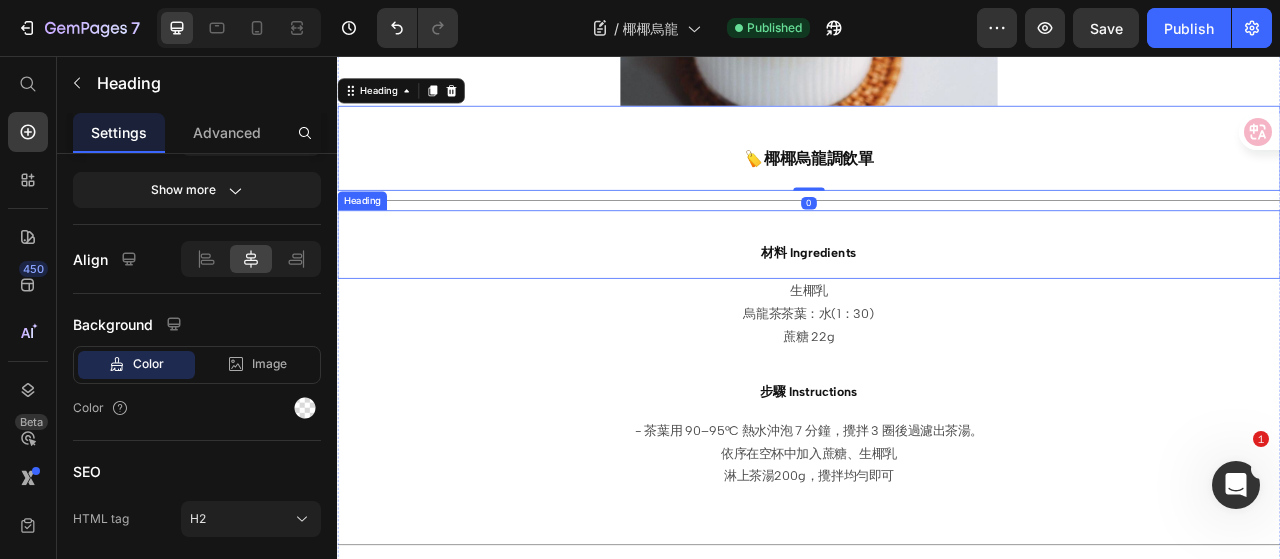 click on "材料 Ingredients" at bounding box center [937, 296] 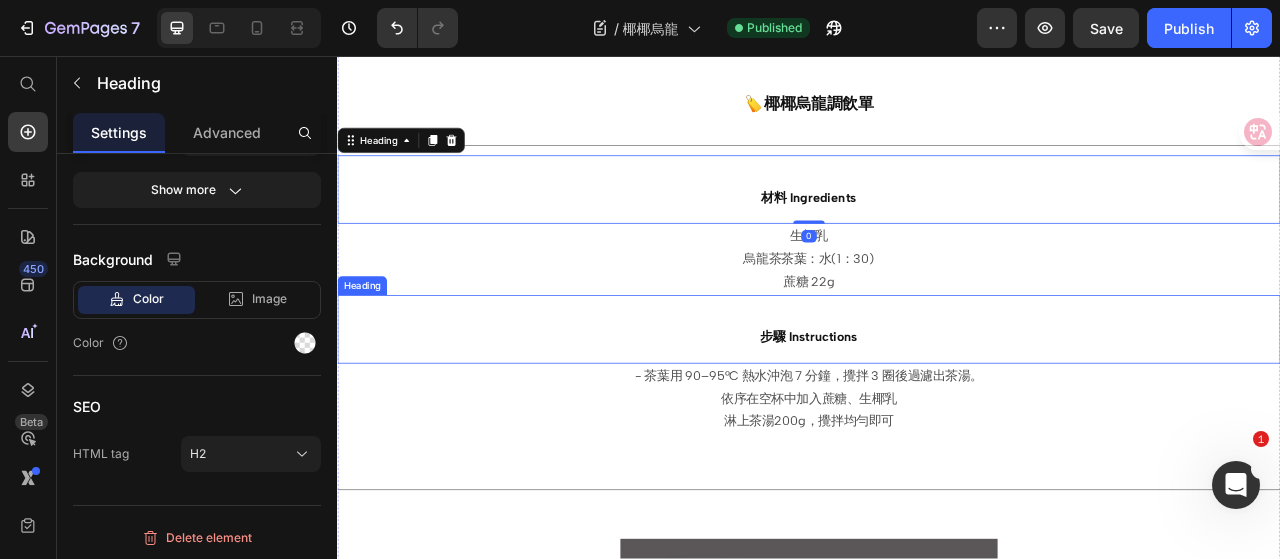 scroll, scrollTop: 700, scrollLeft: 0, axis: vertical 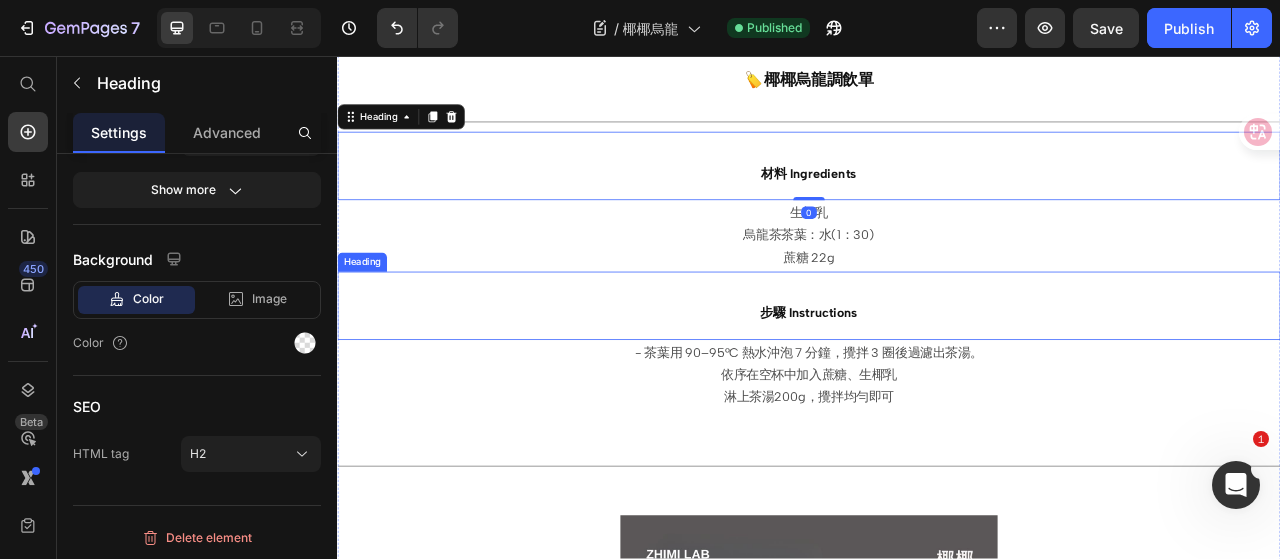 click on "步驟 Instructions" at bounding box center (937, 383) 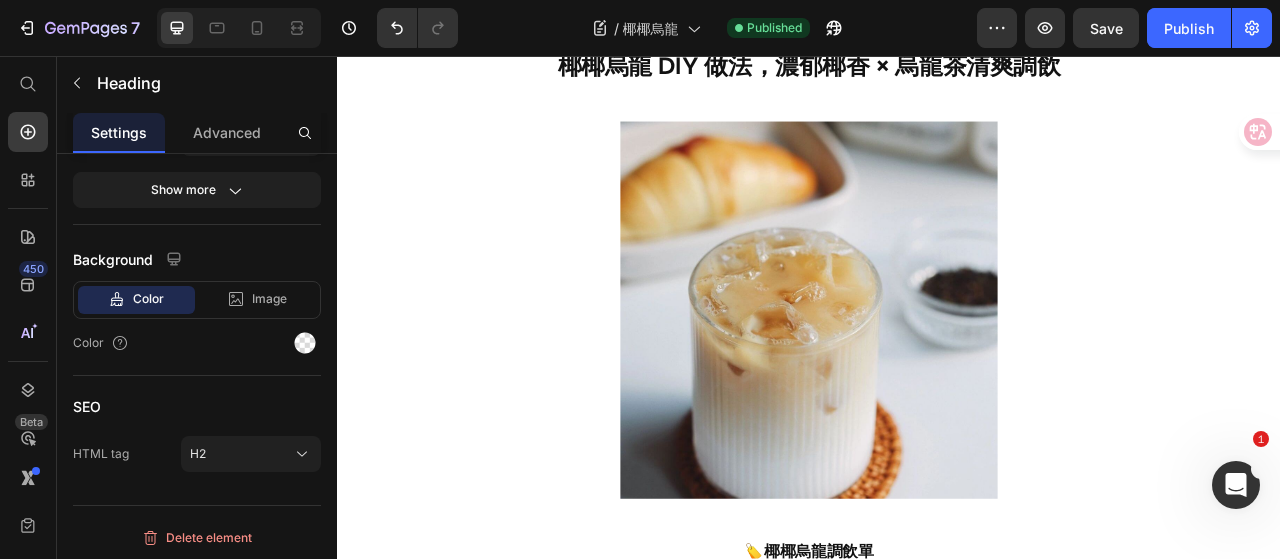 scroll, scrollTop: 0, scrollLeft: 0, axis: both 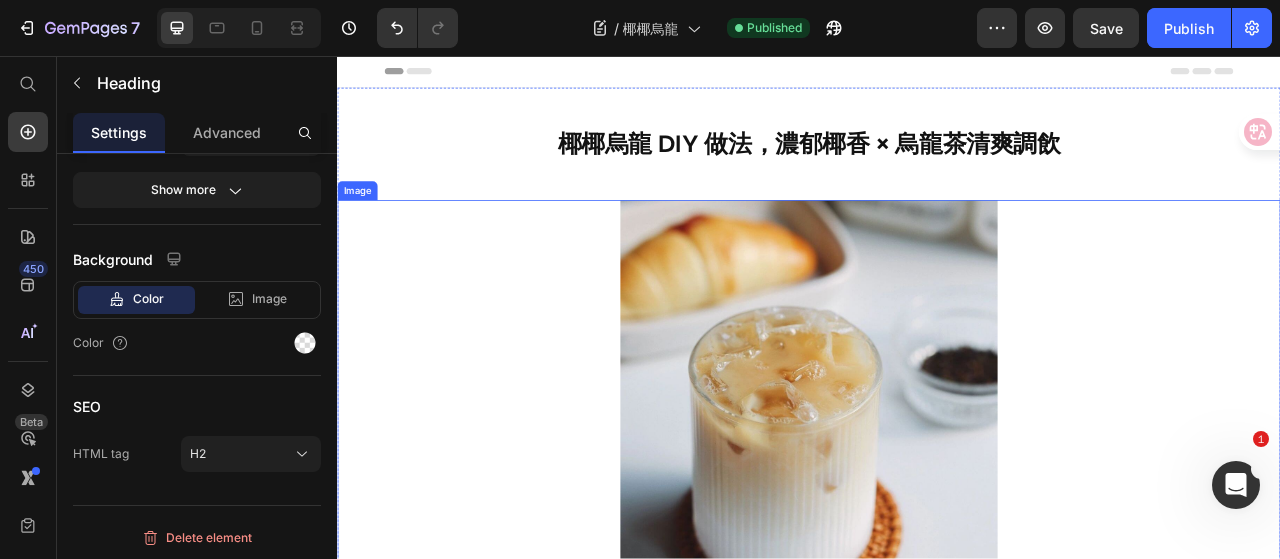click at bounding box center [937, 480] 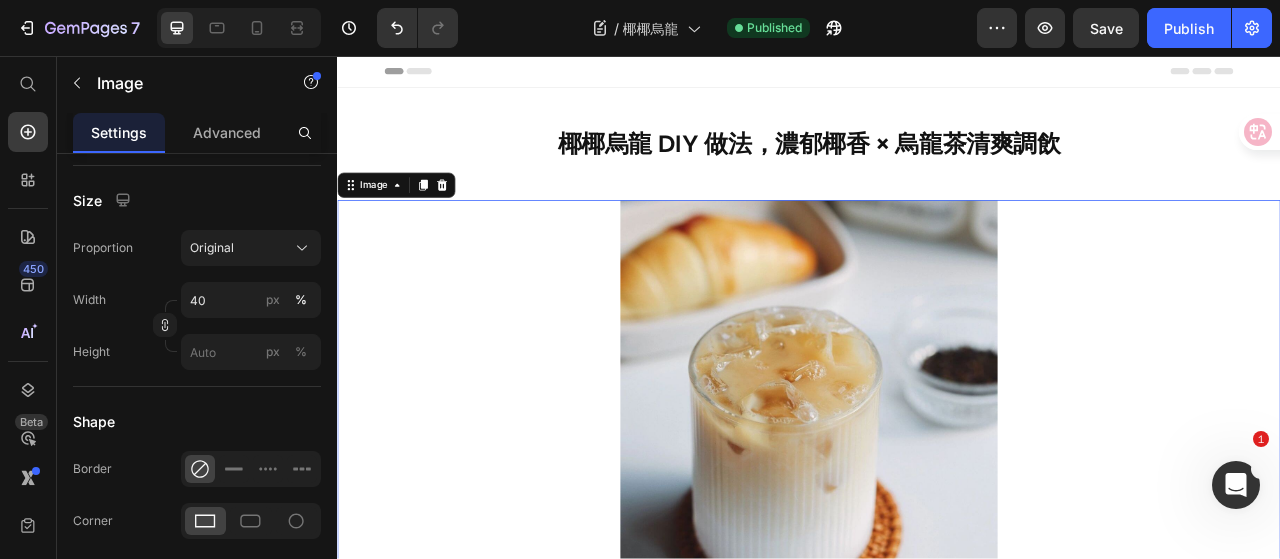 scroll, scrollTop: 0, scrollLeft: 0, axis: both 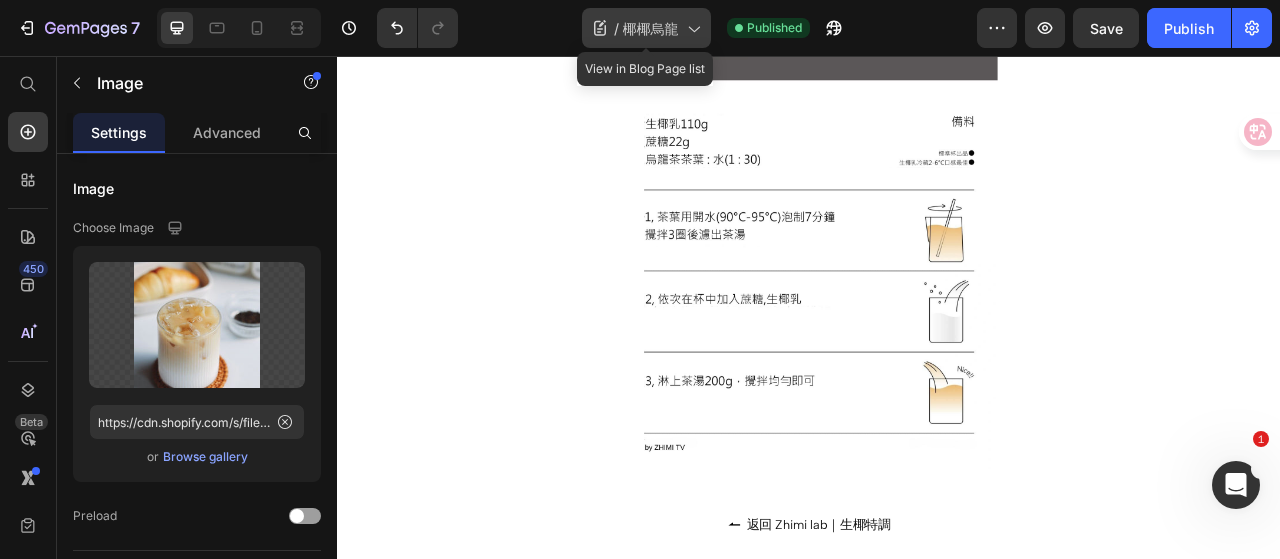 click on "椰椰烏龍" at bounding box center [651, 28] 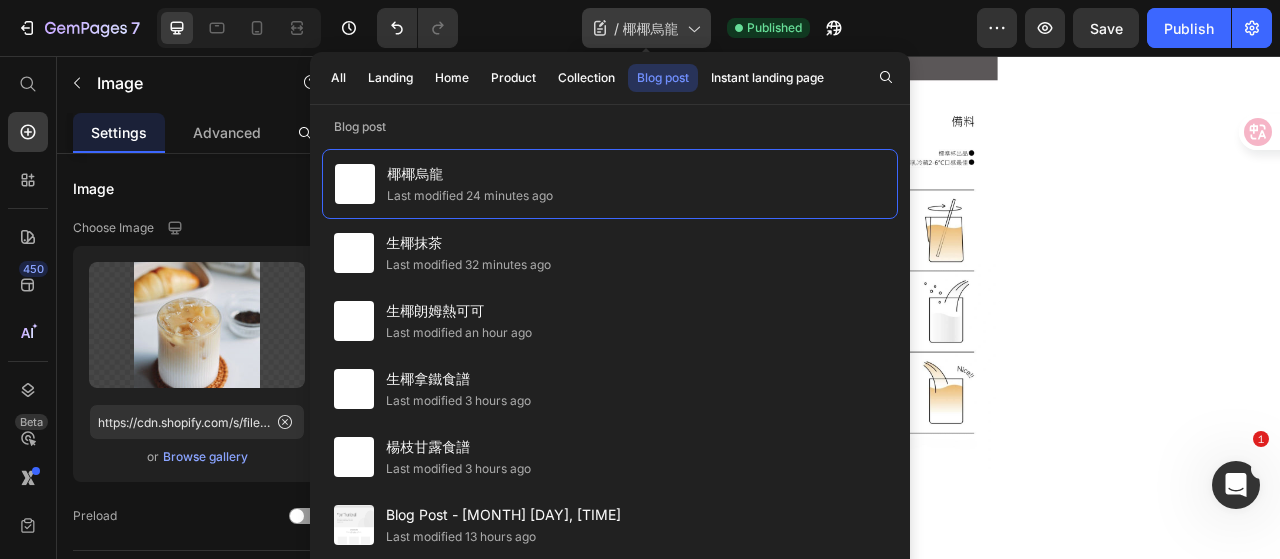 click on "椰椰烏龍" at bounding box center (651, 28) 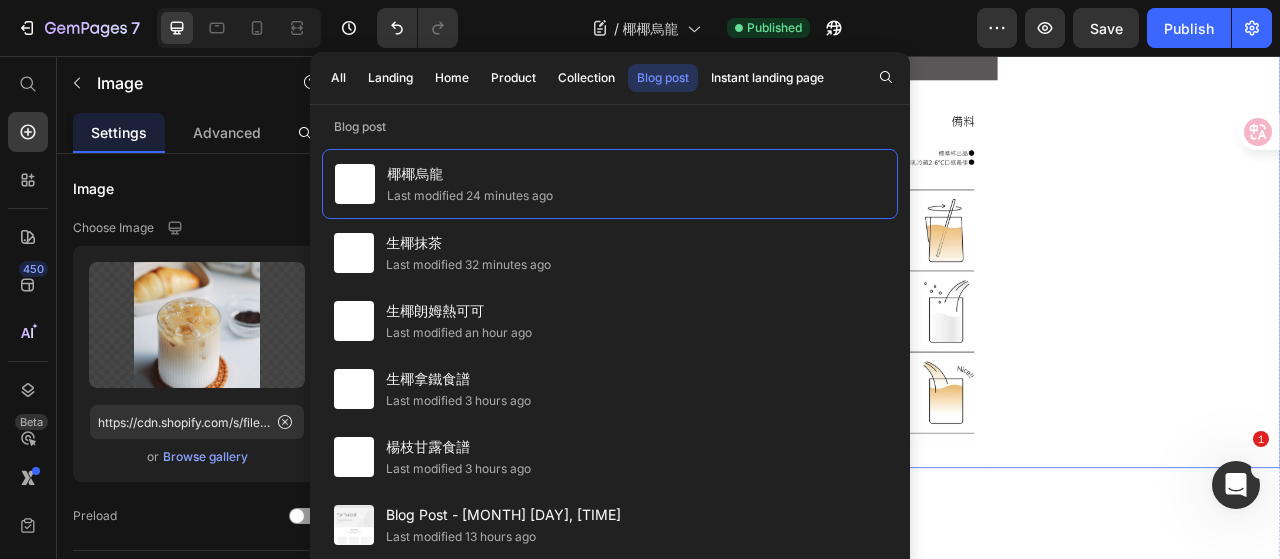click at bounding box center [937, 261] 